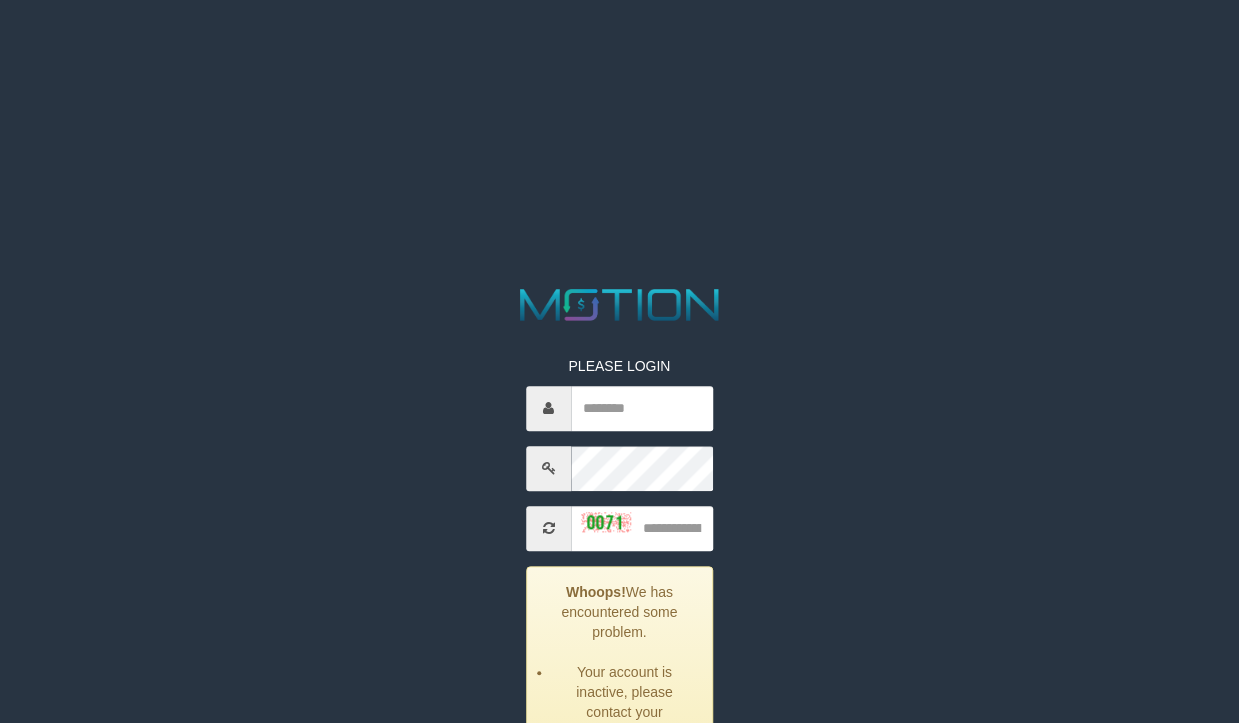scroll, scrollTop: 0, scrollLeft: 0, axis: both 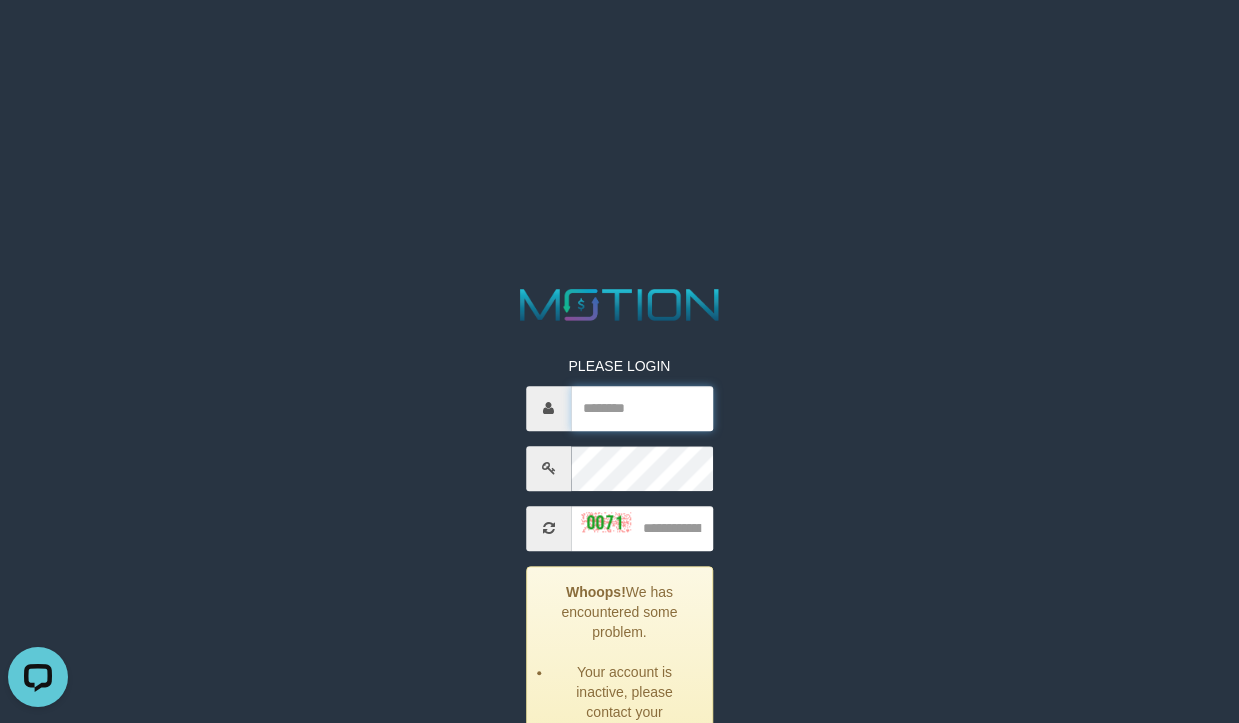 click at bounding box center (642, 408) 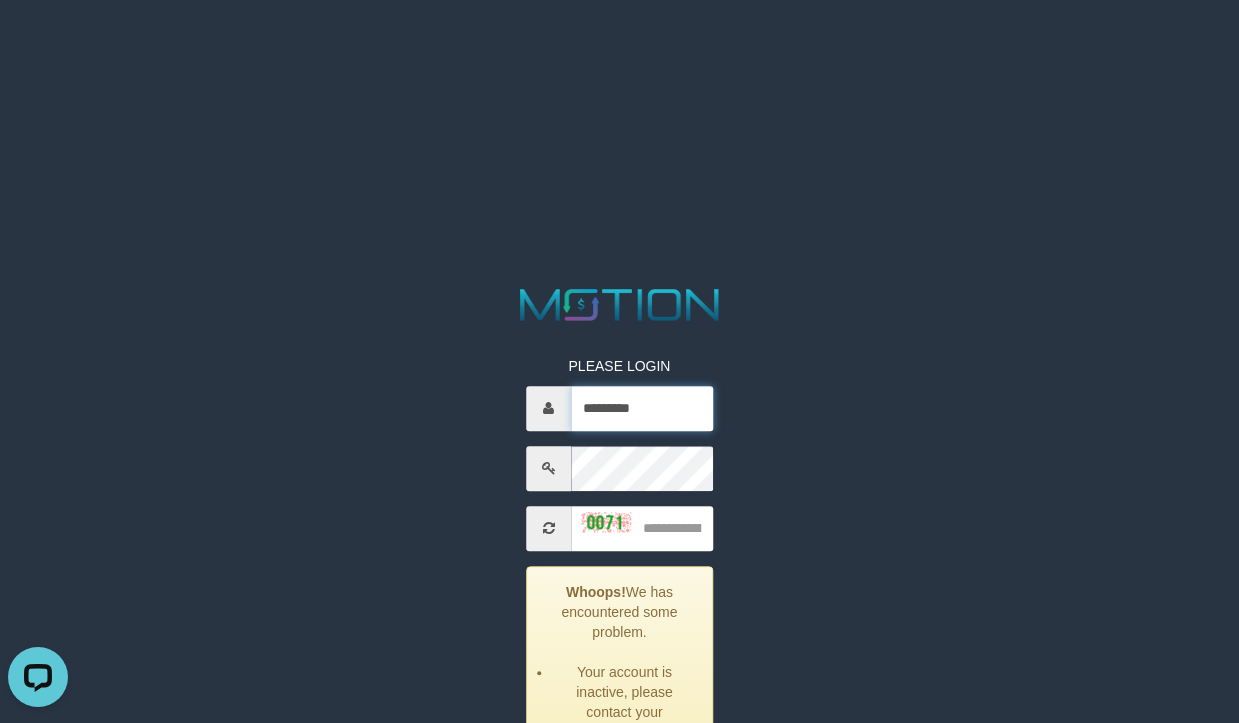 type on "*********" 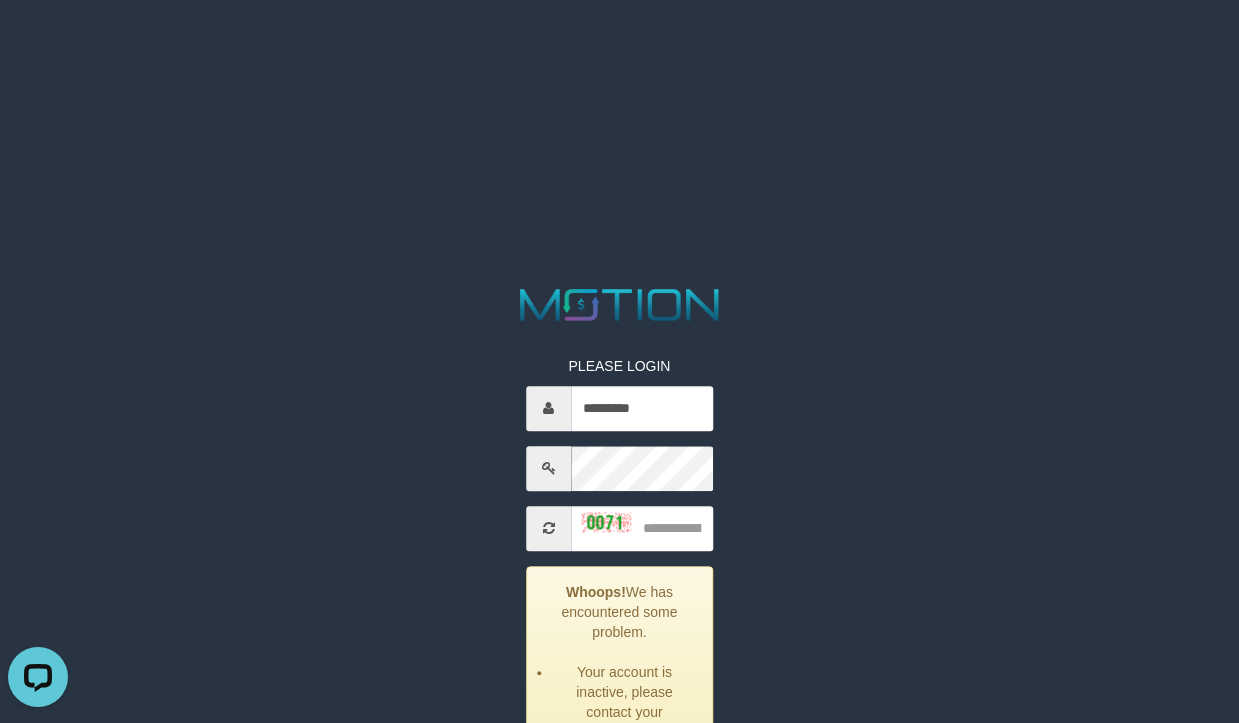 click on "PLEASE LOGIN
*********
Whoops!  We has encountered some problem.
Your account is inactive, please contact your administrator.
*****
code © 2012-2018 dwg" at bounding box center (620, 566) 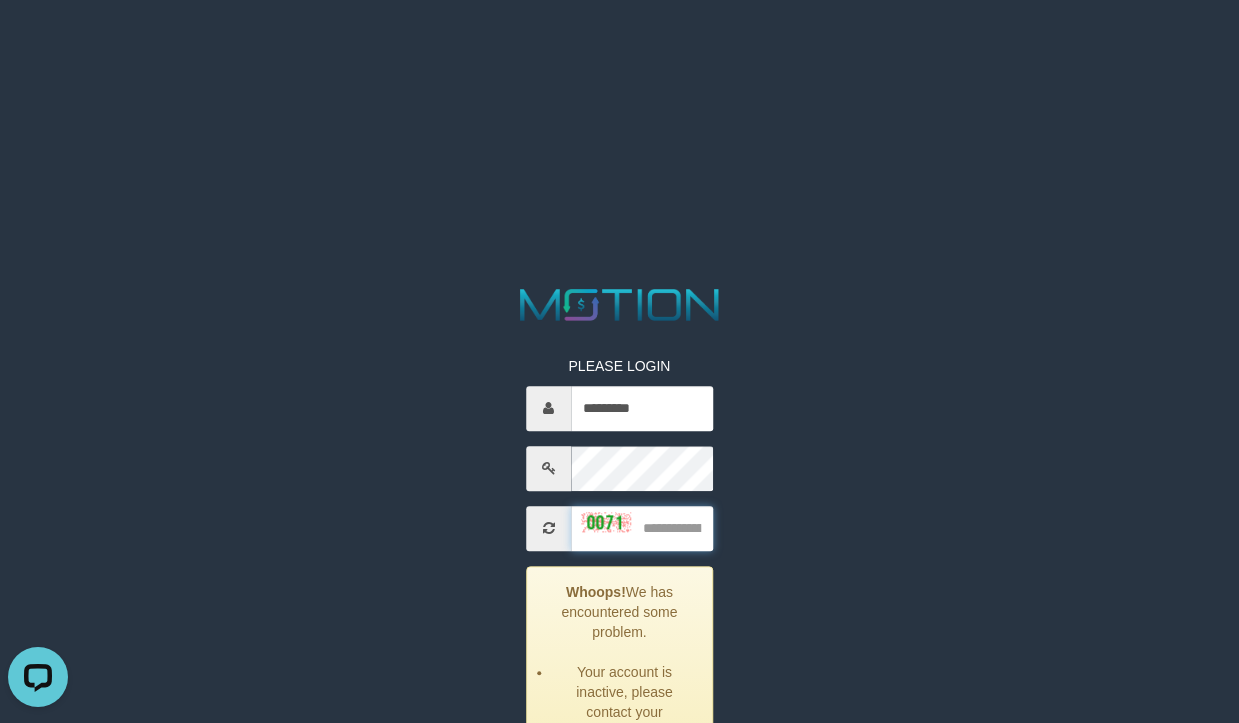 click at bounding box center (642, 528) 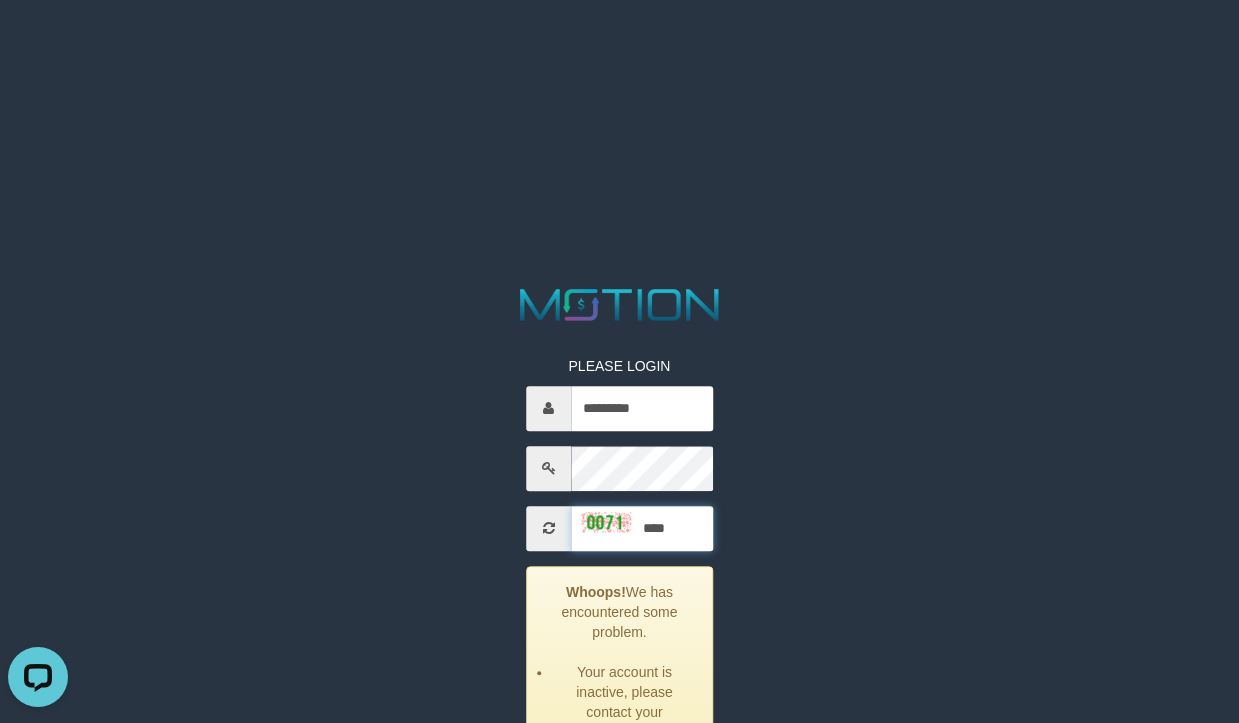 type on "****" 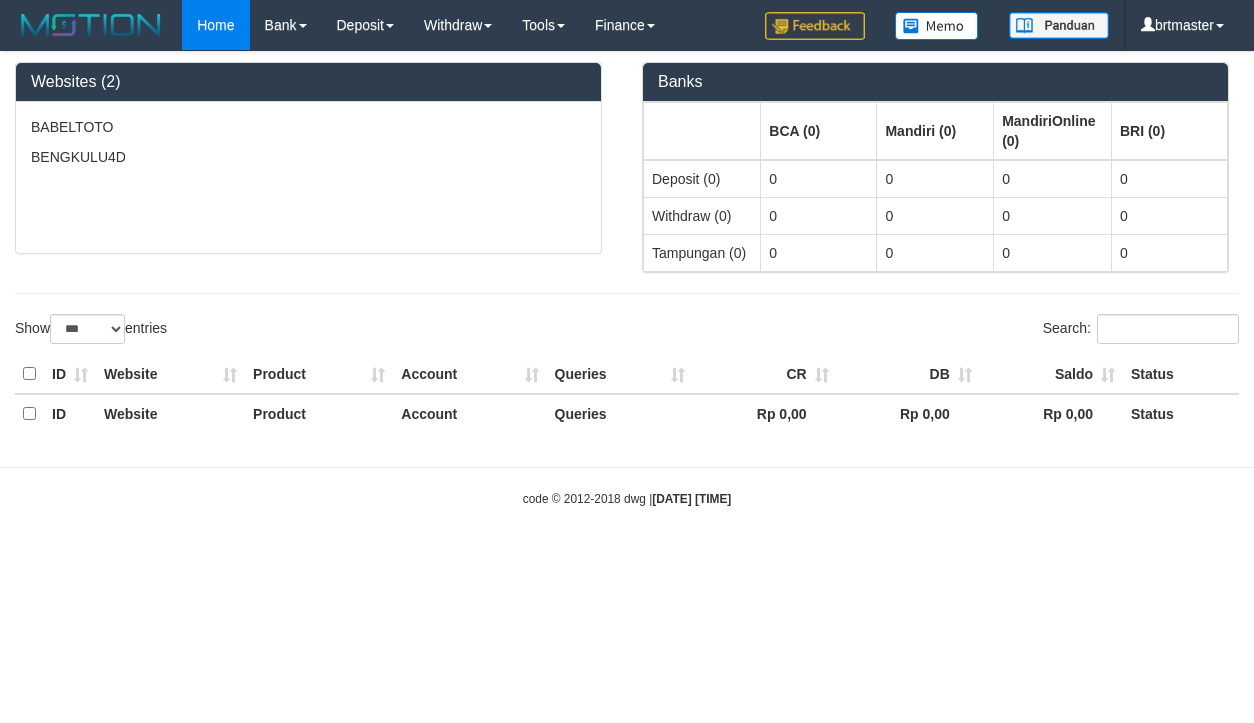 select on "***" 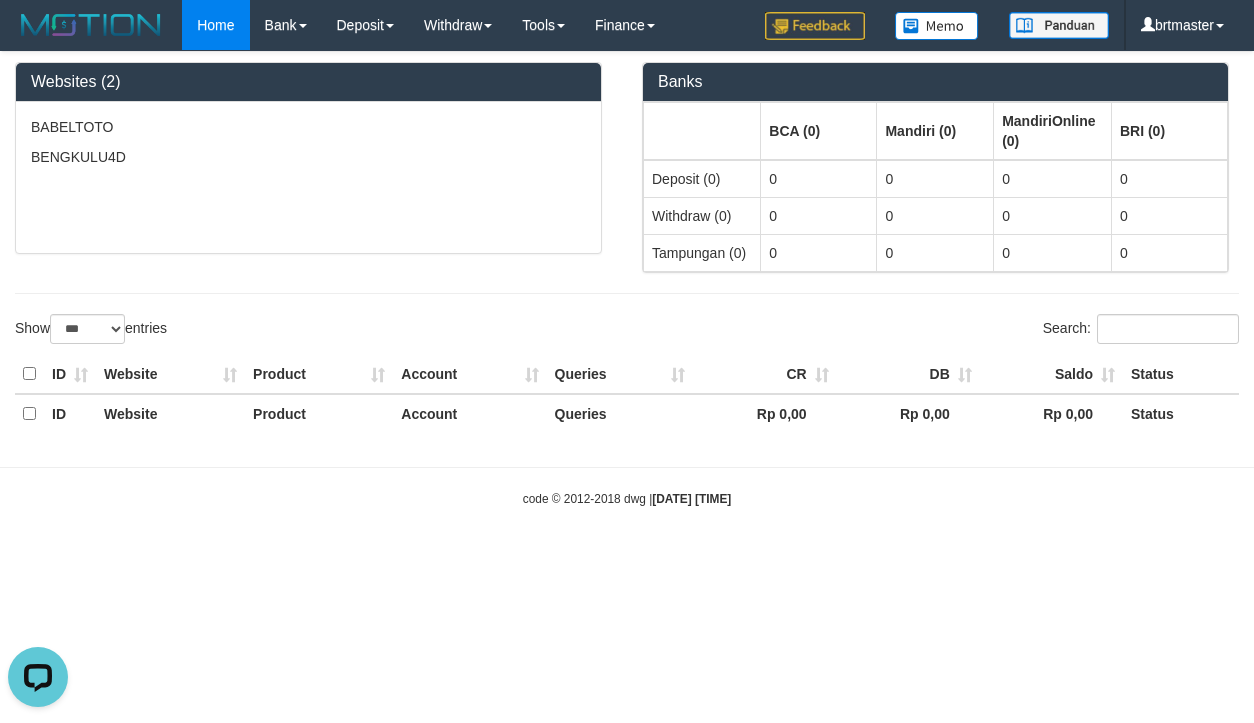 scroll, scrollTop: 0, scrollLeft: 0, axis: both 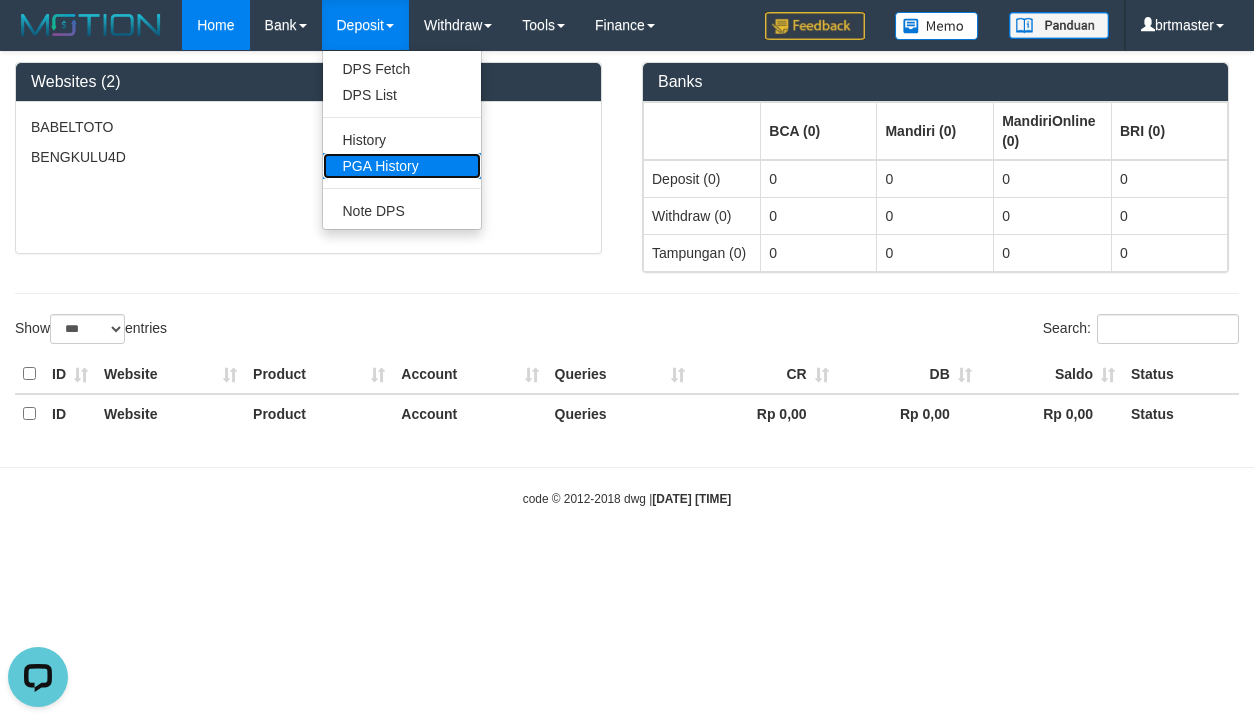 click on "PGA History" at bounding box center (402, 166) 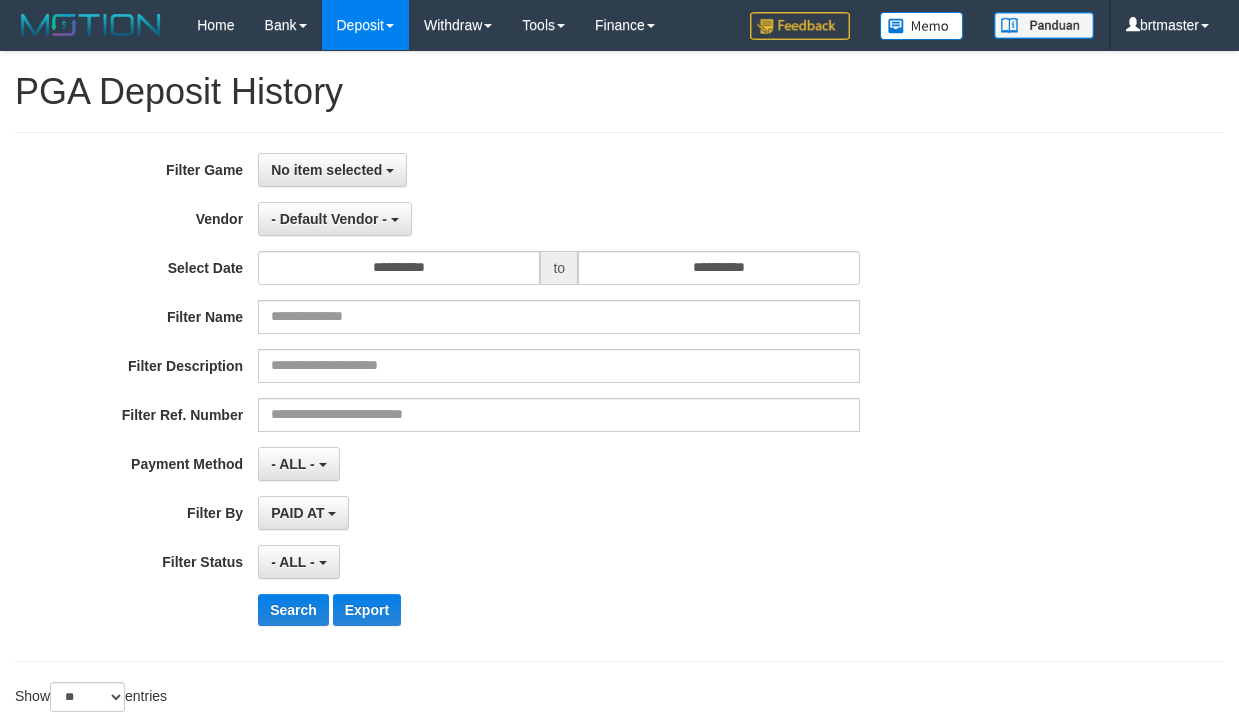 select 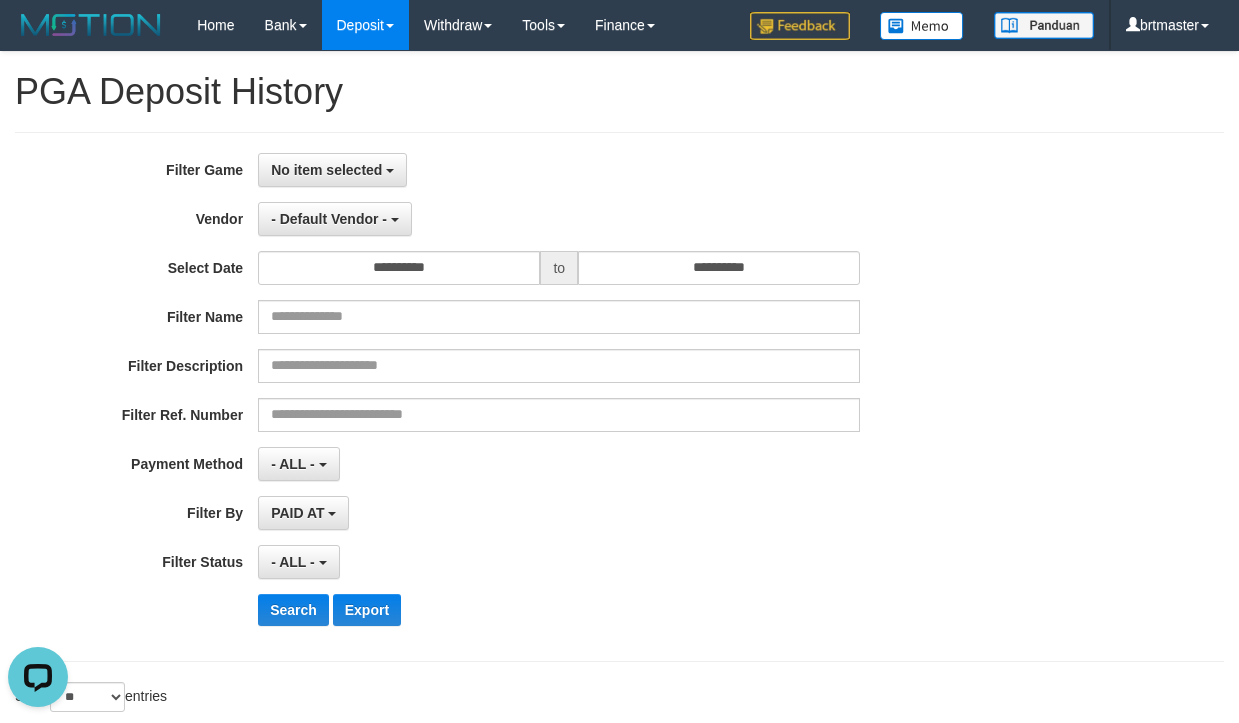 scroll, scrollTop: 0, scrollLeft: 0, axis: both 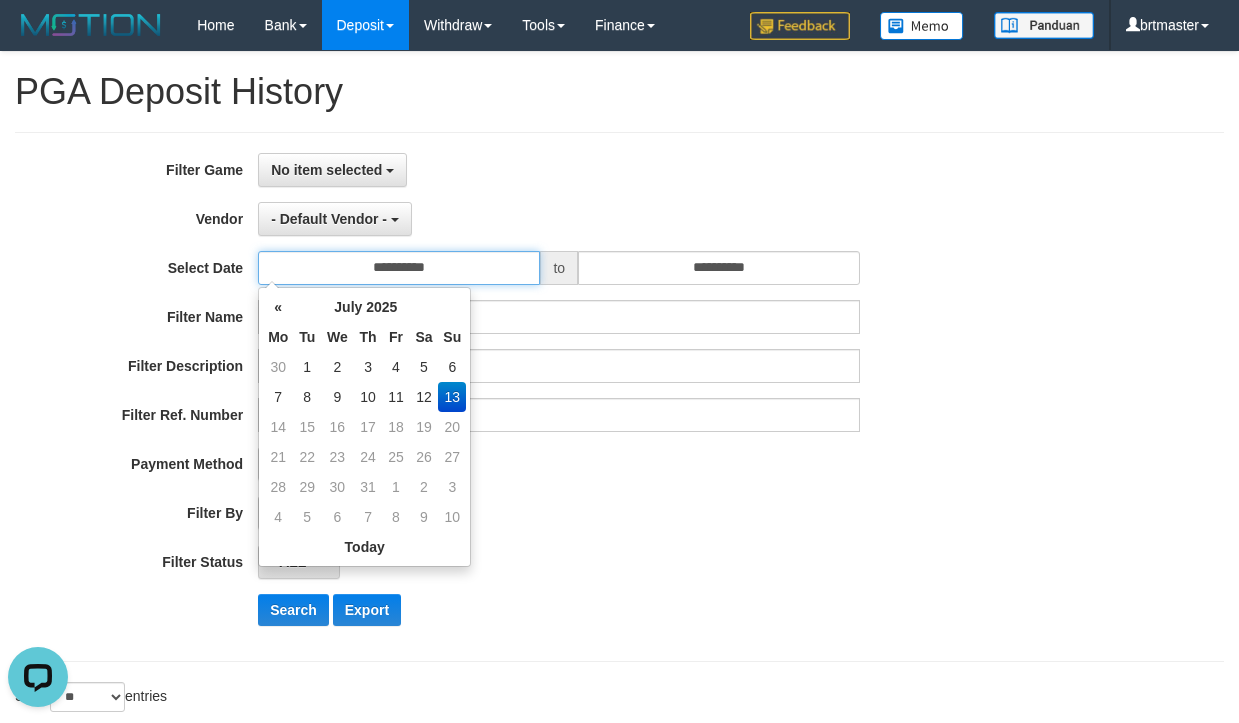 click on "**********" at bounding box center (399, 268) 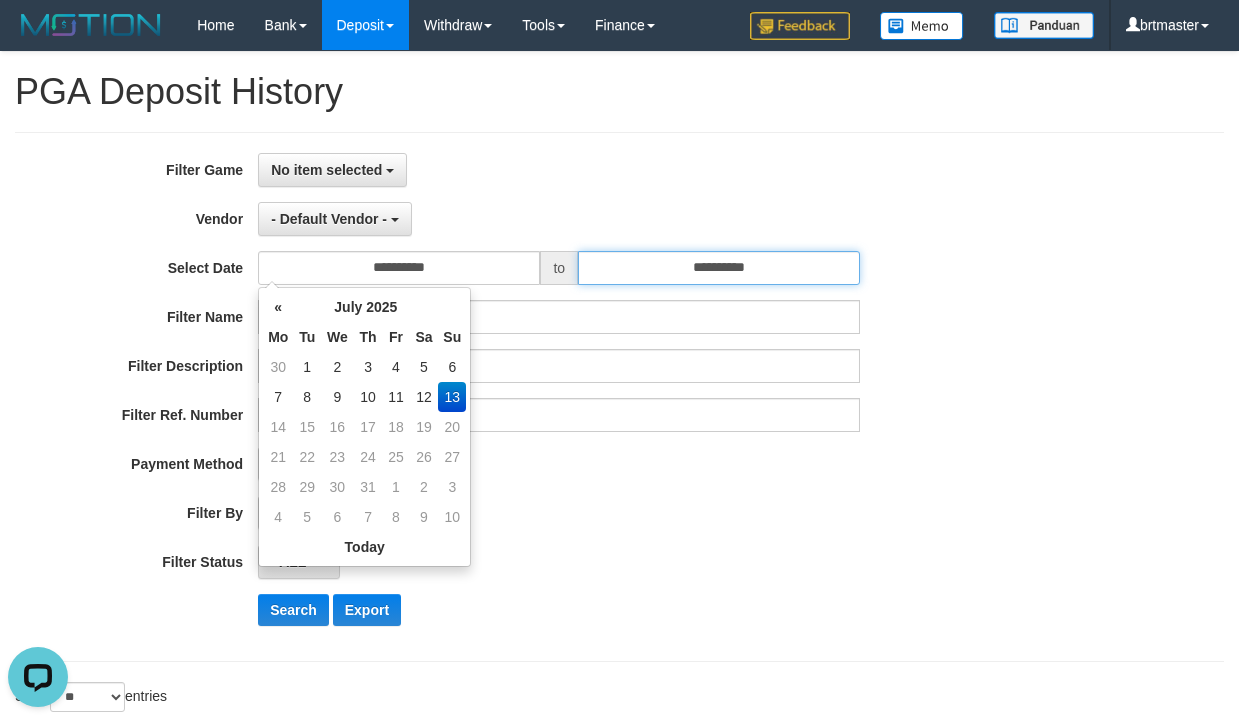 click on "**********" at bounding box center [719, 268] 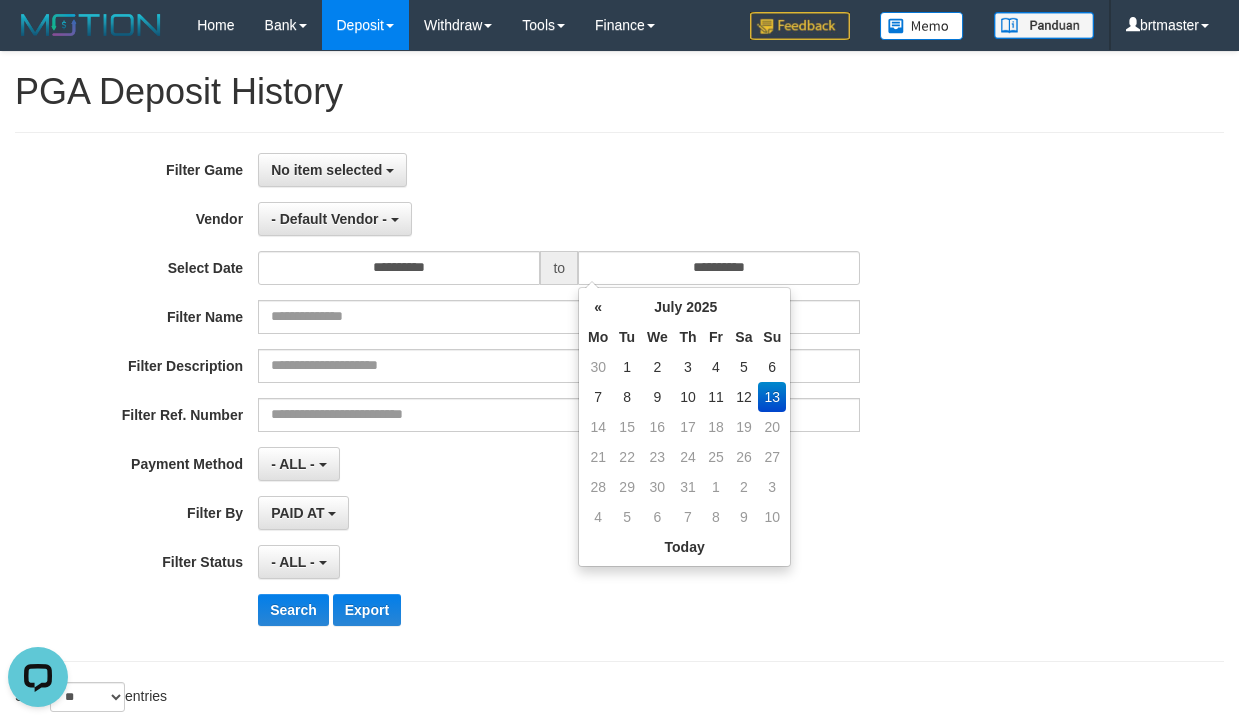click on "13" at bounding box center [772, 397] 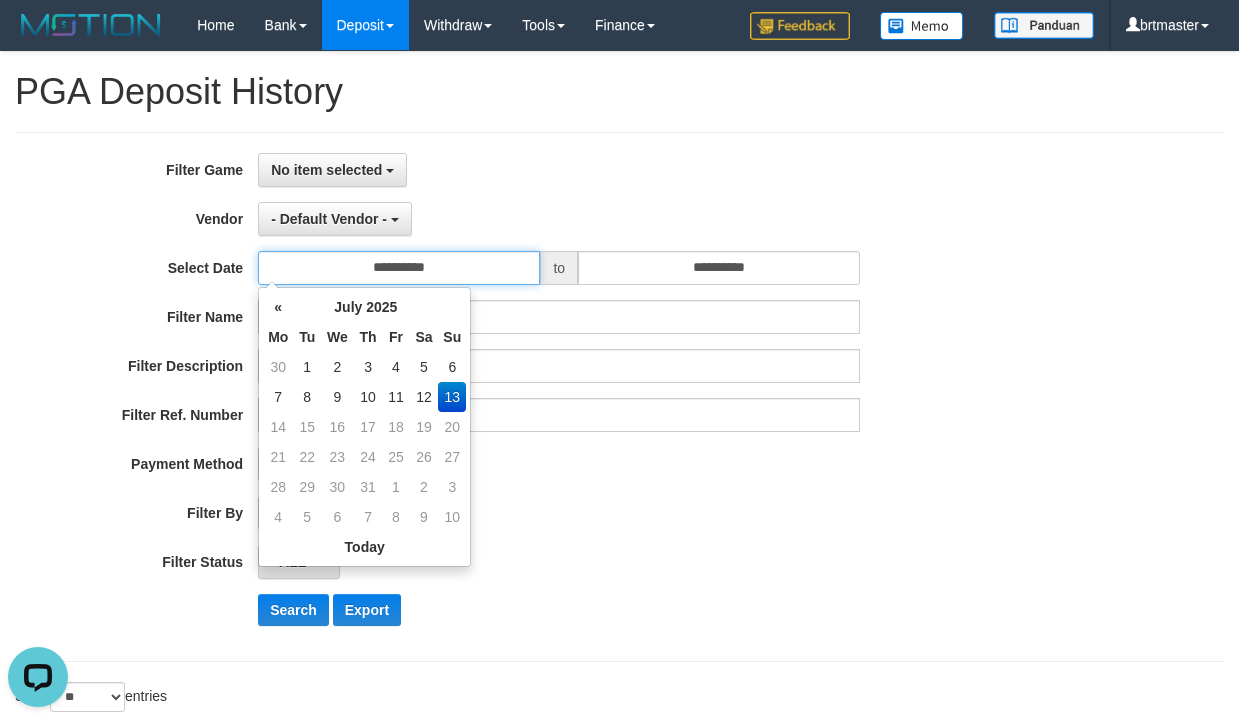 click on "**********" at bounding box center (399, 268) 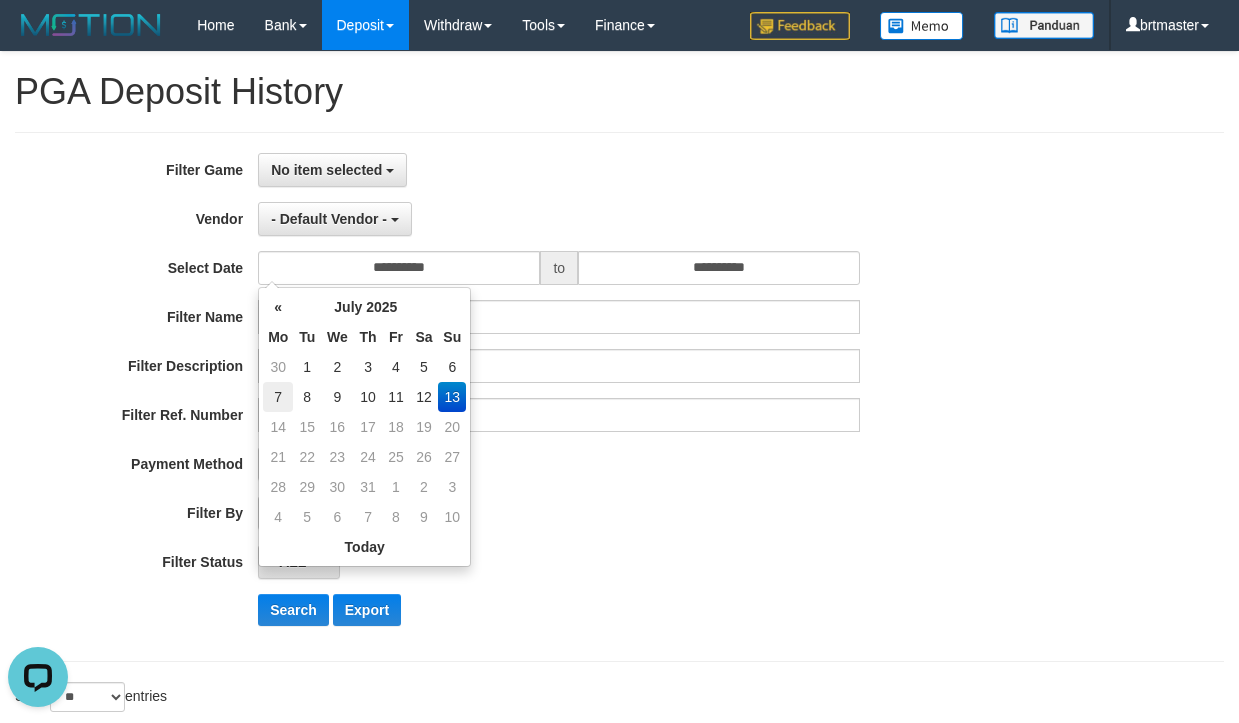 click on "7" at bounding box center (278, 397) 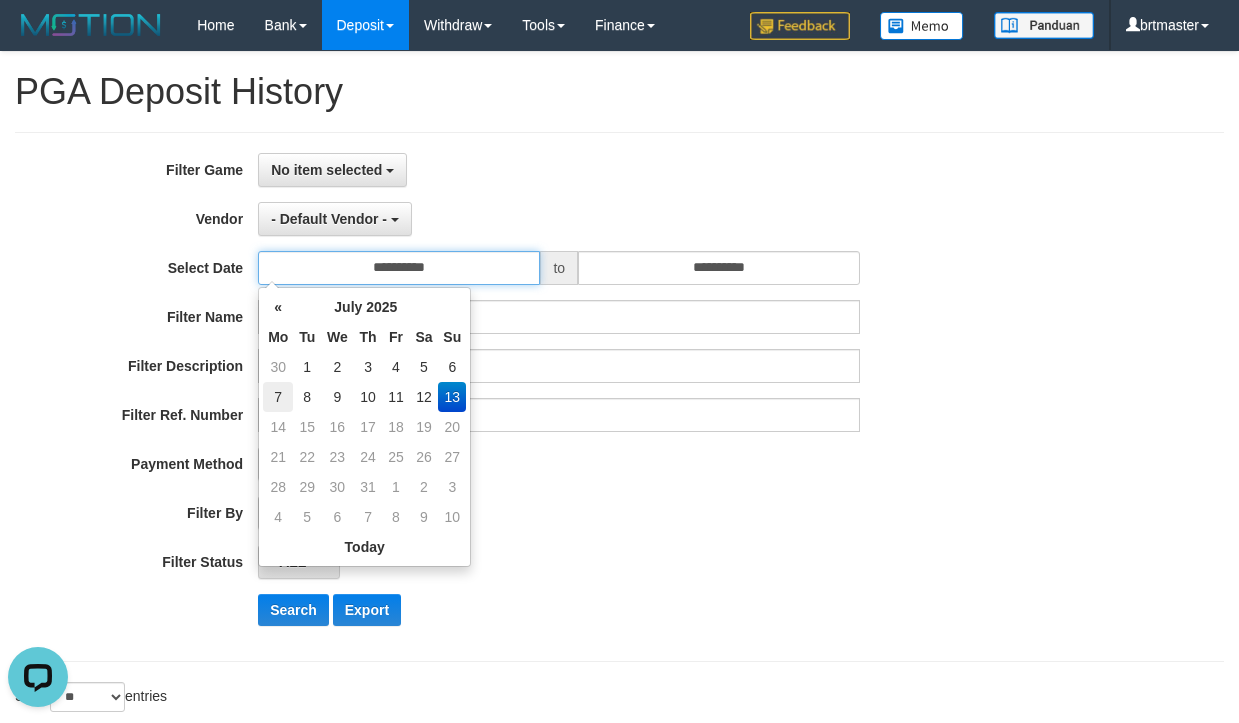 type on "**********" 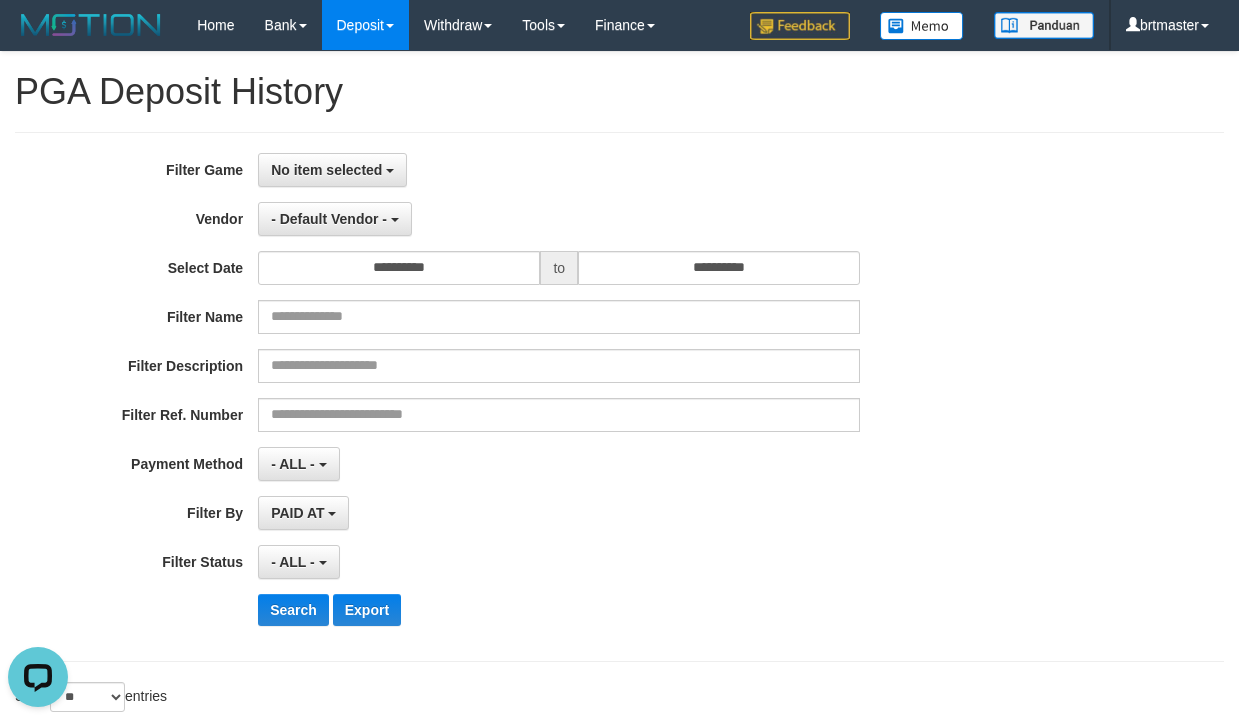 click on "- ALL -    SELECT ALL  - ALL -  SELECT PAYMENT METHOD
Mandiri
BNI
OVO
CIMB
BRI
MAYBANK
PERMATA
DANAMON
INDOMARET
ALFAMART
GOPAY
CC
BCA
QRIS
SINARMAS
LINKAJA
SHOPEEPAY
ATMBERSAMA
DANA
ARTHAGRAHA
SAMPOERNA
OCBCNISP" at bounding box center [559, 464] 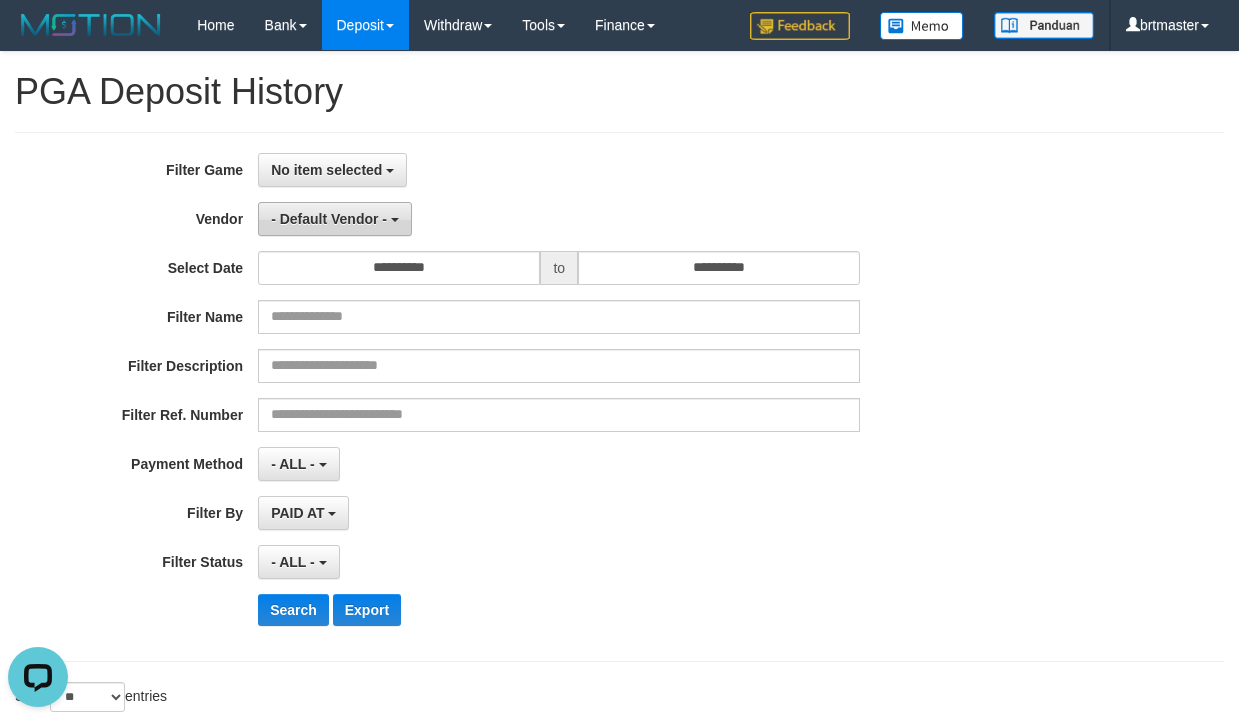 click on "- Default Vendor -" at bounding box center [329, 219] 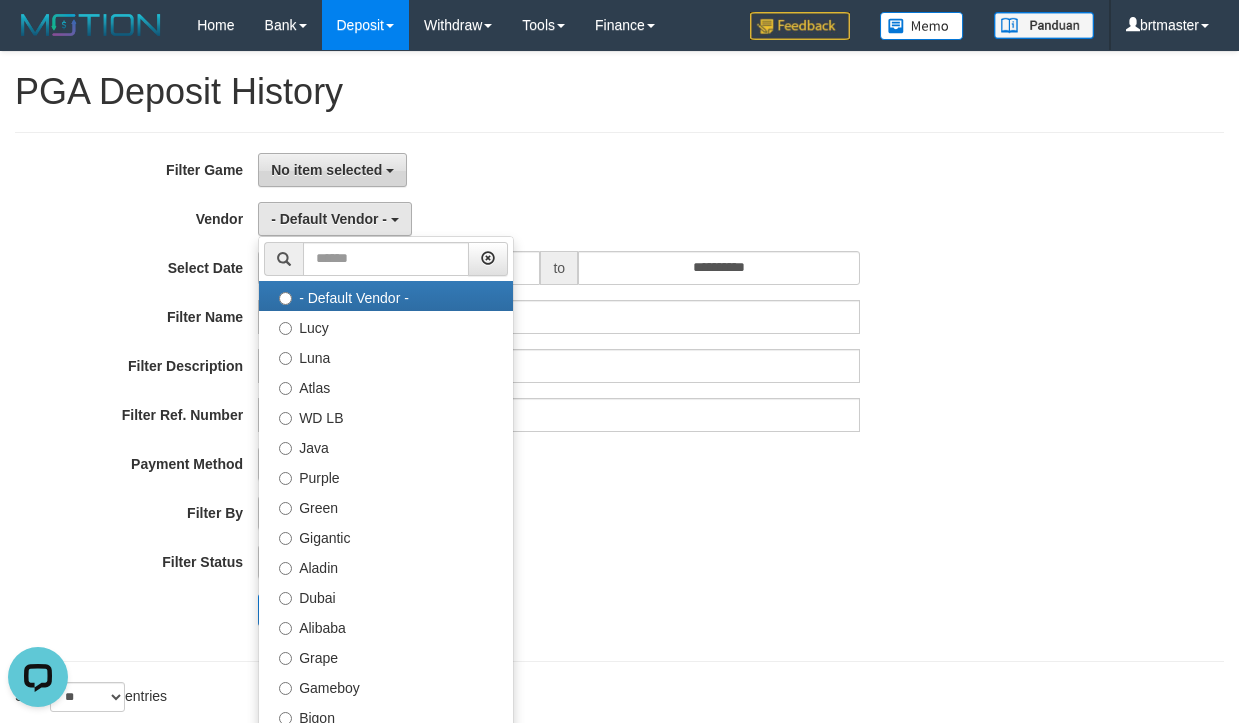 click on "No item selected" at bounding box center (332, 170) 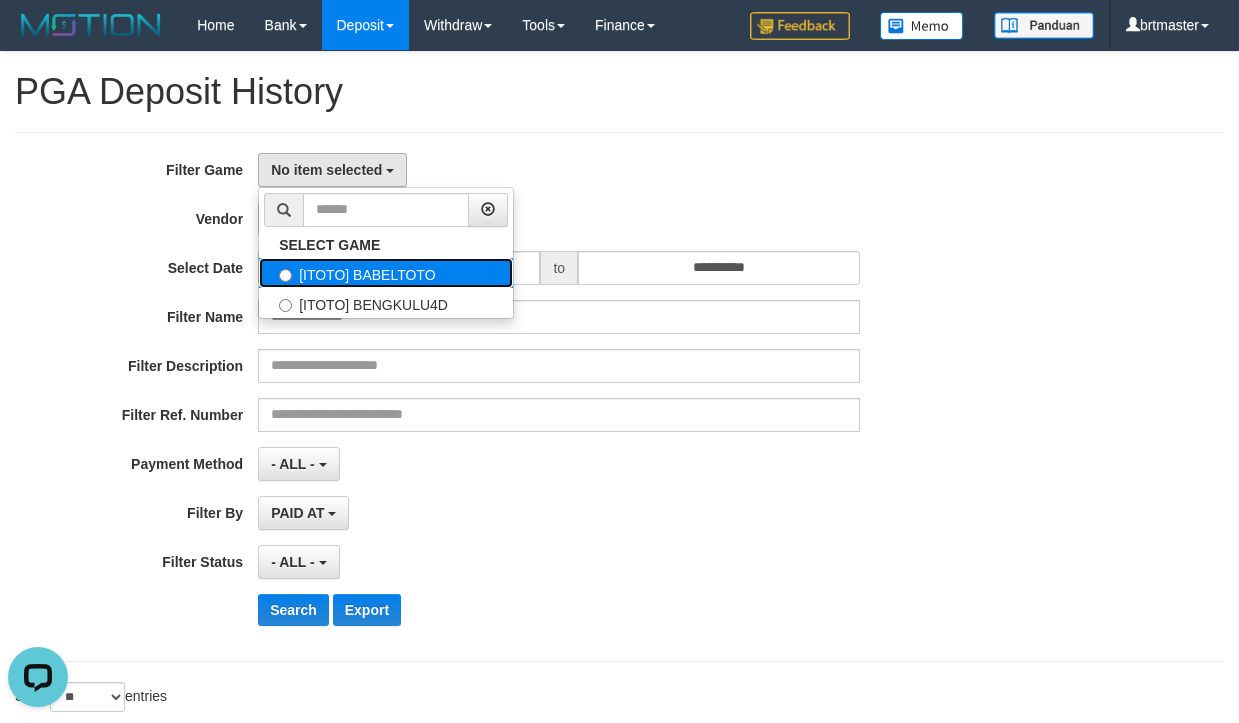 click on "[ITOTO] BABELTOTO" at bounding box center (386, 273) 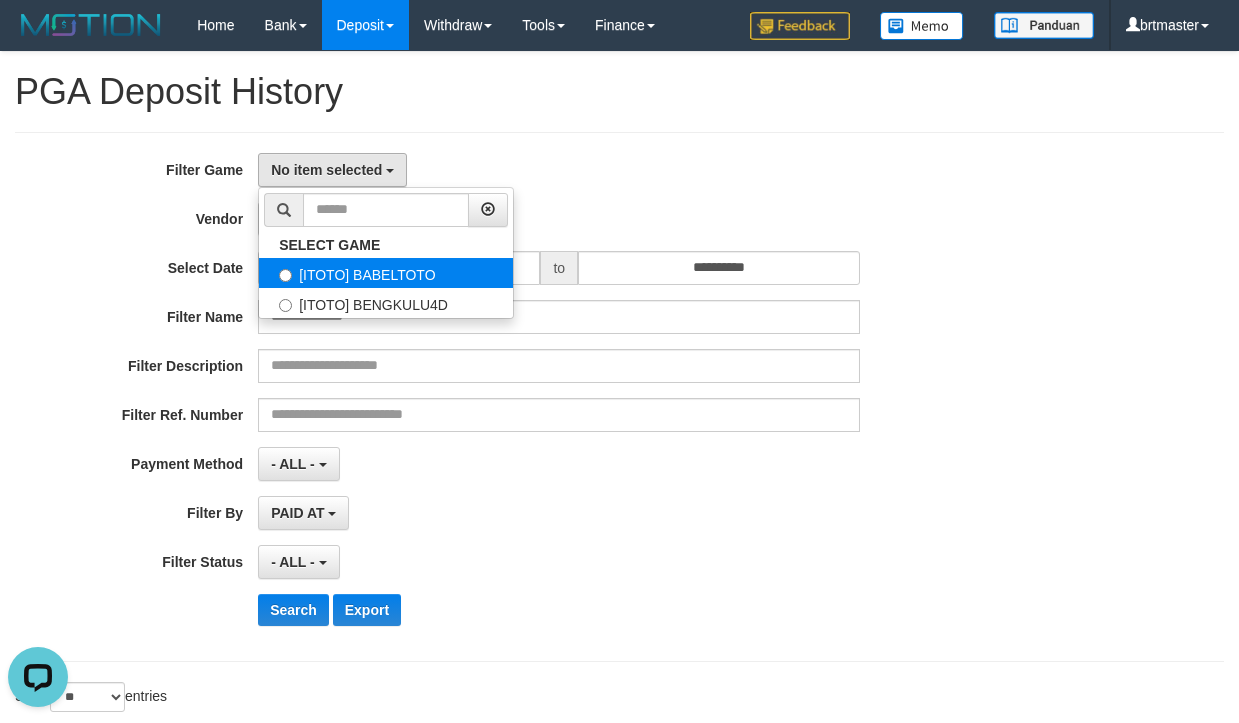 select on "****" 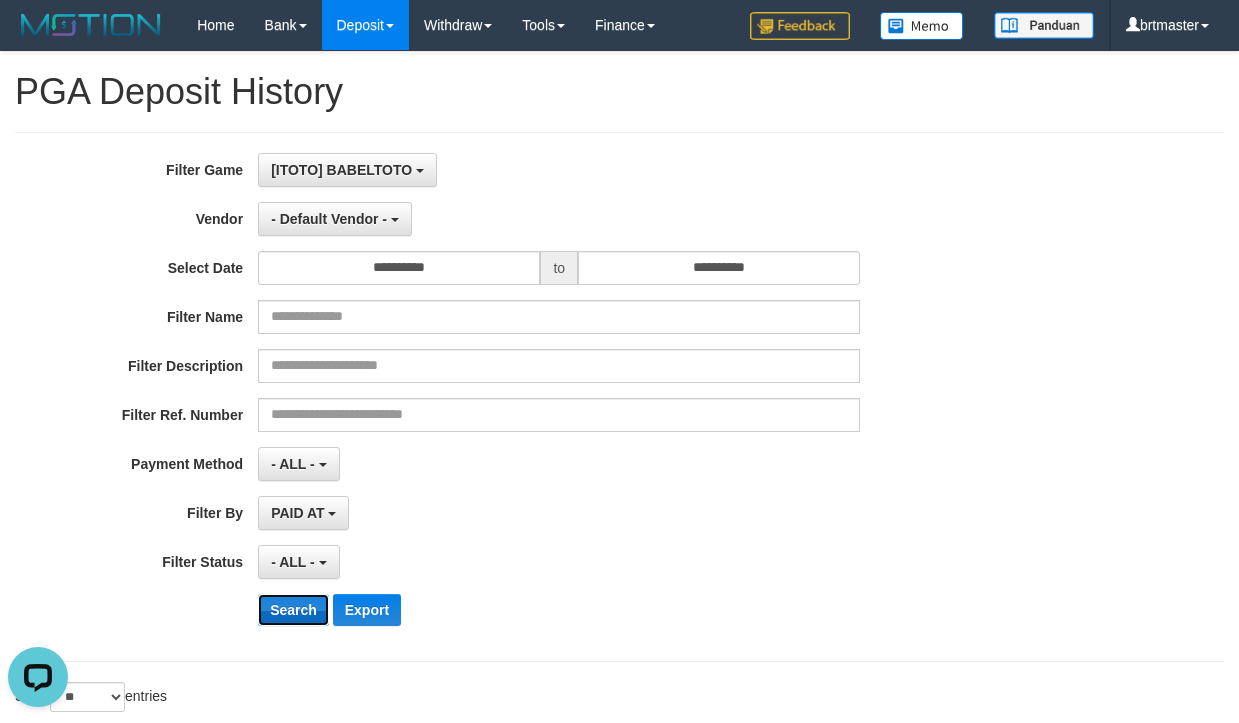 click on "Search" at bounding box center [293, 610] 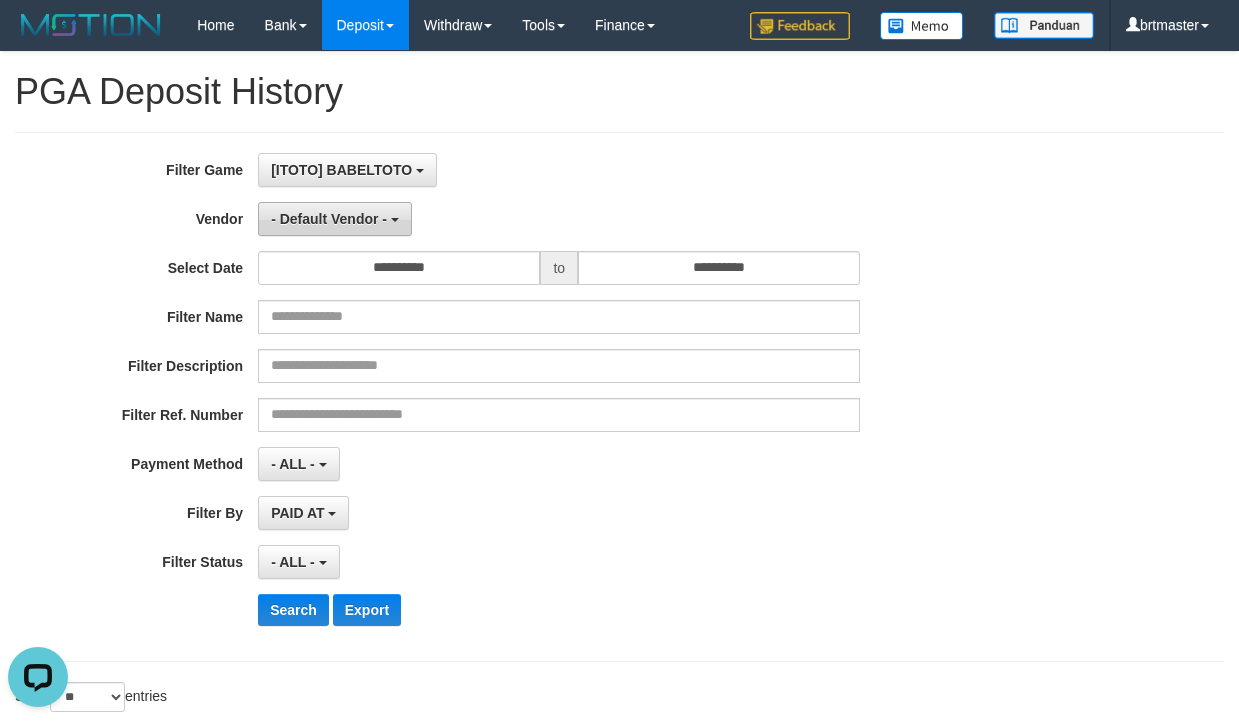 click on "- Default Vendor -" at bounding box center [329, 219] 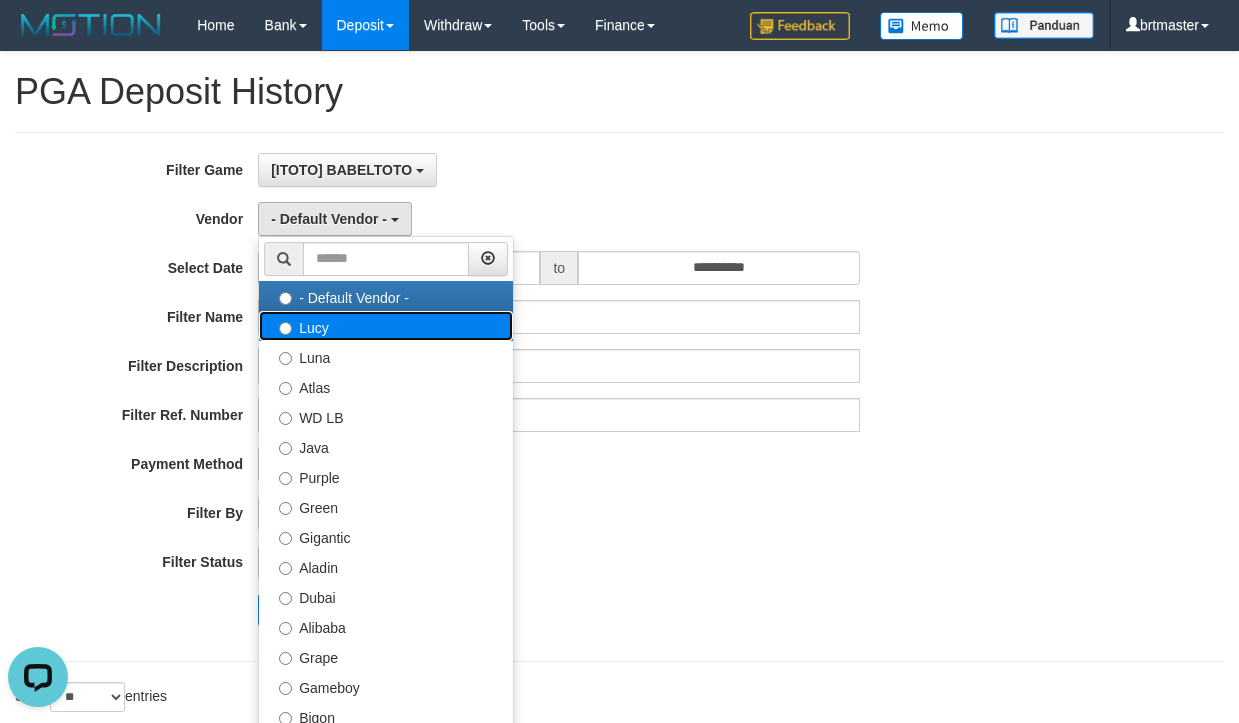 click on "Lucy" at bounding box center (386, 326) 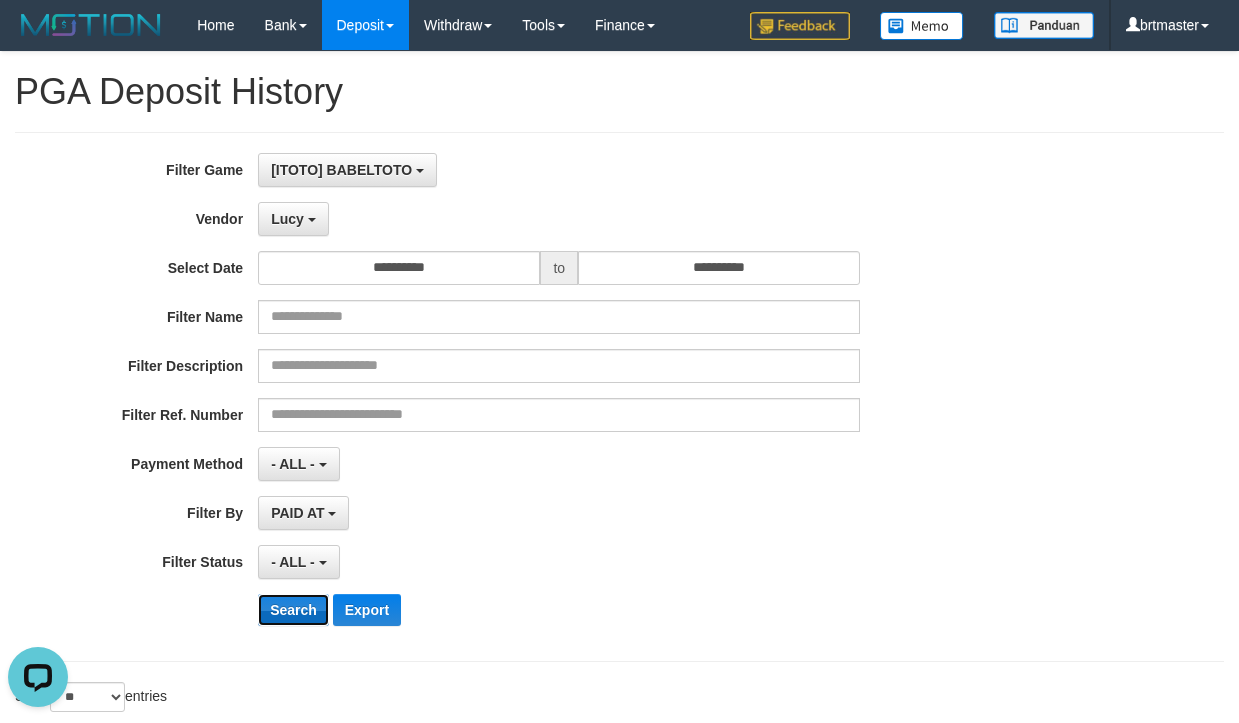 click on "Search" at bounding box center [293, 610] 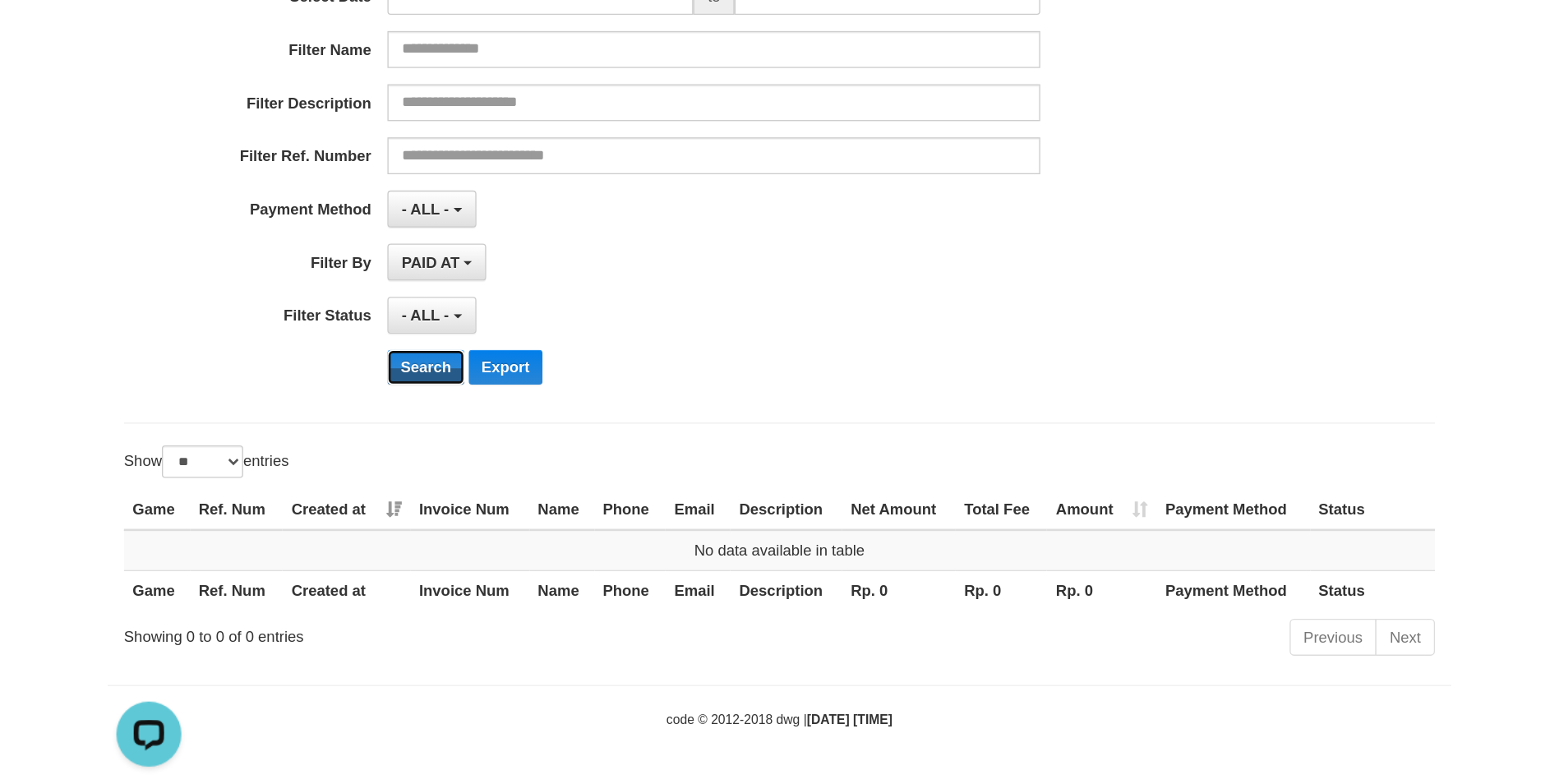 scroll, scrollTop: 33, scrollLeft: 0, axis: vertical 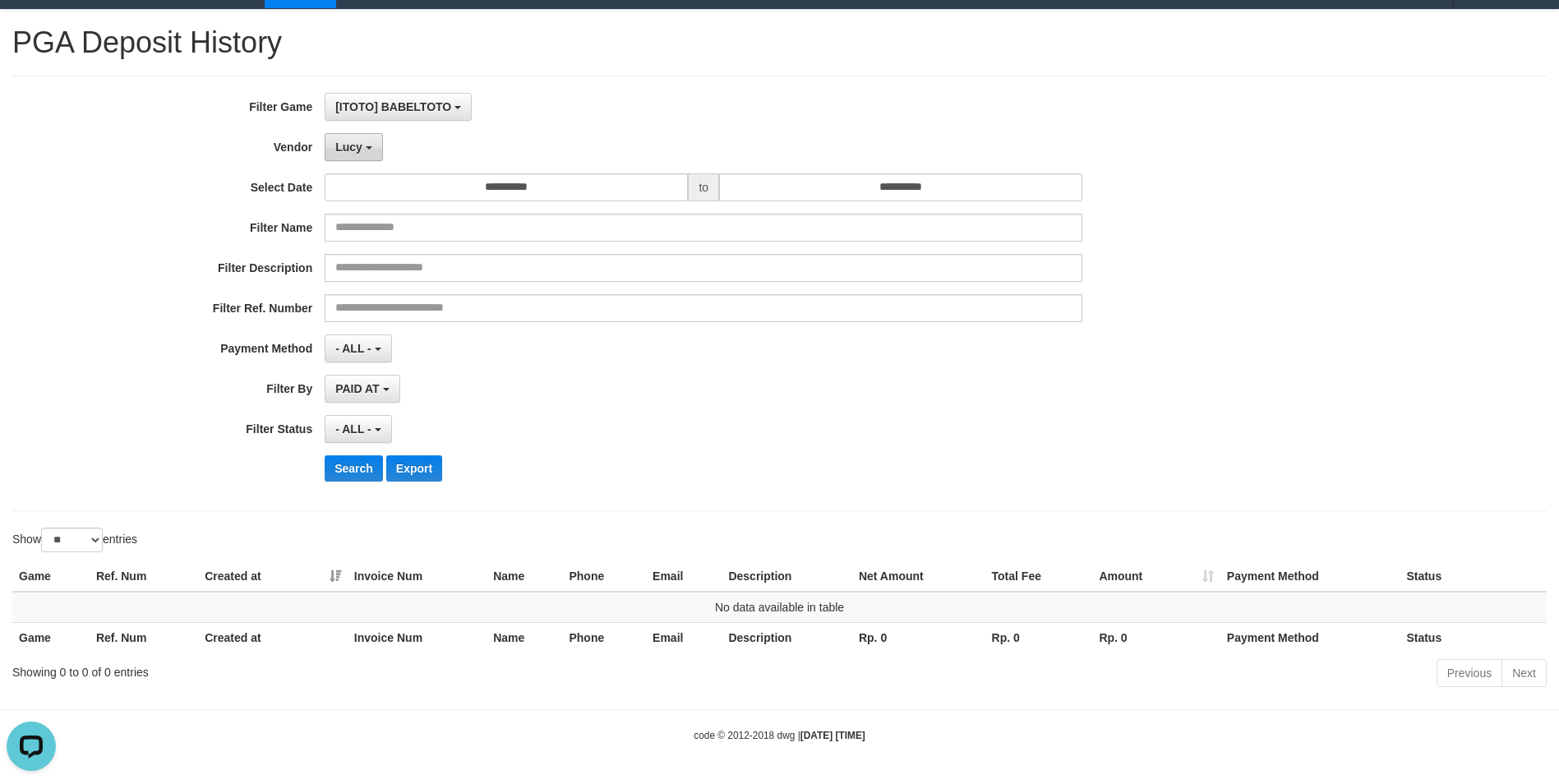 click on "Lucy" at bounding box center (348, 147) 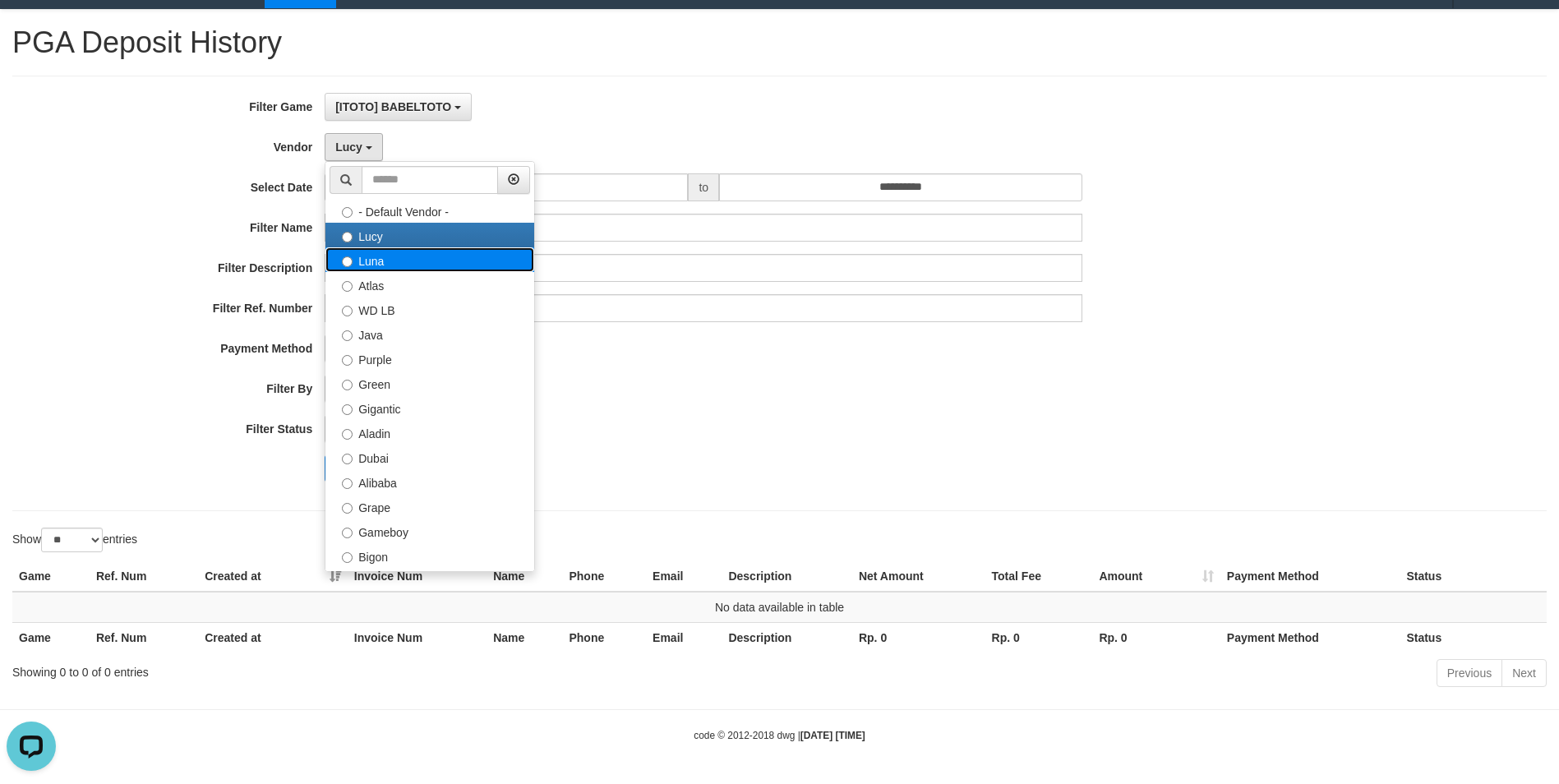 click on "Luna" at bounding box center (430, 260) 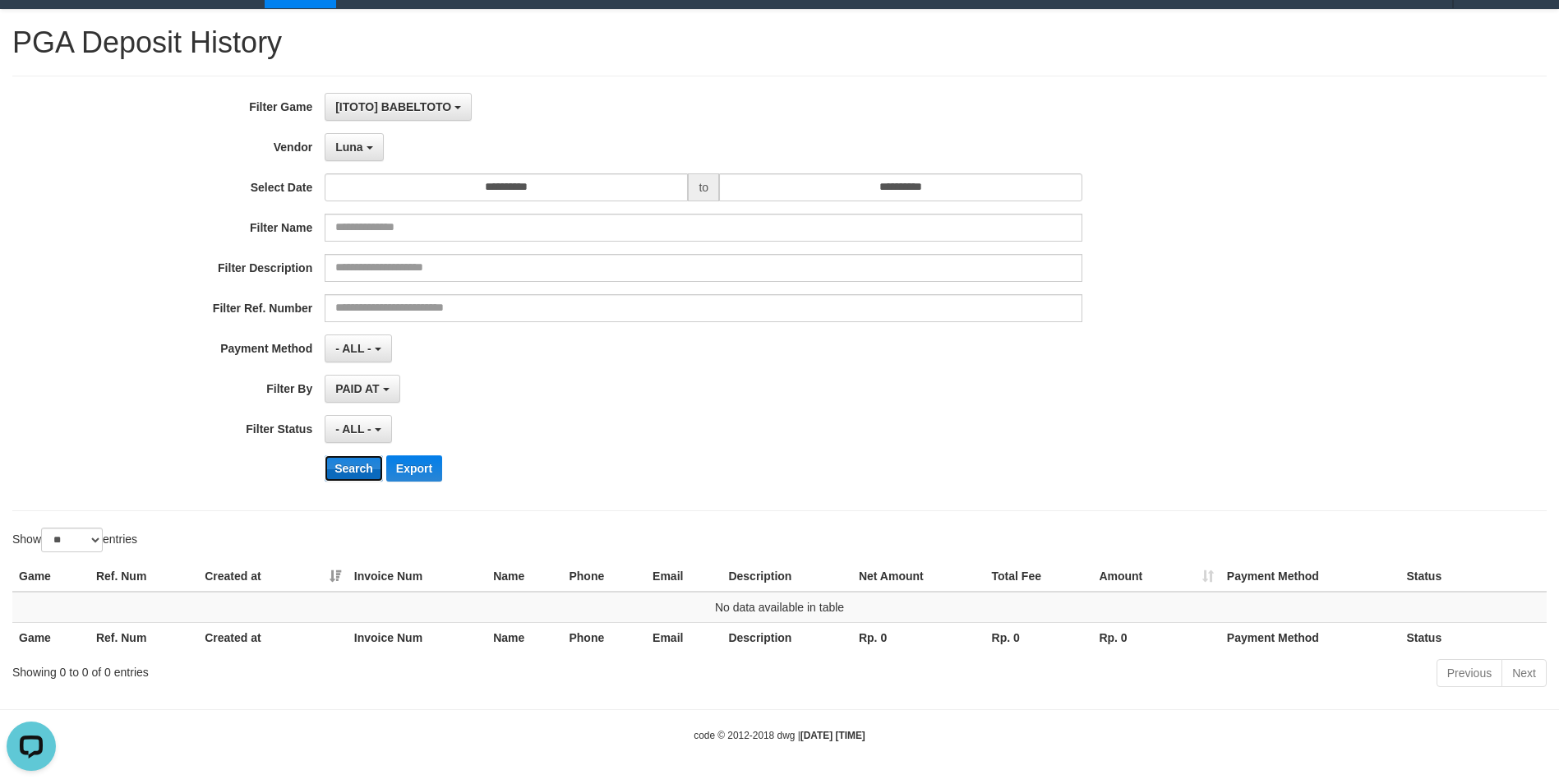 click on "Search" at bounding box center (353, 468) 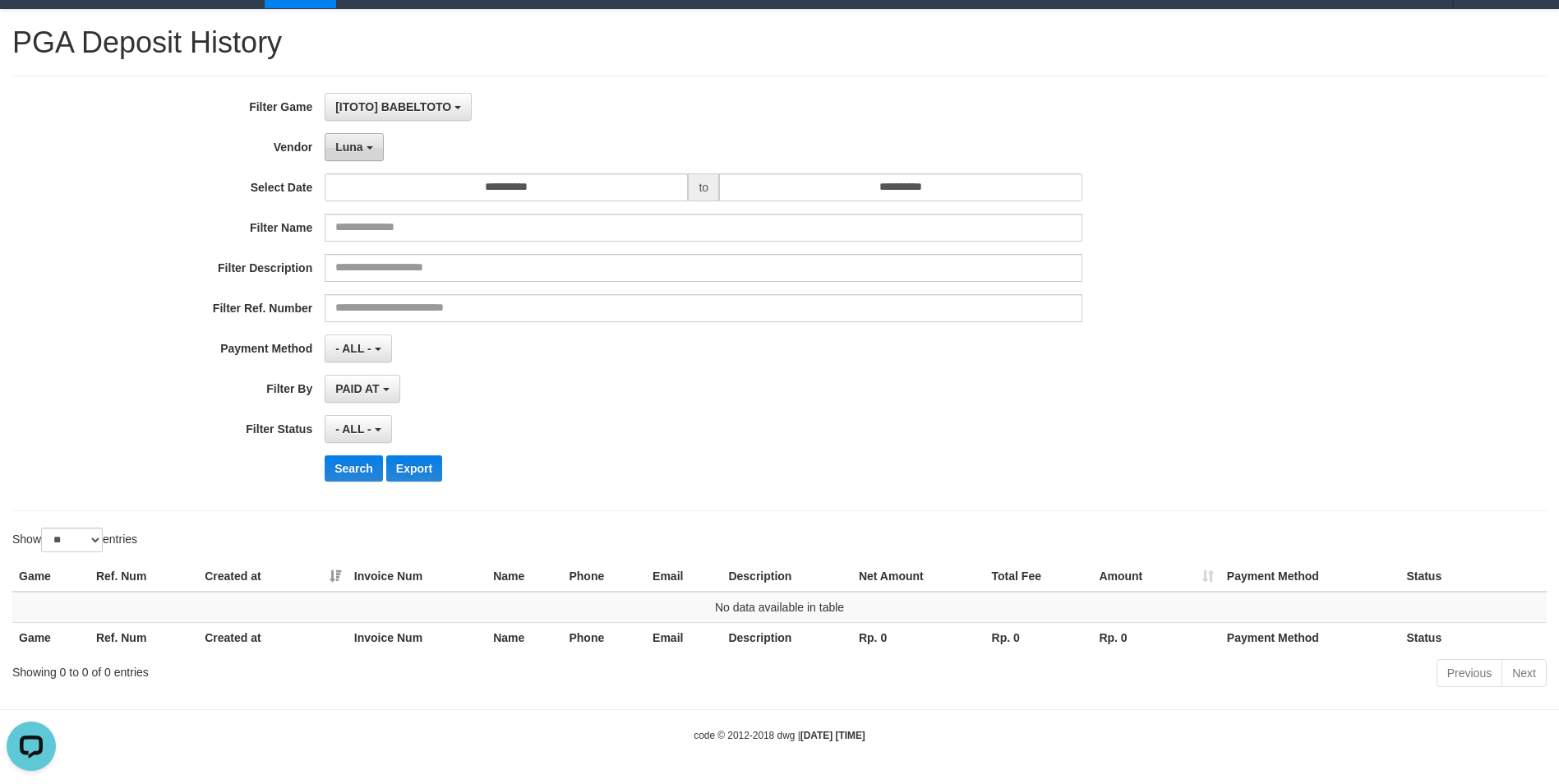 drag, startPoint x: 321, startPoint y: 147, endPoint x: 336, endPoint y: 154, distance: 16.55295 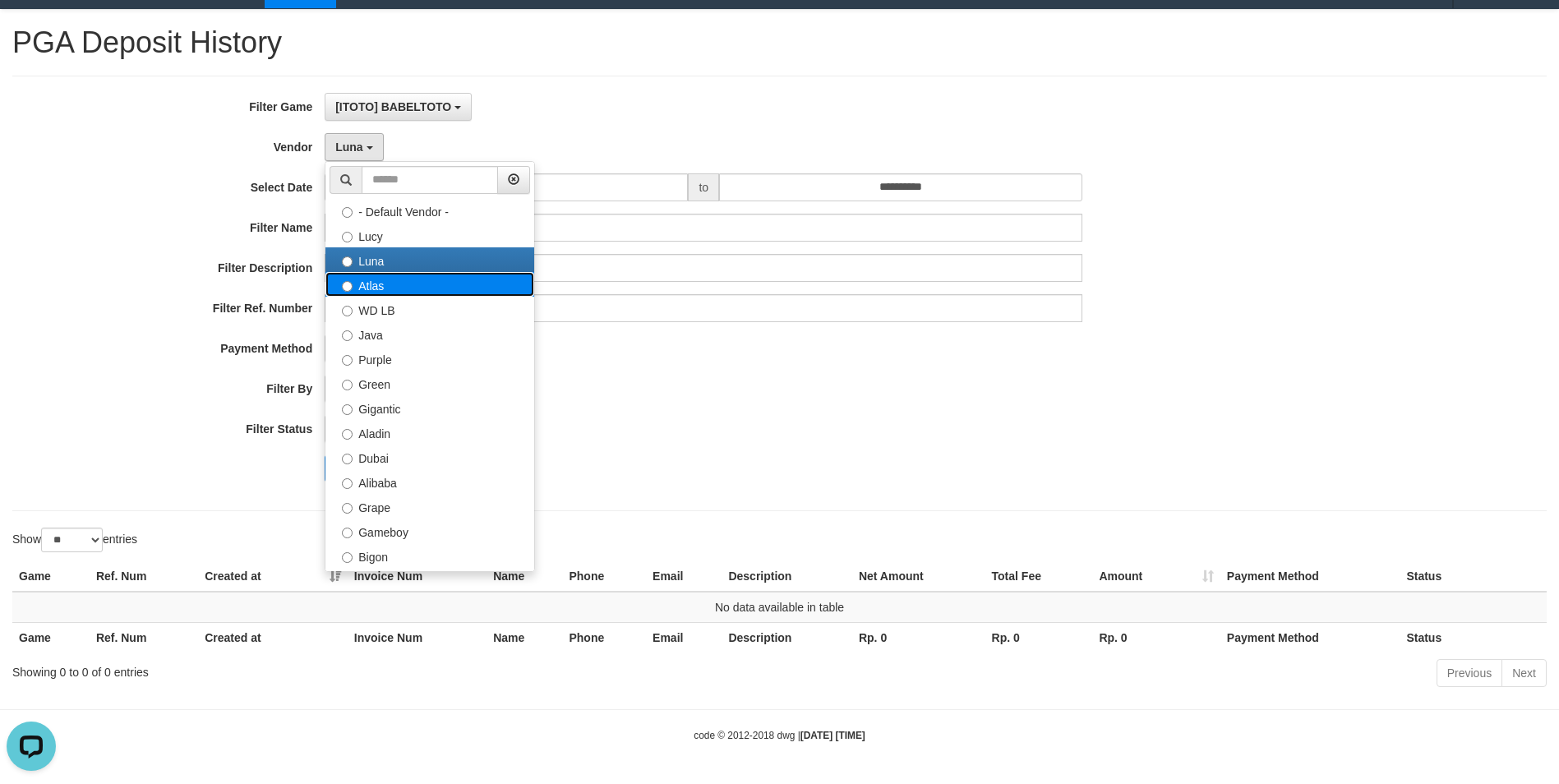 click on "Atlas" at bounding box center (430, 284) 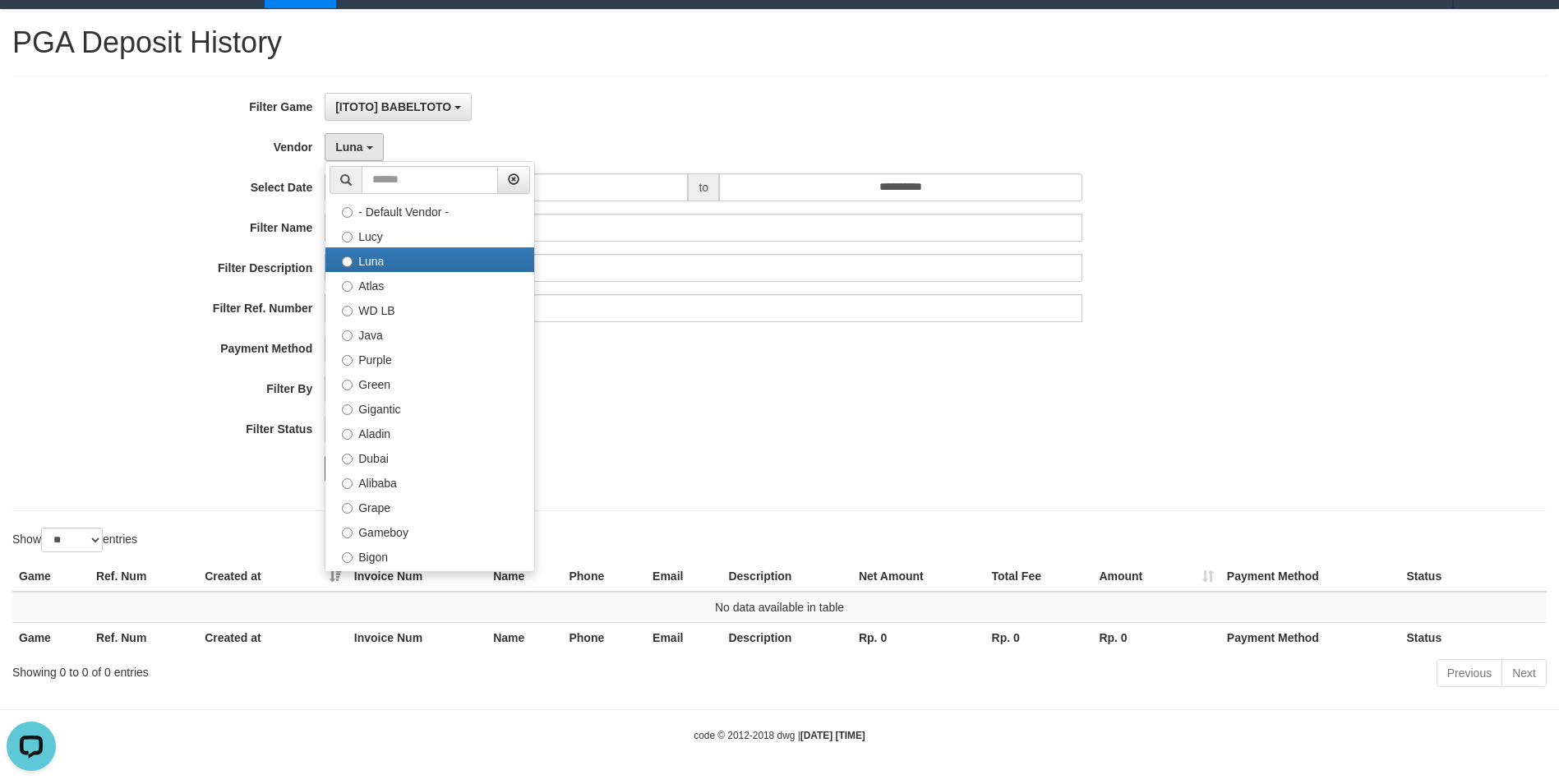 select on "**********" 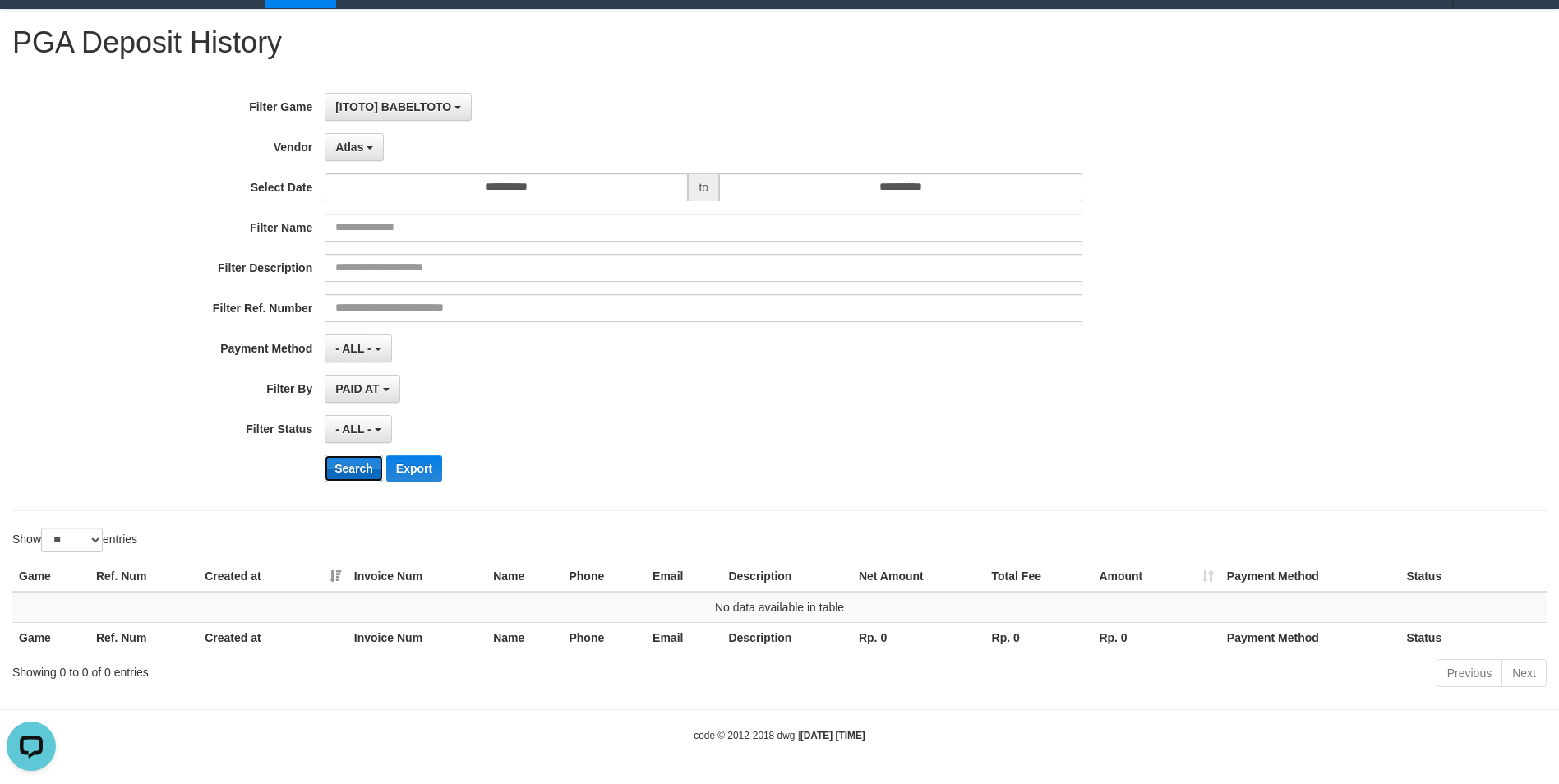 click on "Search" at bounding box center [353, 468] 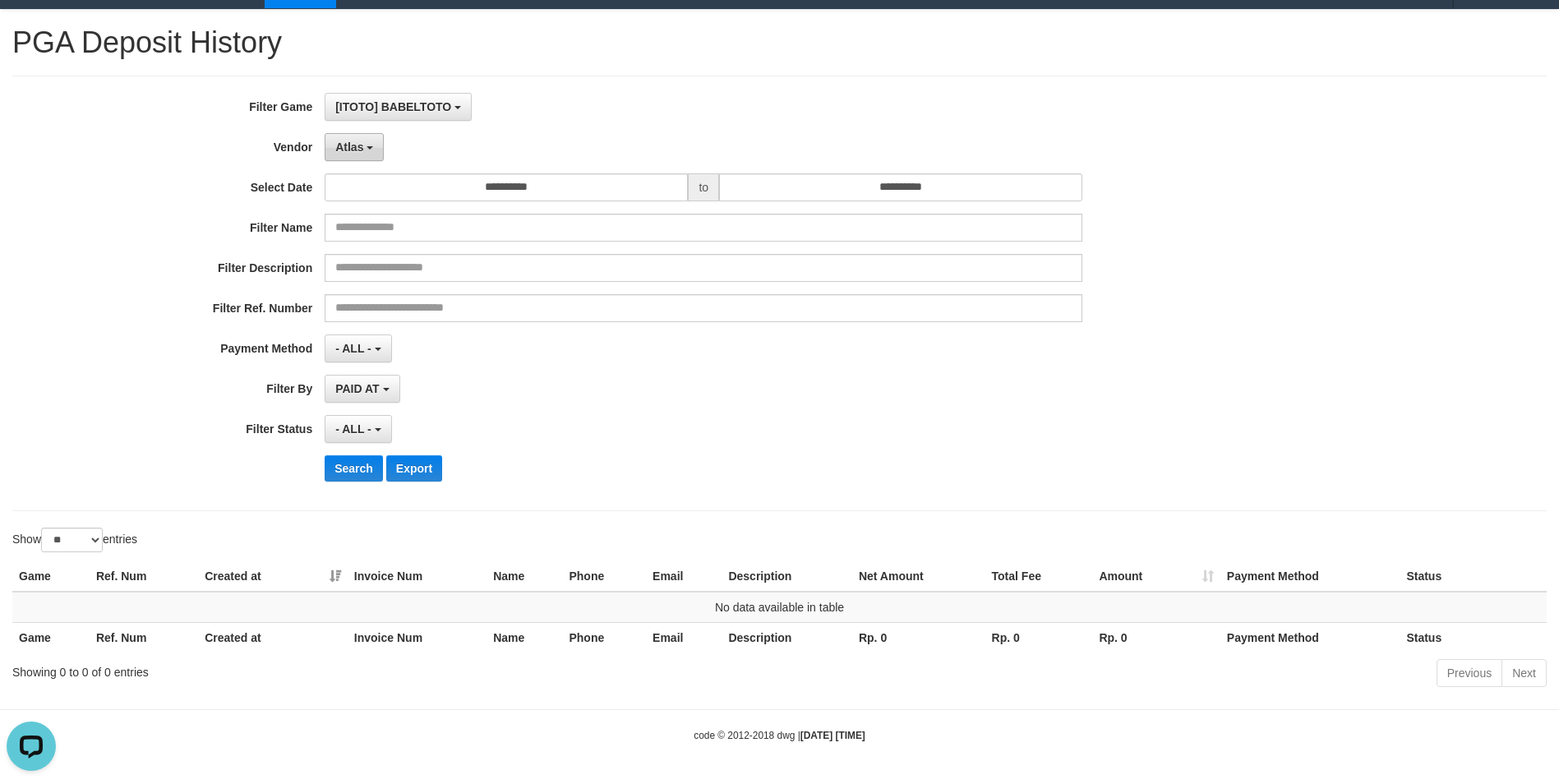 click at bounding box center [370, 148] 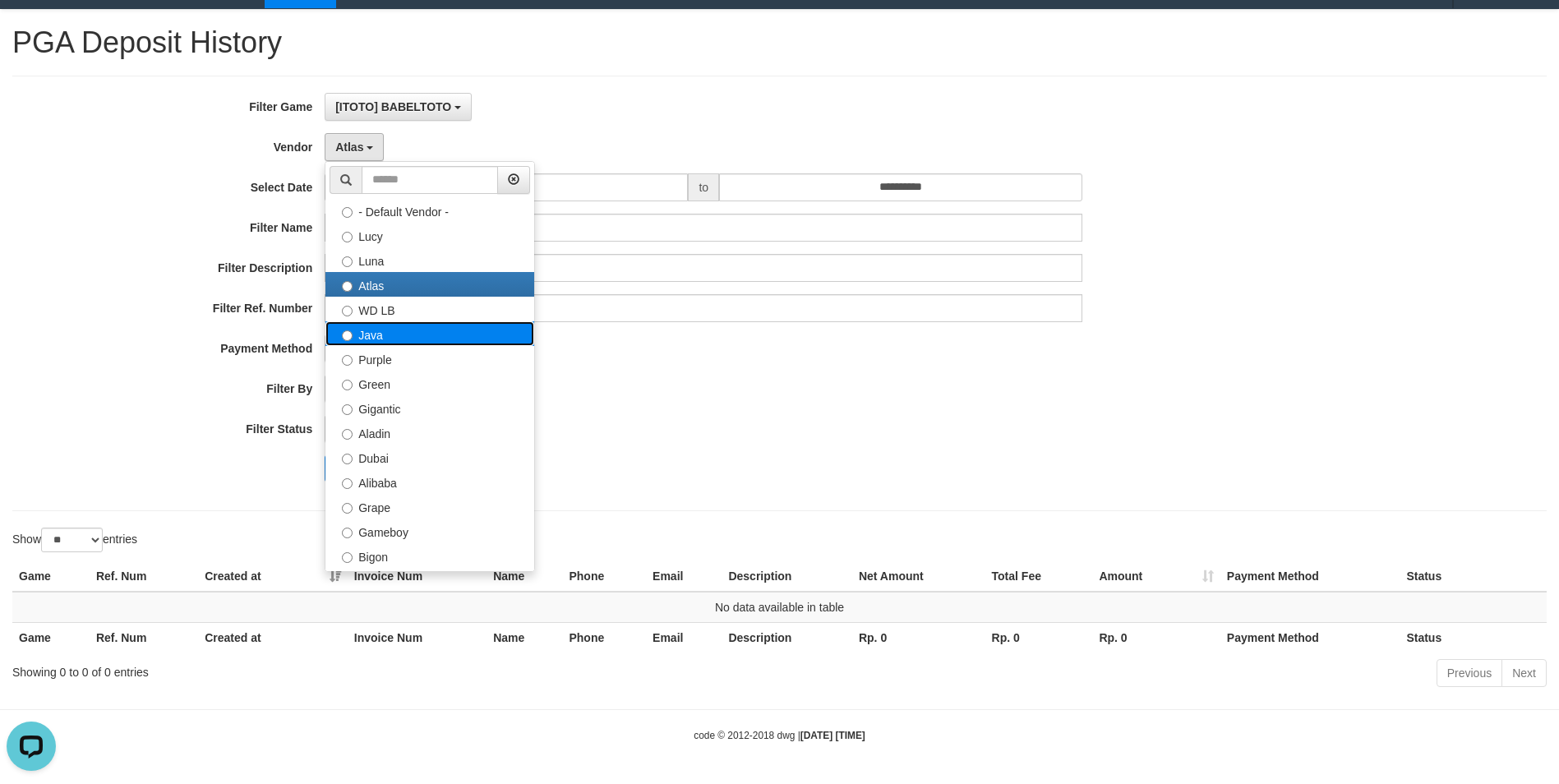 click on "Java" at bounding box center (430, 334) 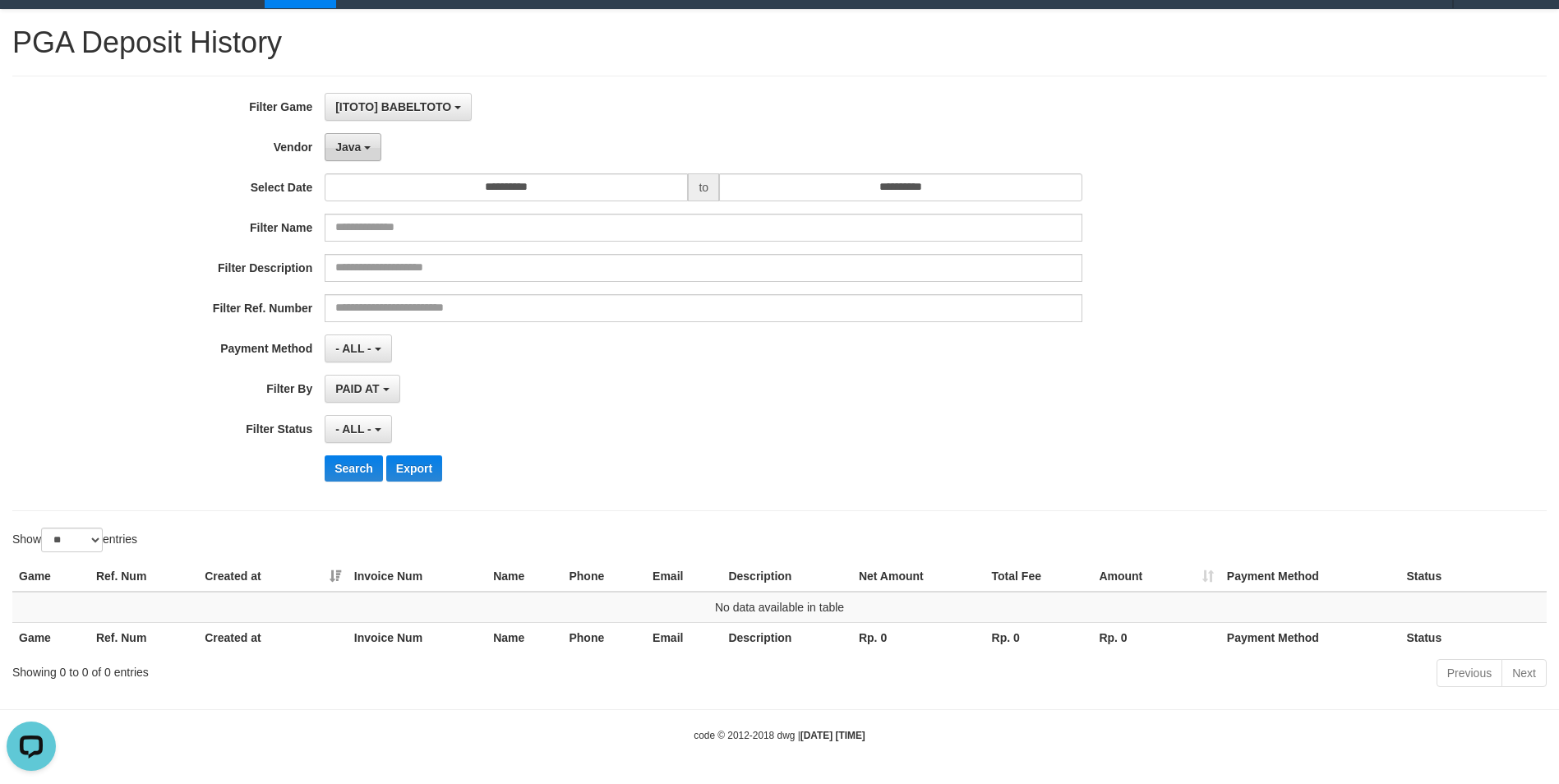 click on "Java" at bounding box center (353, 147) 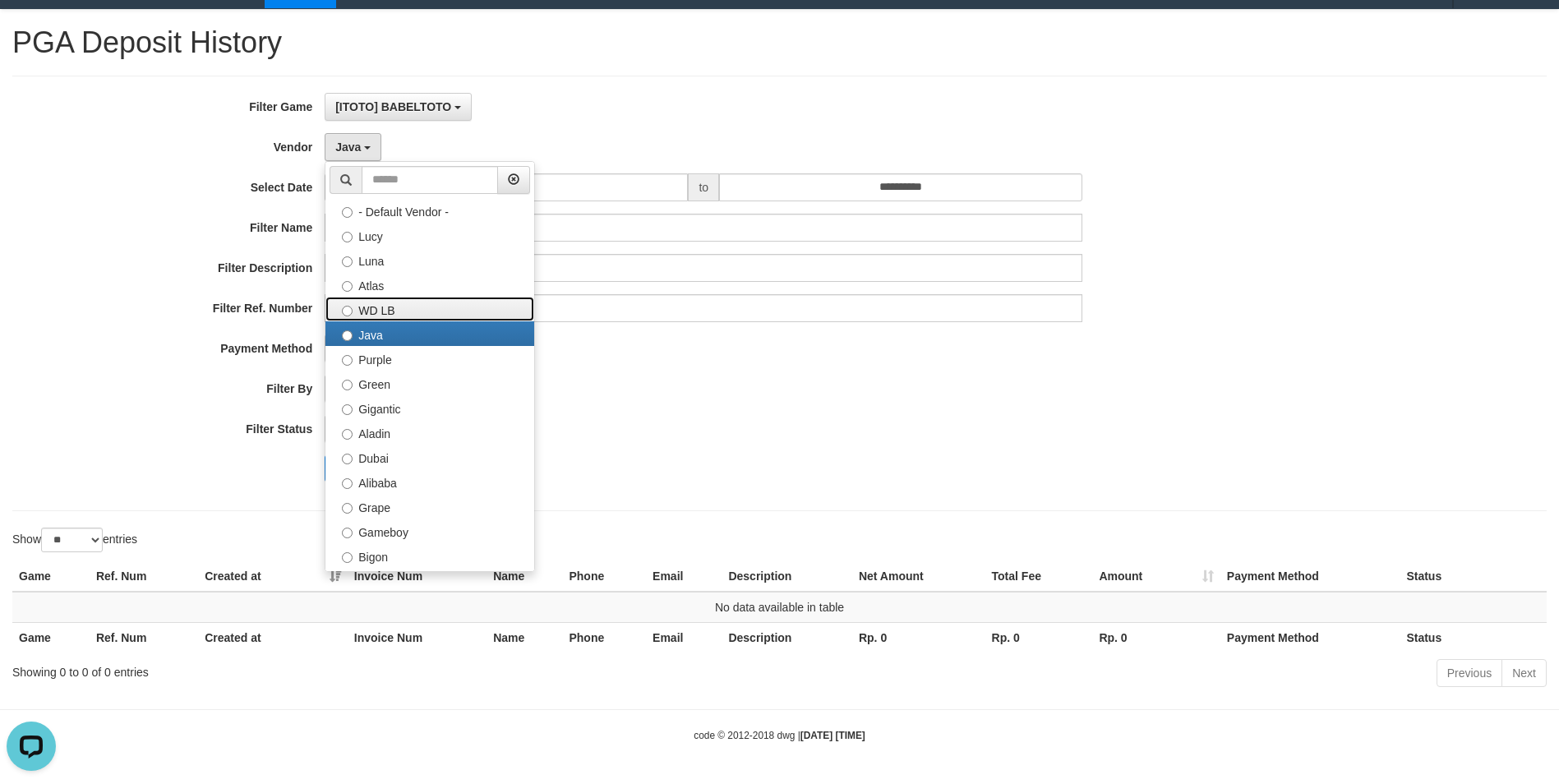 click on "WD LB" at bounding box center [430, 309] 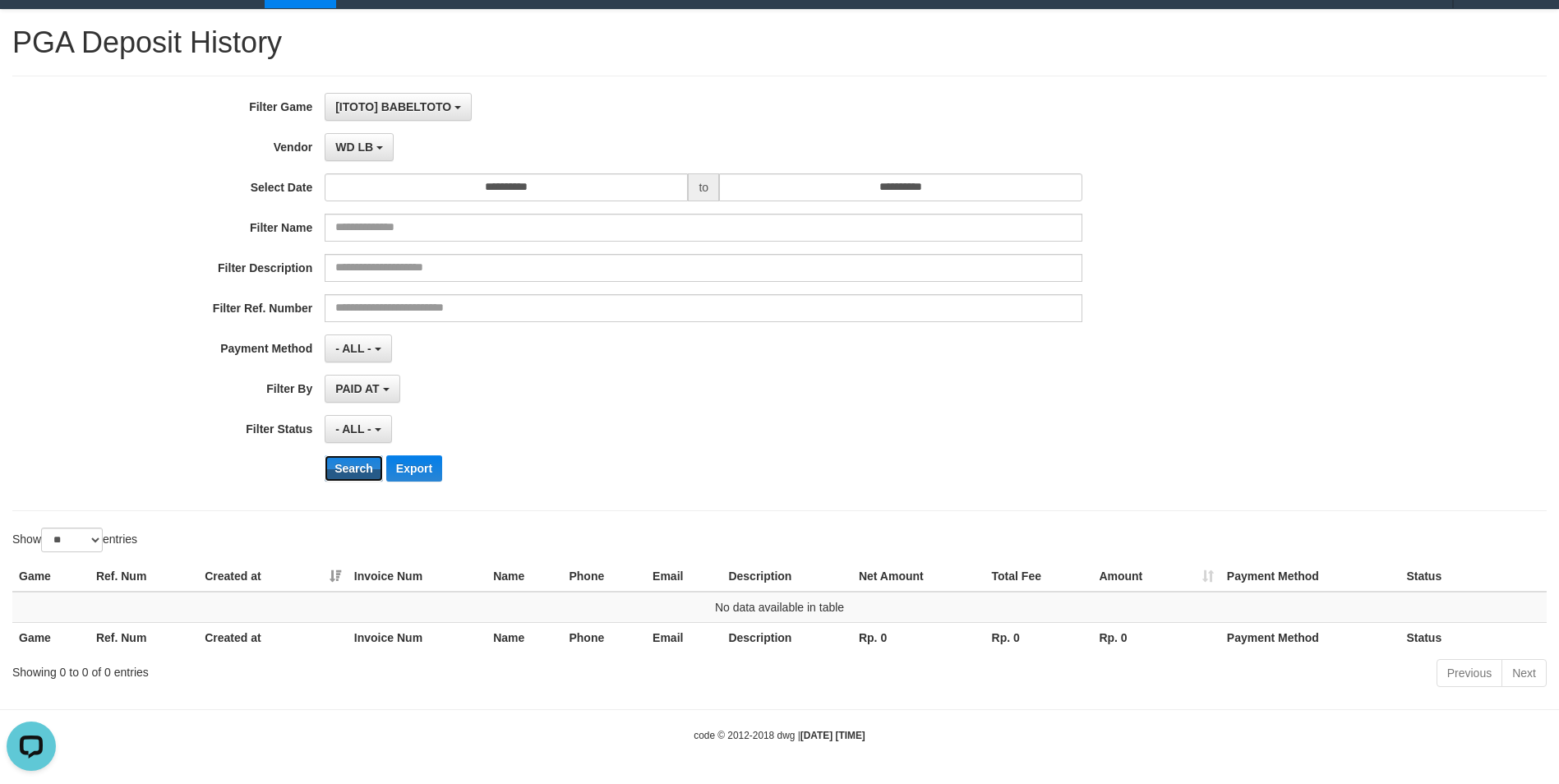 drag, startPoint x: 362, startPoint y: 470, endPoint x: 404, endPoint y: 354, distance: 123.36936 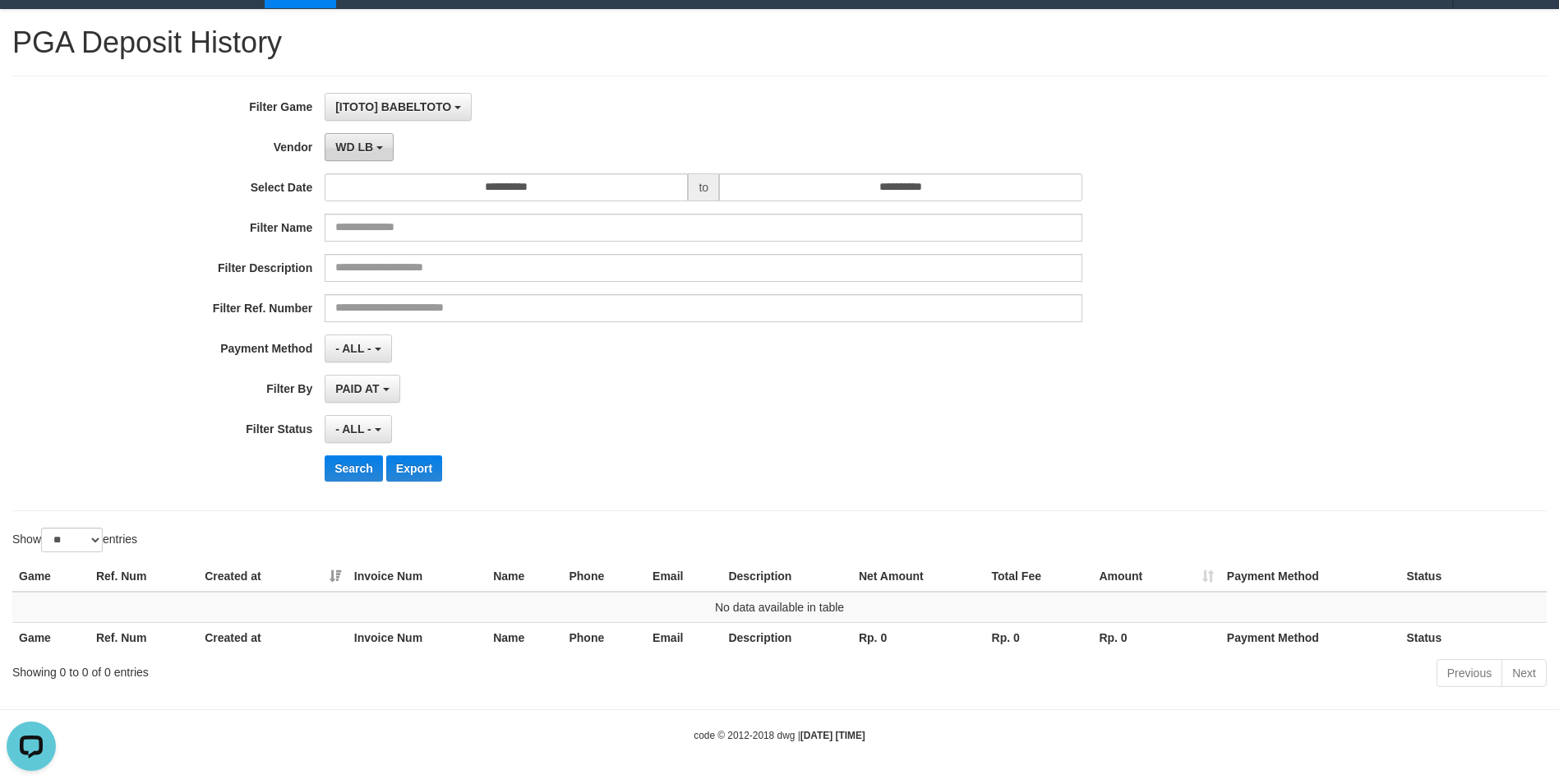 click on "WD LB" at bounding box center (354, 147) 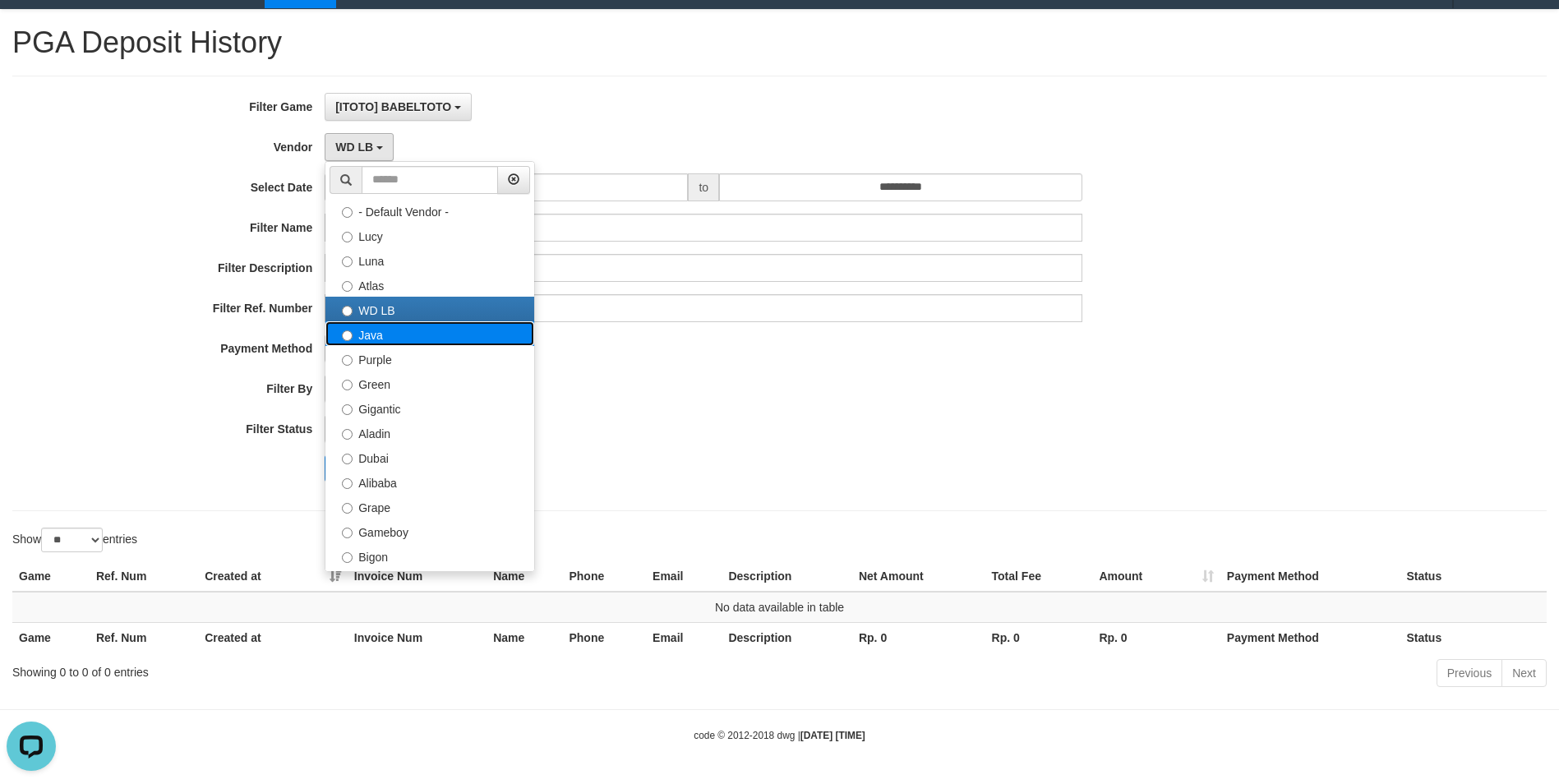 click on "Java" at bounding box center [430, 334] 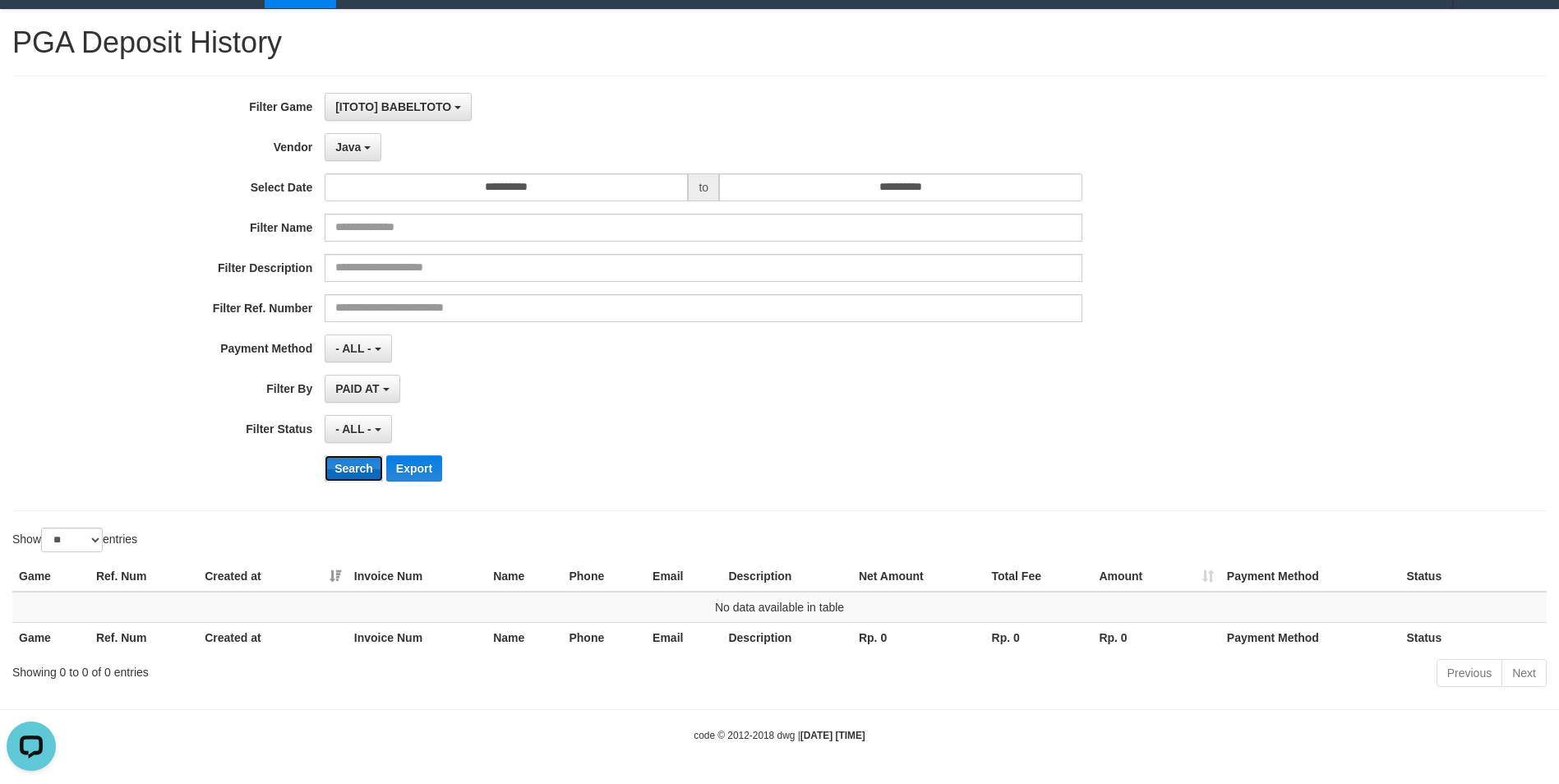 click on "Search" at bounding box center [353, 468] 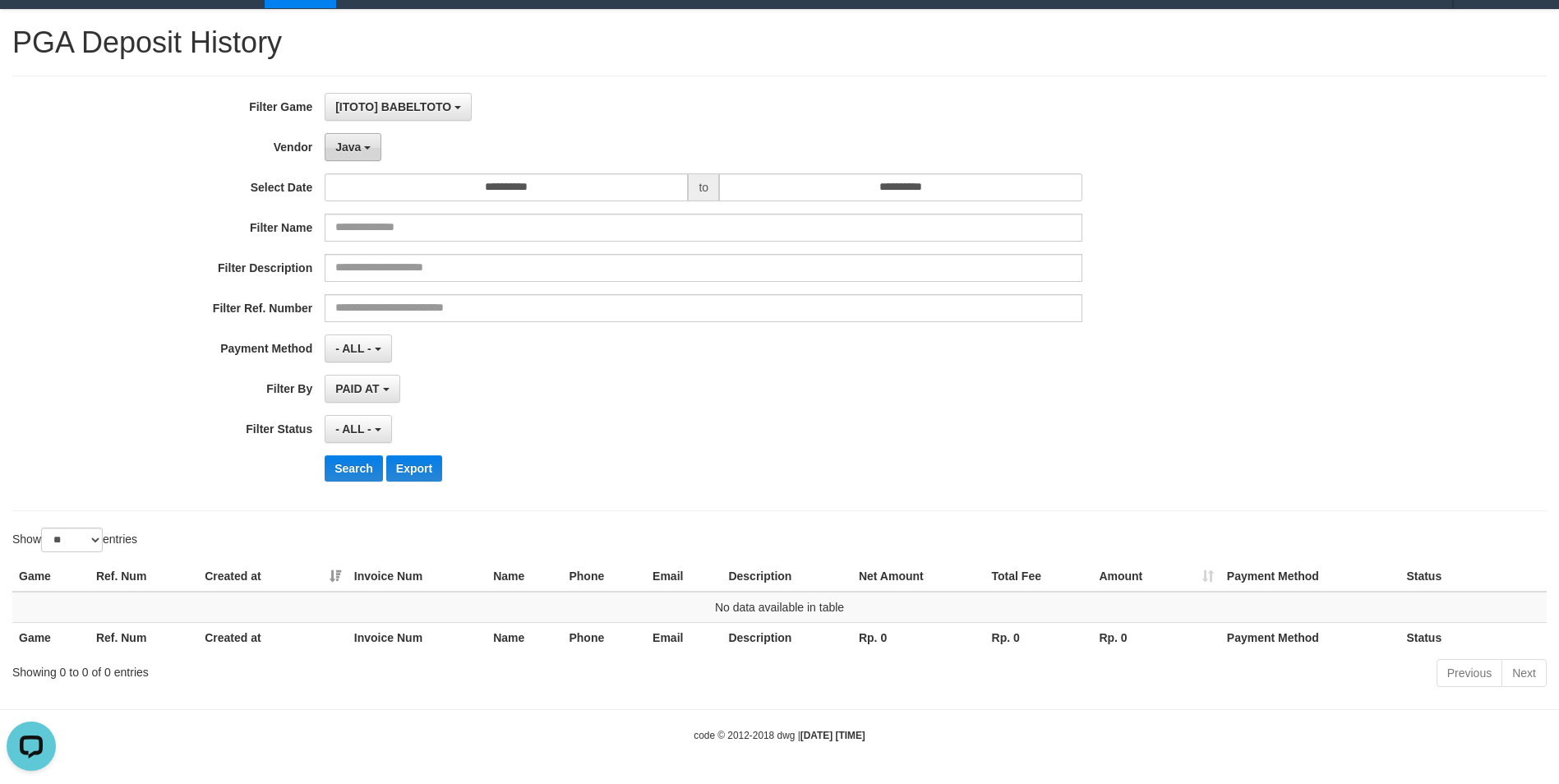 click on "Java" at bounding box center (348, 147) 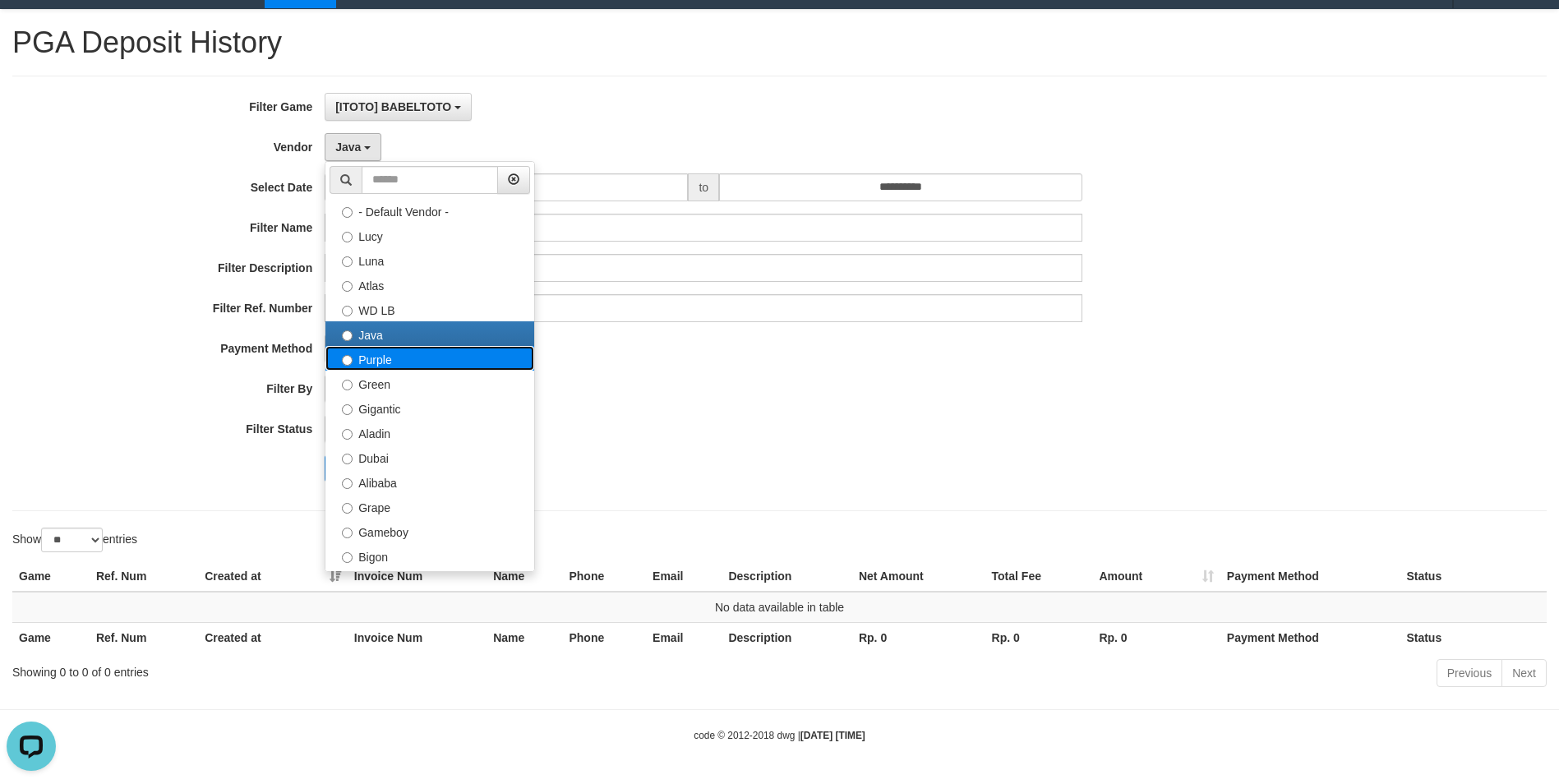 click on "Purple" at bounding box center [430, 358] 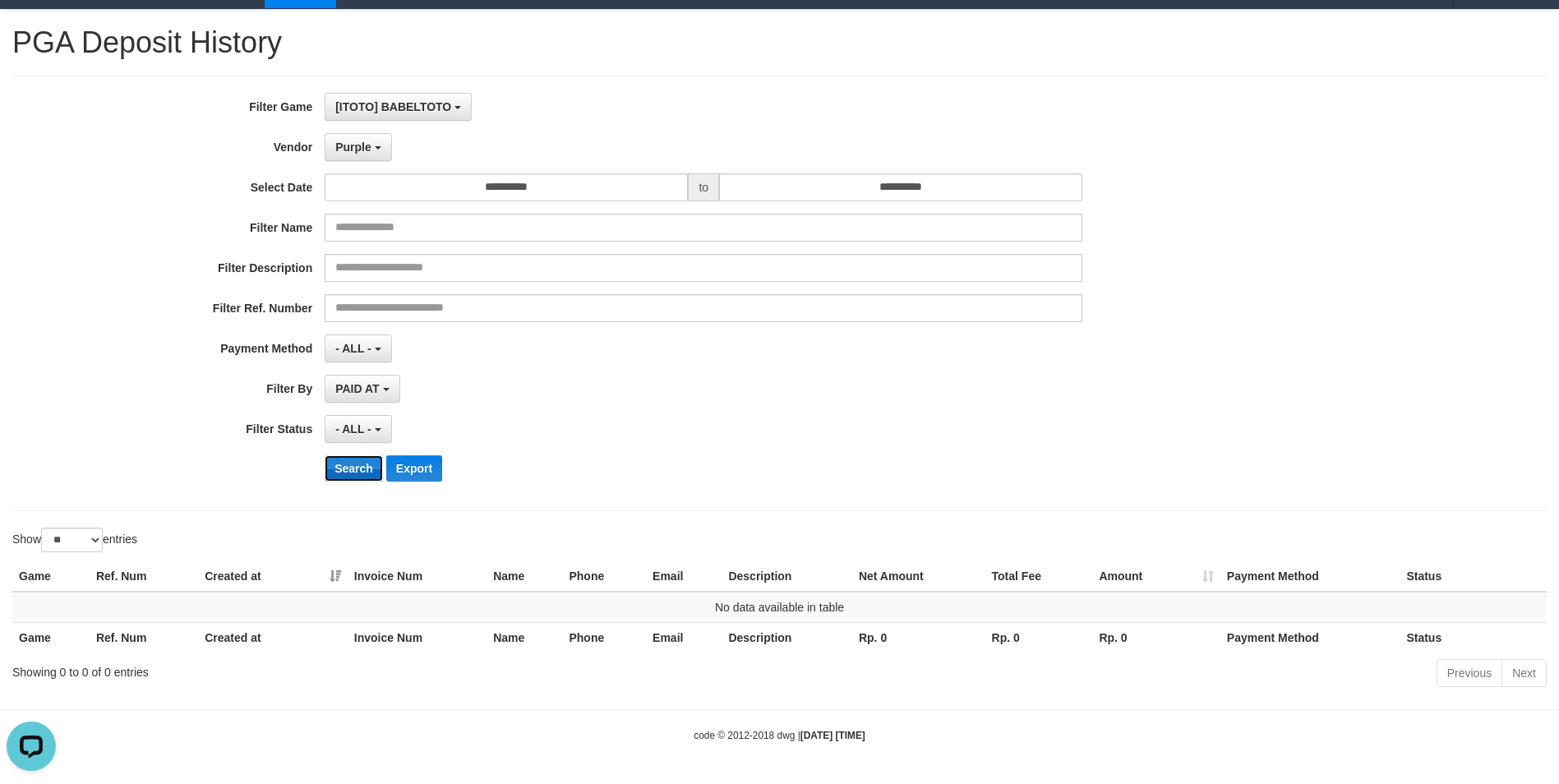 click on "Search" at bounding box center (353, 468) 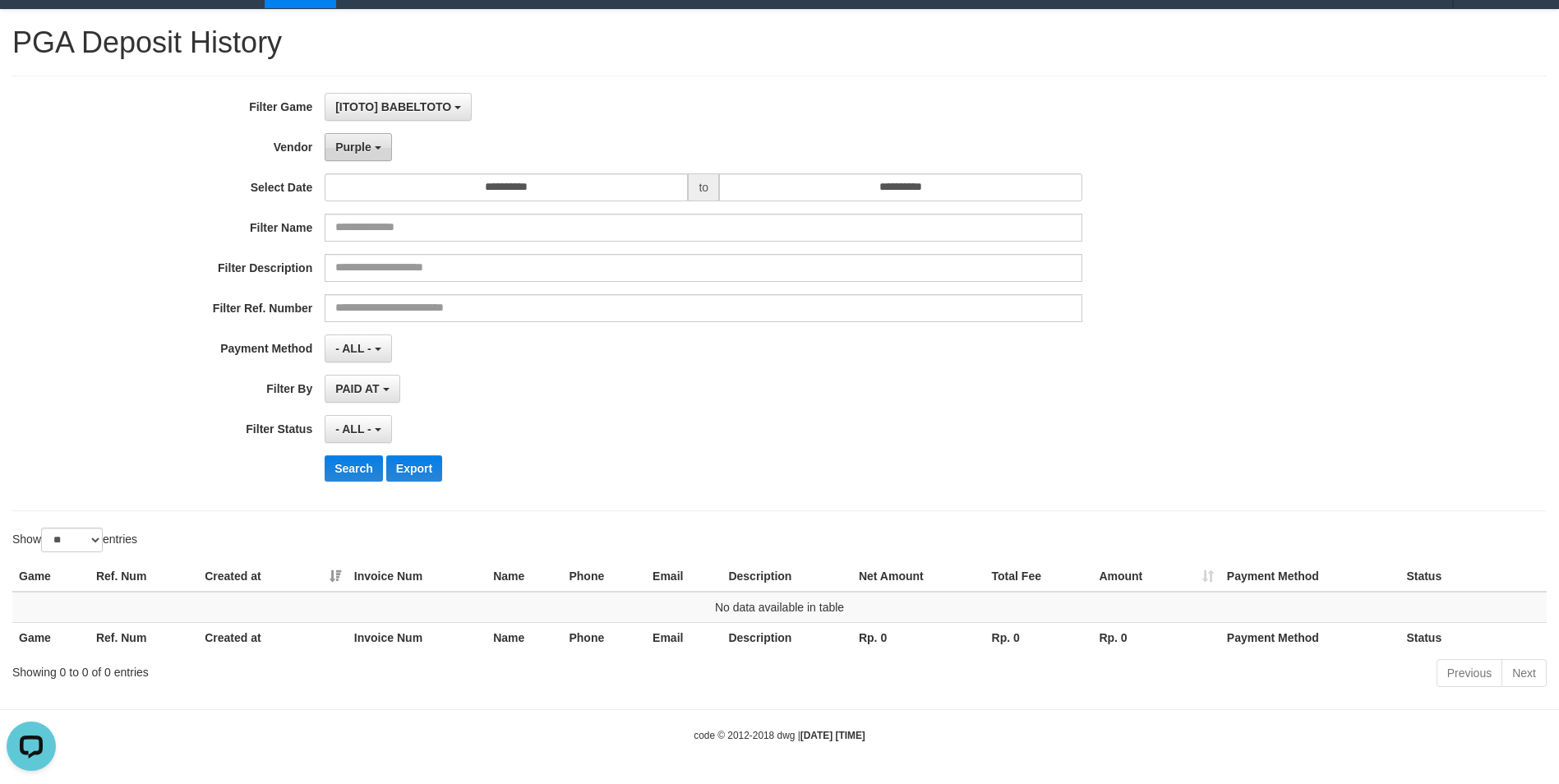 click on "Purple" at bounding box center (357, 147) 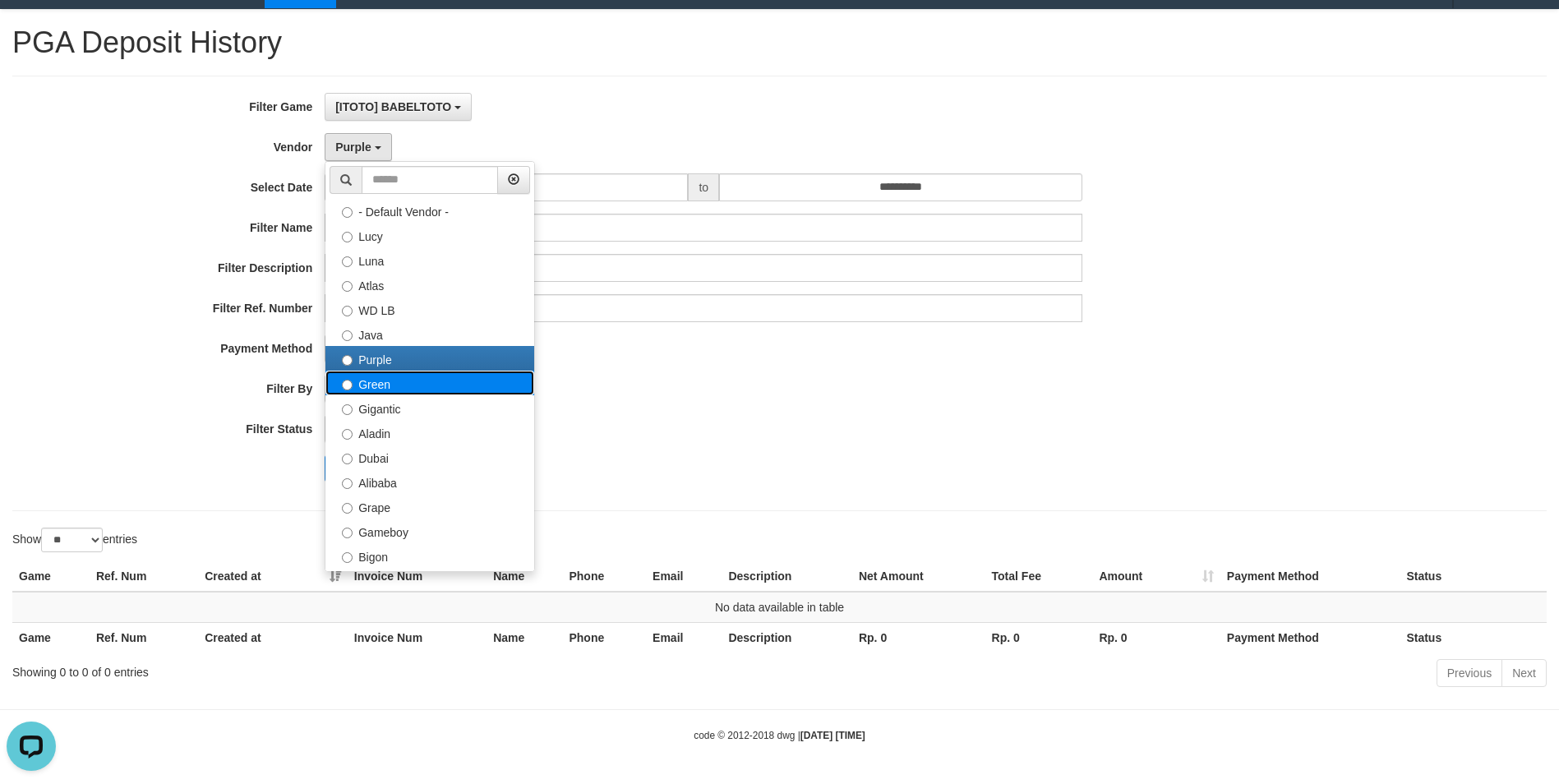 click on "Green" at bounding box center (430, 383) 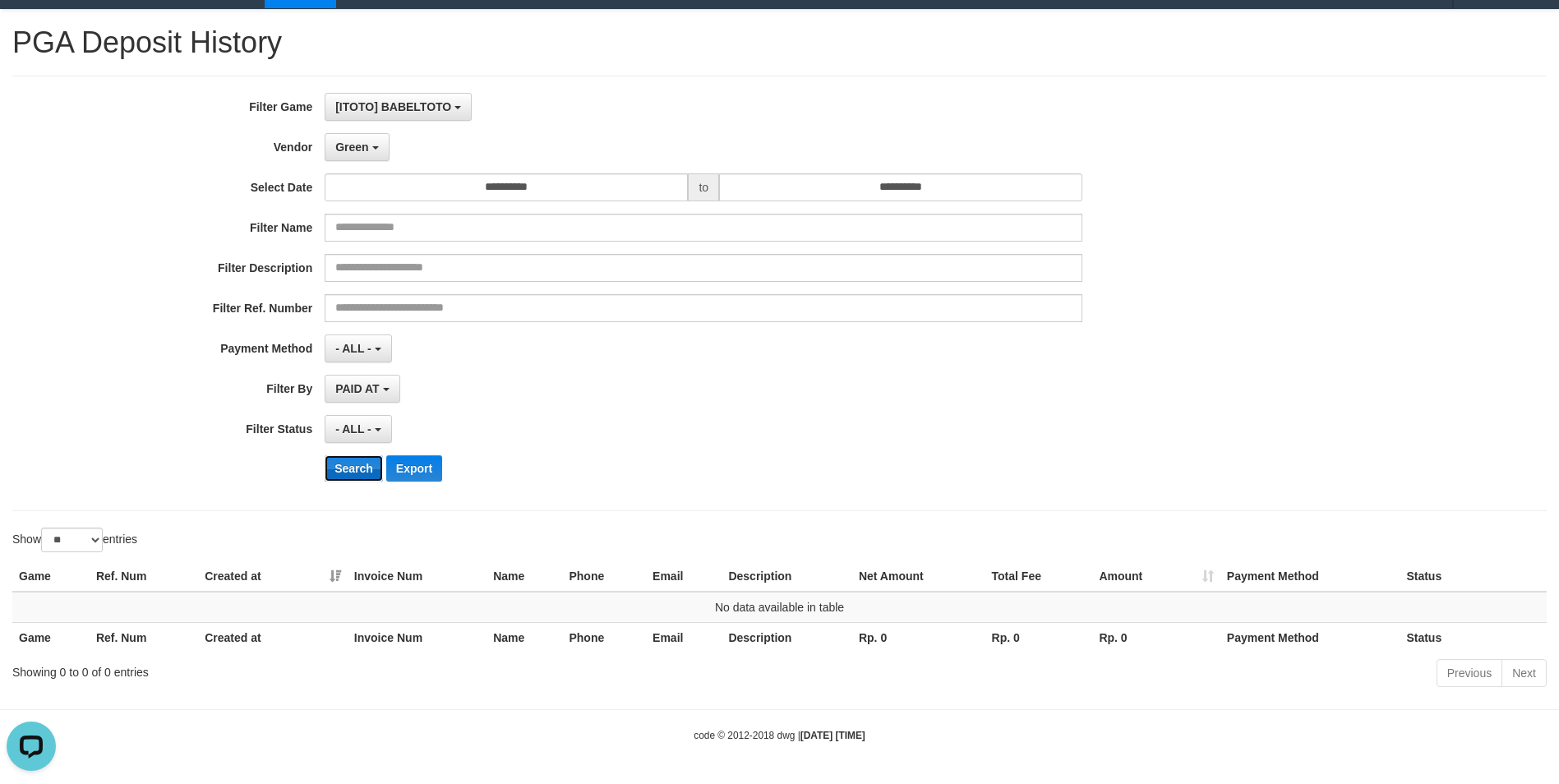 click on "Search" at bounding box center [353, 468] 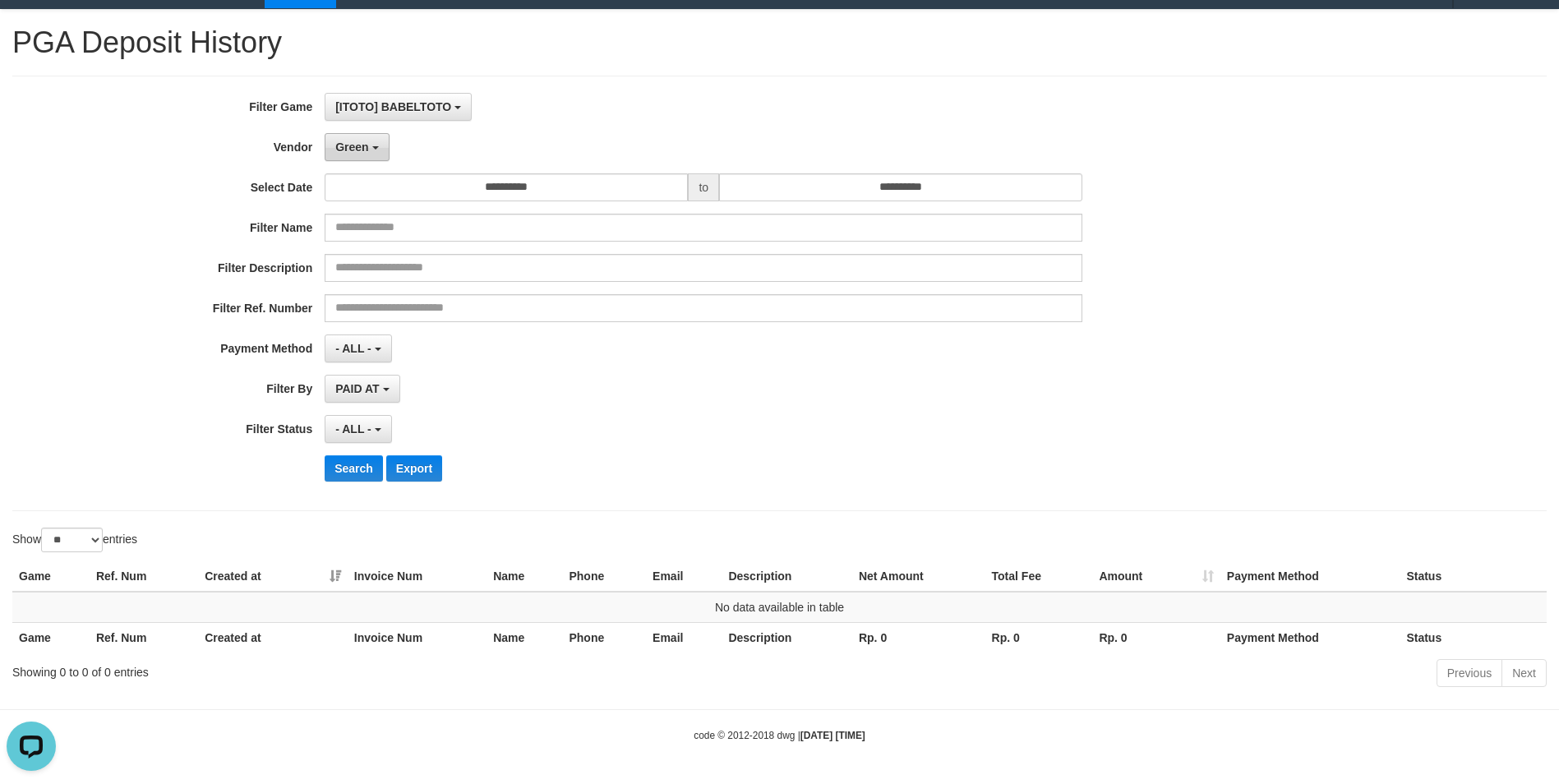 click on "Green" at bounding box center (352, 147) 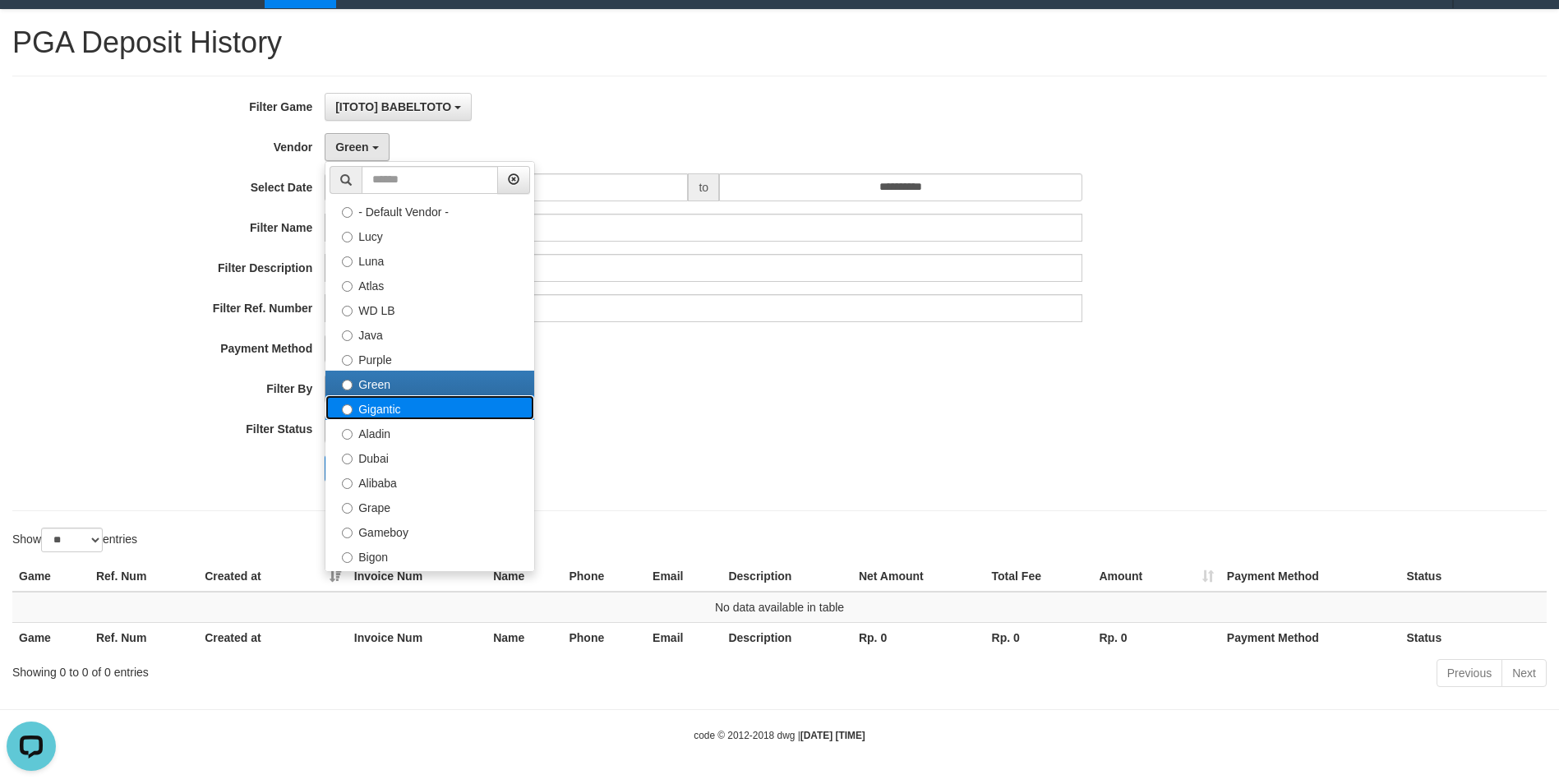click on "Gigantic" at bounding box center (430, 408) 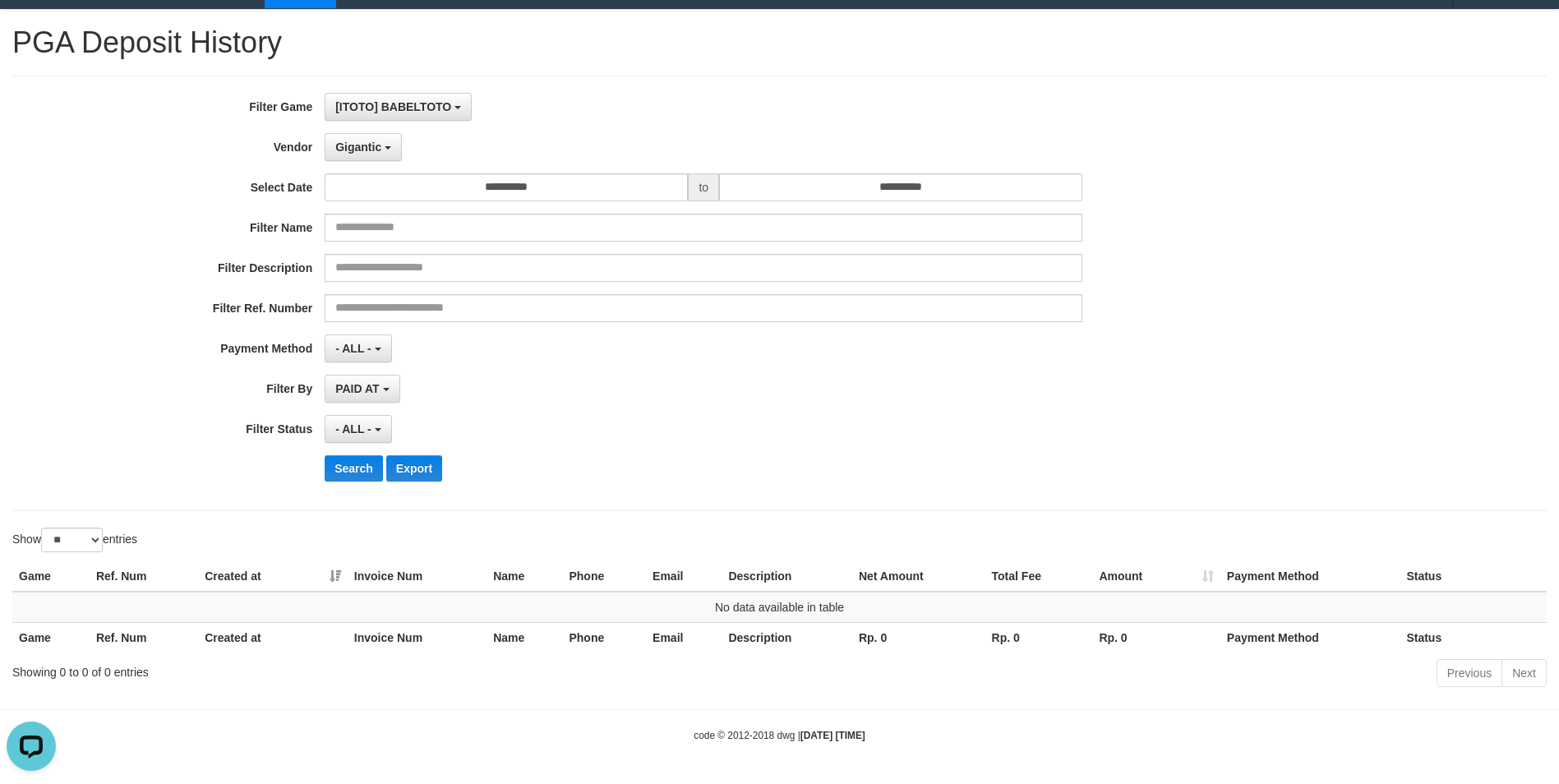 click on "**********" at bounding box center [649, 293] 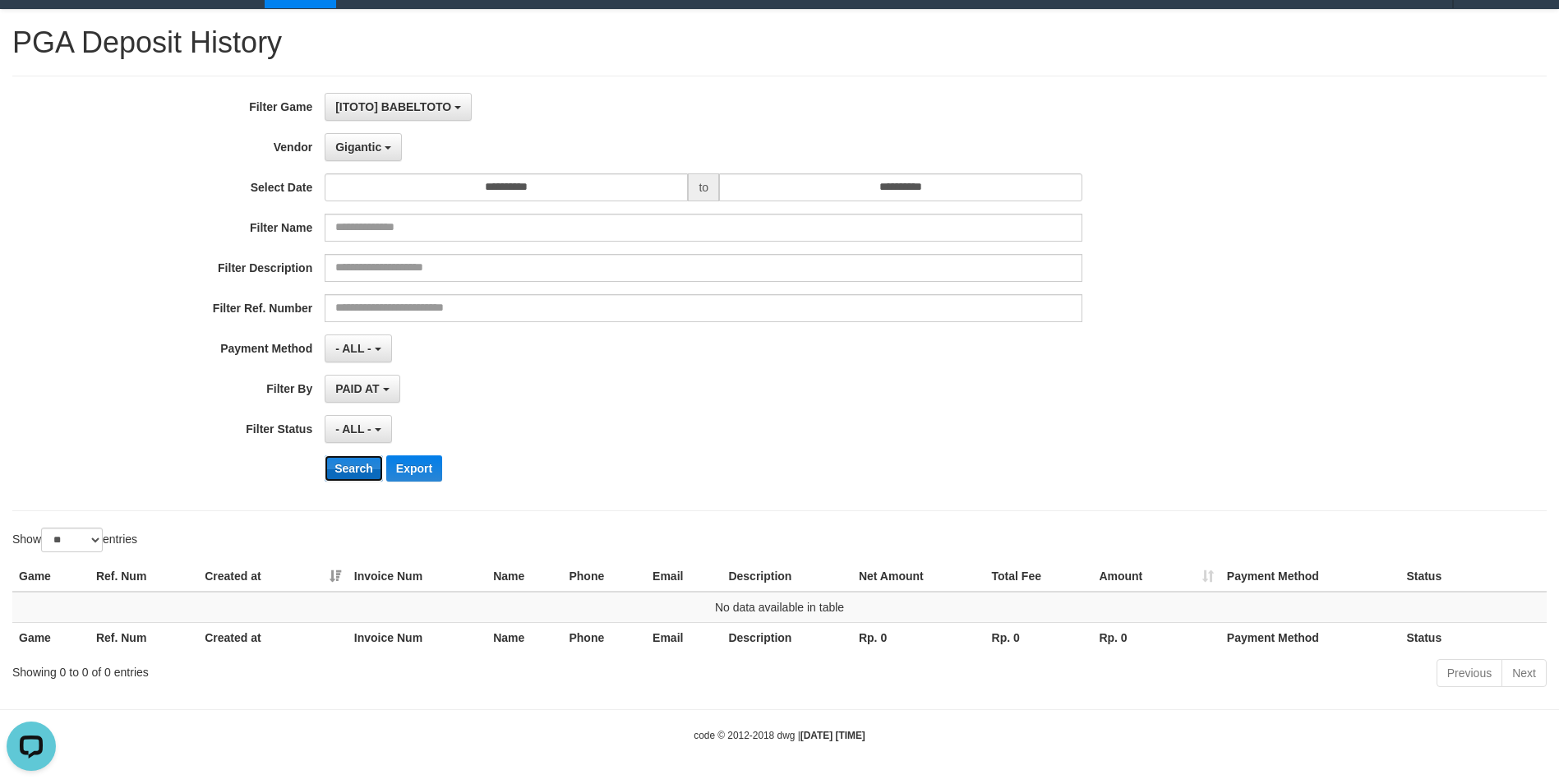 click on "Search" at bounding box center (353, 468) 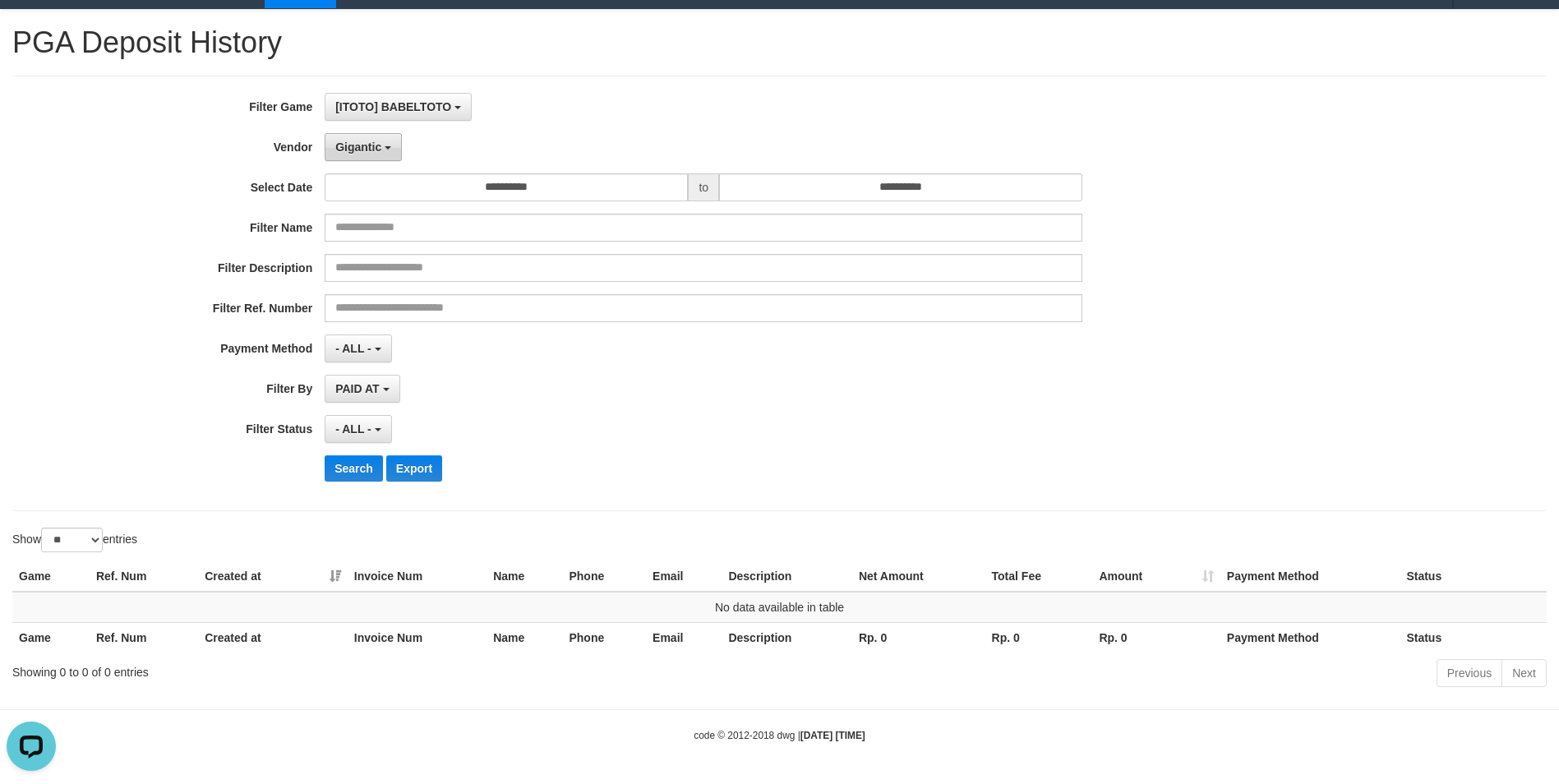 click on "Gigantic" at bounding box center [358, 147] 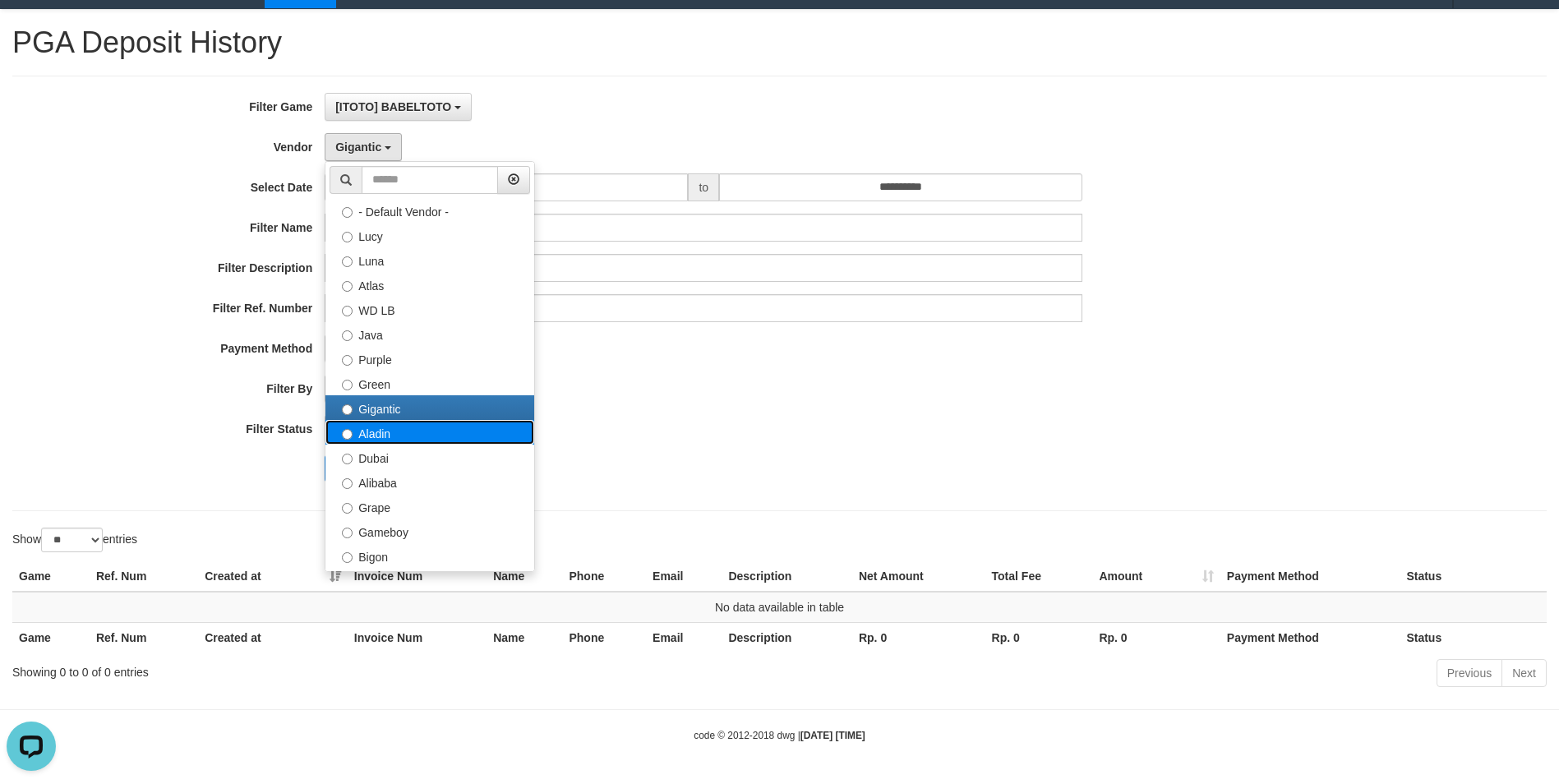 click on "Aladin" at bounding box center (430, 432) 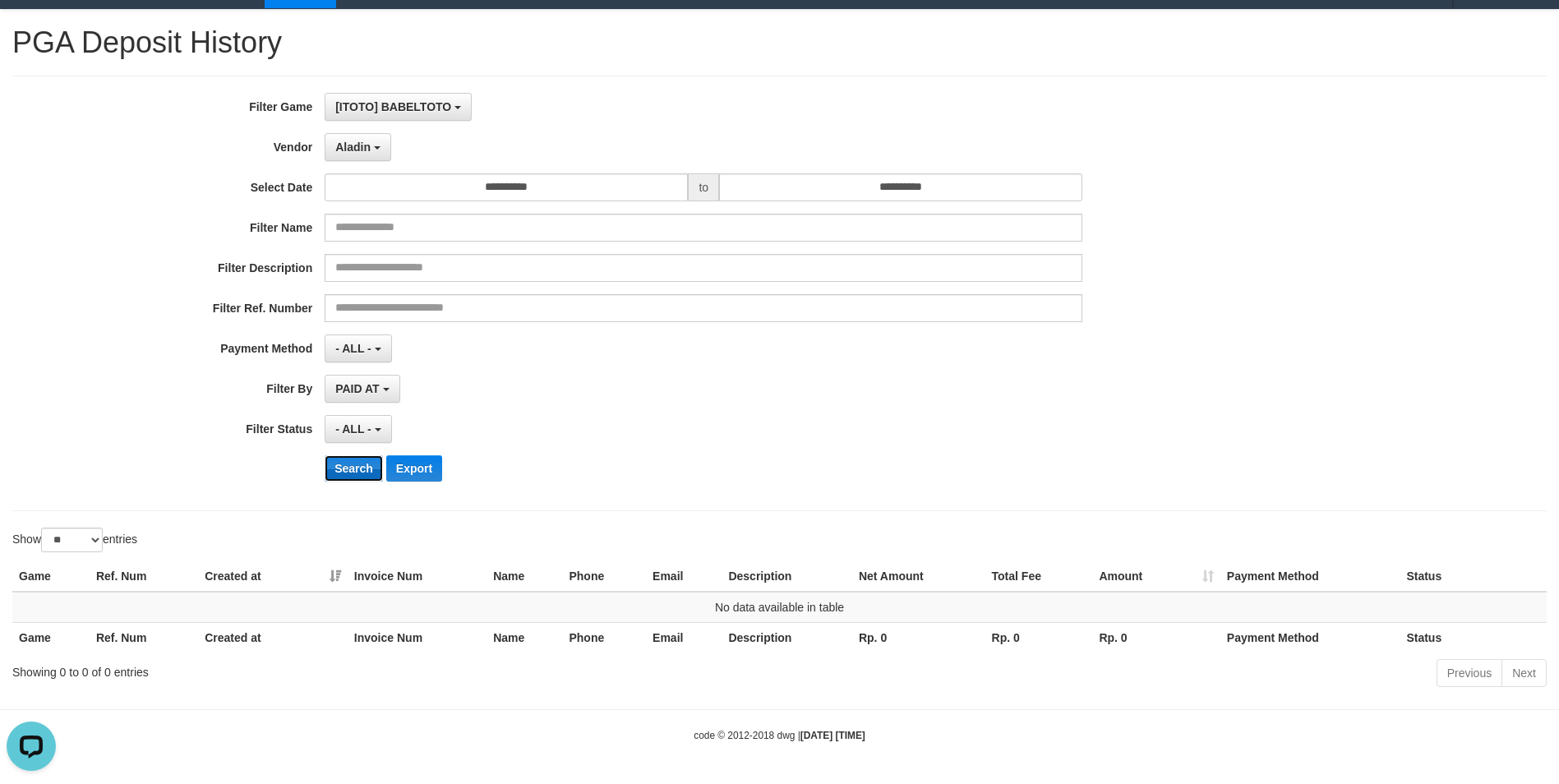 click on "Search" at bounding box center [353, 468] 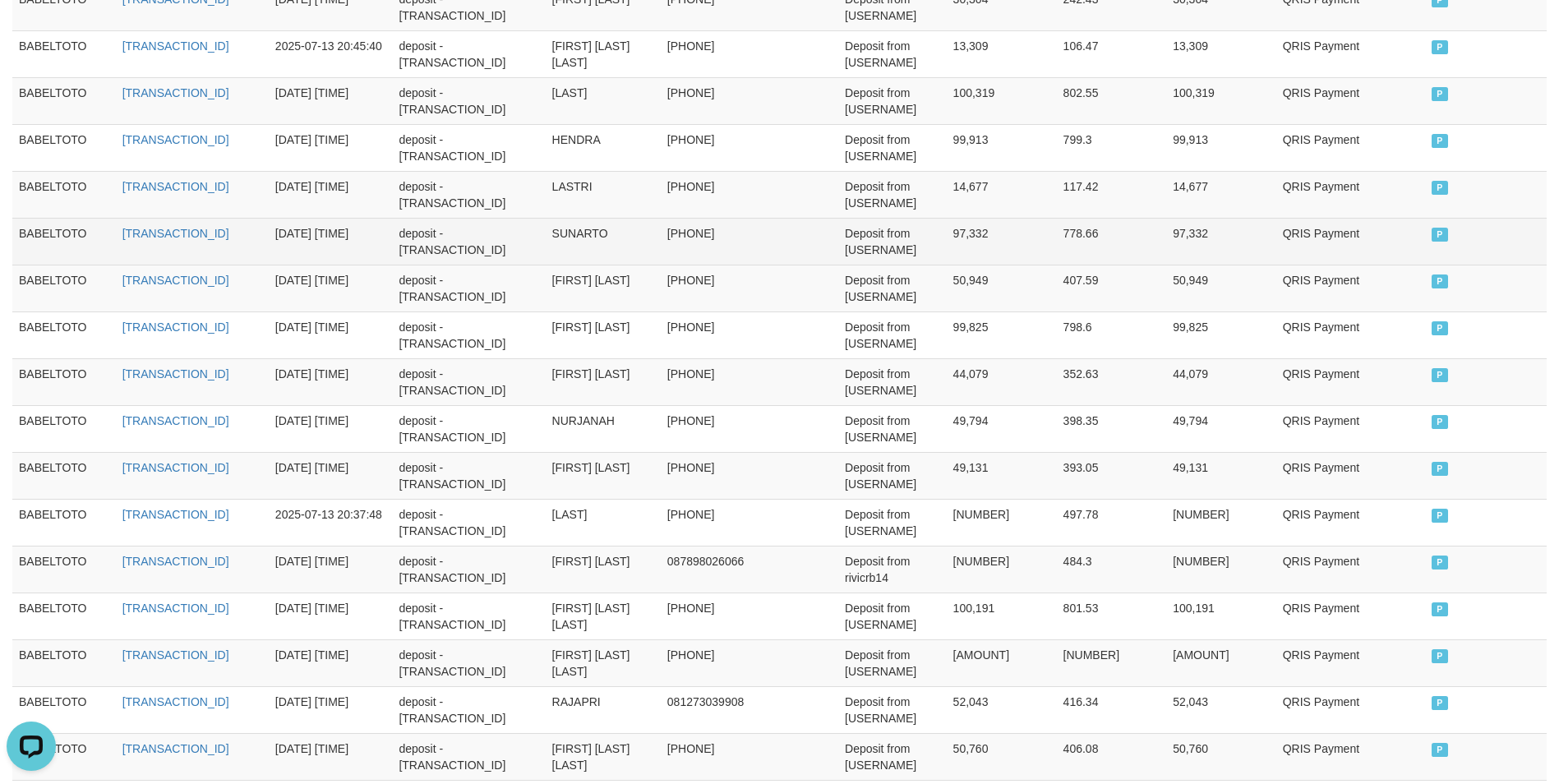 scroll, scrollTop: 1190, scrollLeft: 0, axis: vertical 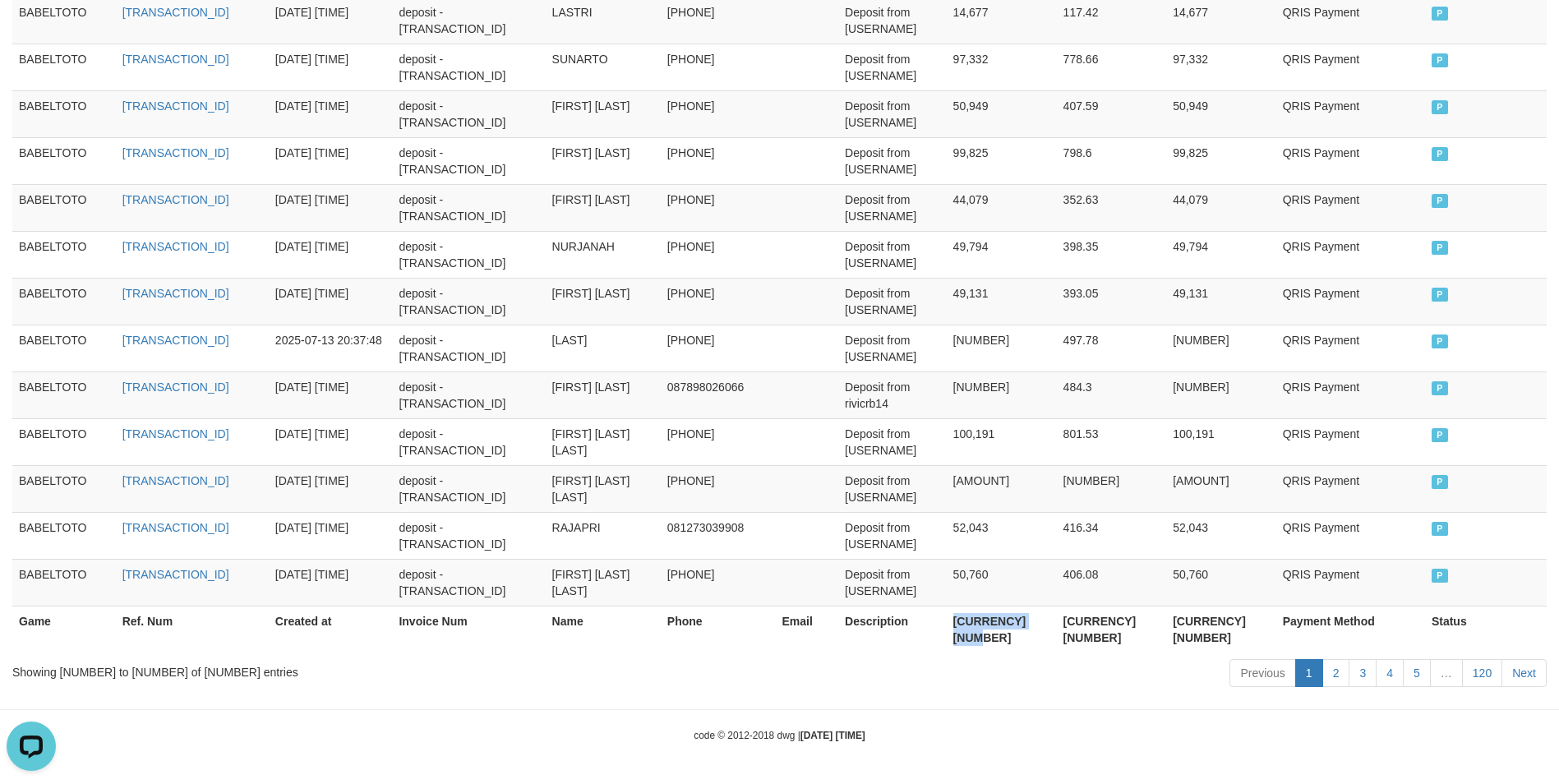 drag, startPoint x: 1091, startPoint y: 619, endPoint x: 1003, endPoint y: 624, distance: 88.14193 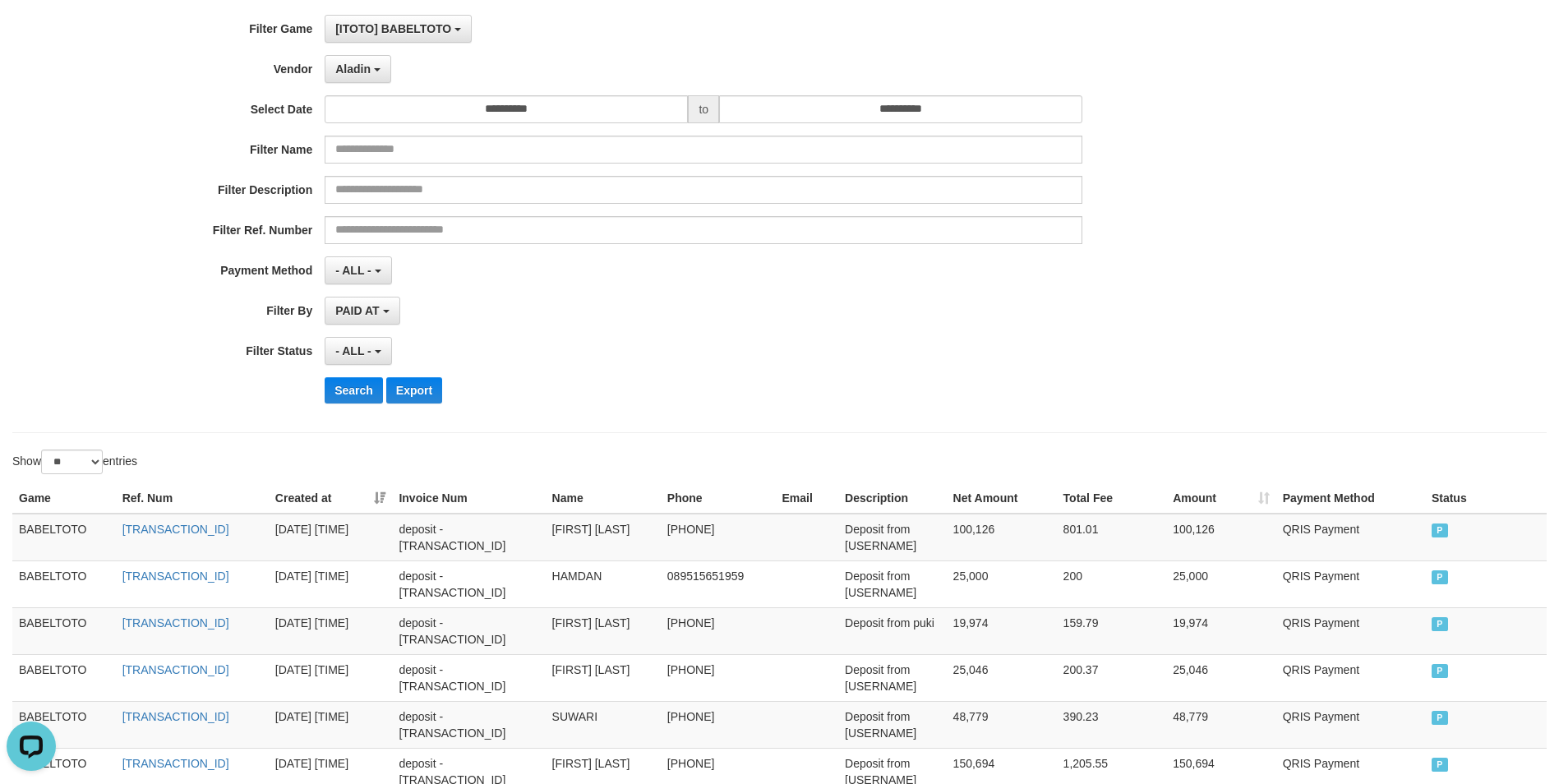 scroll, scrollTop: 0, scrollLeft: 0, axis: both 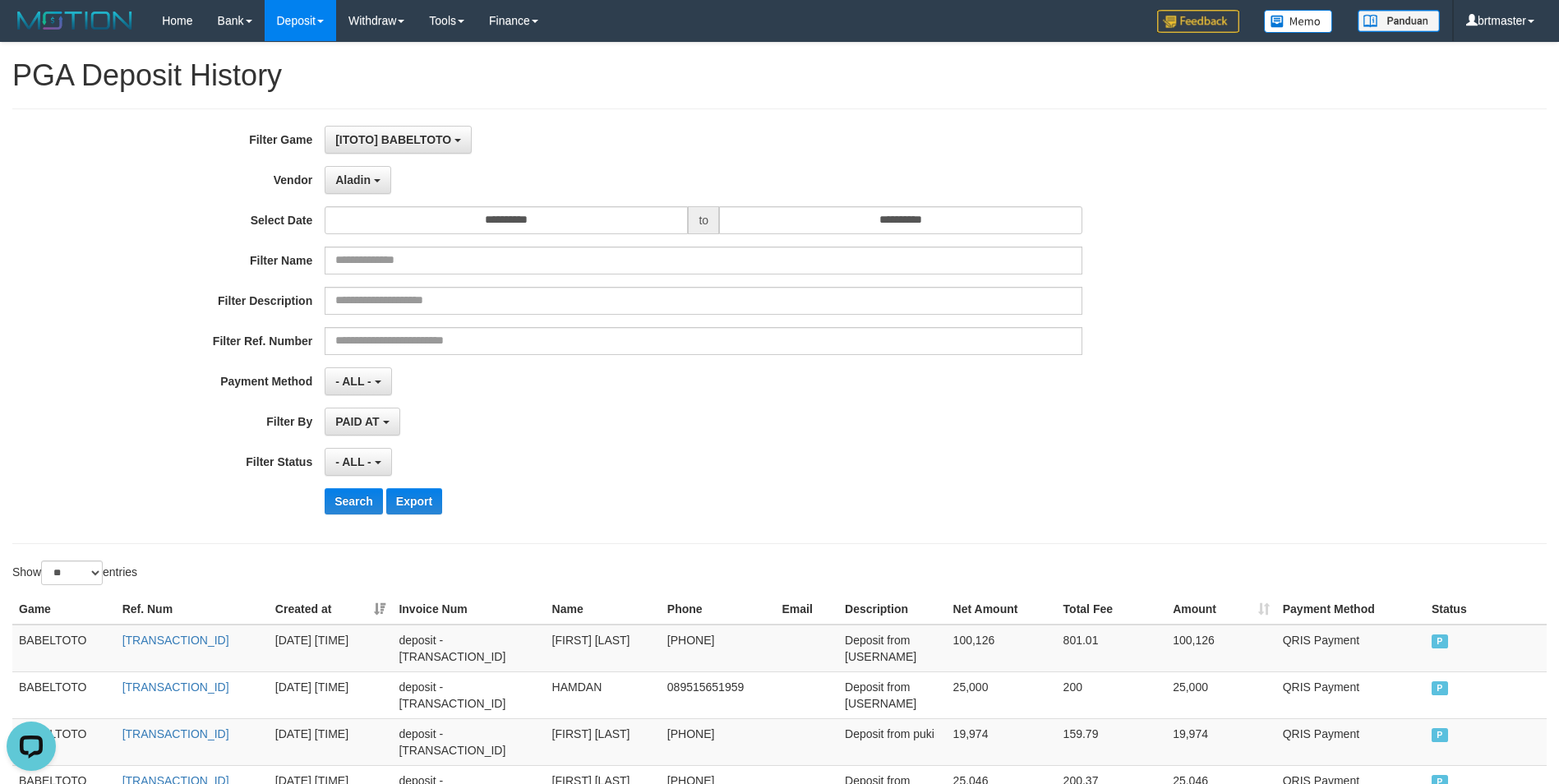 drag, startPoint x: 442, startPoint y: 377, endPoint x: 451, endPoint y: 376, distance: 9.05539 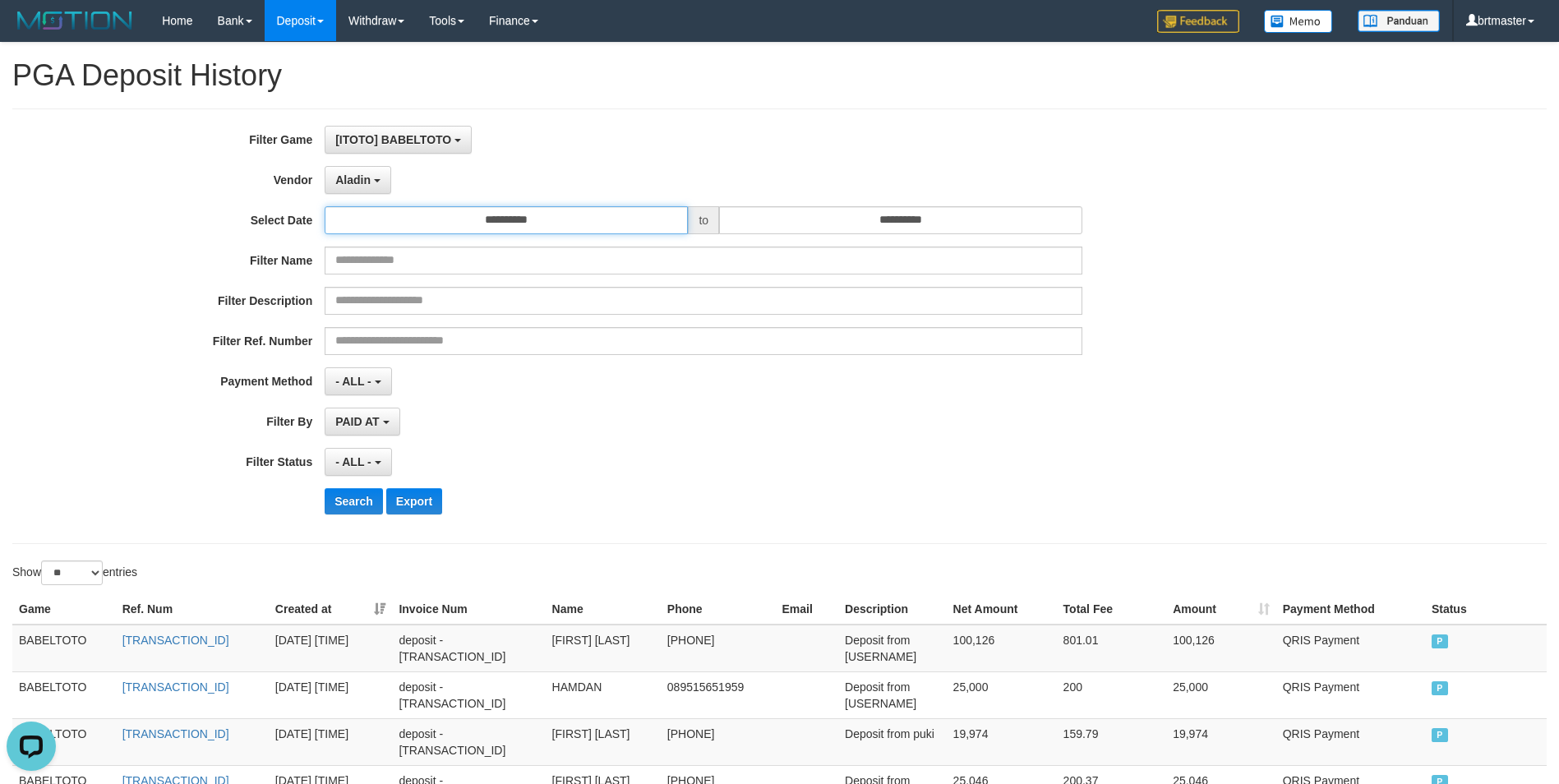 click on "**********" at bounding box center (506, 220) 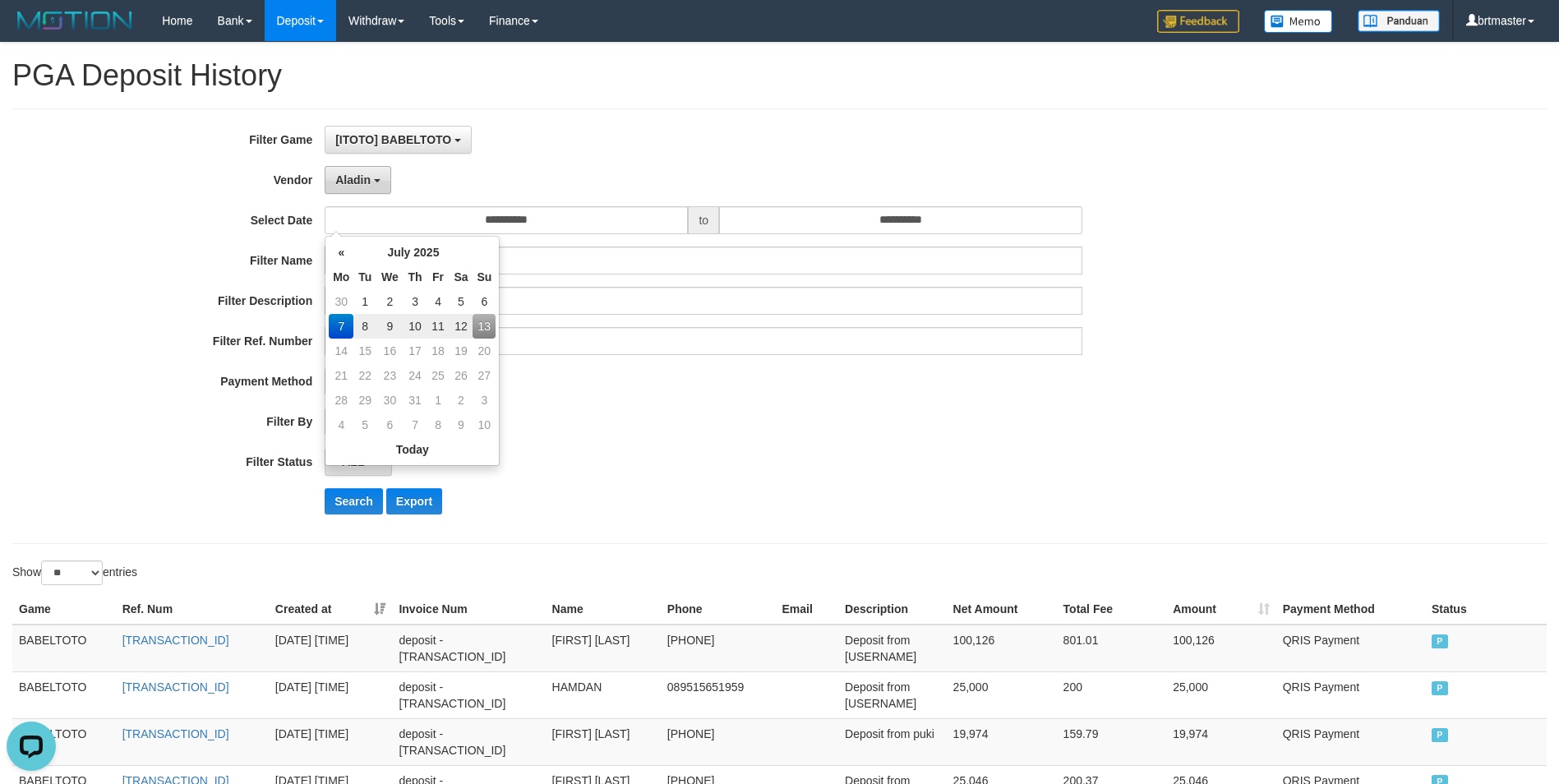 click on "Aladin" at bounding box center (353, 180) 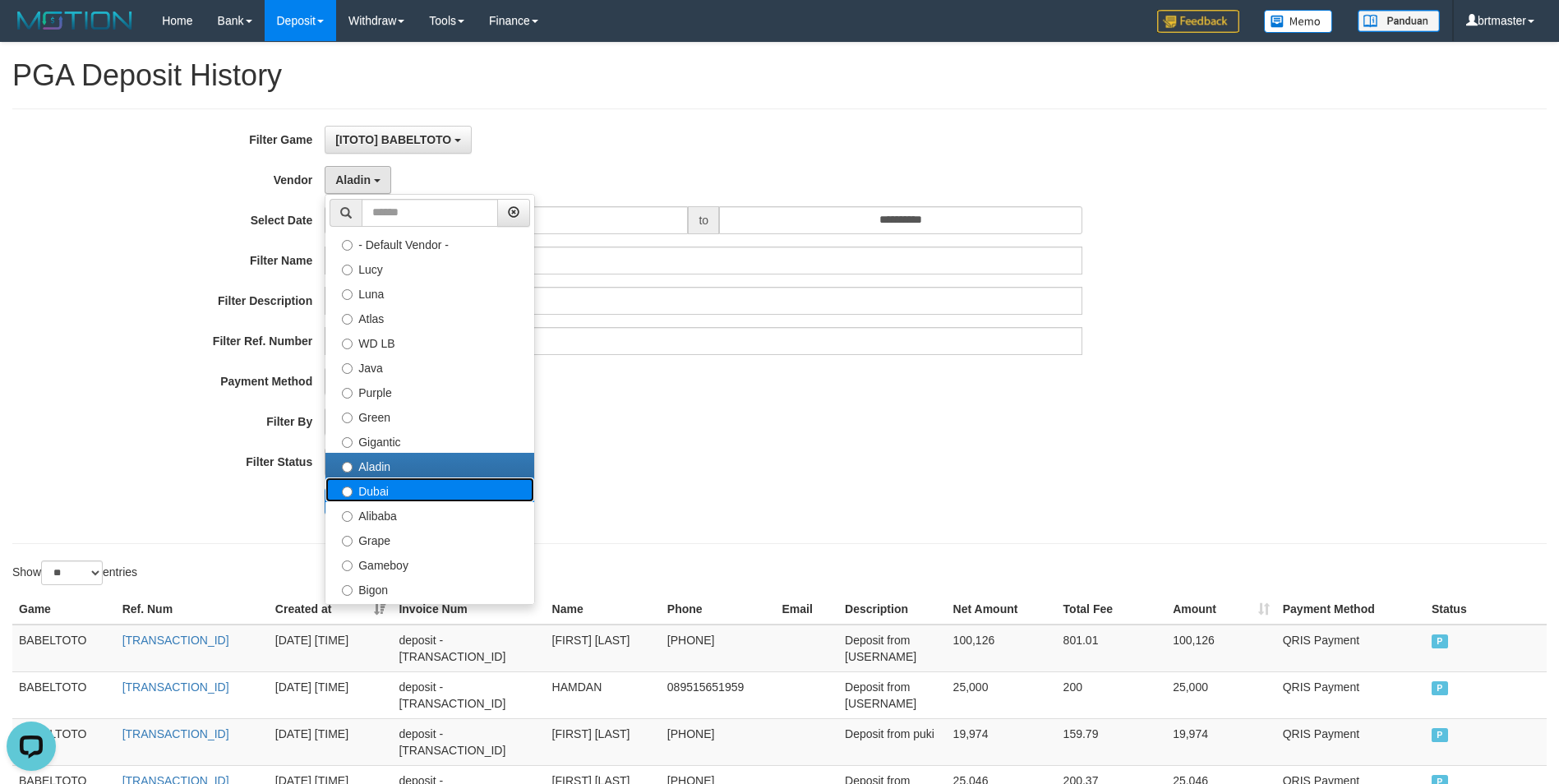 click on "Dubai" at bounding box center [430, 490] 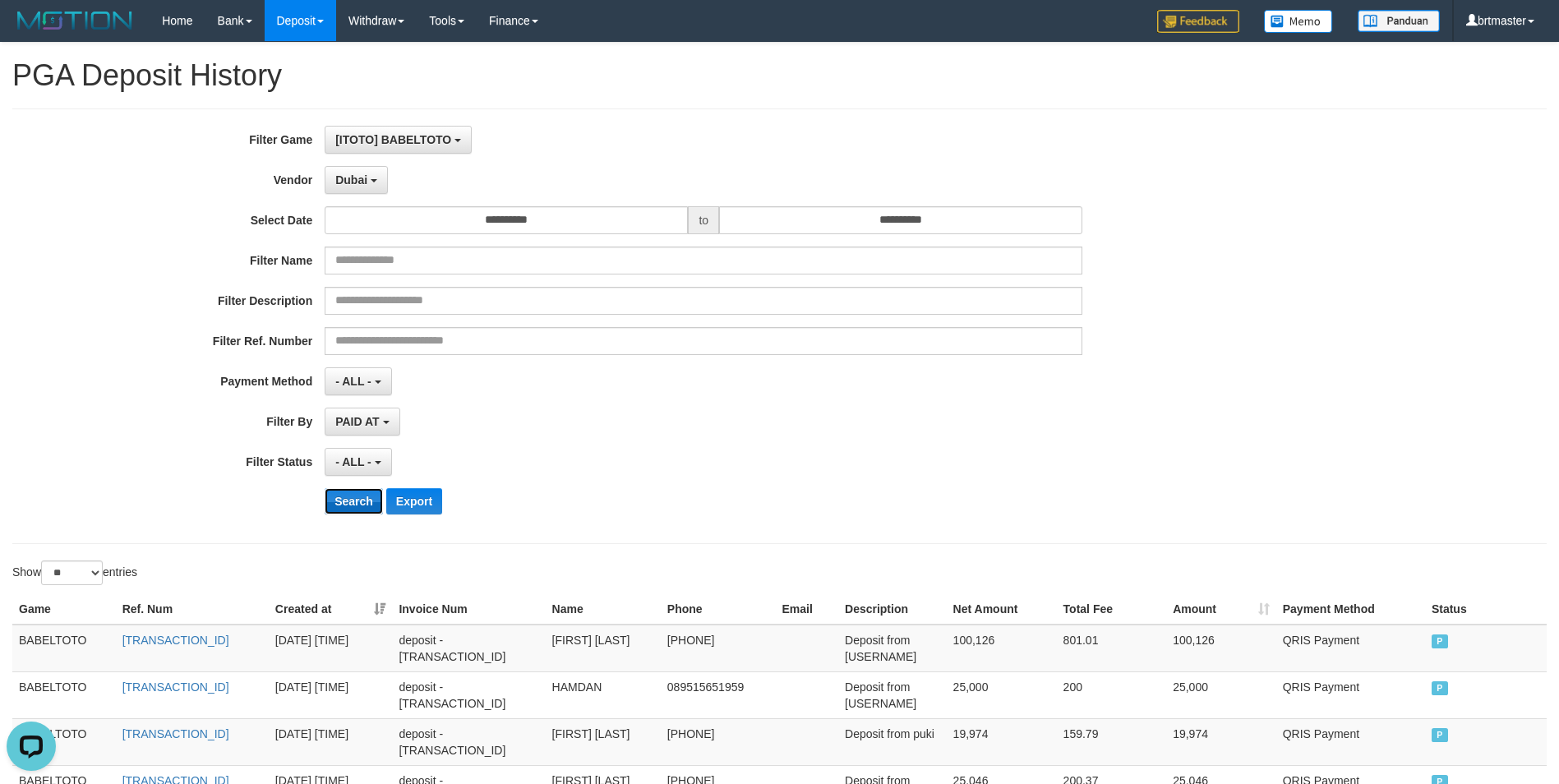 click on "Search" at bounding box center (353, 501) 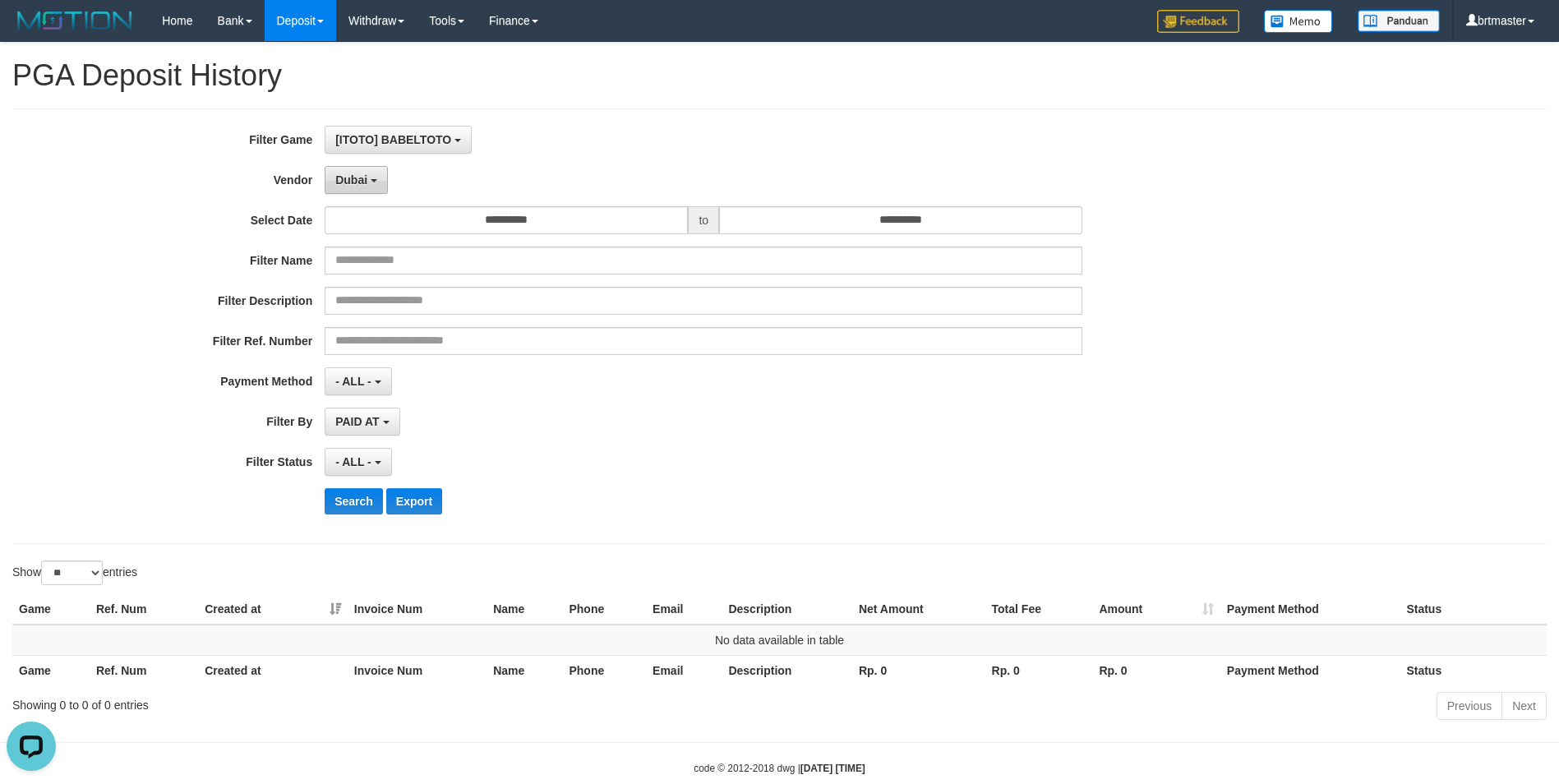click on "Dubai" at bounding box center (356, 180) 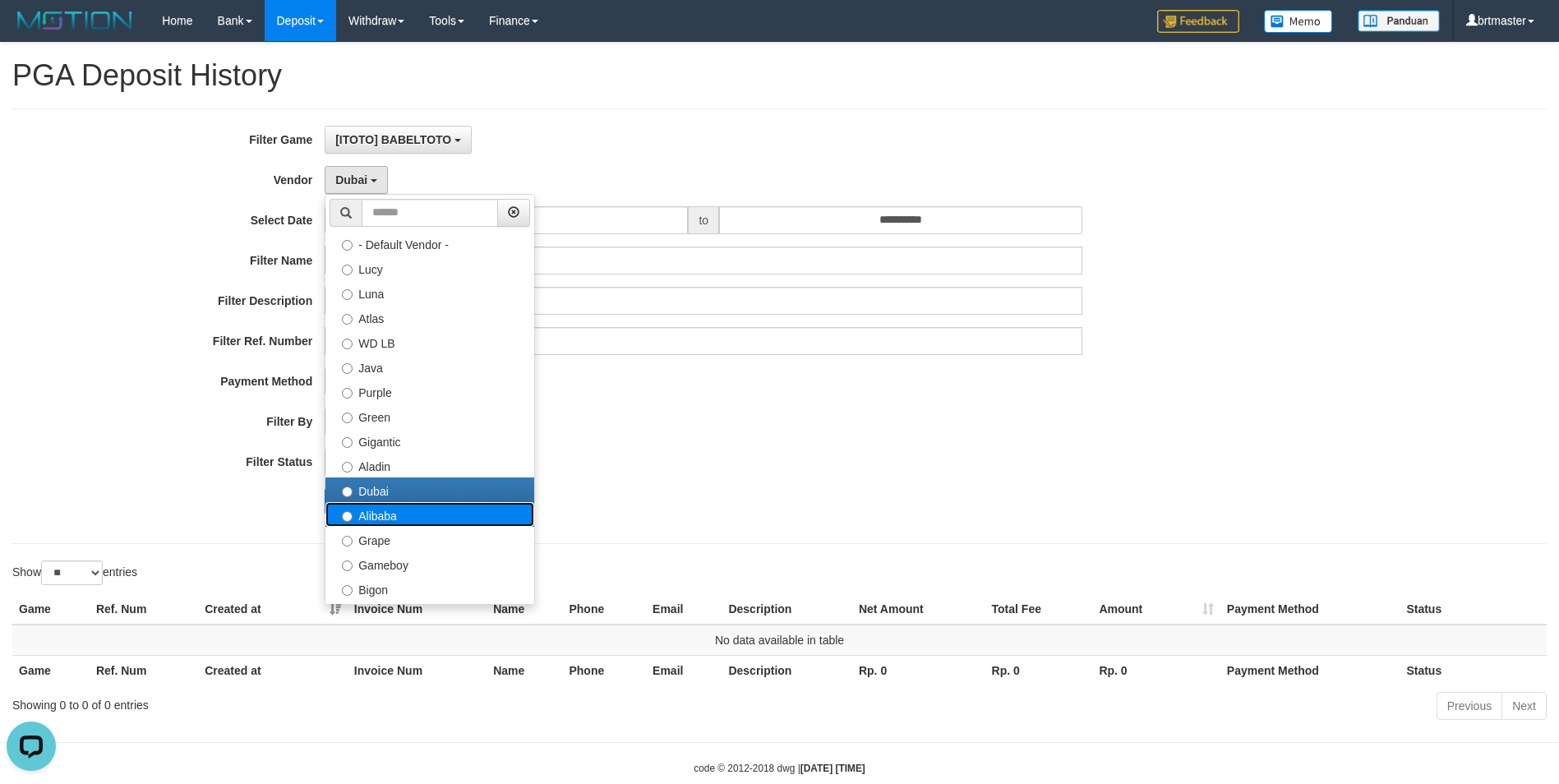 click on "Alibaba" at bounding box center [430, 514] 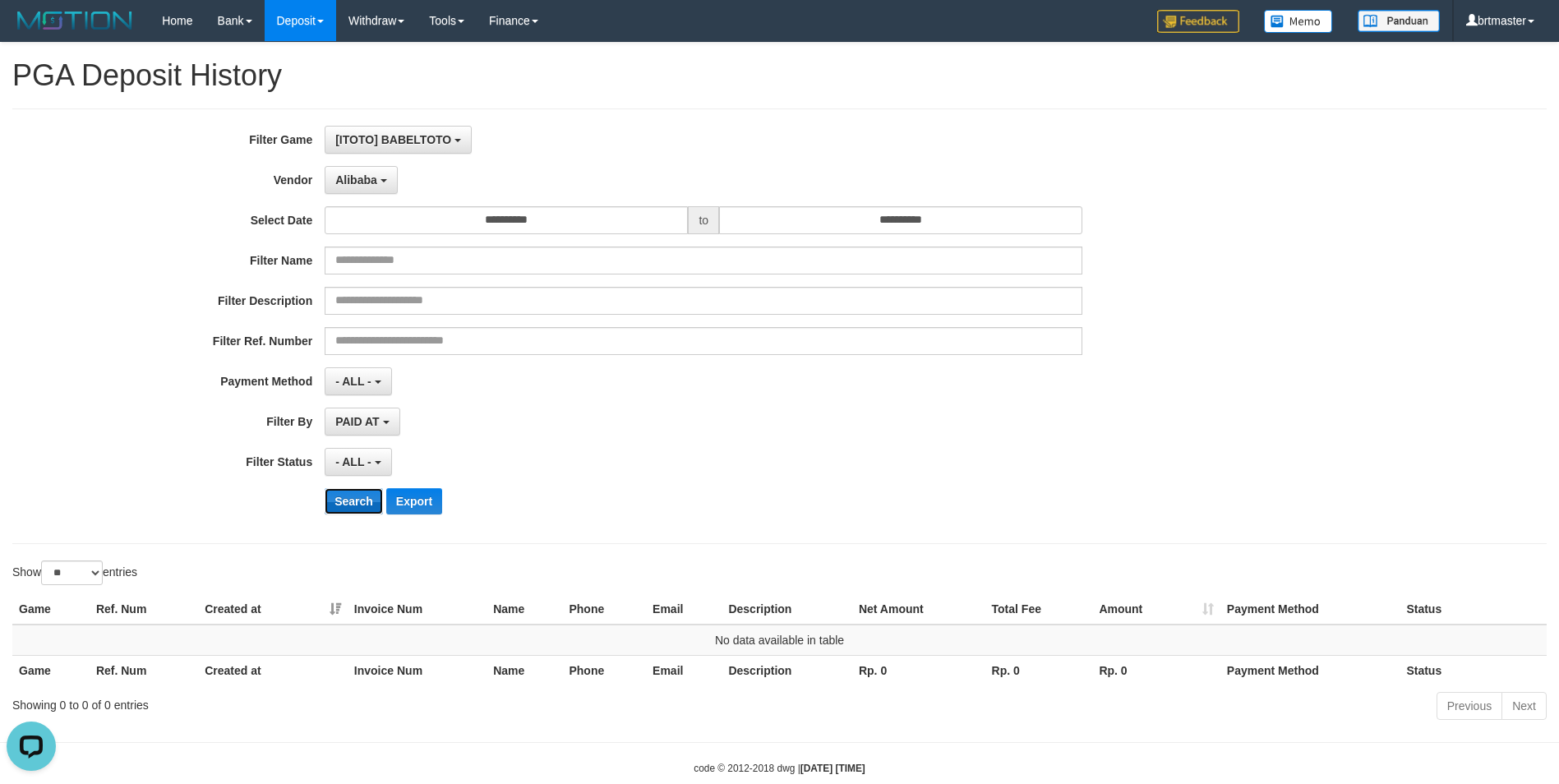 click on "Search" at bounding box center [353, 501] 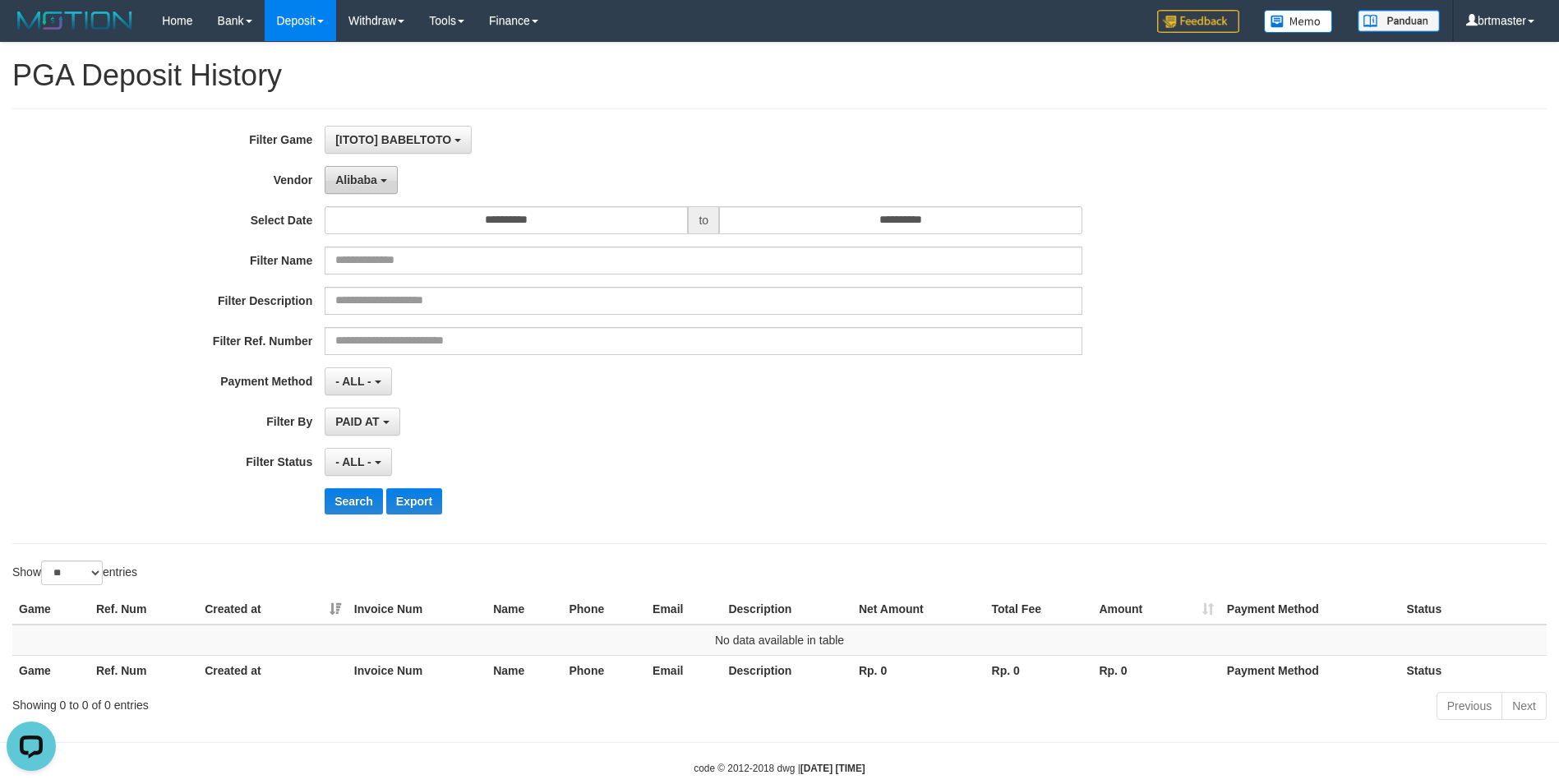 click on "Alibaba" at bounding box center (356, 180) 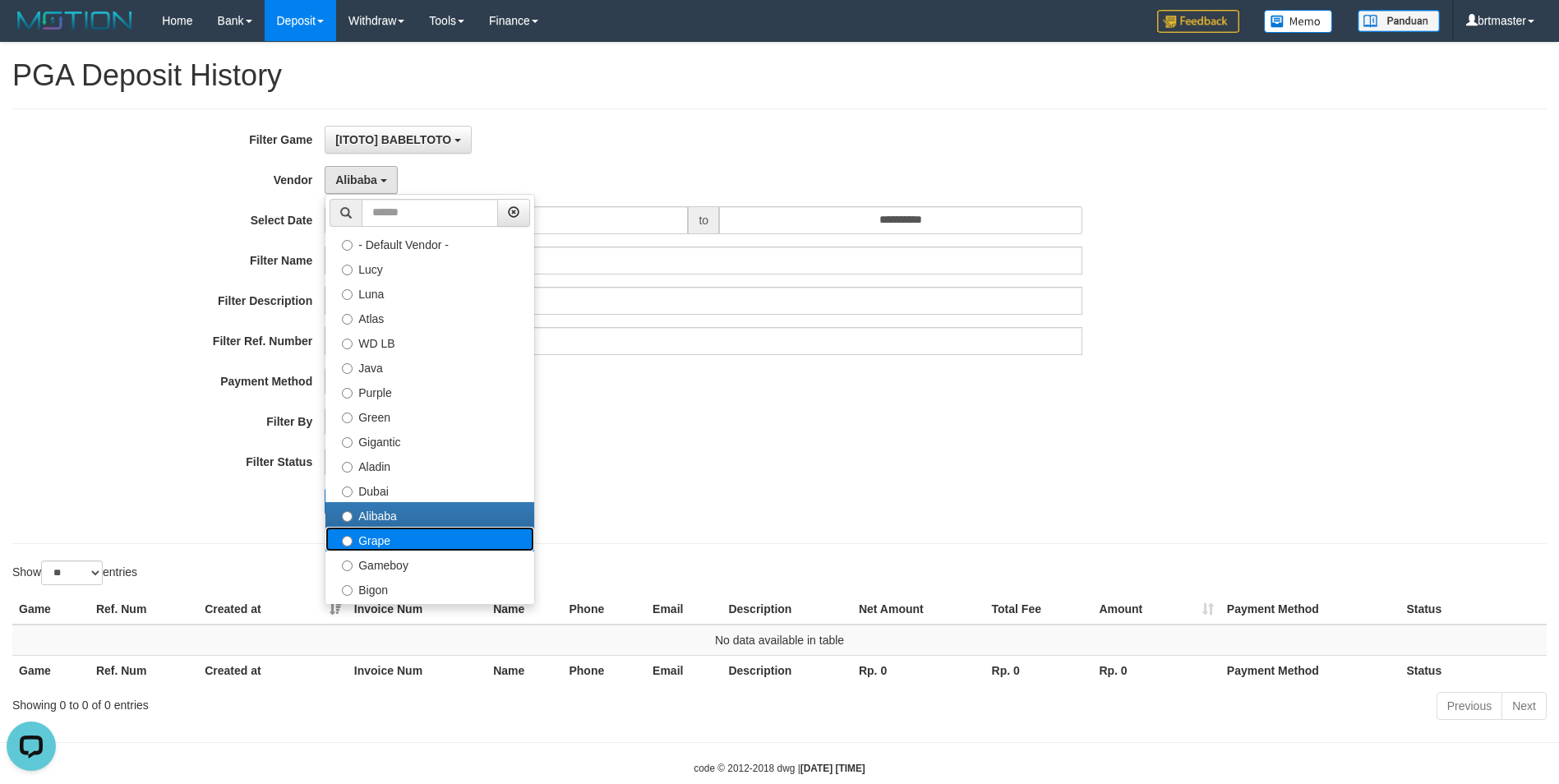 click on "Grape" at bounding box center [430, 539] 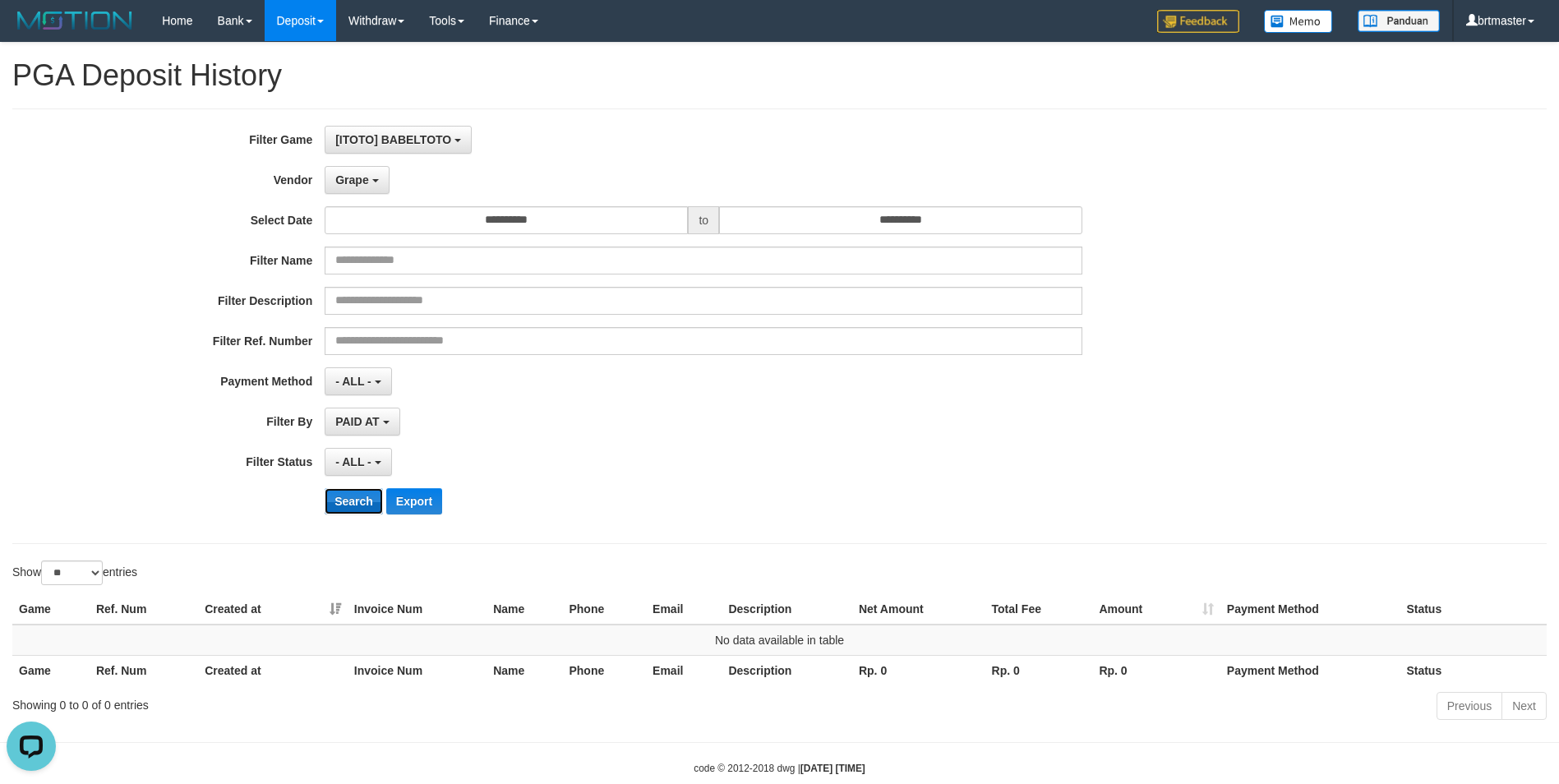 drag, startPoint x: 358, startPoint y: 509, endPoint x: 368, endPoint y: 496, distance: 16.401219 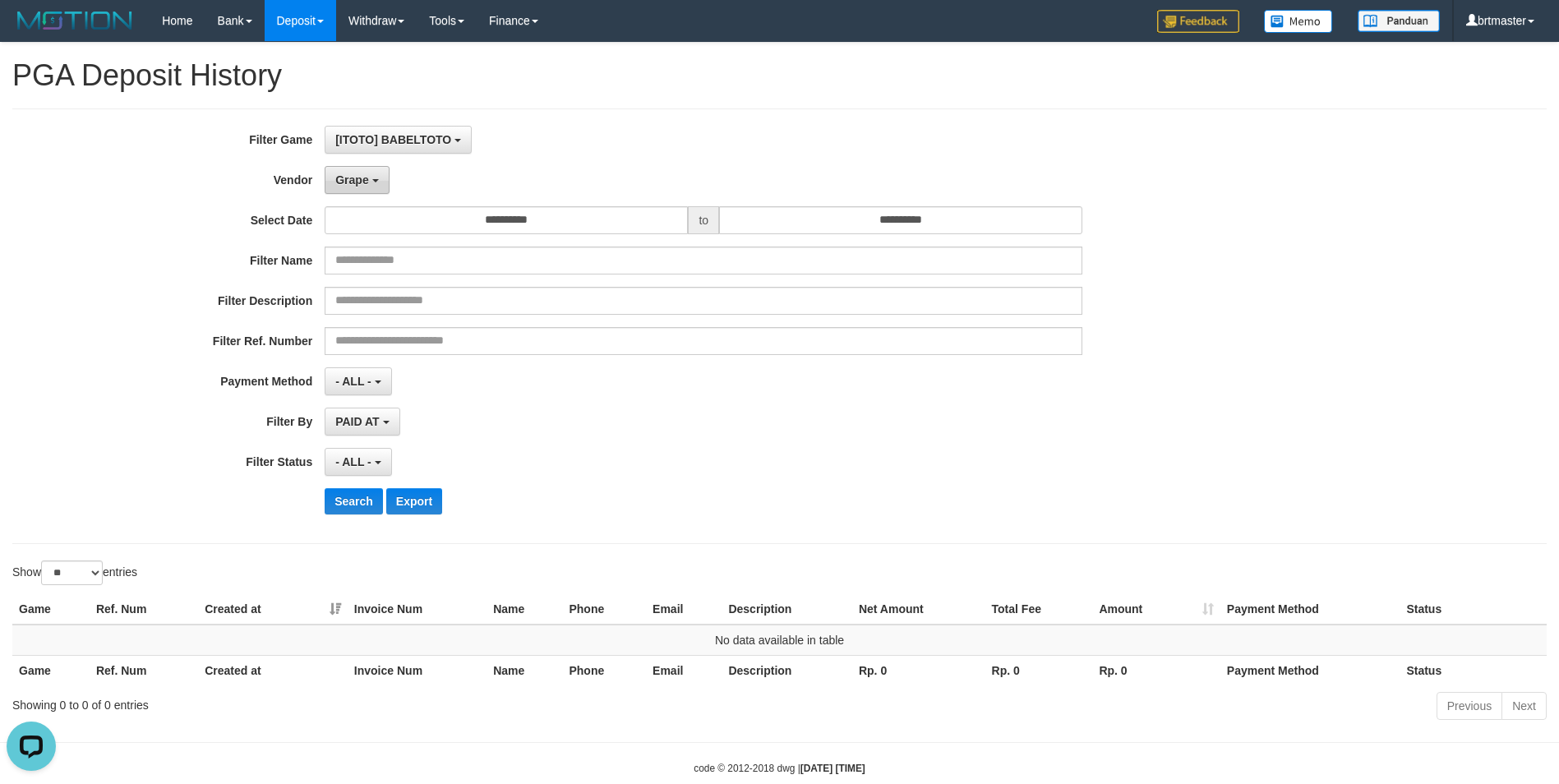 click at bounding box center (376, 181) 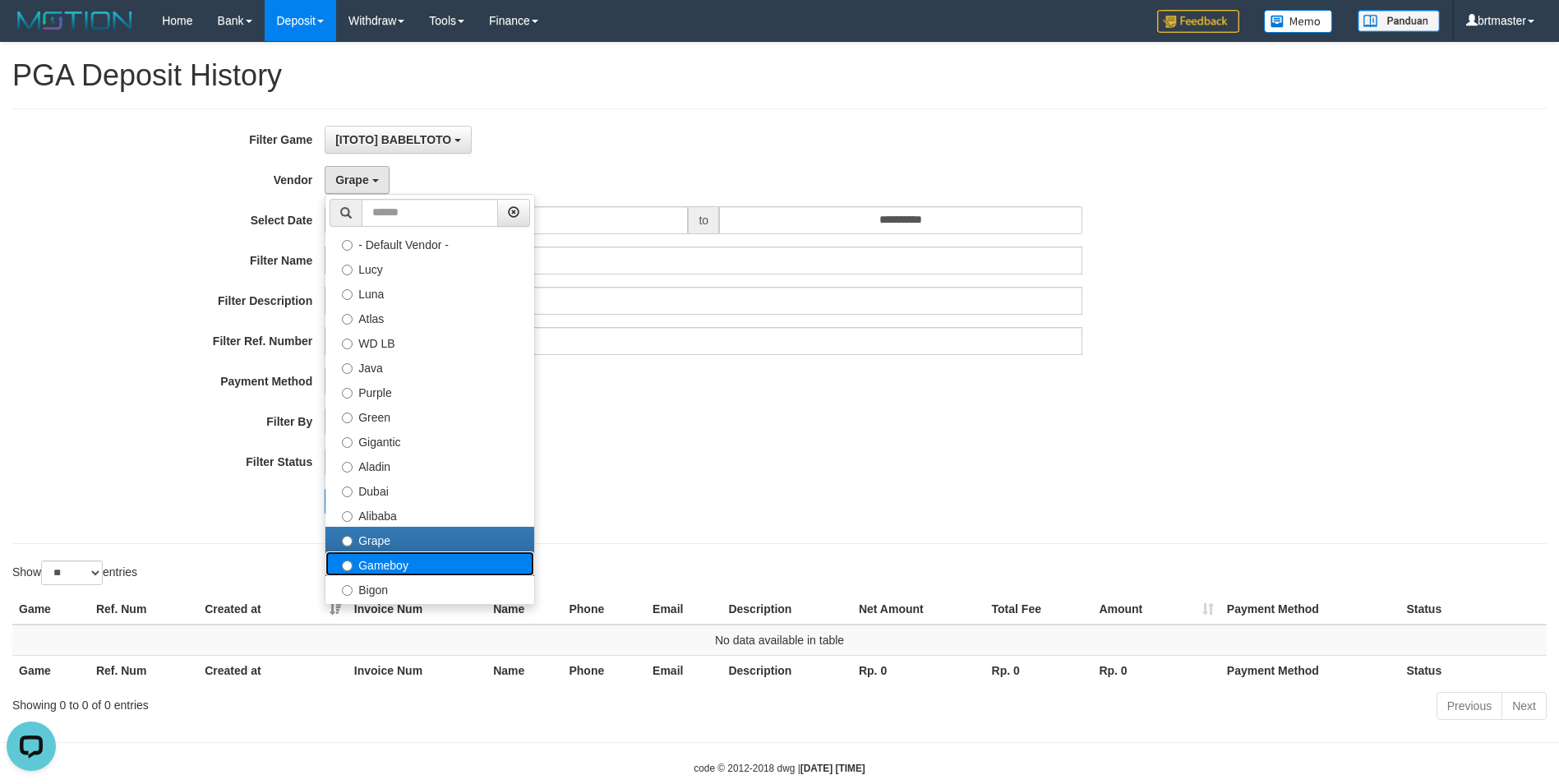 click on "Gameboy" at bounding box center [430, 564] 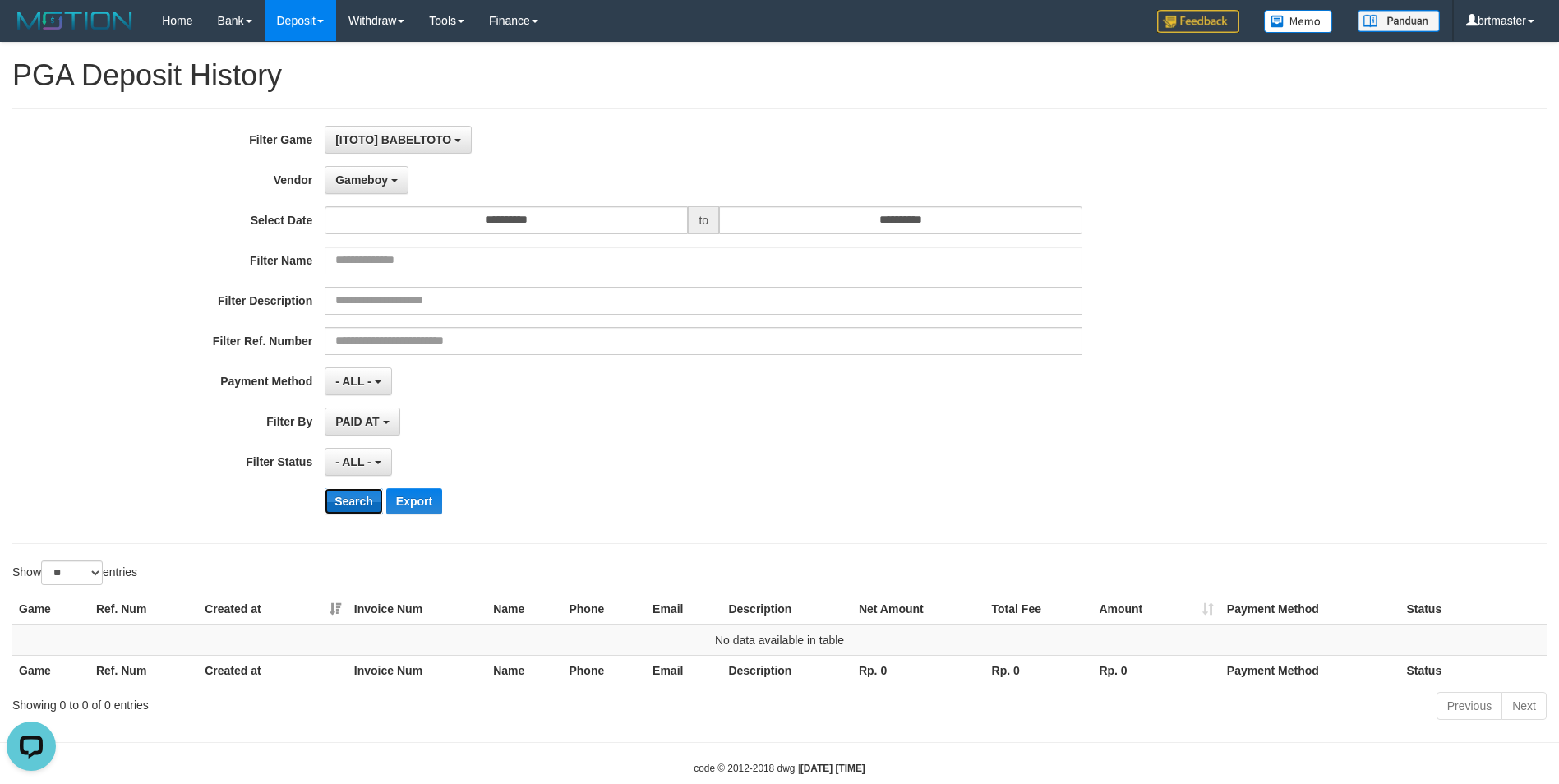 click on "Search" at bounding box center (353, 501) 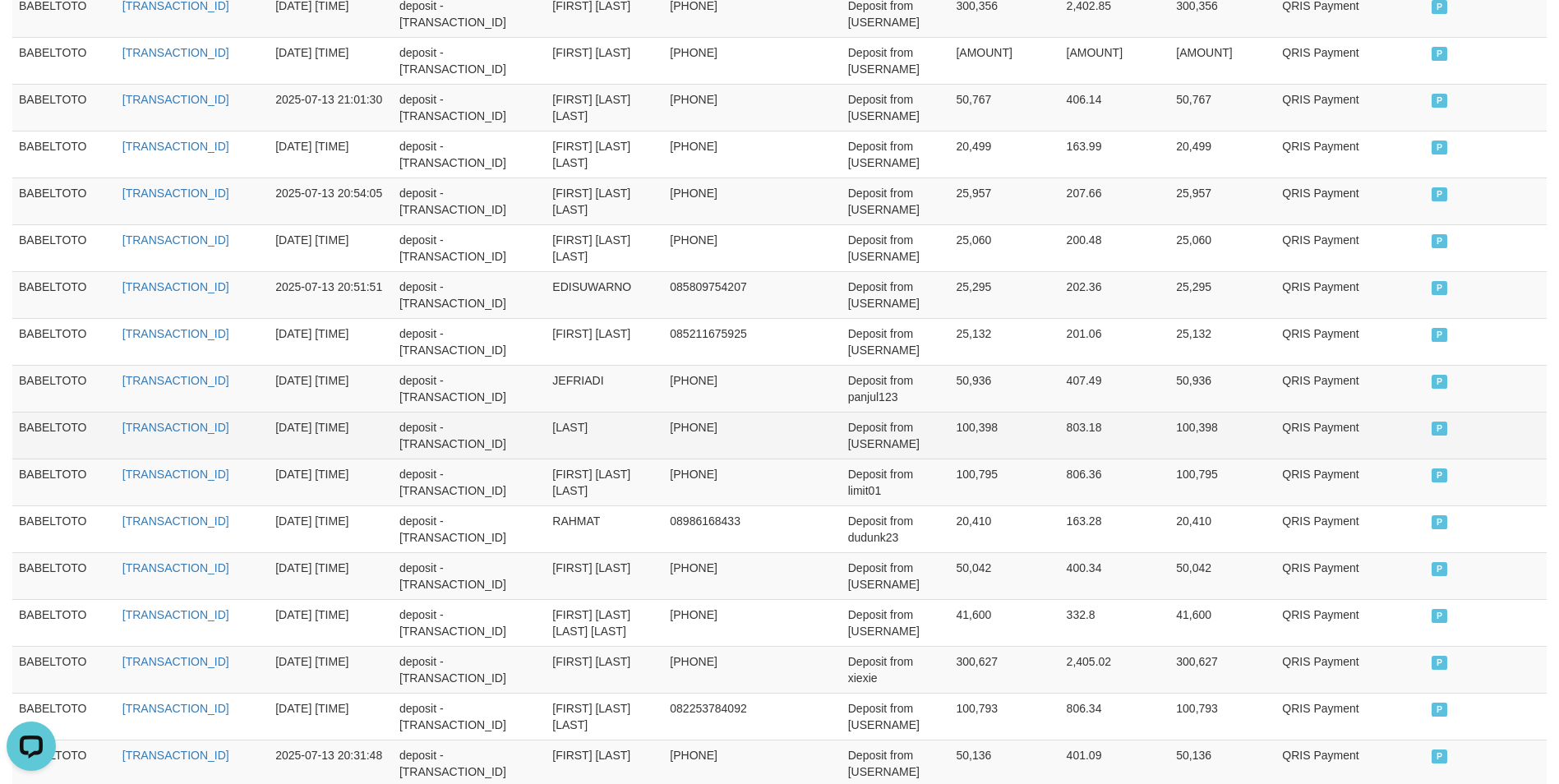 scroll, scrollTop: 1190, scrollLeft: 0, axis: vertical 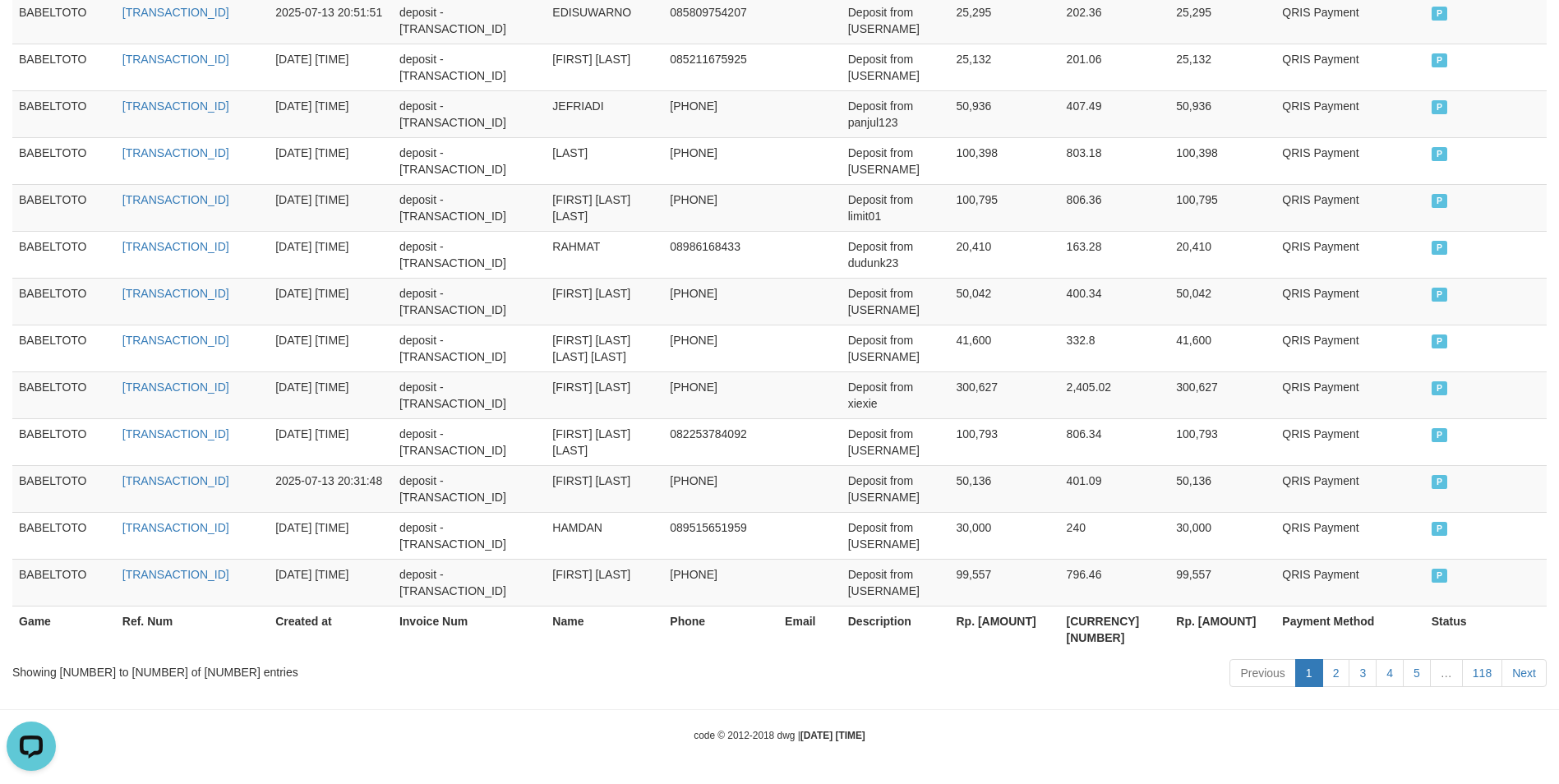 drag, startPoint x: 1091, startPoint y: 622, endPoint x: 1025, endPoint y: 636, distance: 67.46851 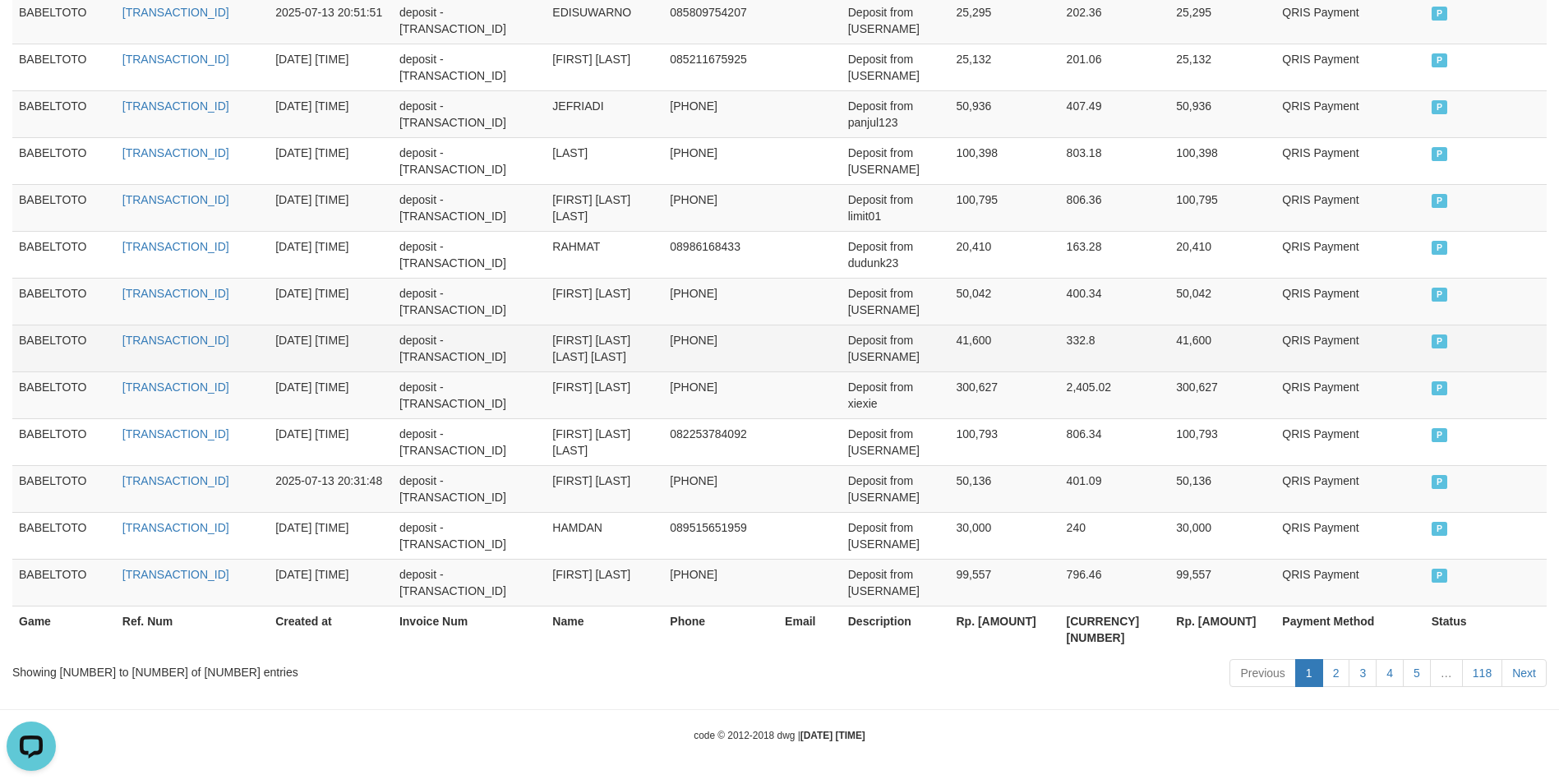 drag, startPoint x: 307, startPoint y: 355, endPoint x: 316, endPoint y: 353, distance: 9.219544 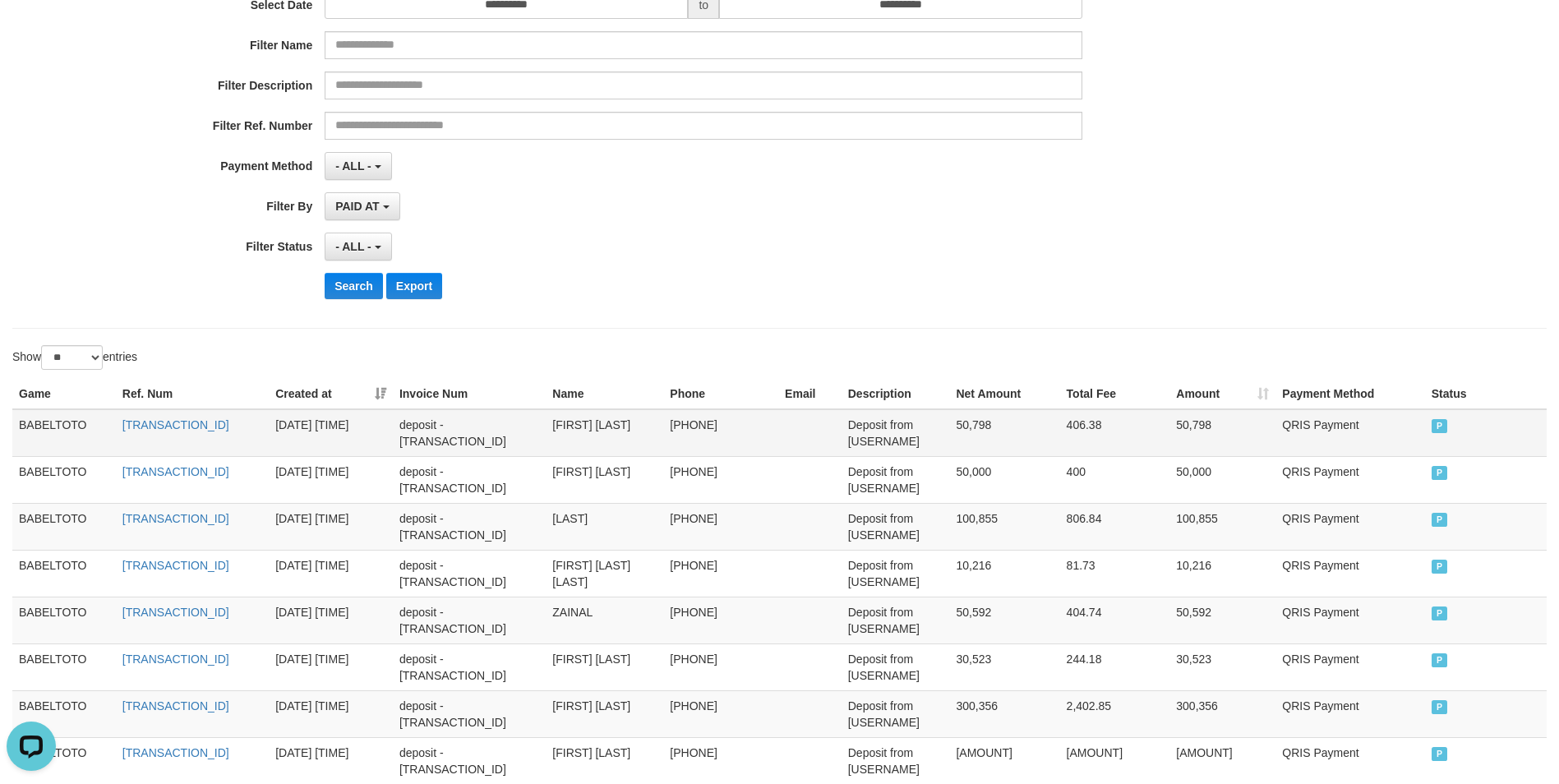 scroll, scrollTop: 0, scrollLeft: 0, axis: both 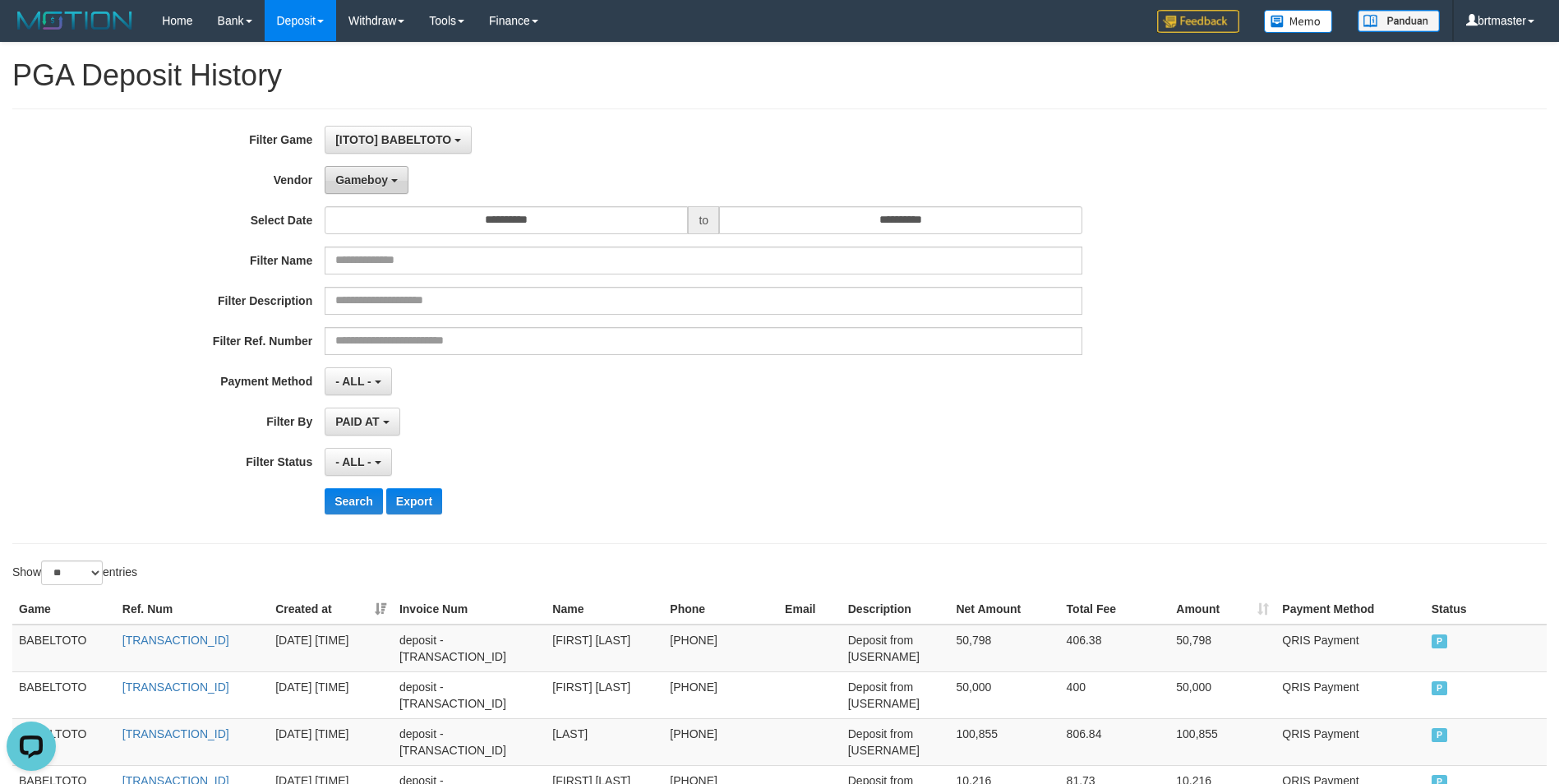 click on "Gameboy" at bounding box center [362, 180] 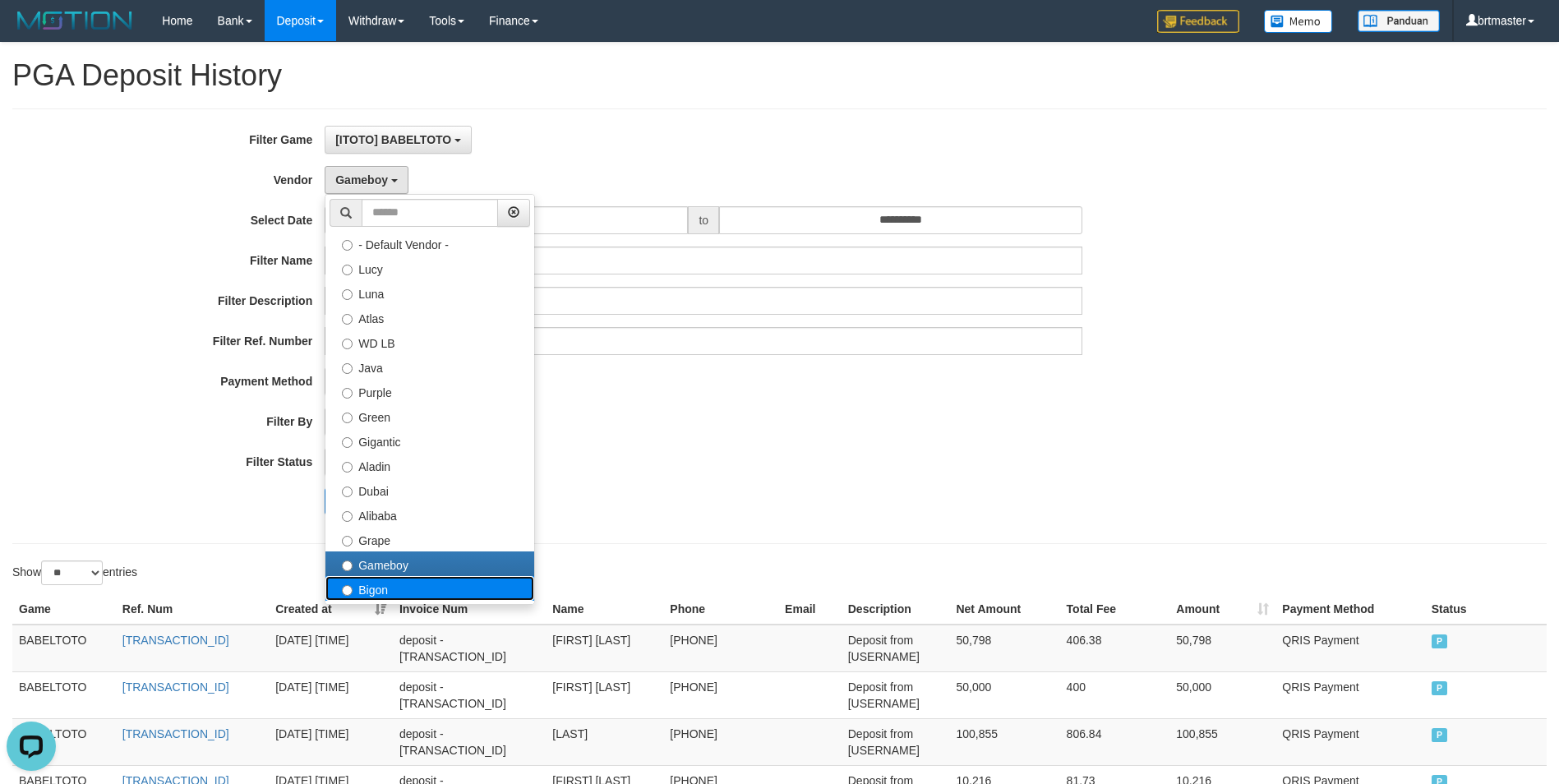 click on "Bigon" at bounding box center [430, 588] 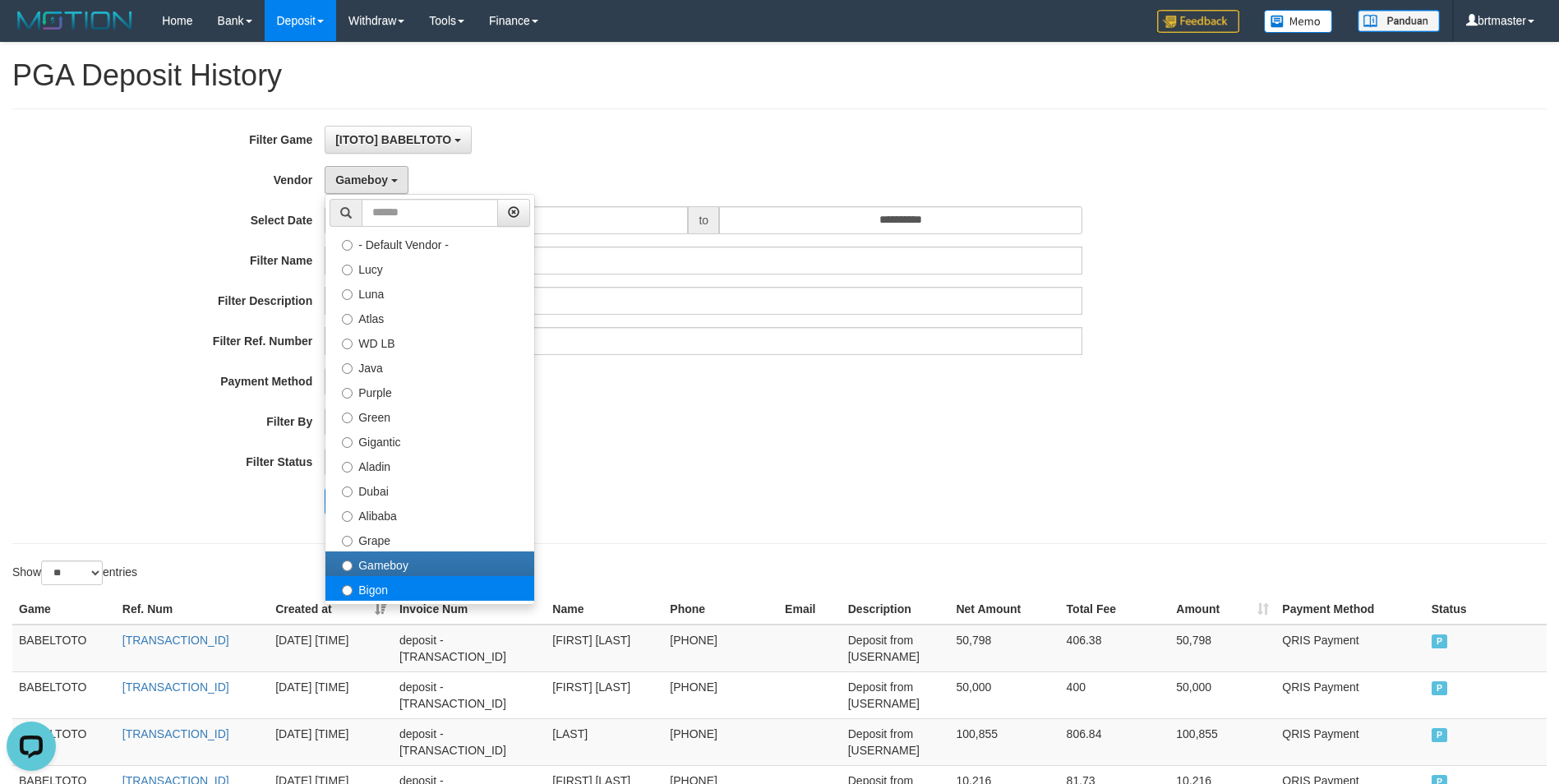 select on "**********" 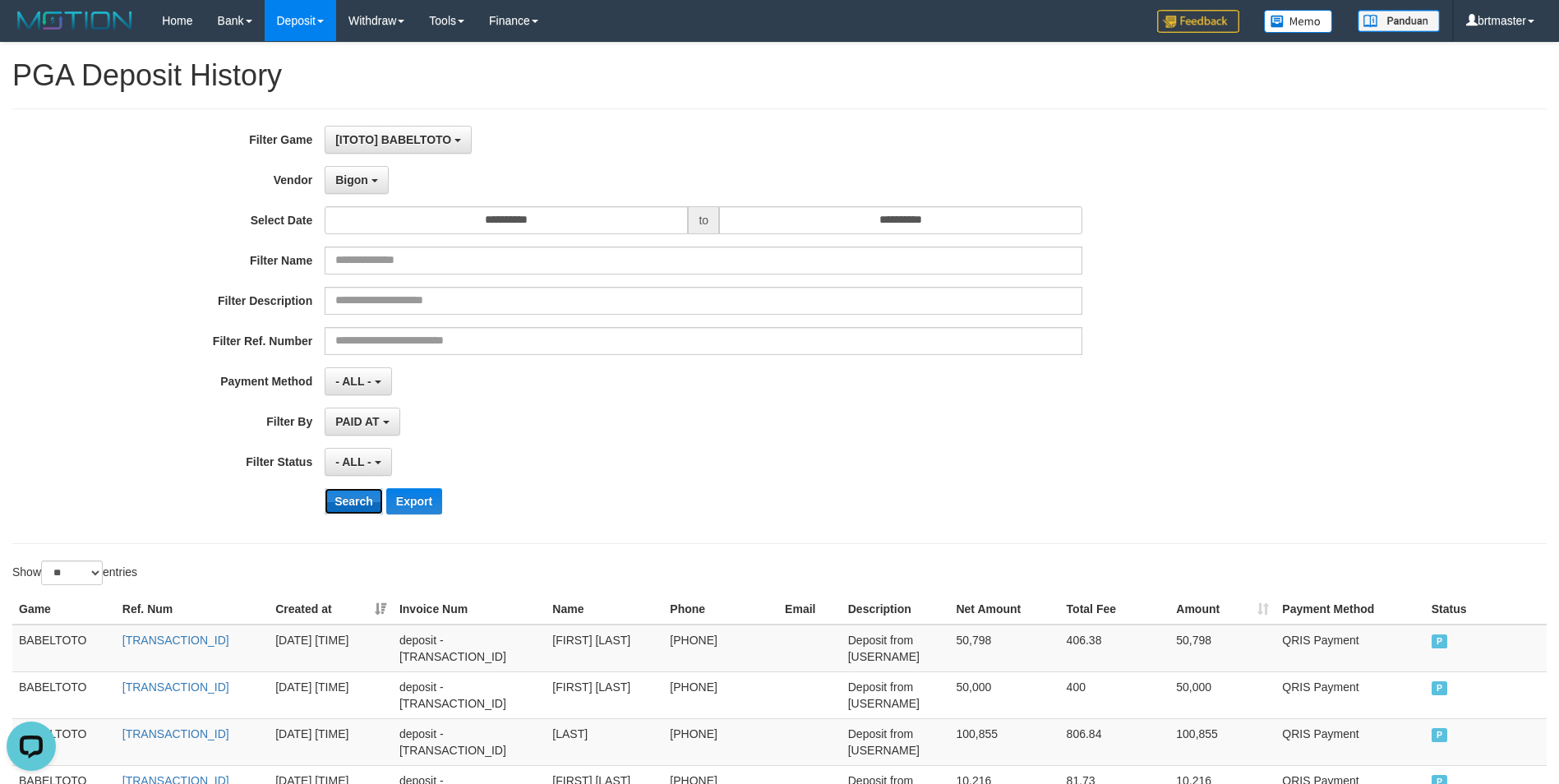 click on "Search" at bounding box center (353, 501) 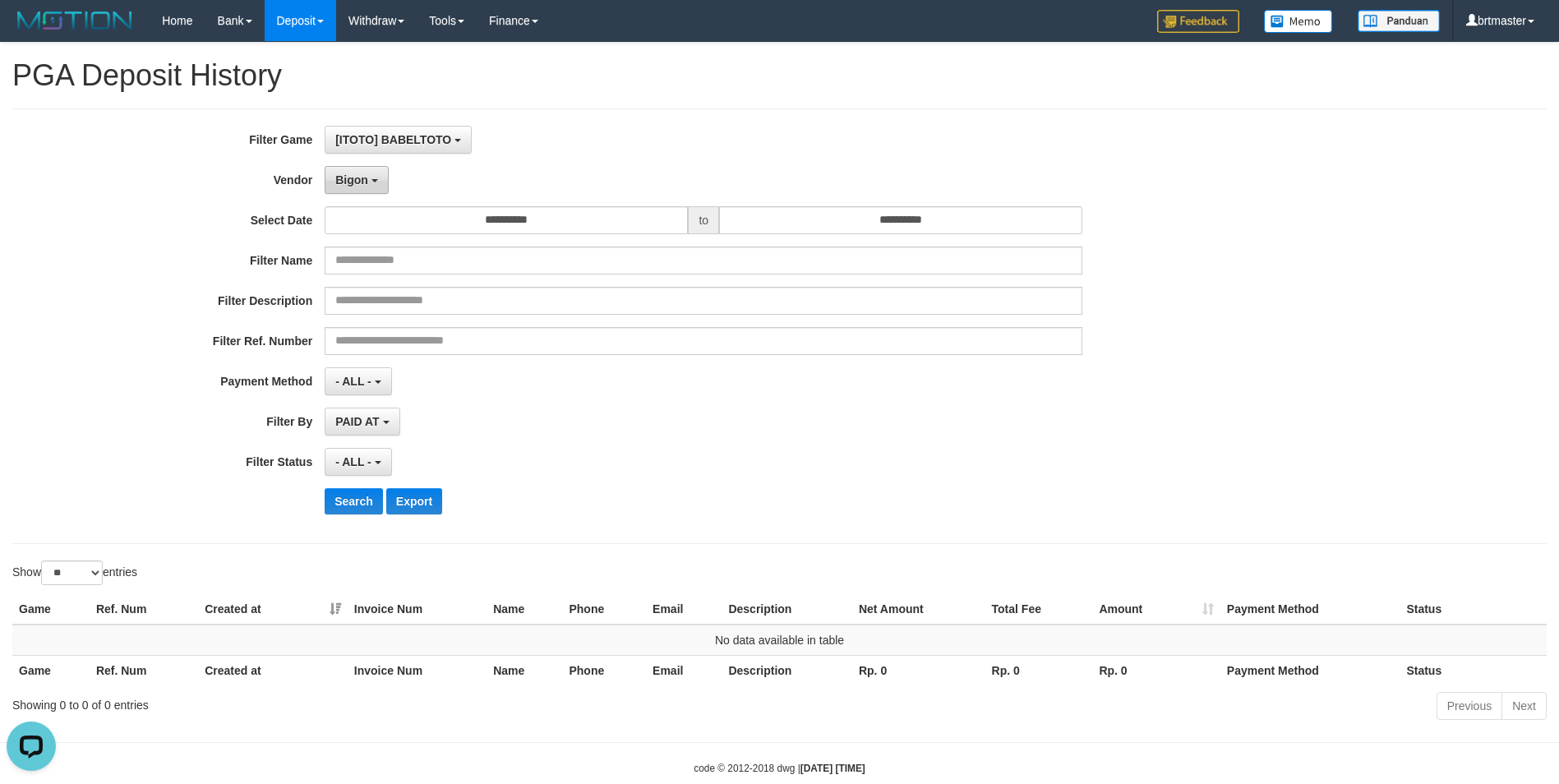 click on "Bigon" at bounding box center (357, 180) 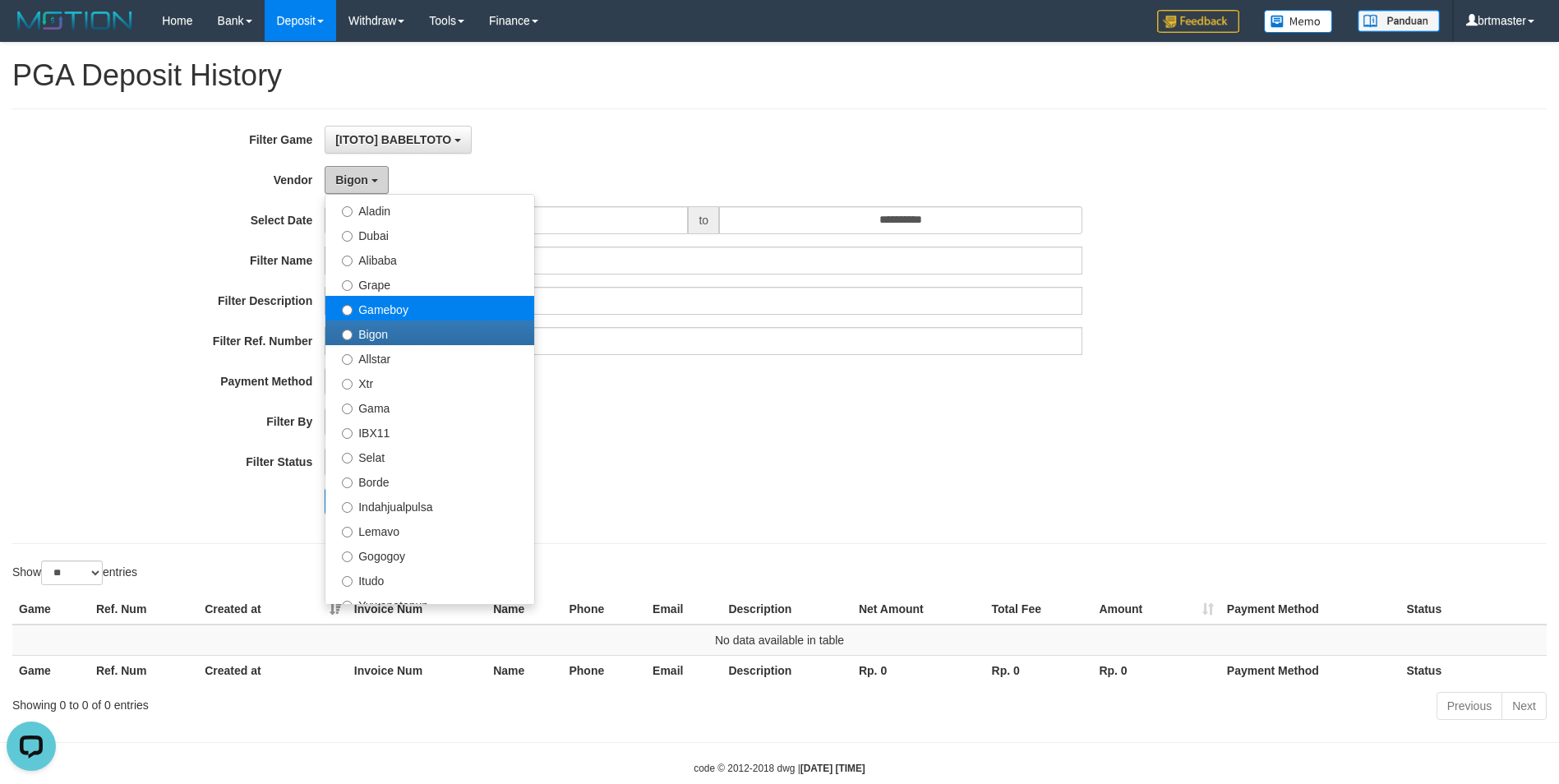 scroll, scrollTop: 247, scrollLeft: 0, axis: vertical 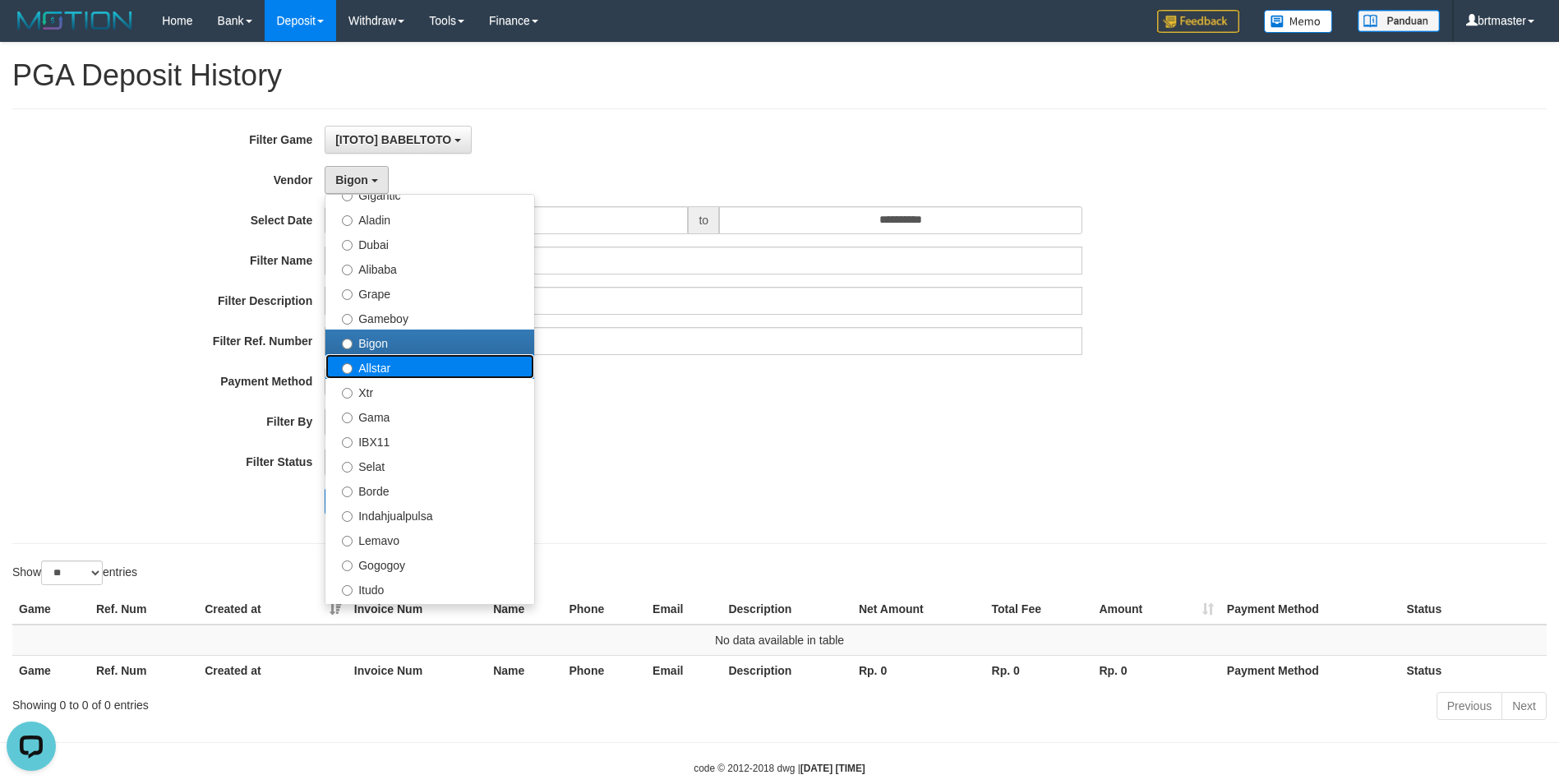 click on "Allstar" at bounding box center (430, 367) 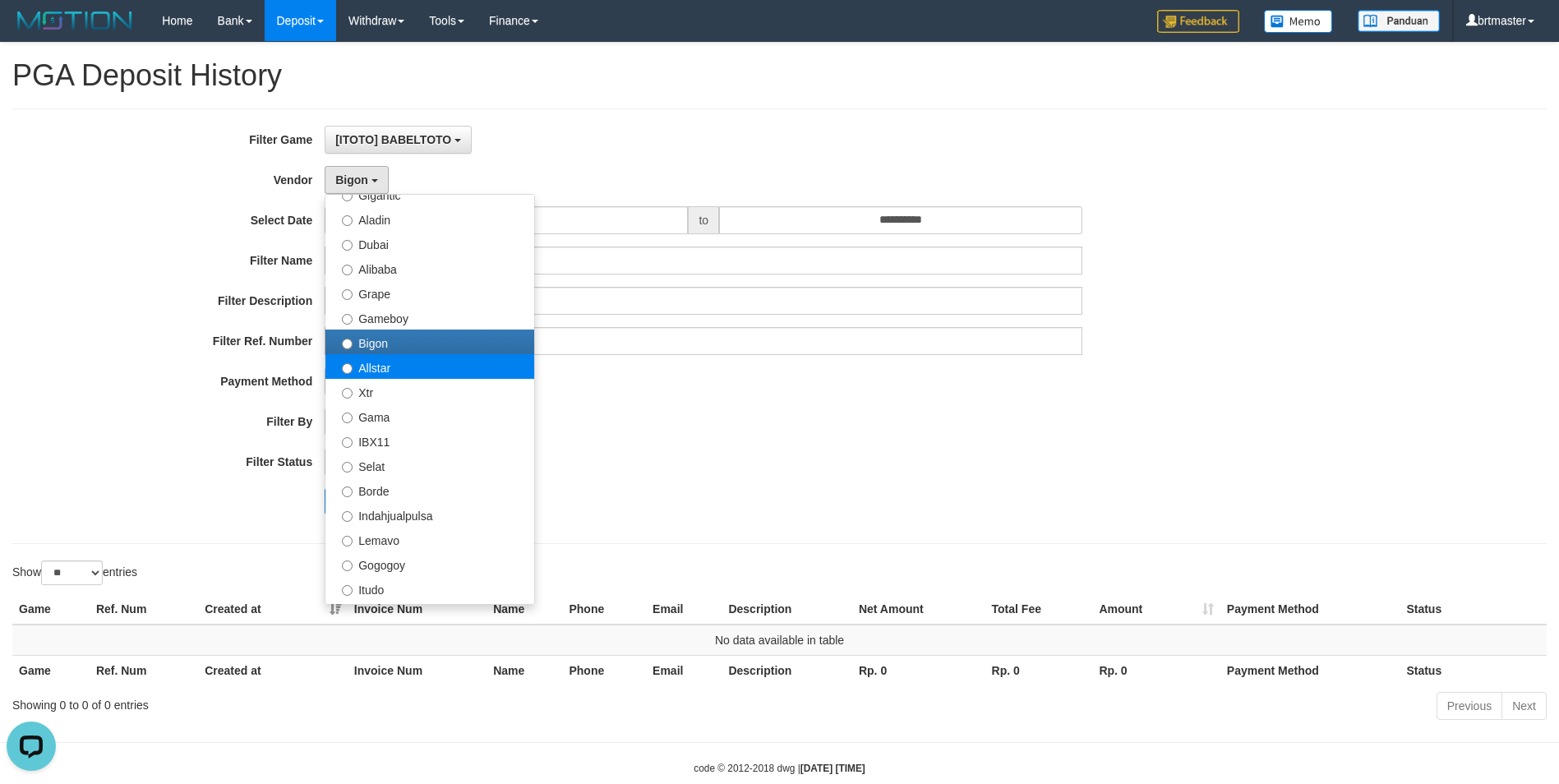 select on "**********" 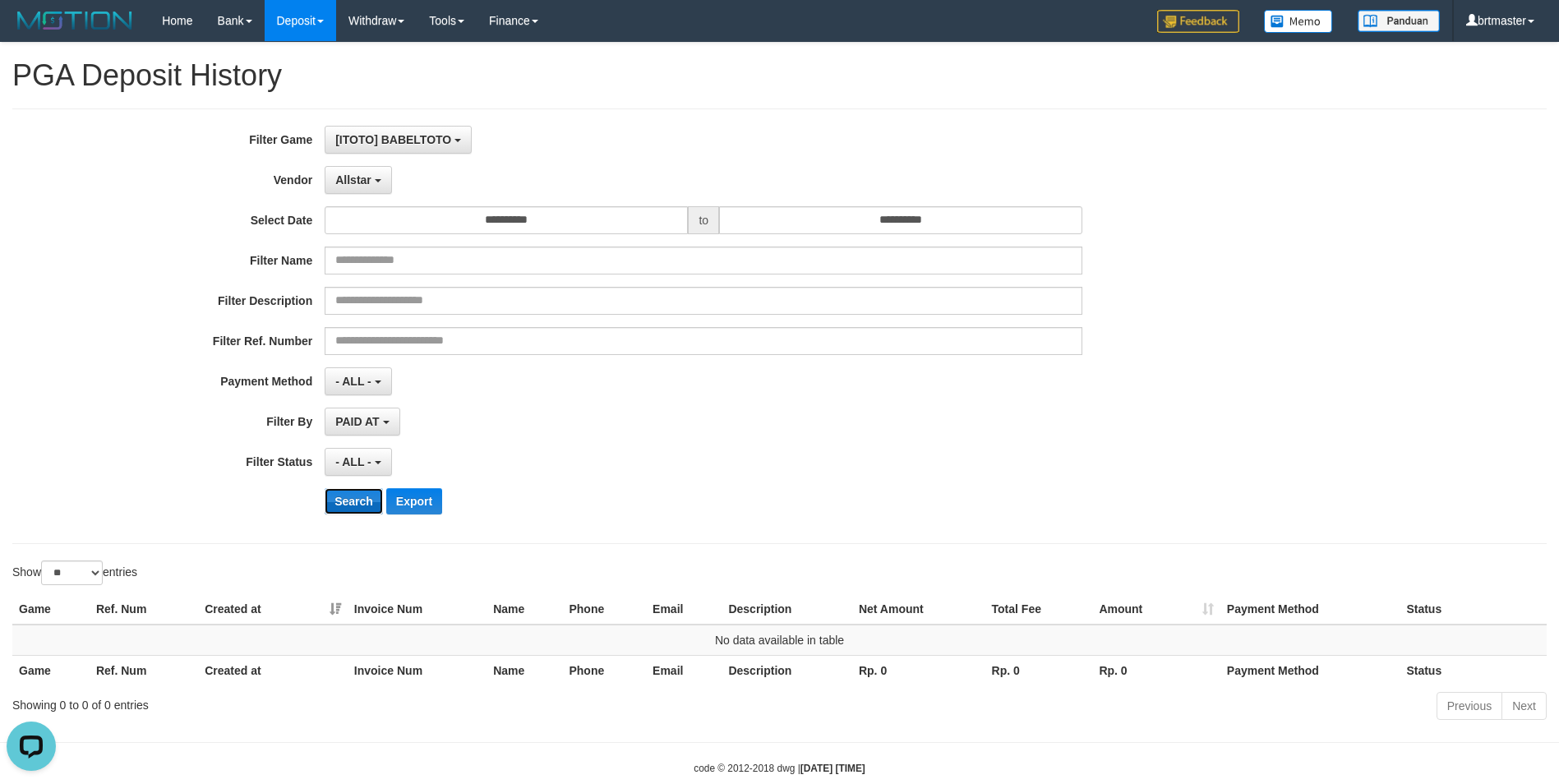 click on "Search" at bounding box center (353, 501) 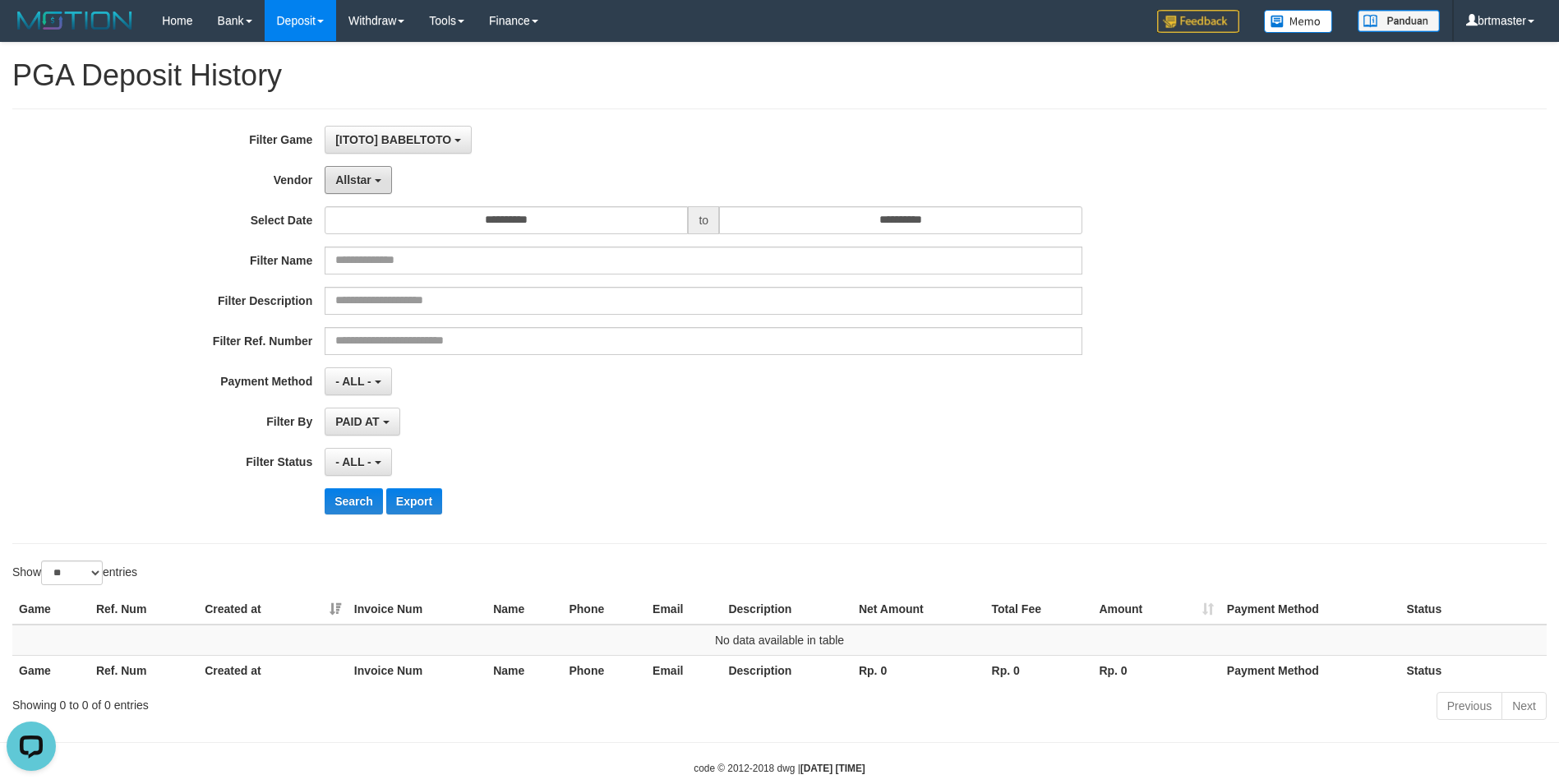 drag, startPoint x: 357, startPoint y: 181, endPoint x: 352, endPoint y: 229, distance: 48.259714 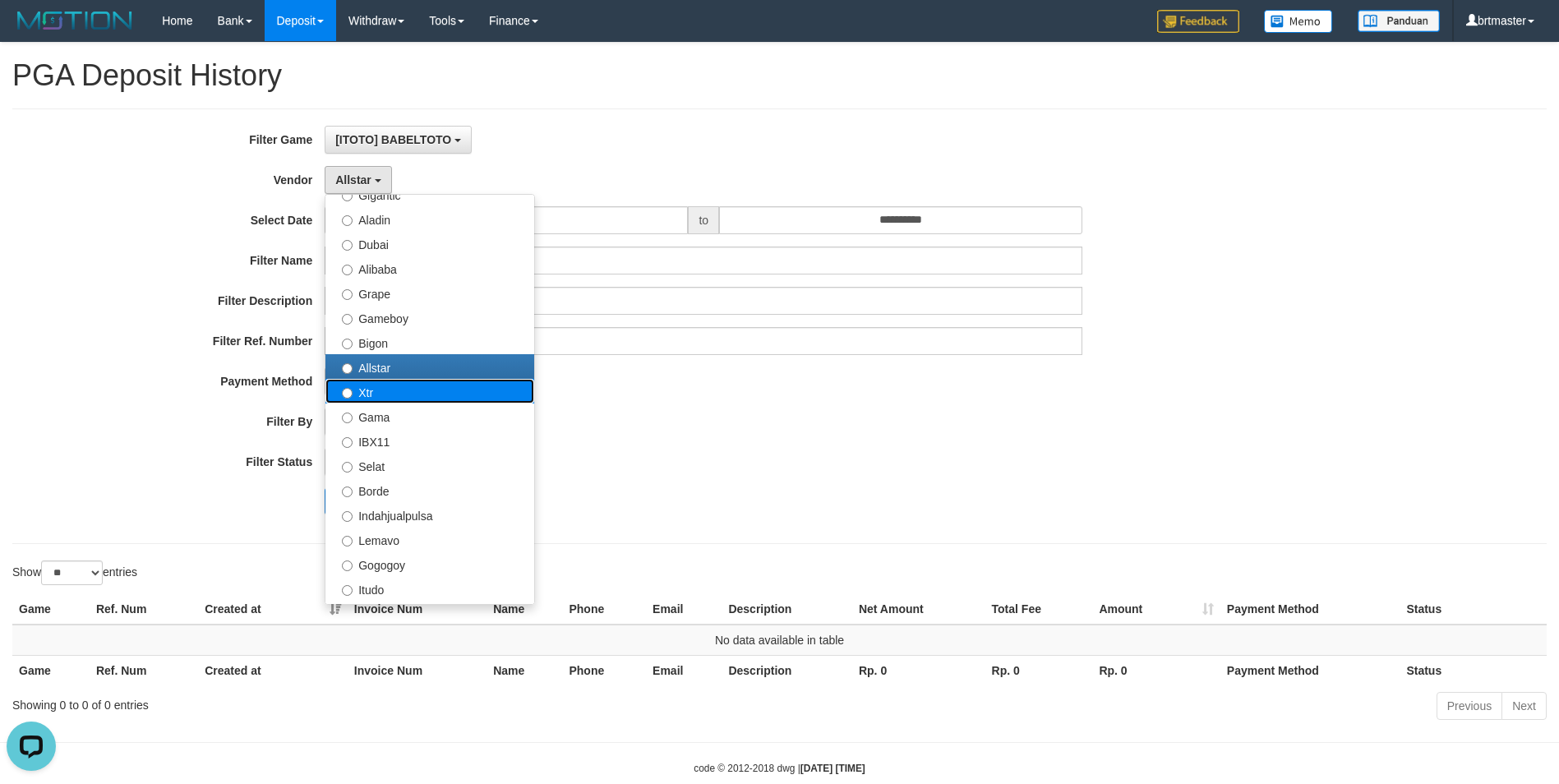 click on "Xtr" at bounding box center [430, 391] 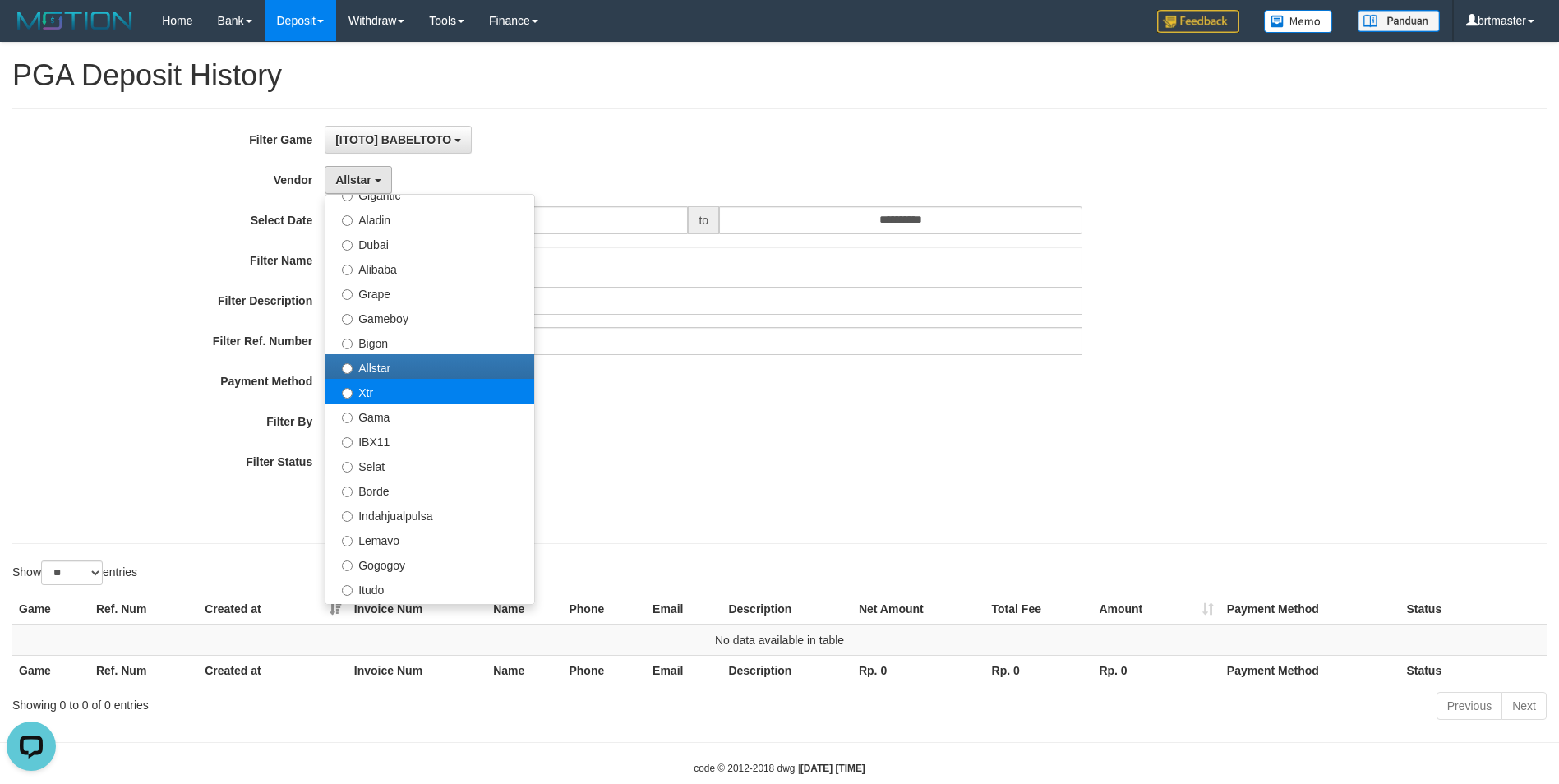 select on "**********" 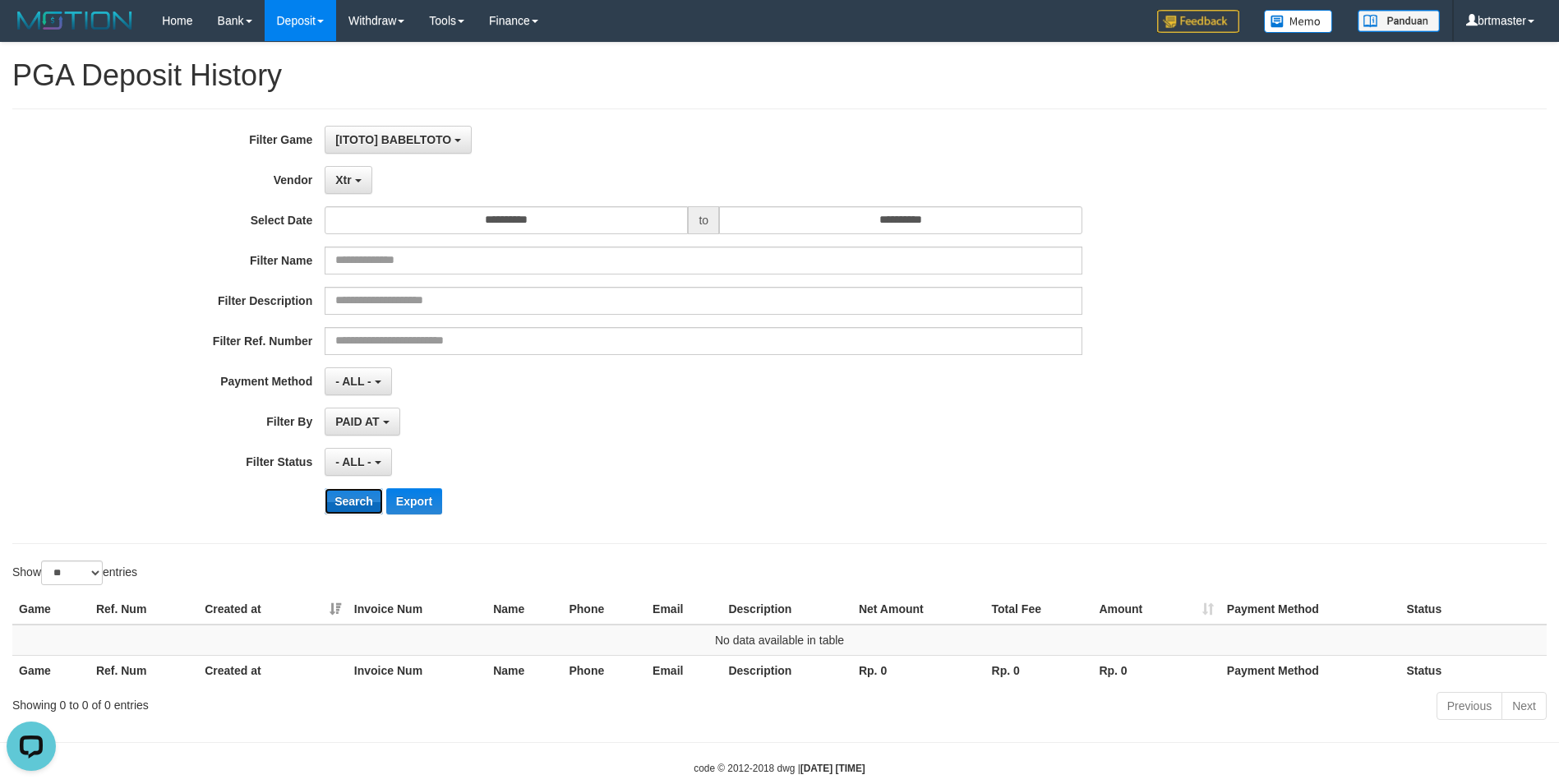 click on "Search" at bounding box center [353, 501] 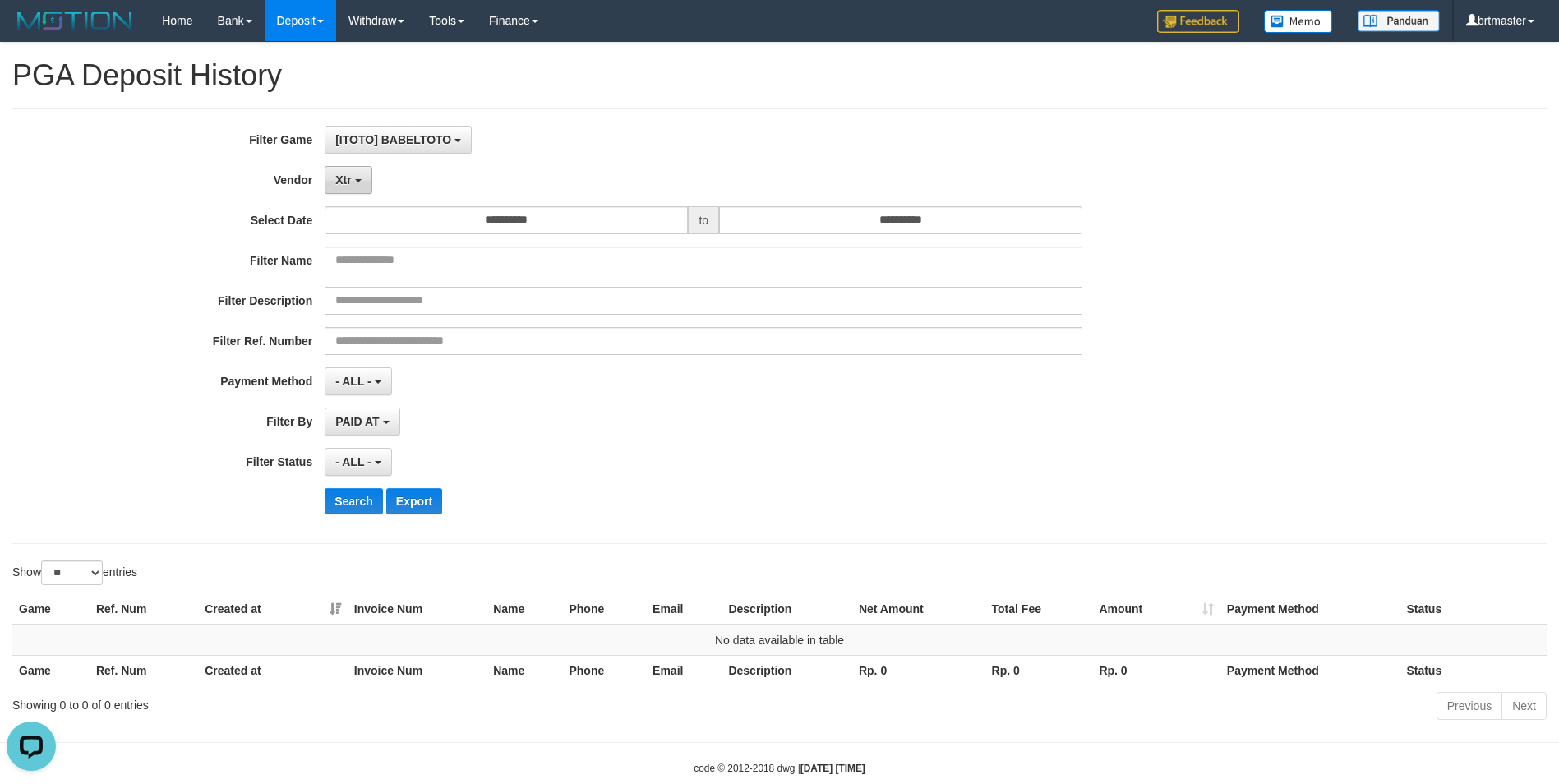 click at bounding box center (358, 181) 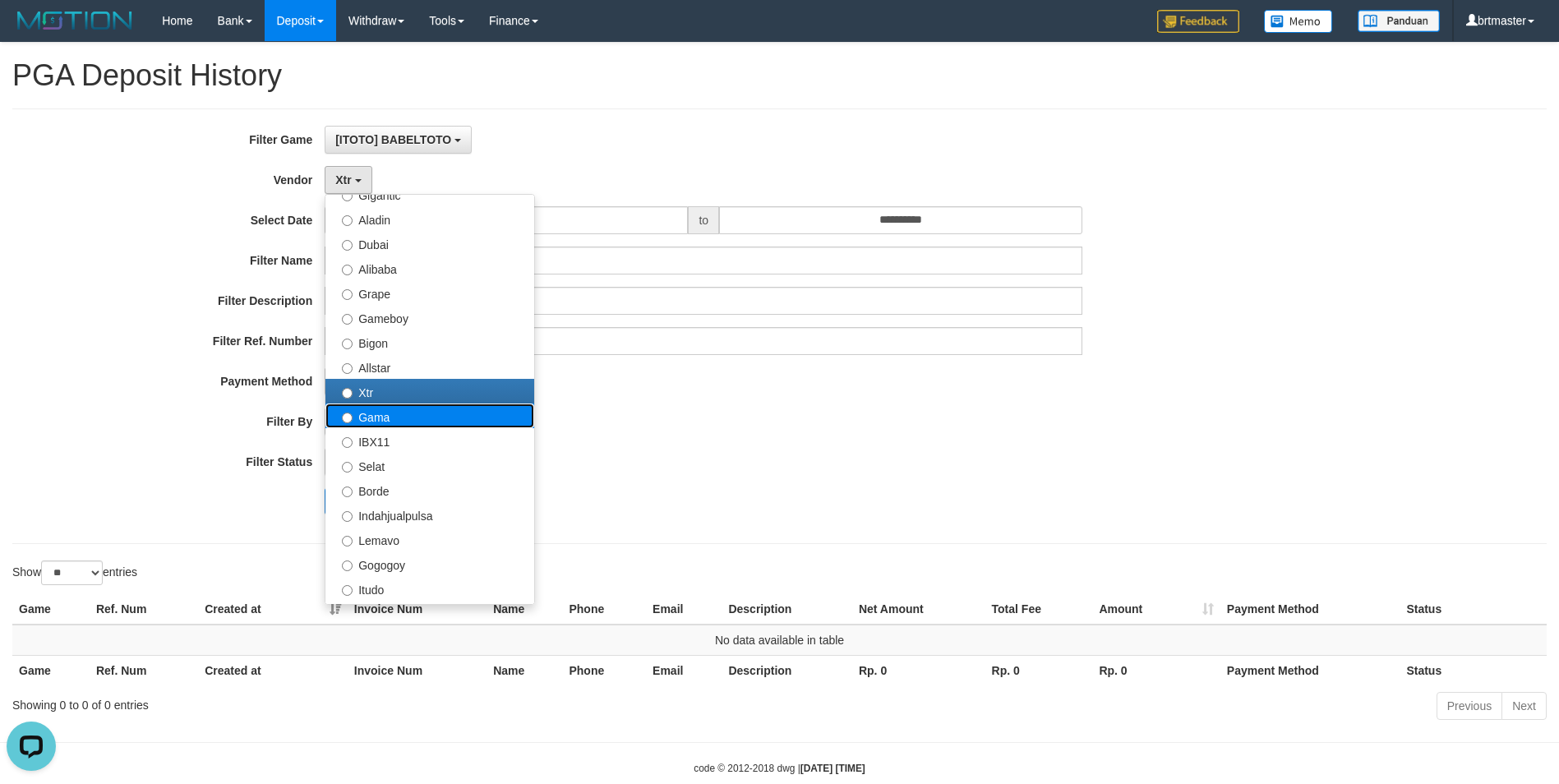 click on "Gama" at bounding box center (430, 416) 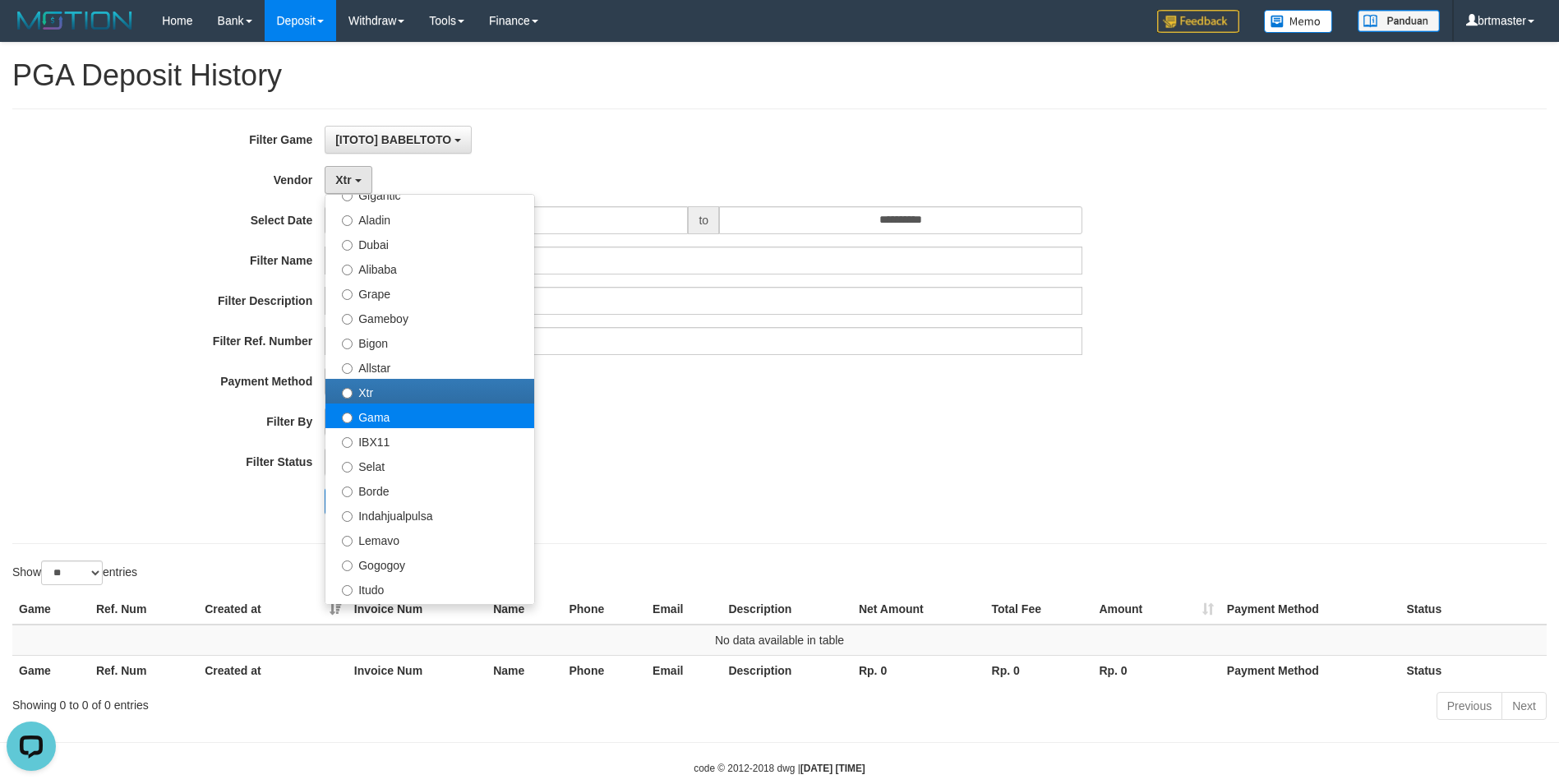select on "**********" 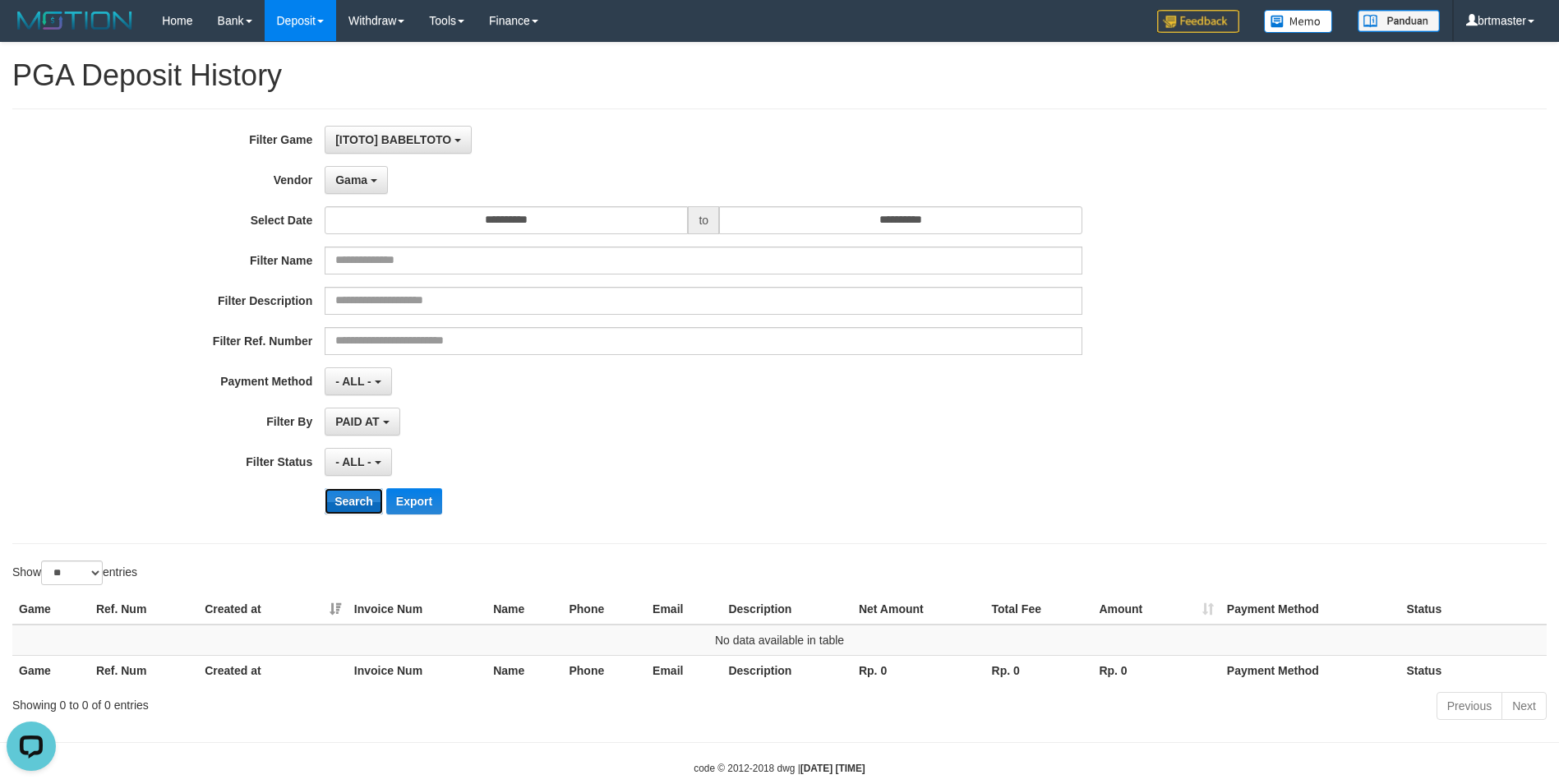 click on "Search" at bounding box center [353, 501] 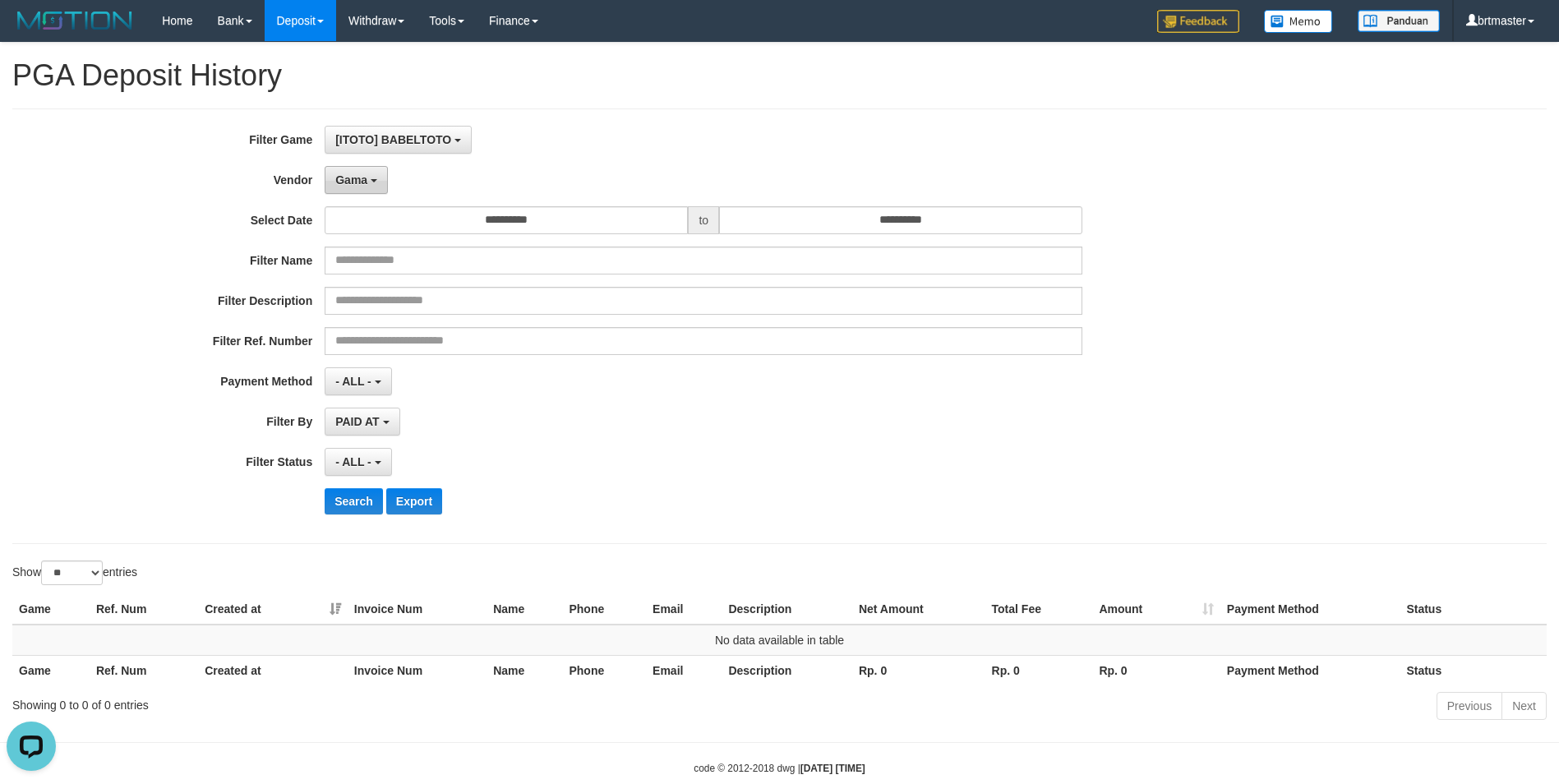click on "Gama" at bounding box center (351, 180) 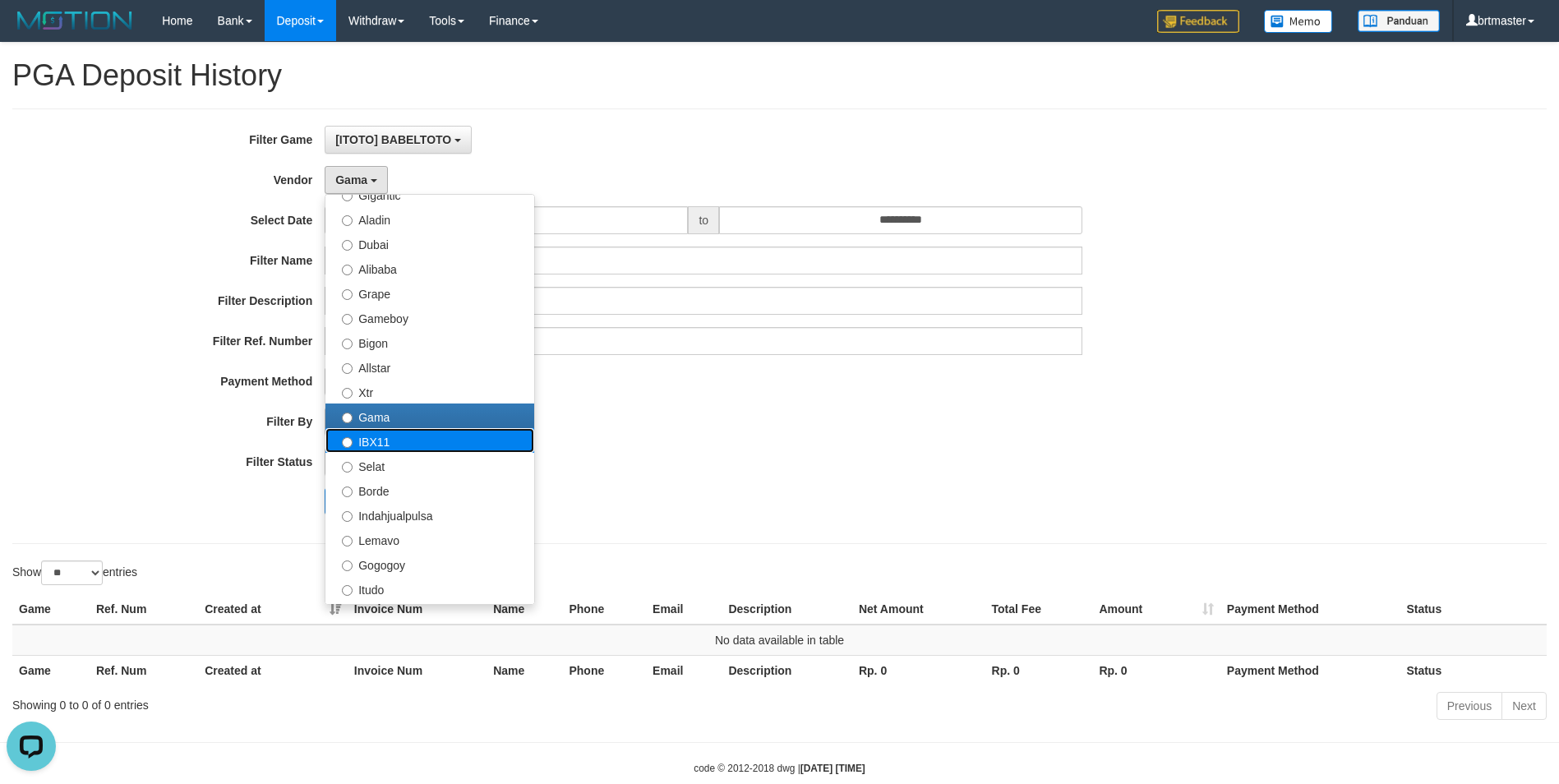 click on "IBX11" at bounding box center (430, 440) 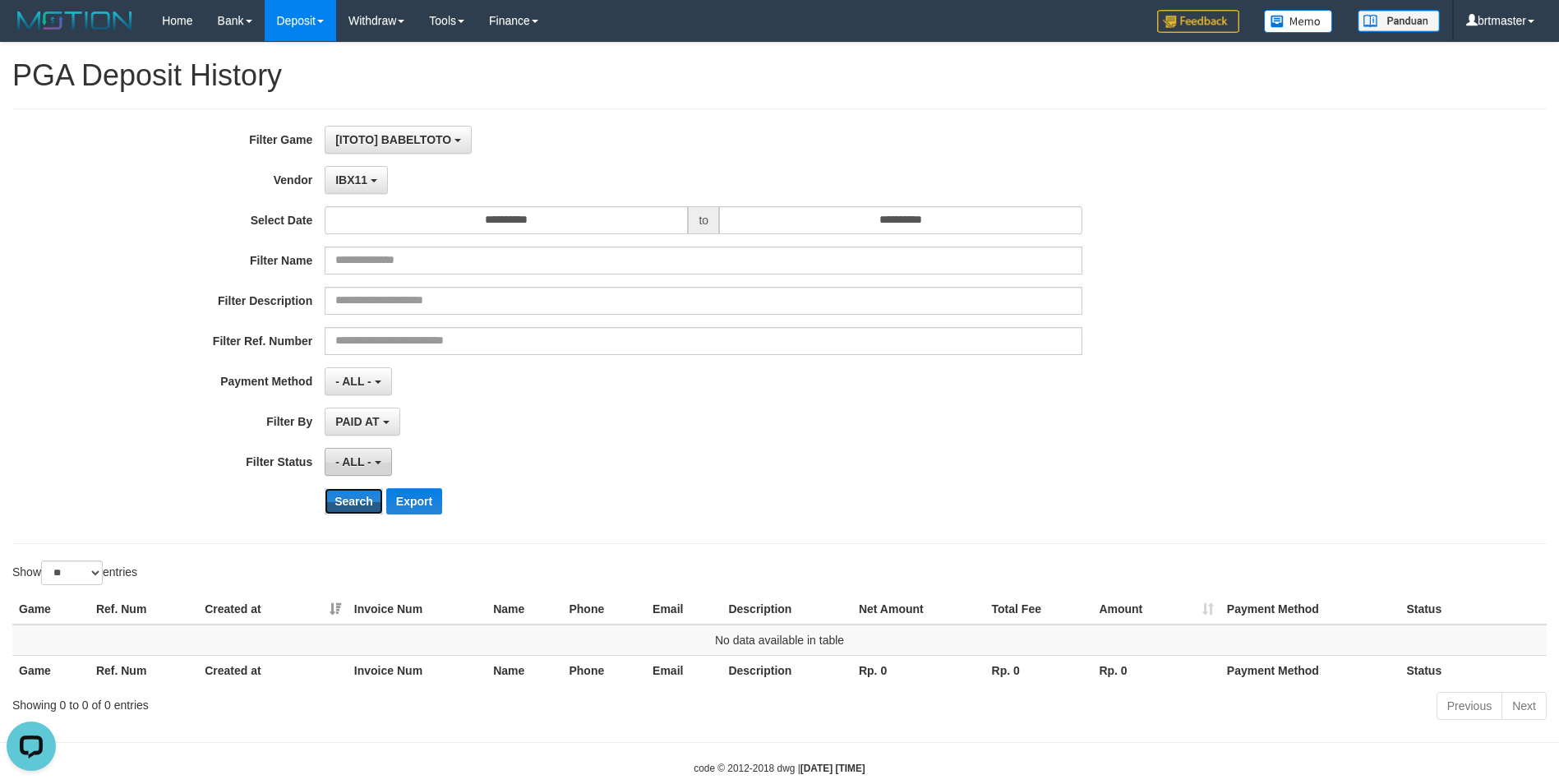drag, startPoint x: 368, startPoint y: 511, endPoint x: 343, endPoint y: 464, distance: 53.235327 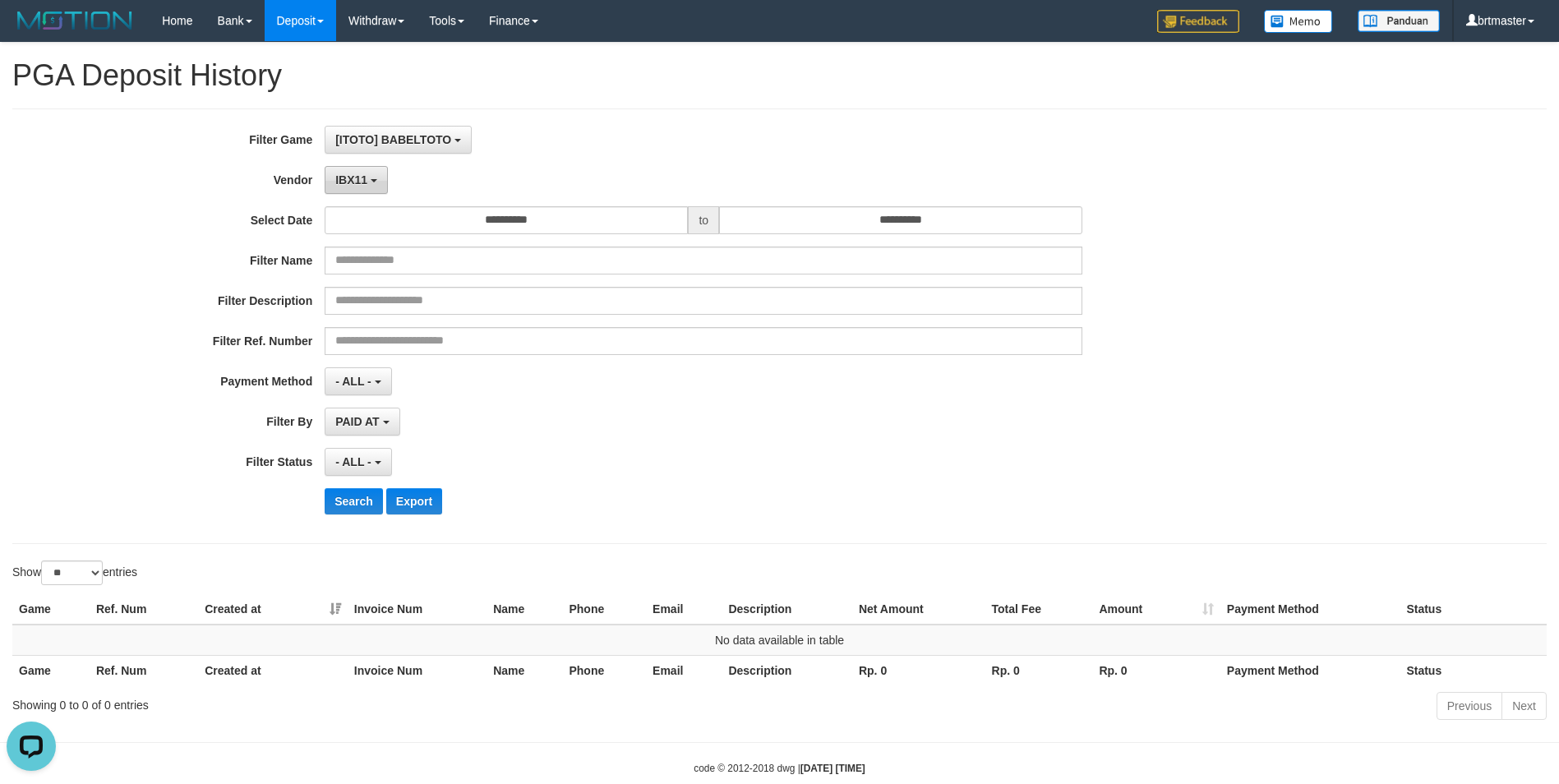 click on "IBX11" at bounding box center (351, 180) 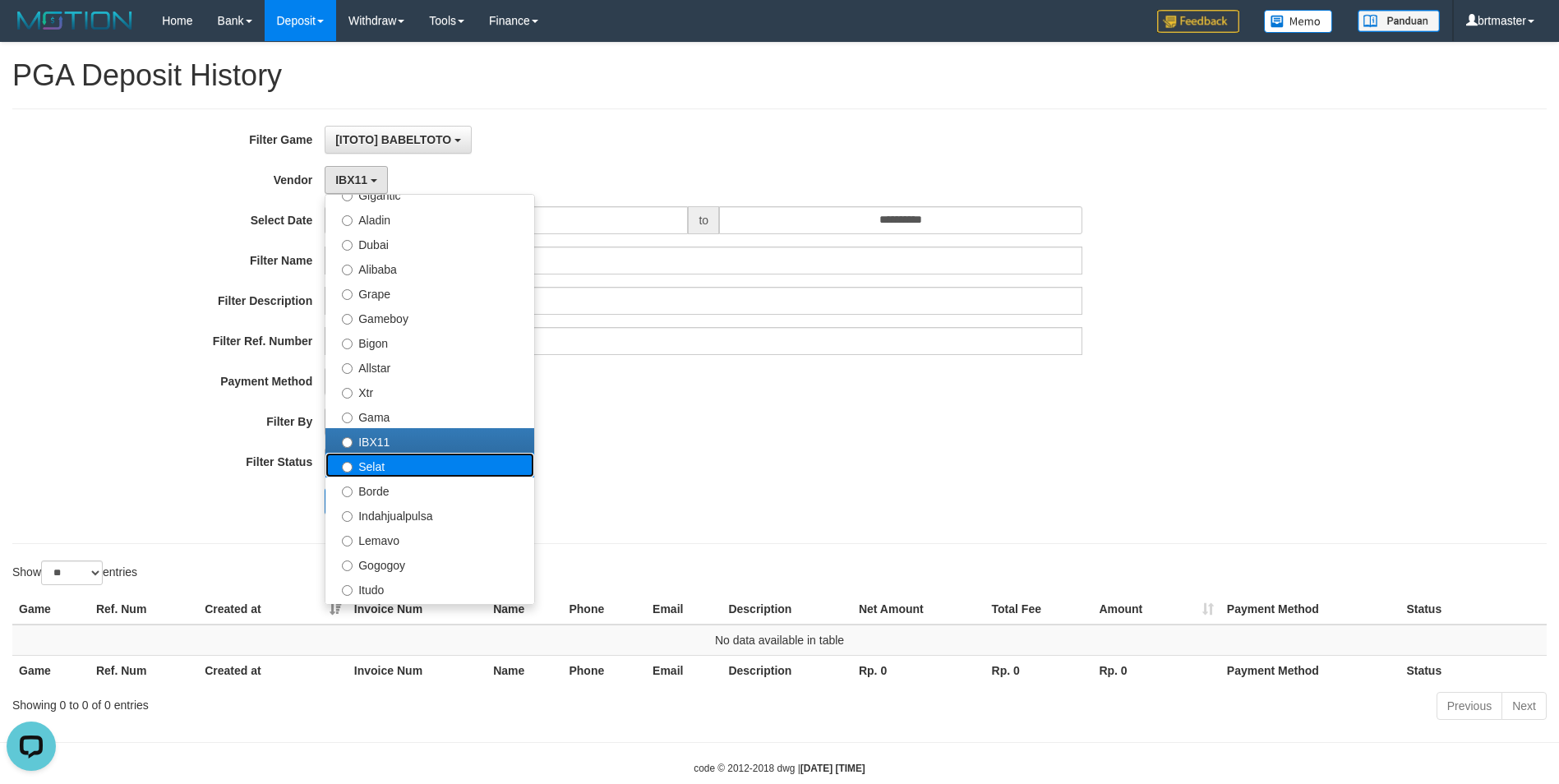 click on "Selat" at bounding box center (430, 465) 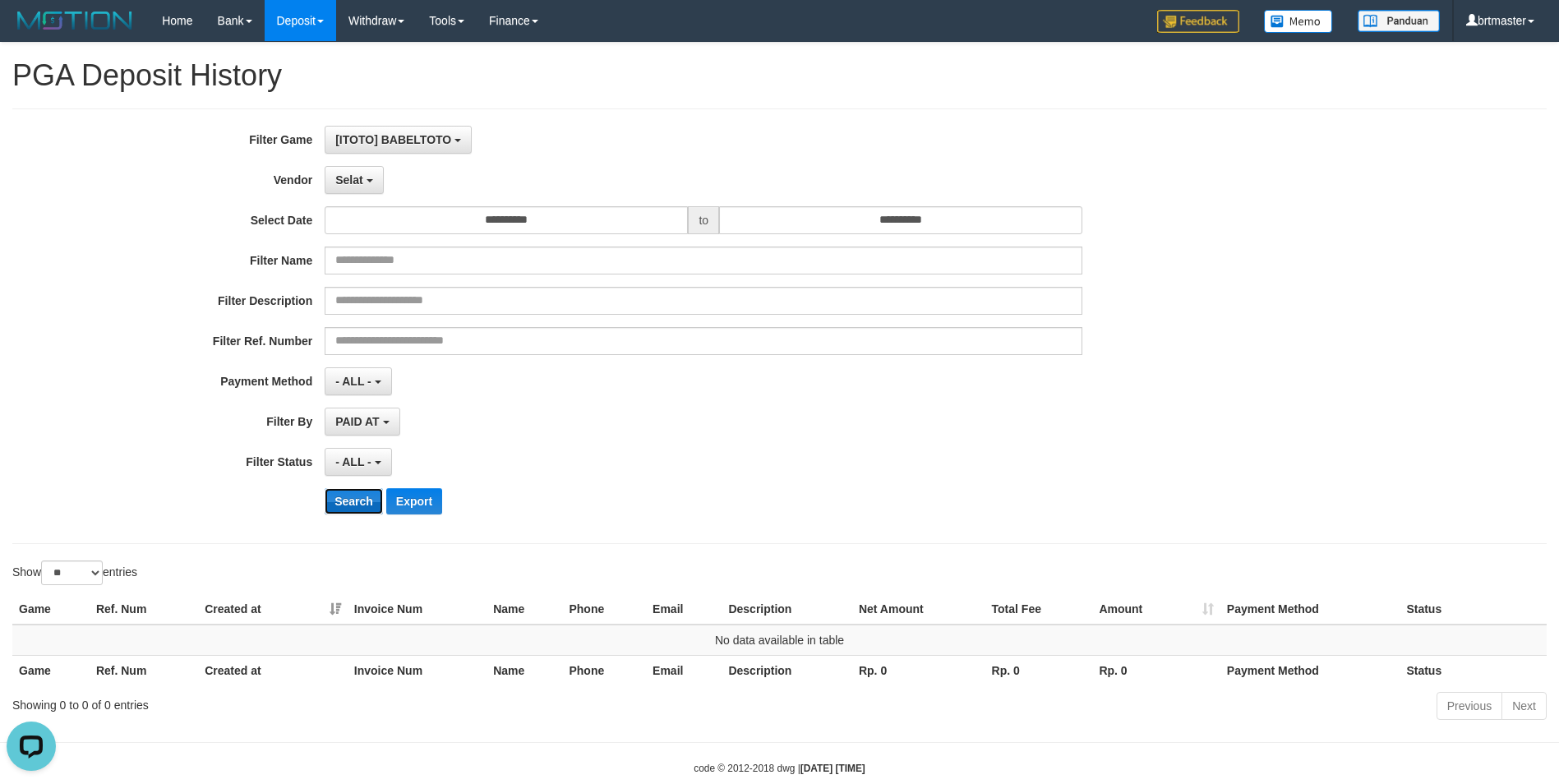 click on "Search" at bounding box center [353, 501] 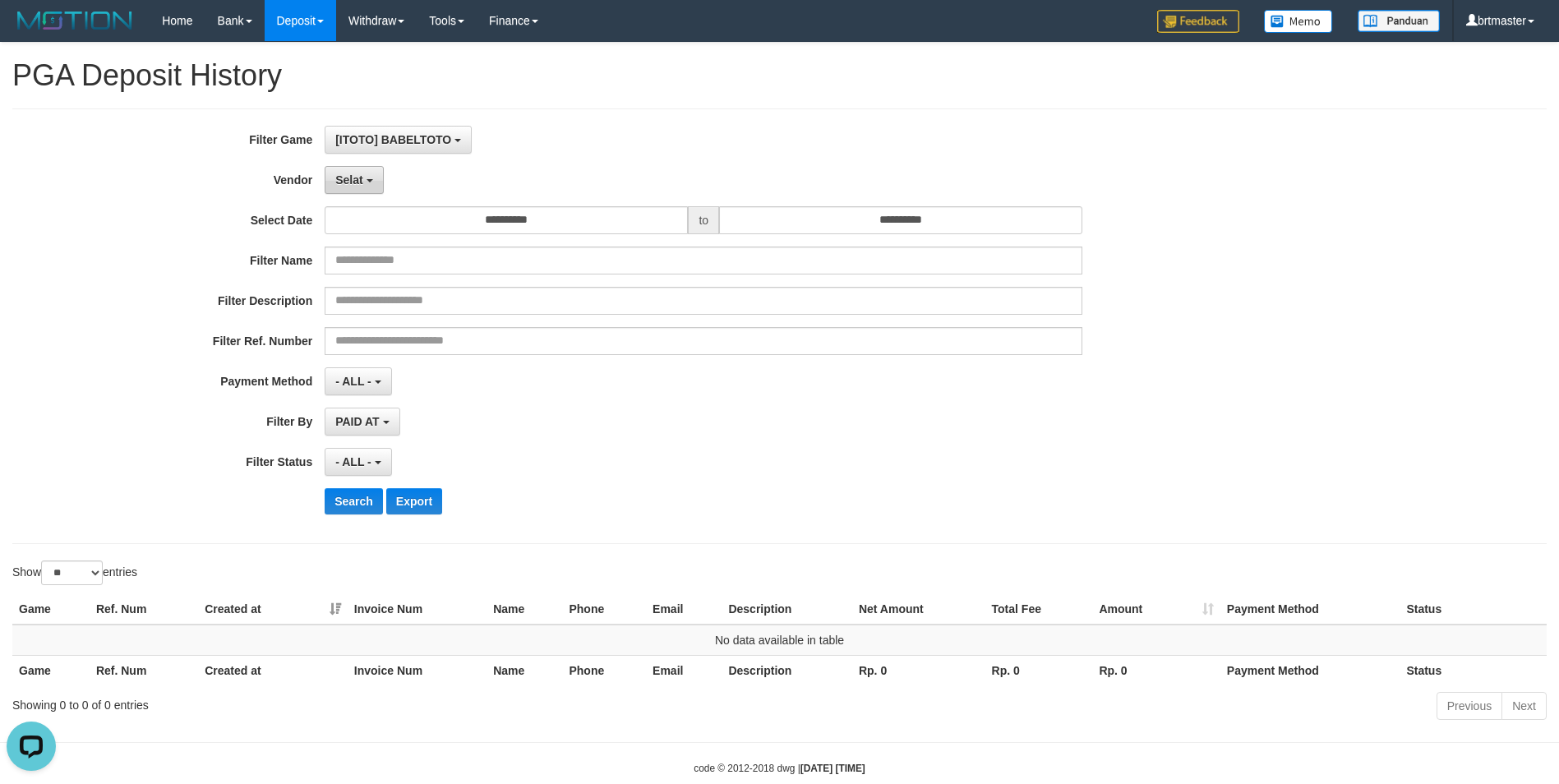 click on "Selat" at bounding box center [353, 180] 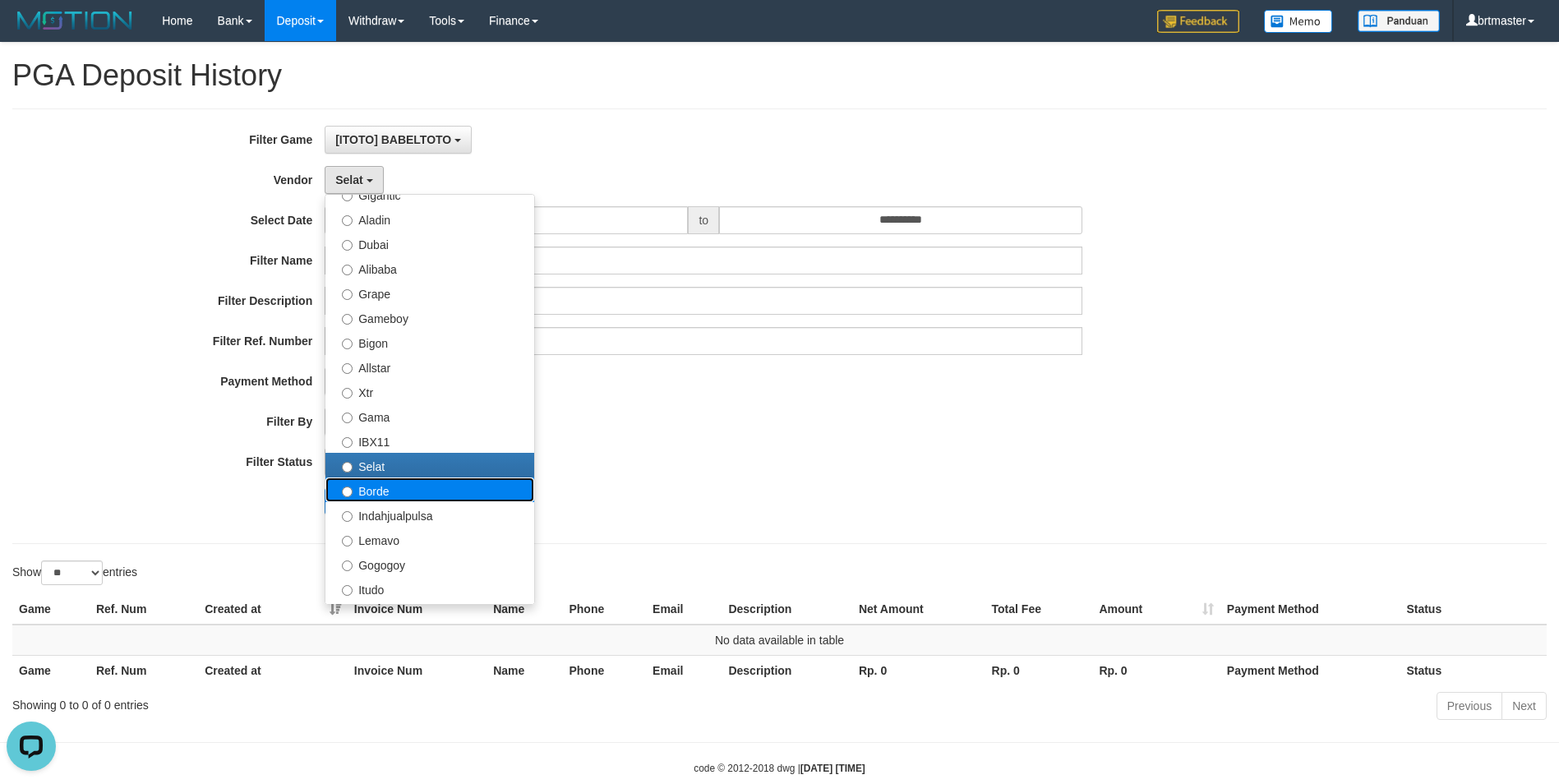 click on "Borde" at bounding box center (430, 490) 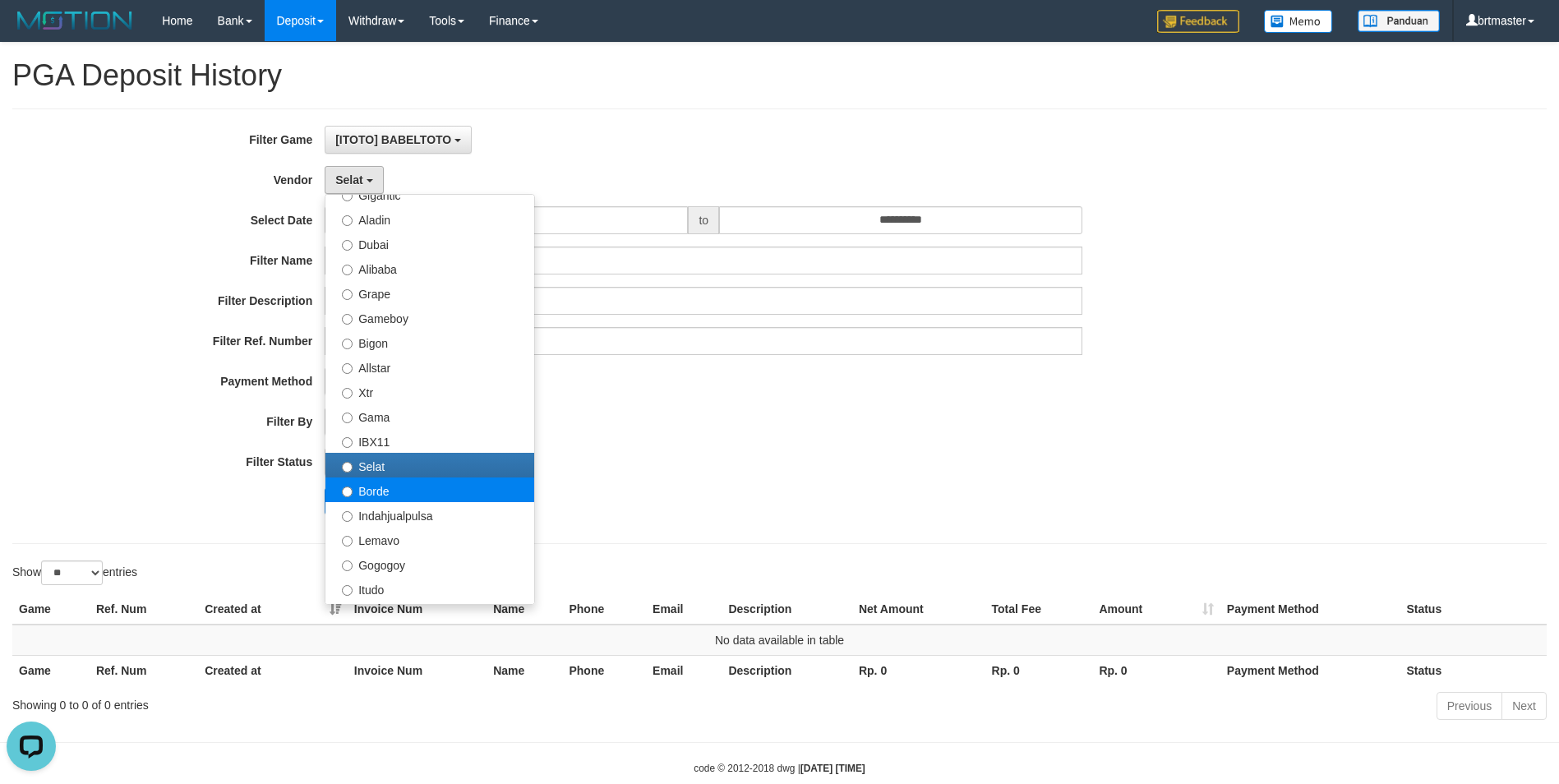 select on "**********" 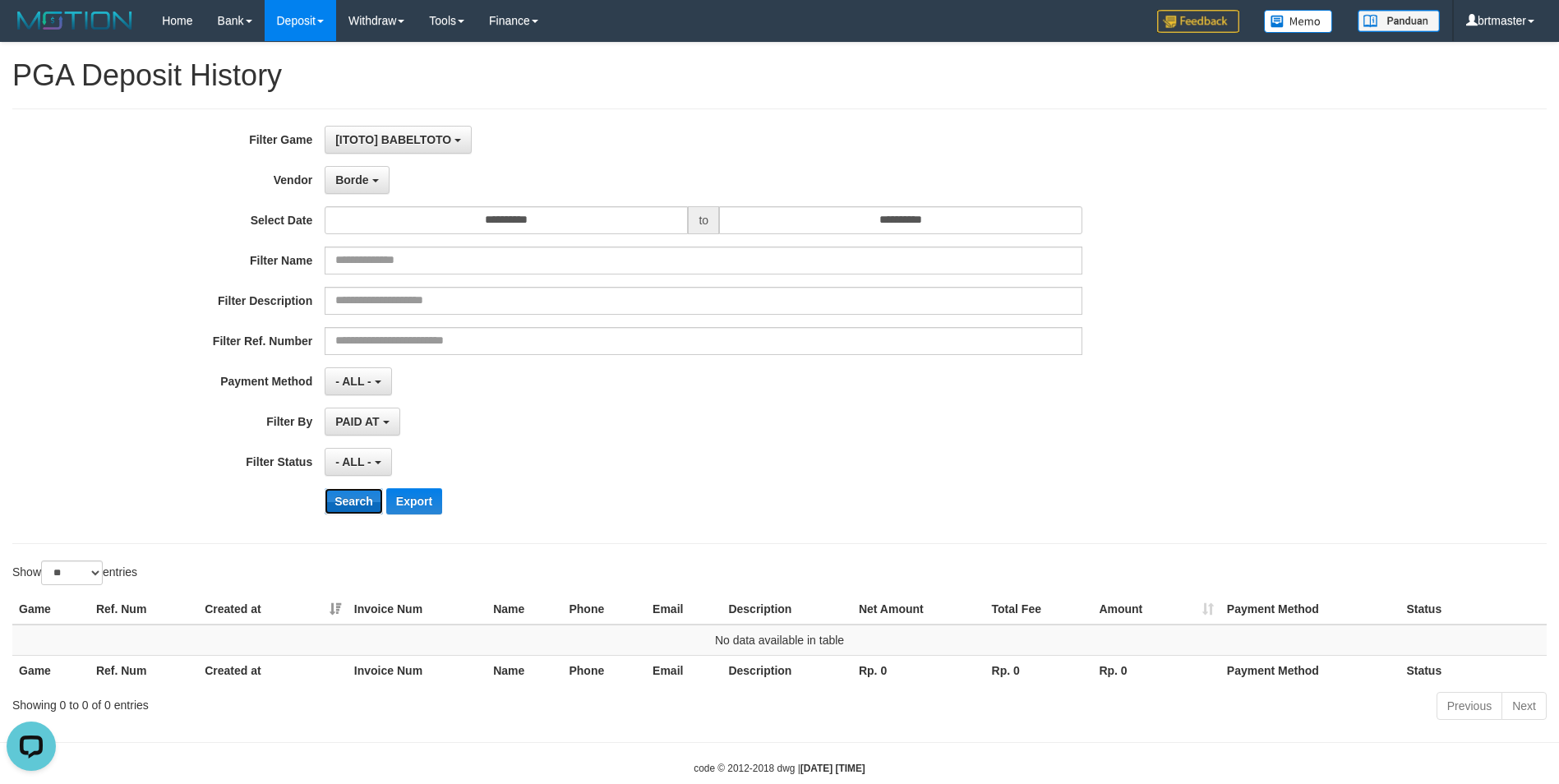 click on "Search" at bounding box center (353, 501) 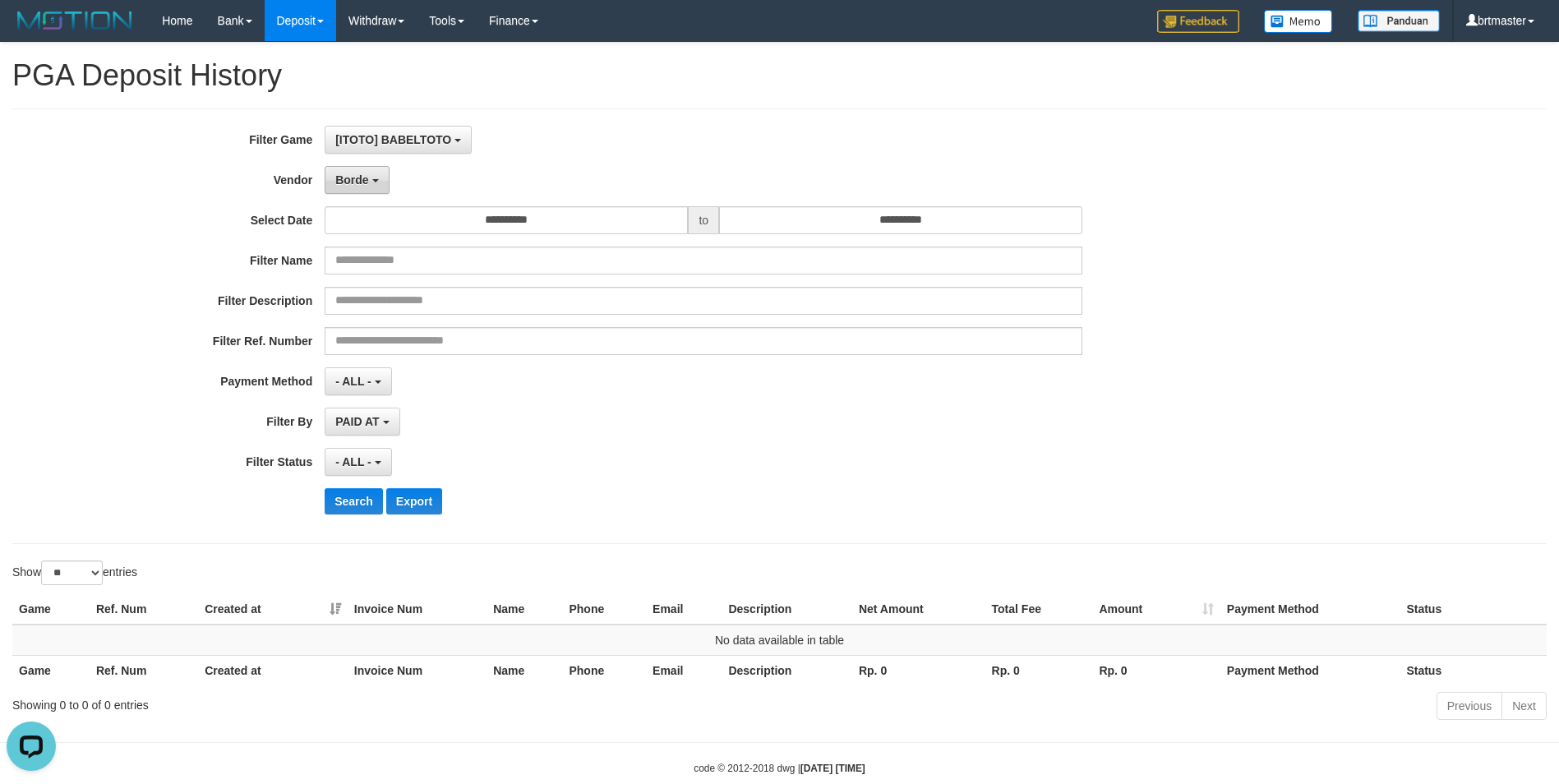 click on "Borde" at bounding box center [357, 180] 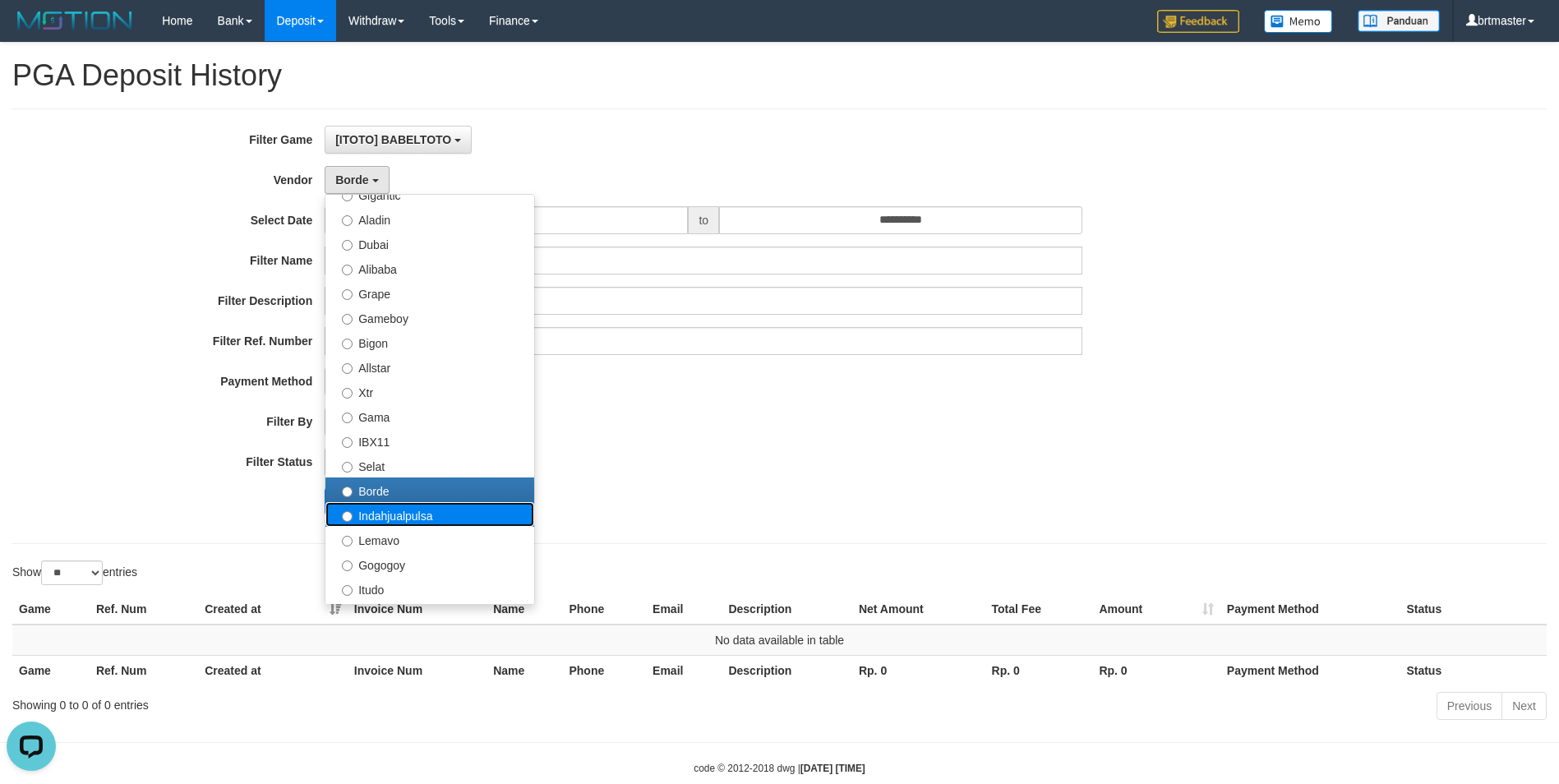 click on "Indahjualpulsa" at bounding box center [430, 514] 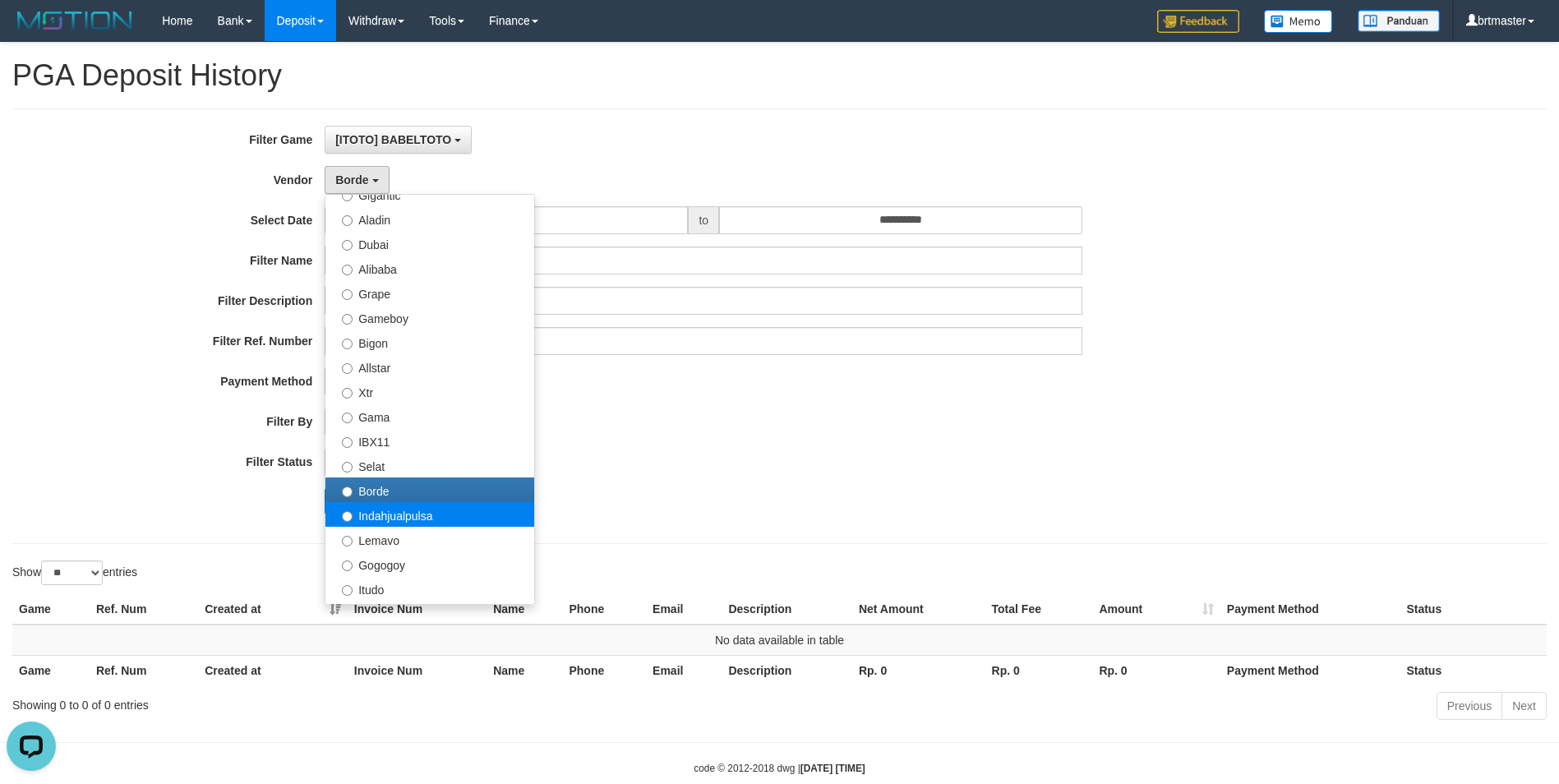 select on "**********" 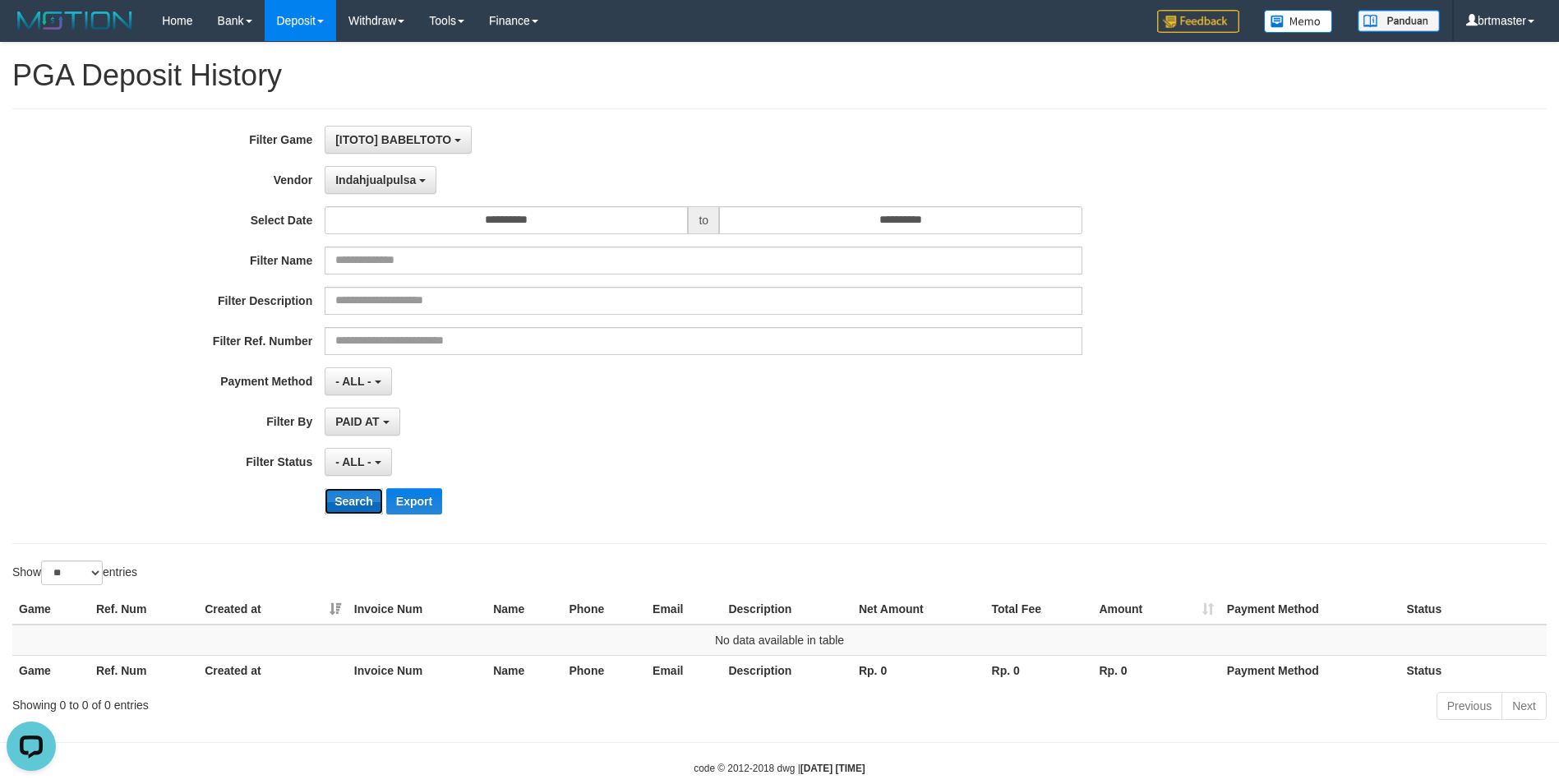 click on "Search" at bounding box center (353, 501) 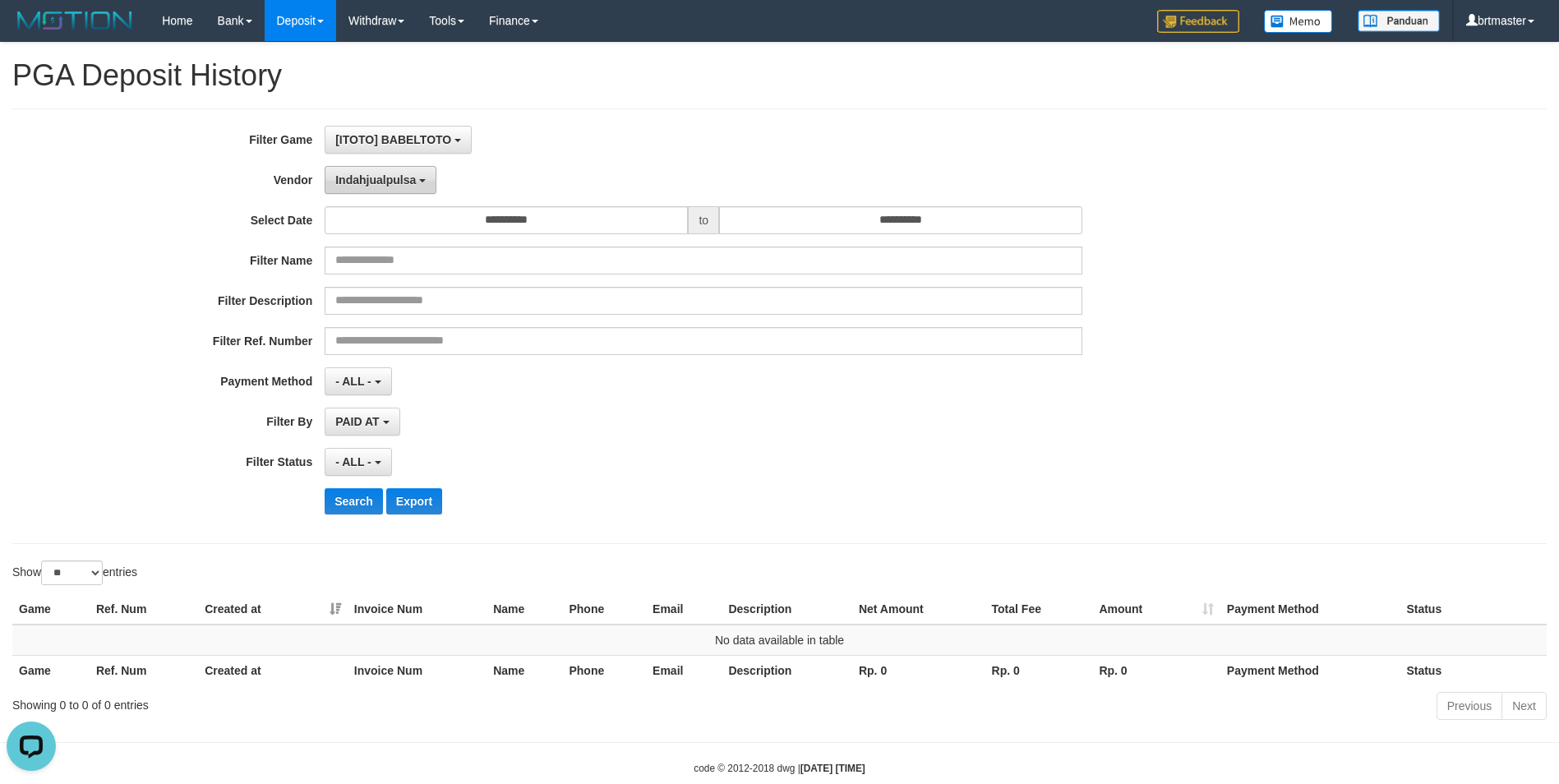 click on "Indahjualpulsa" at bounding box center (376, 180) 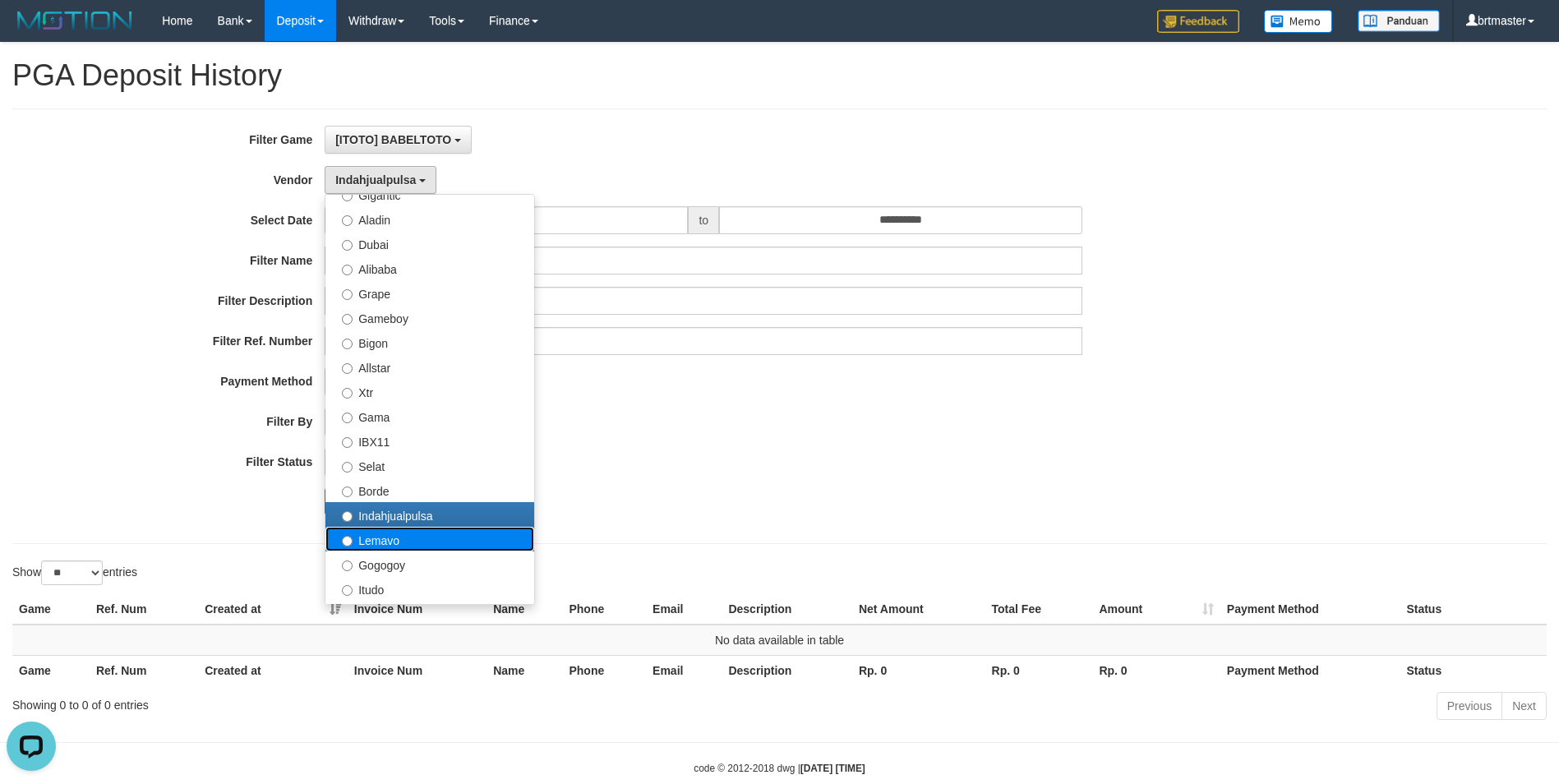 click on "Lemavo" at bounding box center (430, 539) 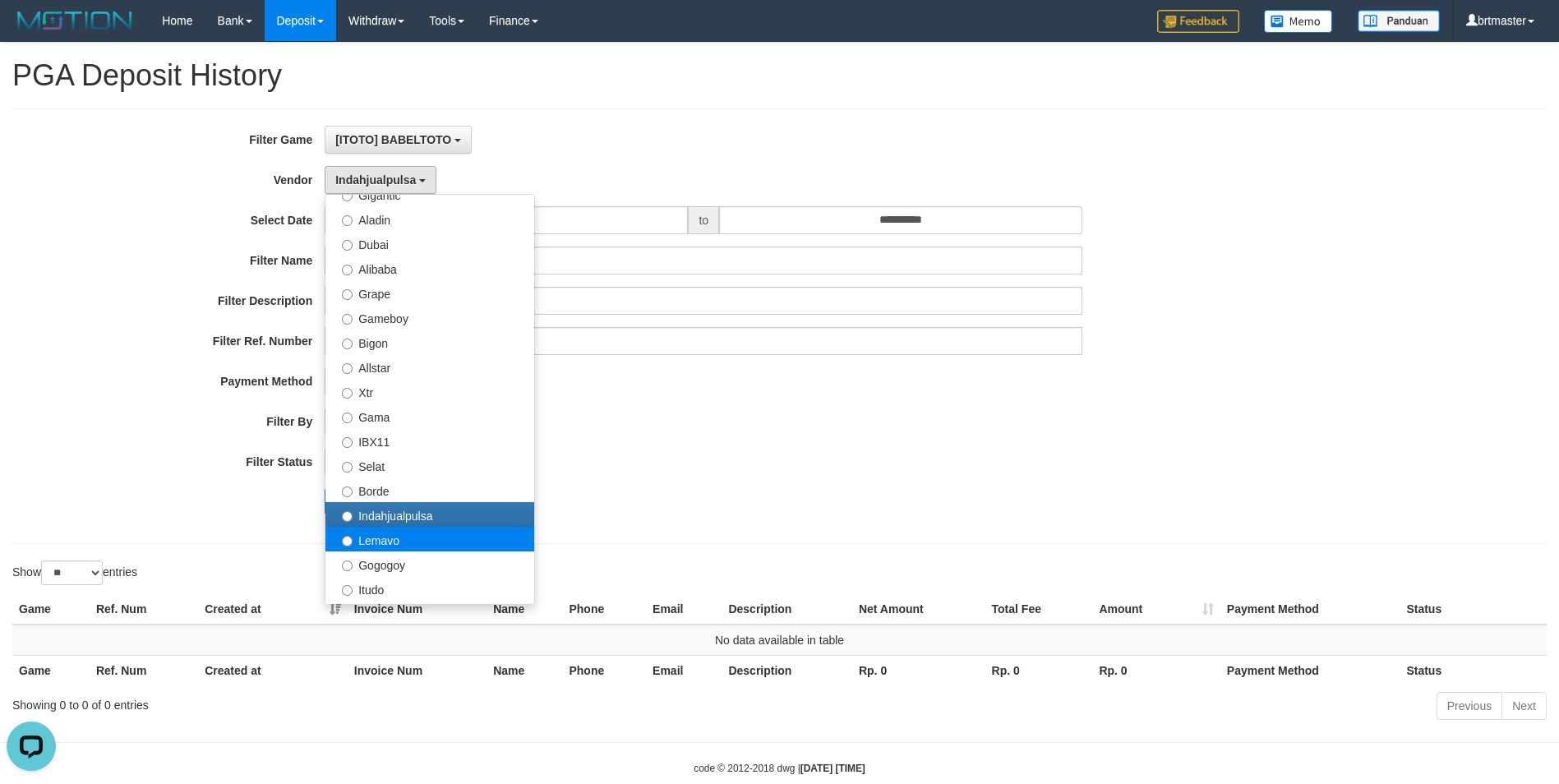 select on "**********" 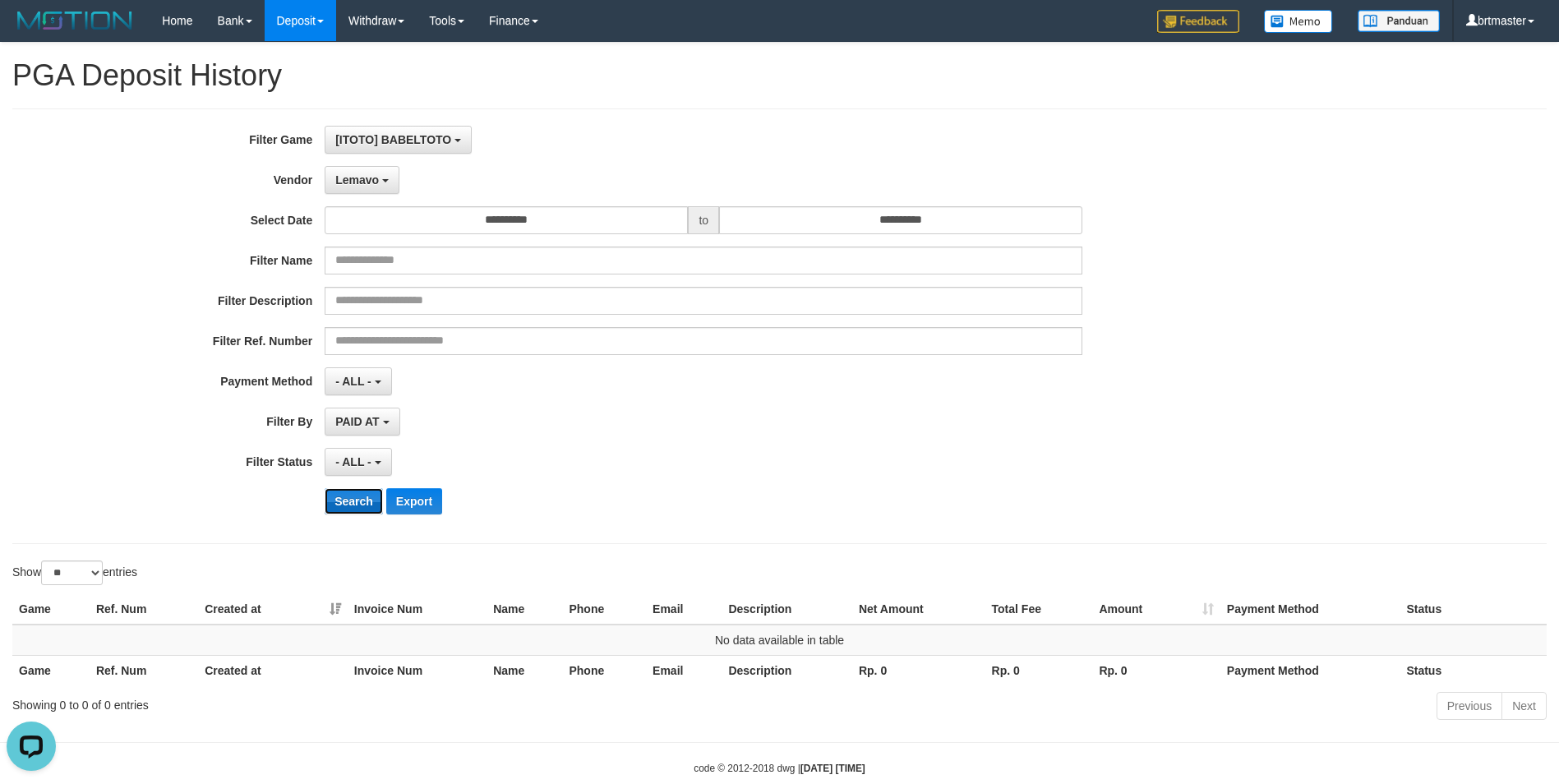 click on "Search" at bounding box center (353, 501) 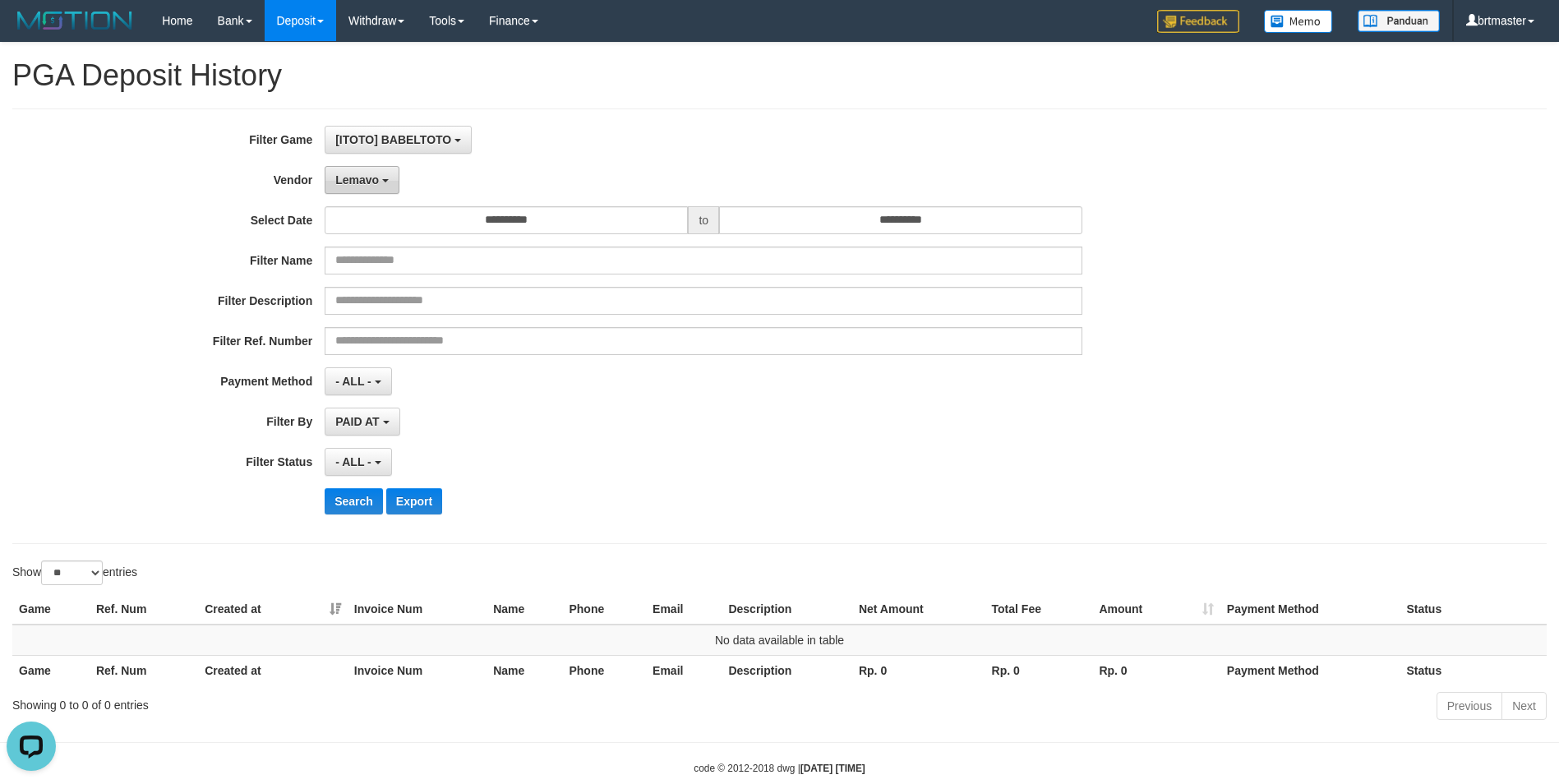click on "Lemavo" at bounding box center (357, 180) 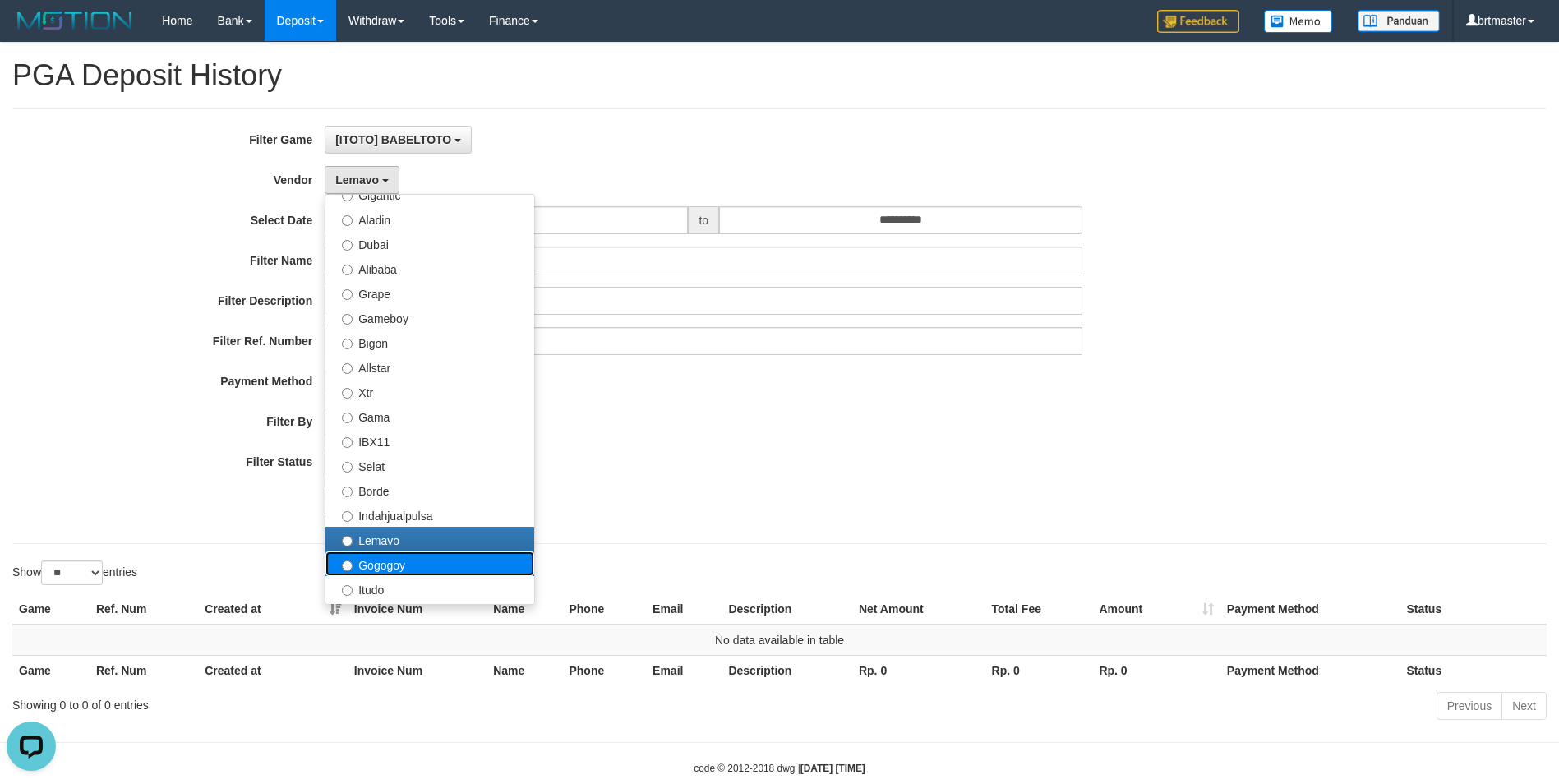 click on "Gogogoy" at bounding box center (430, 564) 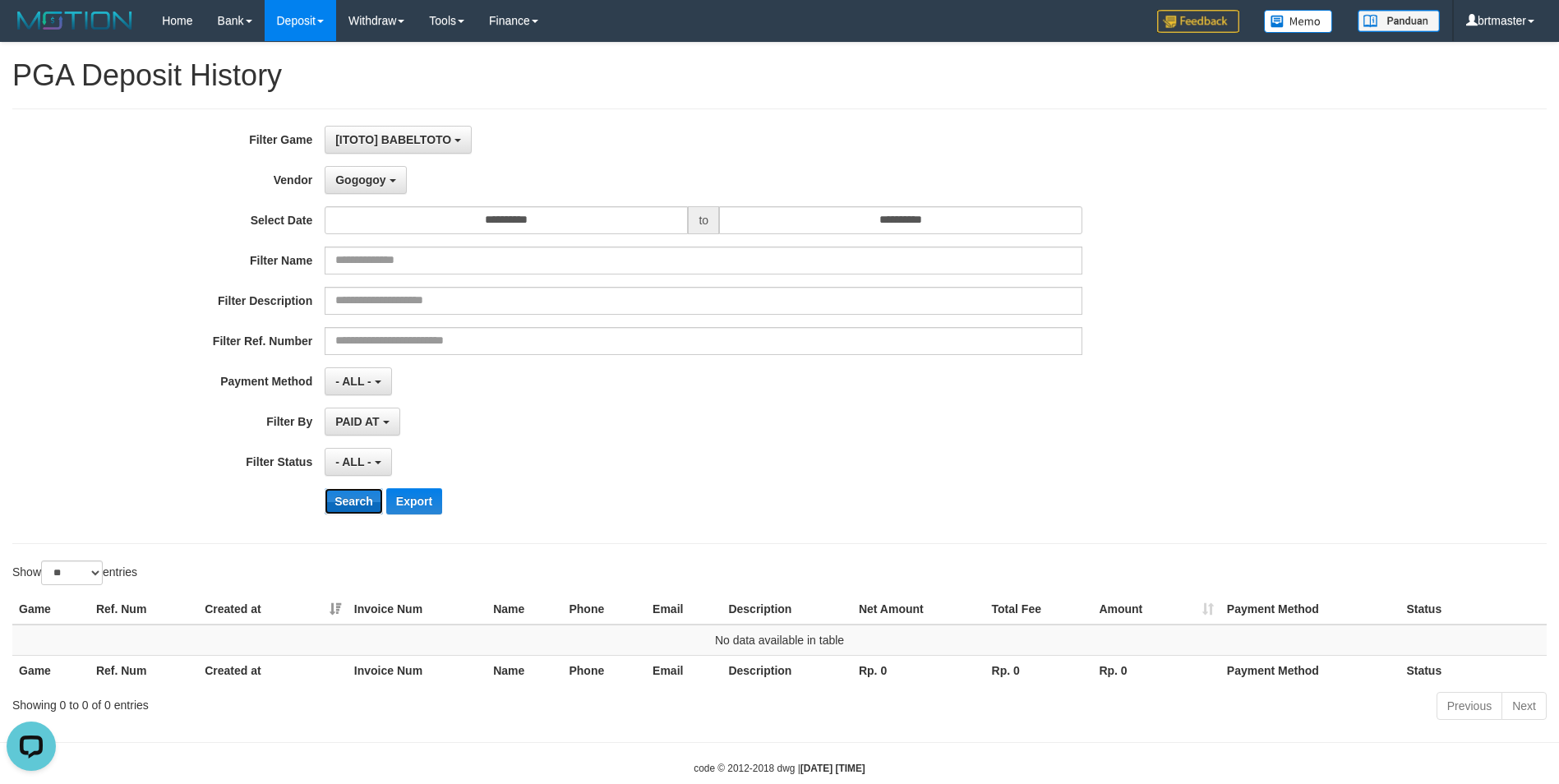 click on "Search" at bounding box center (353, 501) 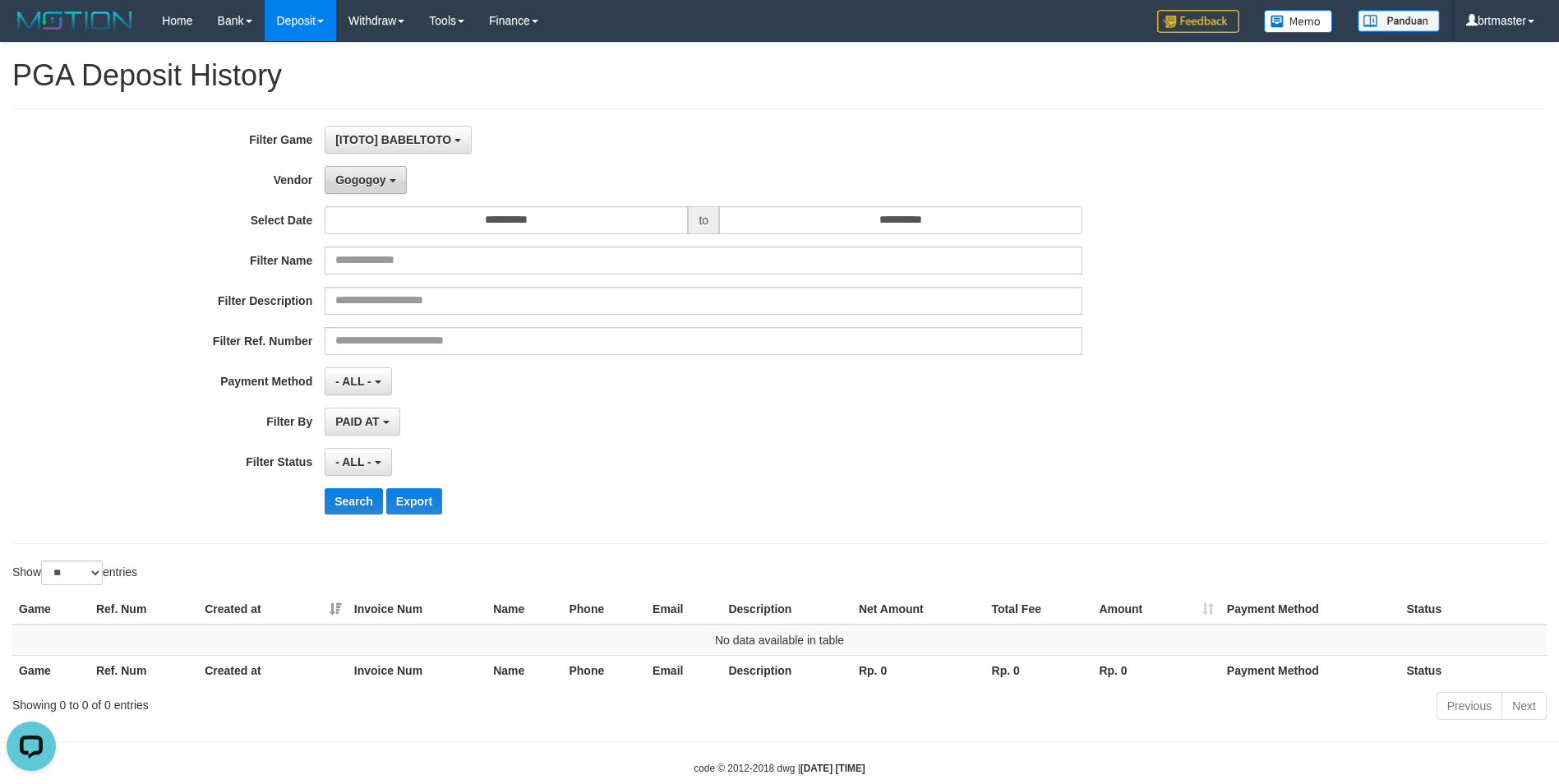 click on "Gogogoy" at bounding box center [360, 180] 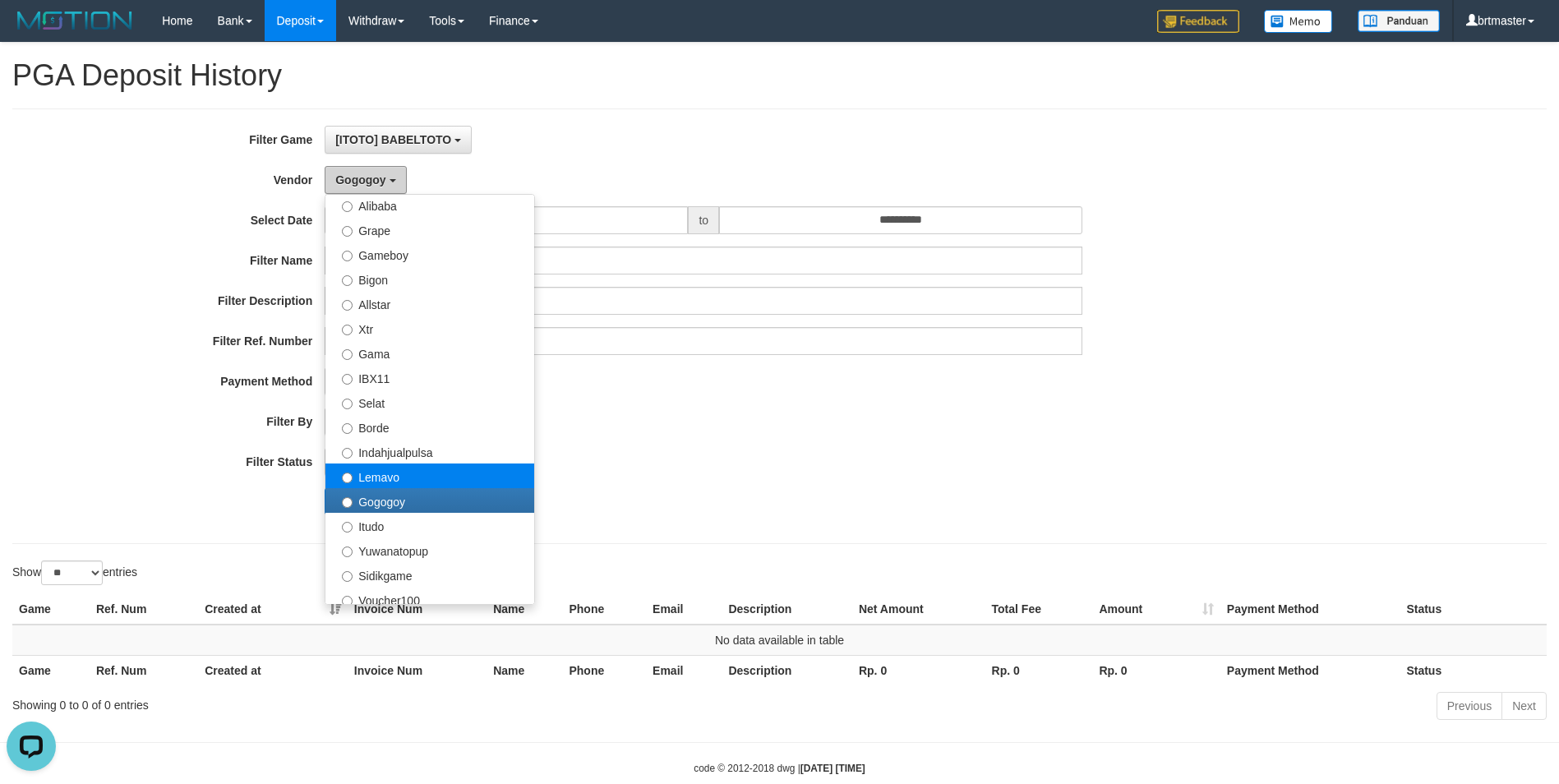scroll, scrollTop: 493, scrollLeft: 0, axis: vertical 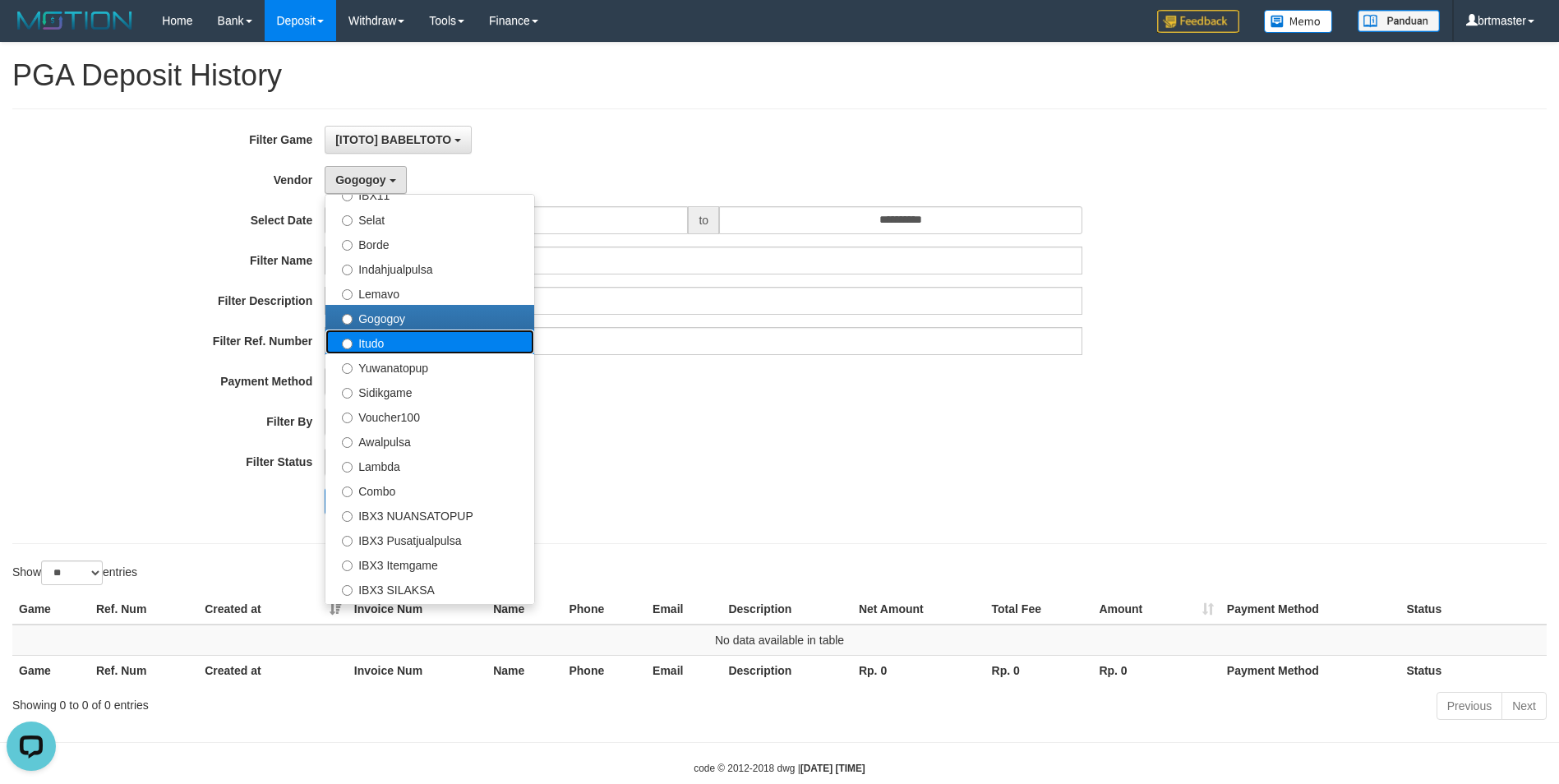 click on "Itudo" at bounding box center [430, 342] 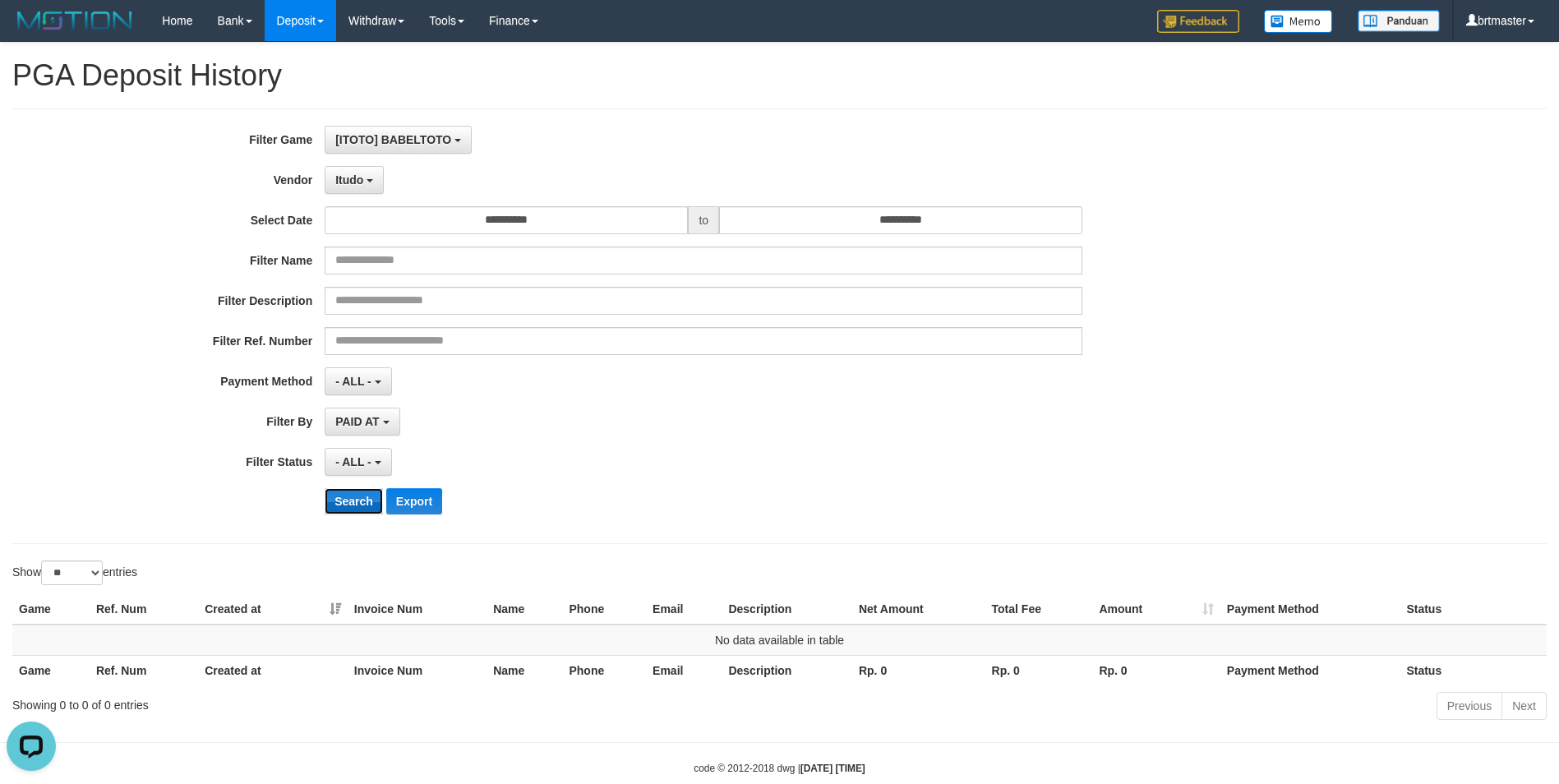 click on "Search" at bounding box center [353, 501] 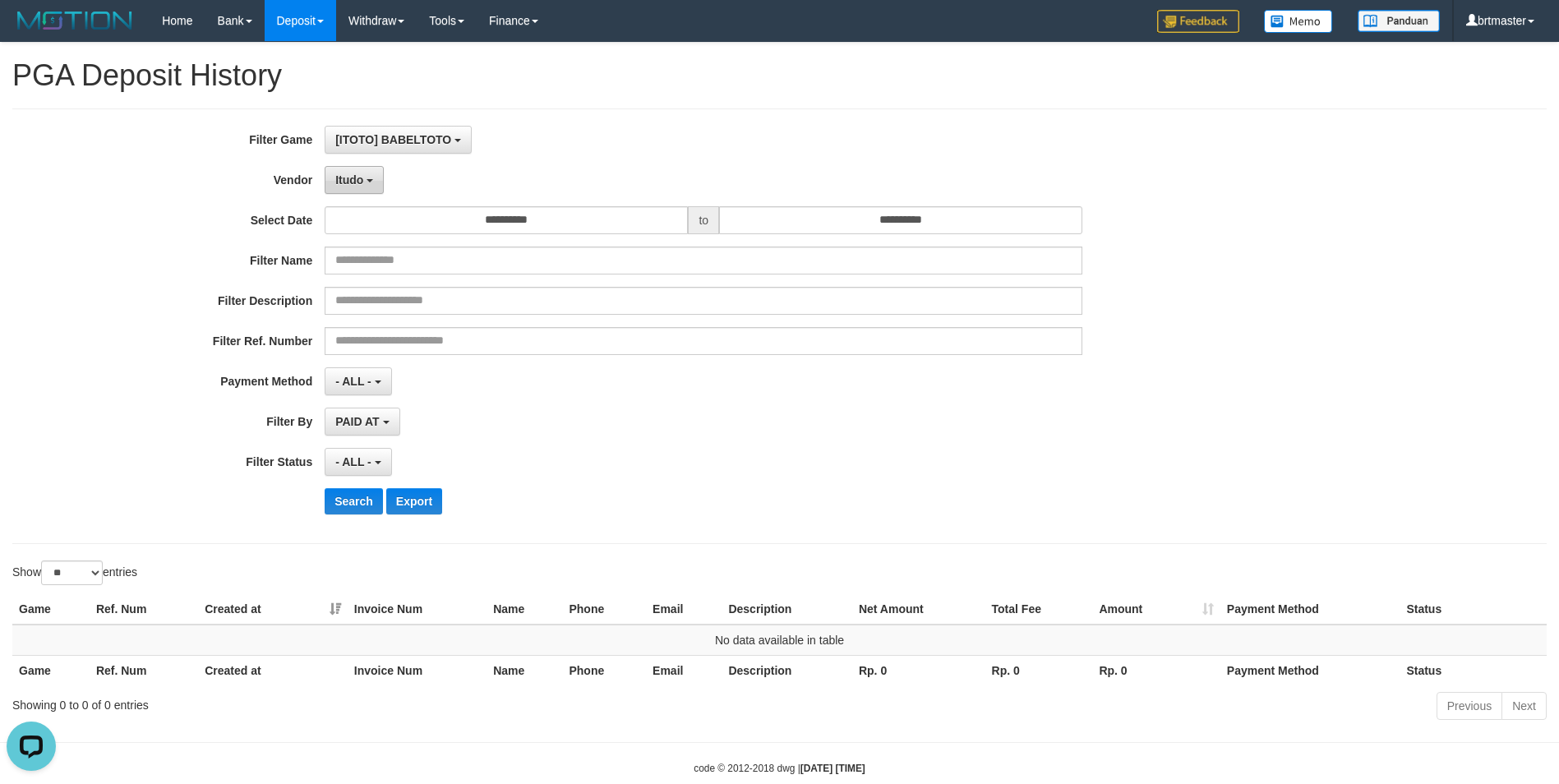 click on "Itudo" at bounding box center [354, 180] 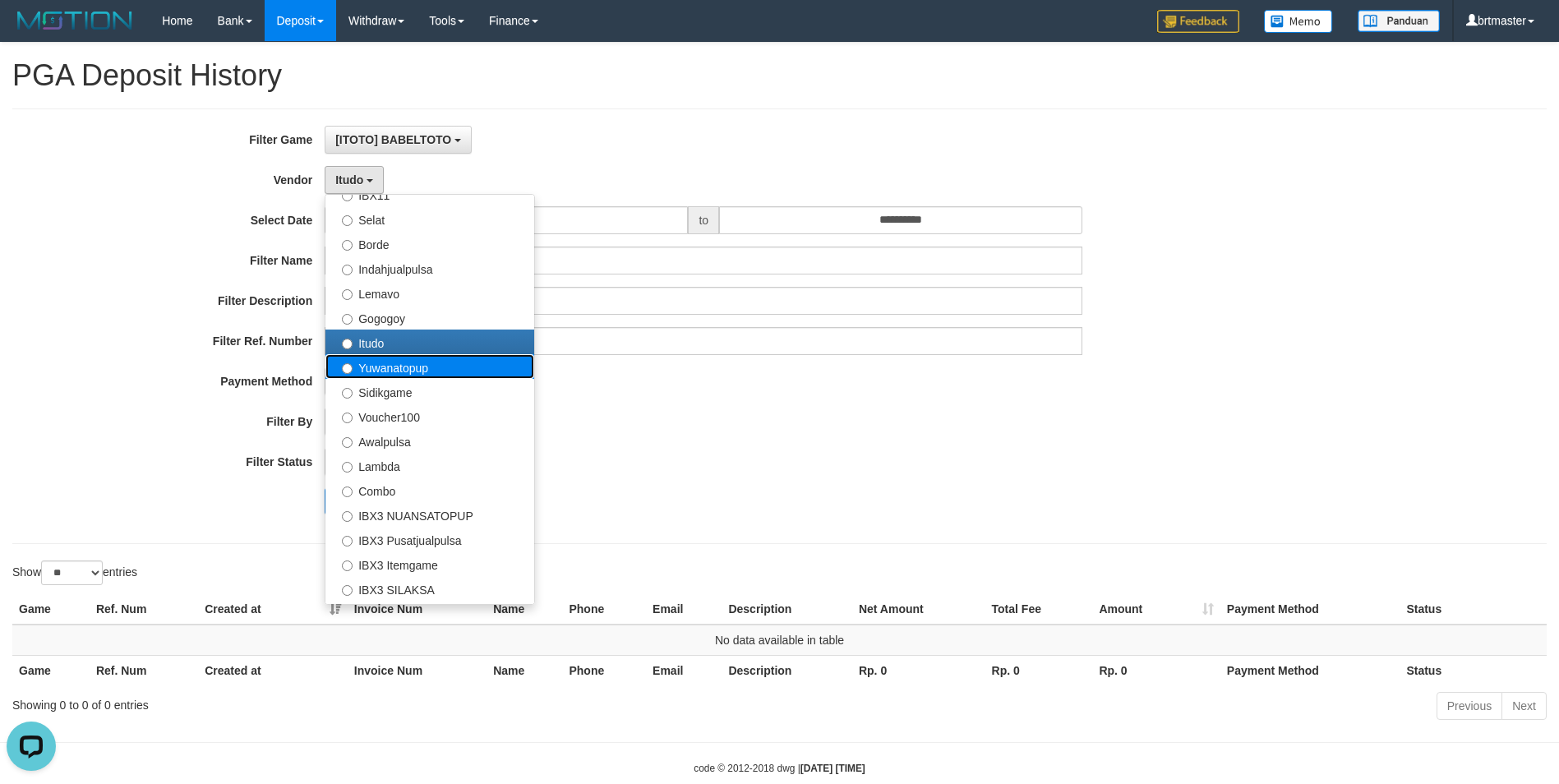 click on "Yuwanatopup" at bounding box center (430, 367) 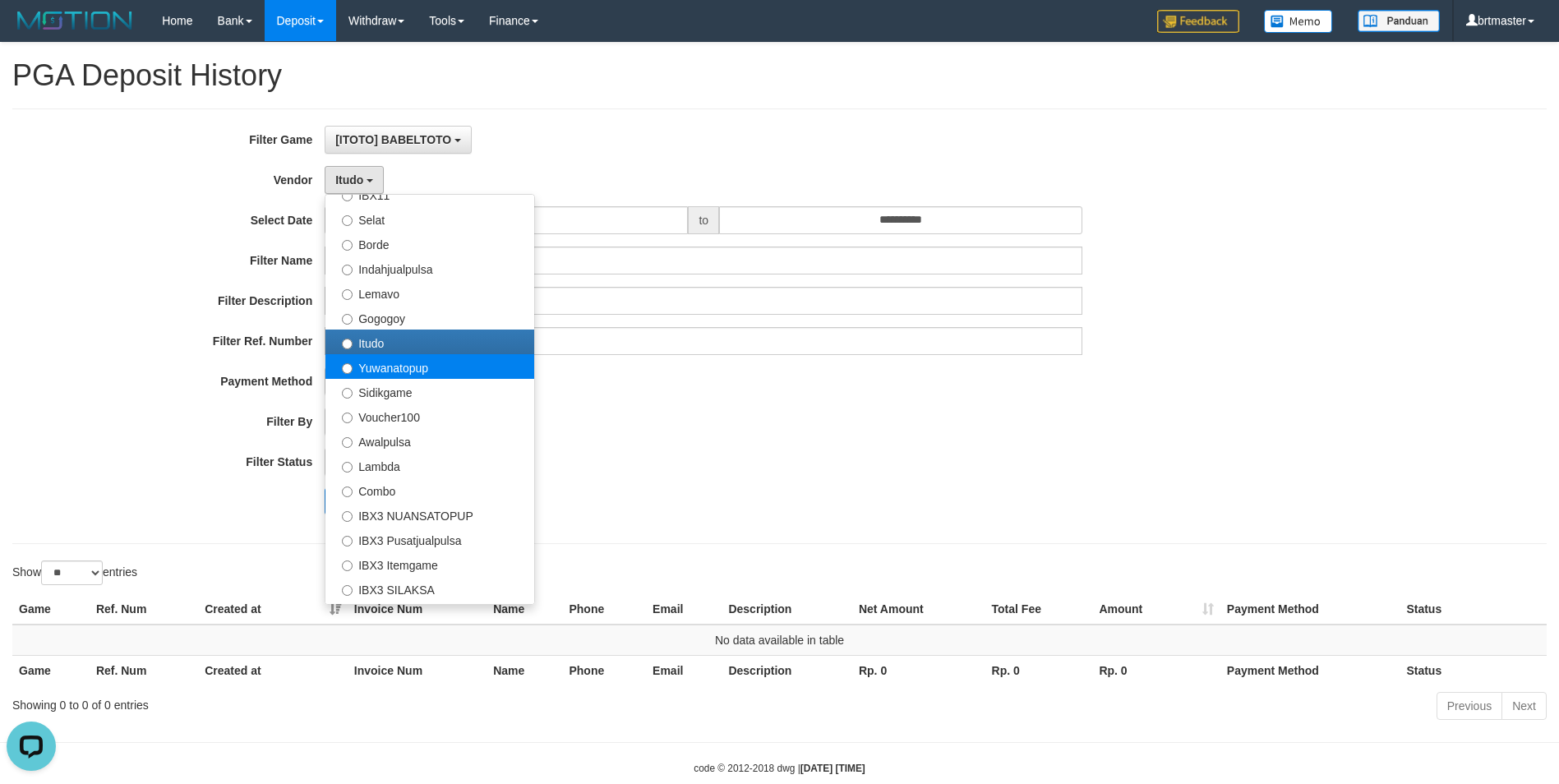 select on "**********" 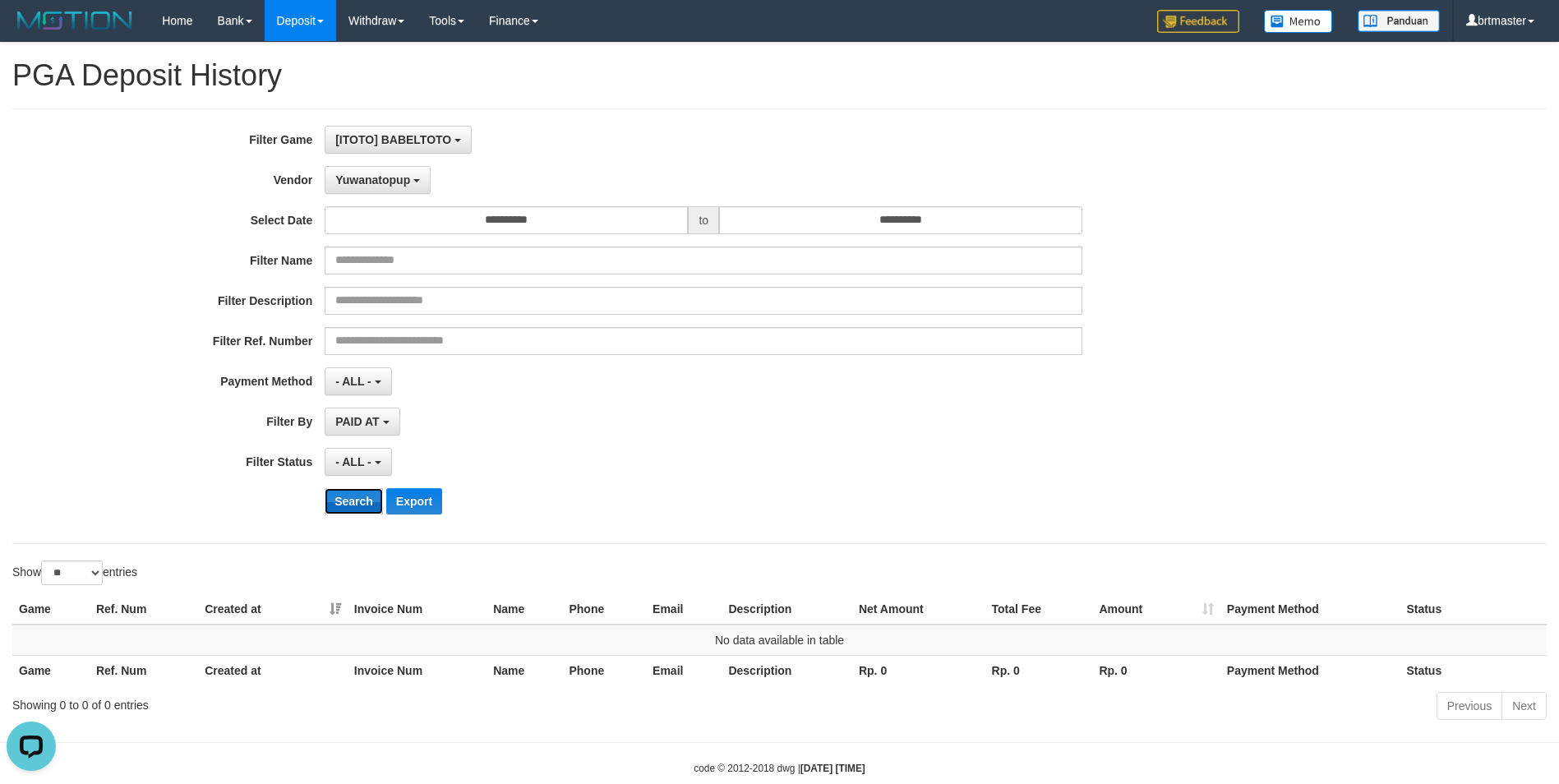 click on "Search" at bounding box center [353, 501] 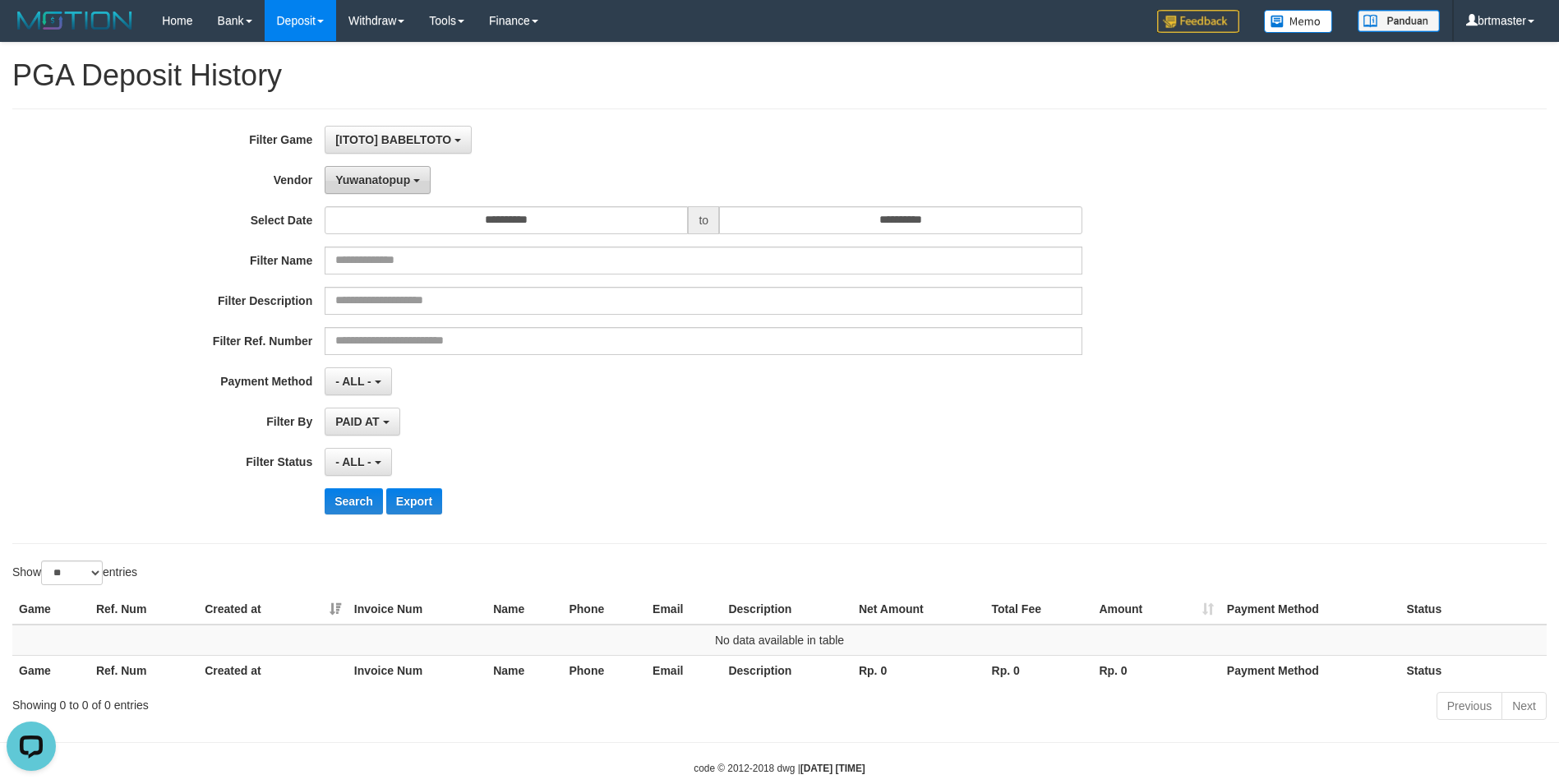 click on "Yuwanatopup" at bounding box center (377, 180) 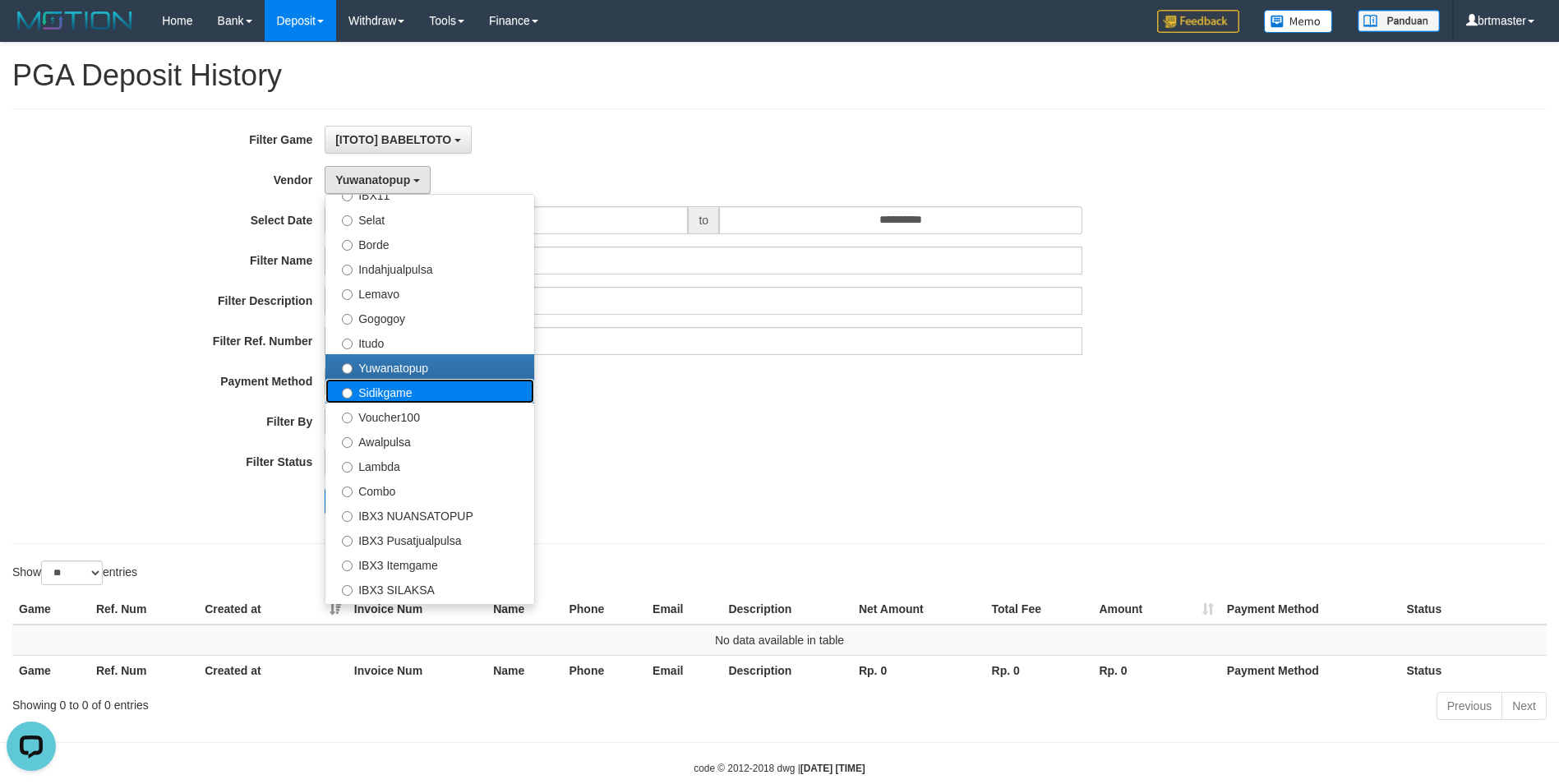 click on "Sidikgame" at bounding box center (430, 391) 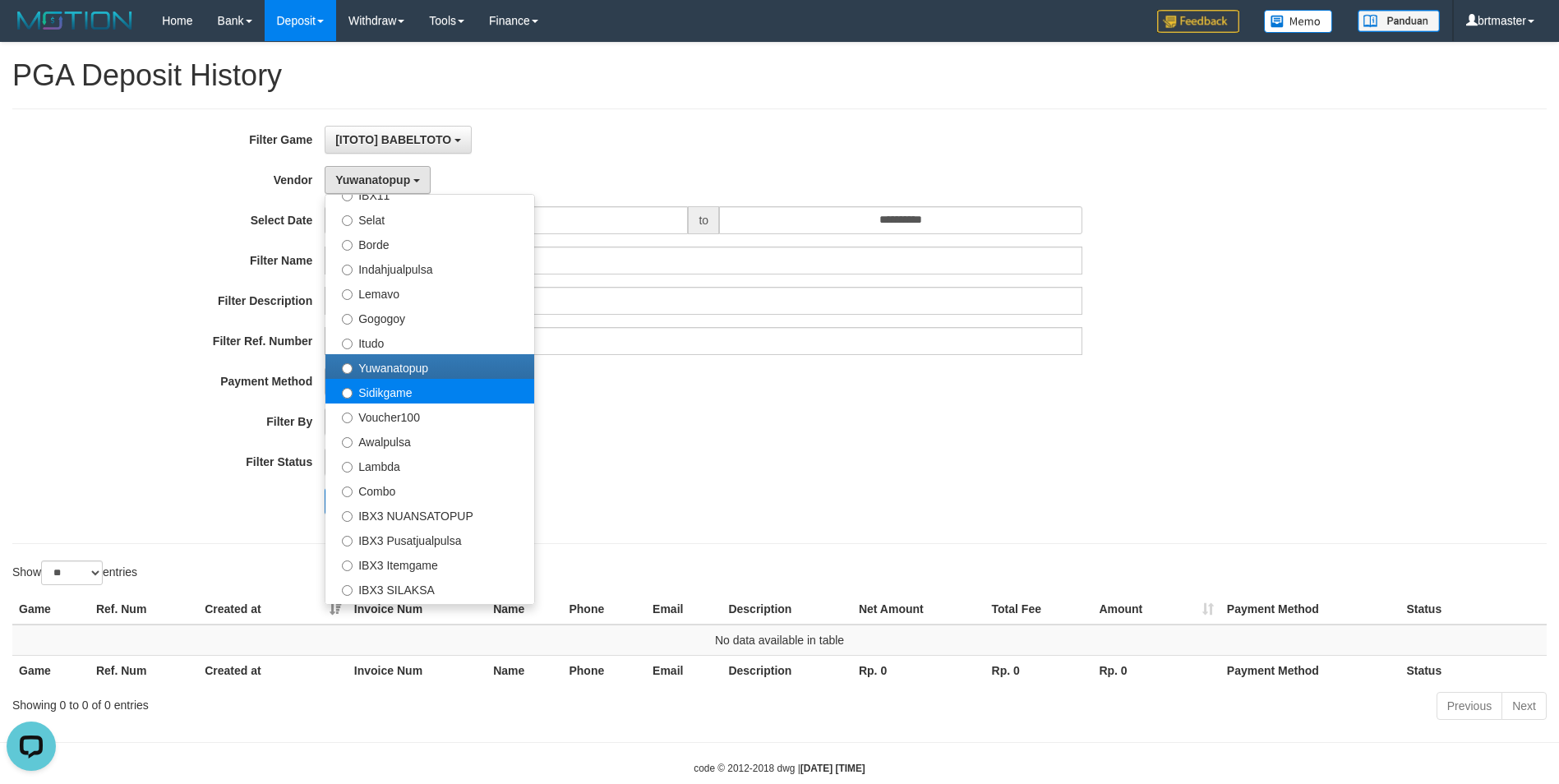 select on "**********" 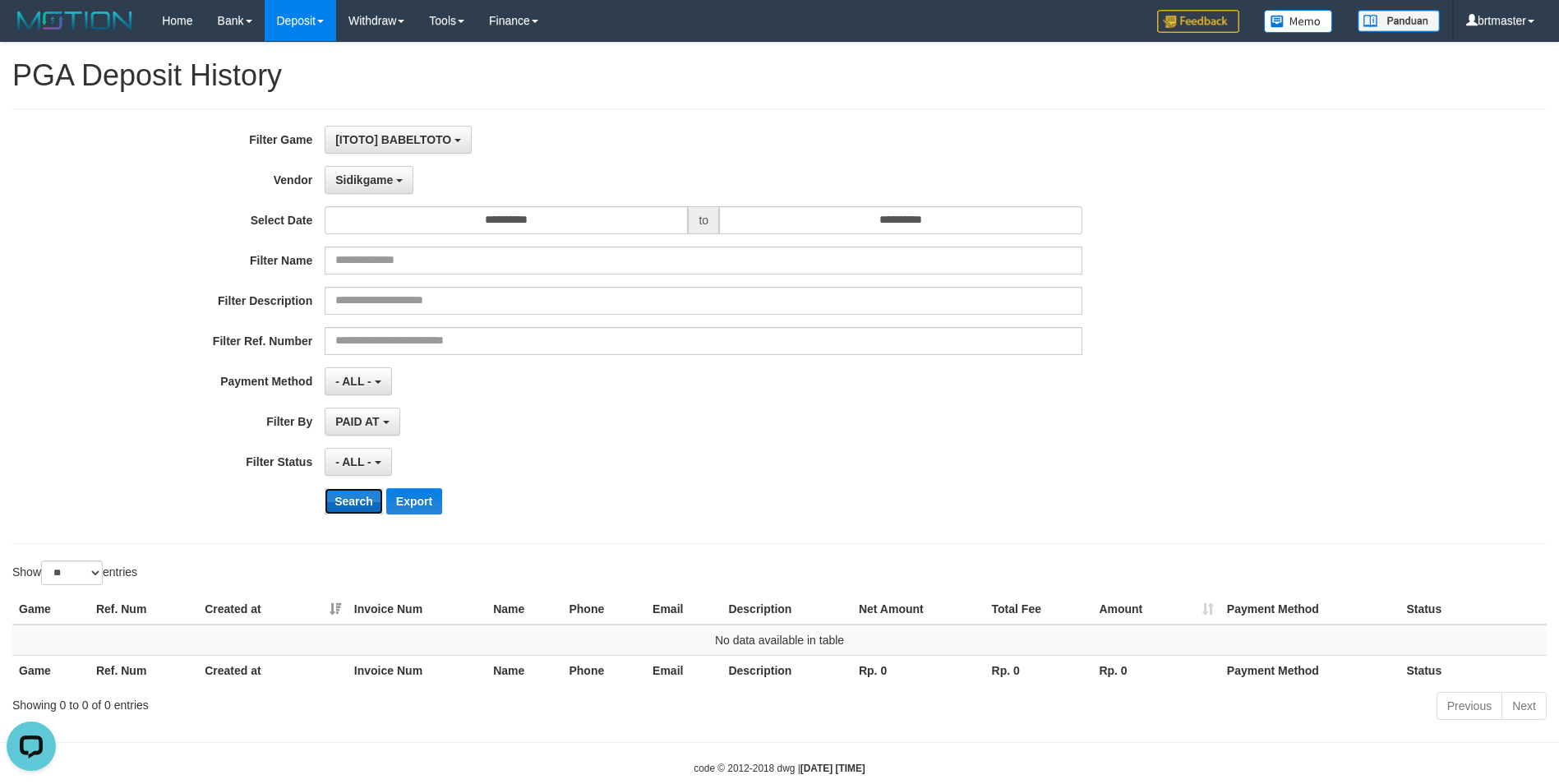 click on "Search" at bounding box center (353, 501) 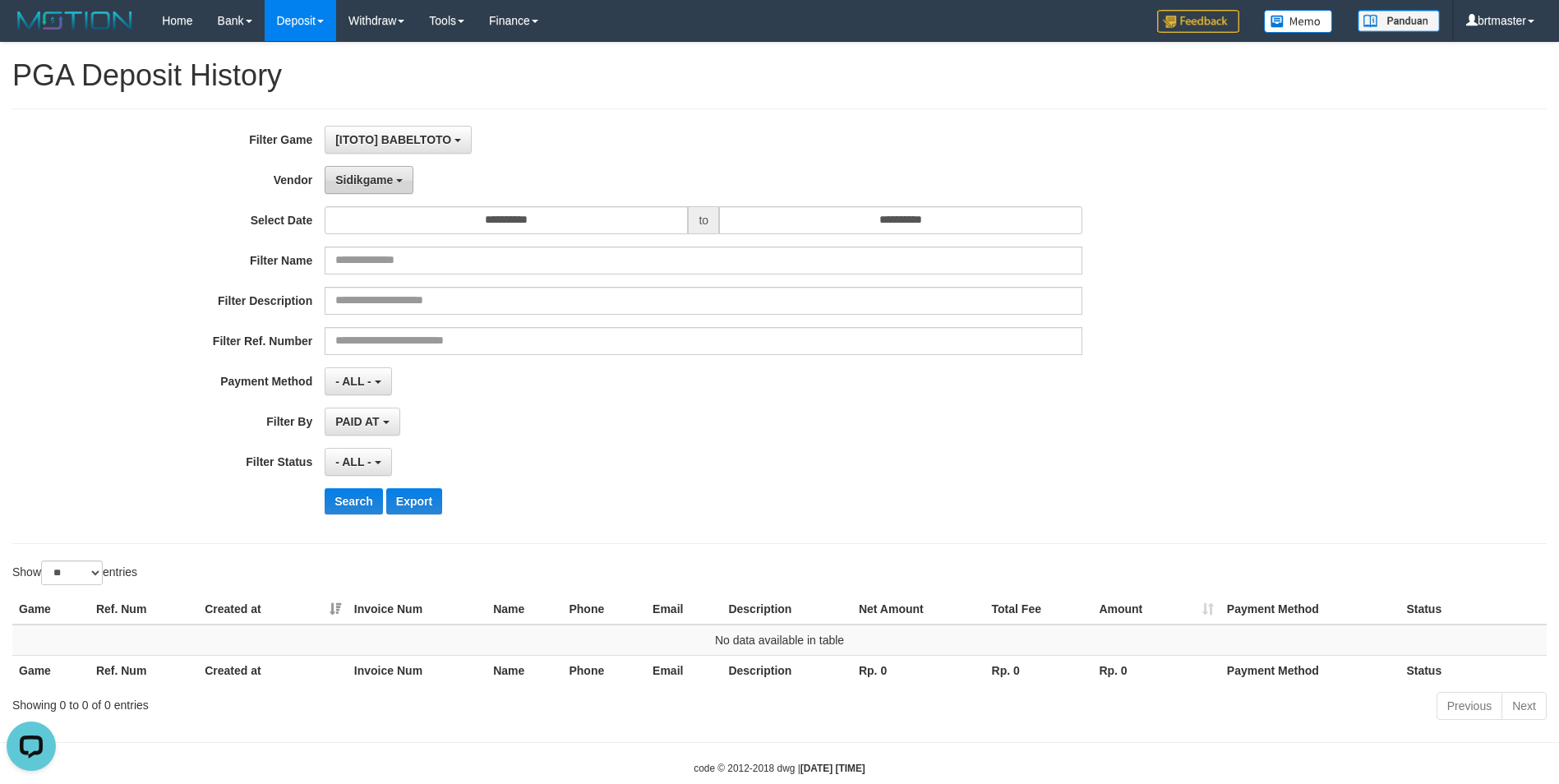 click on "Sidikgame" at bounding box center [369, 180] 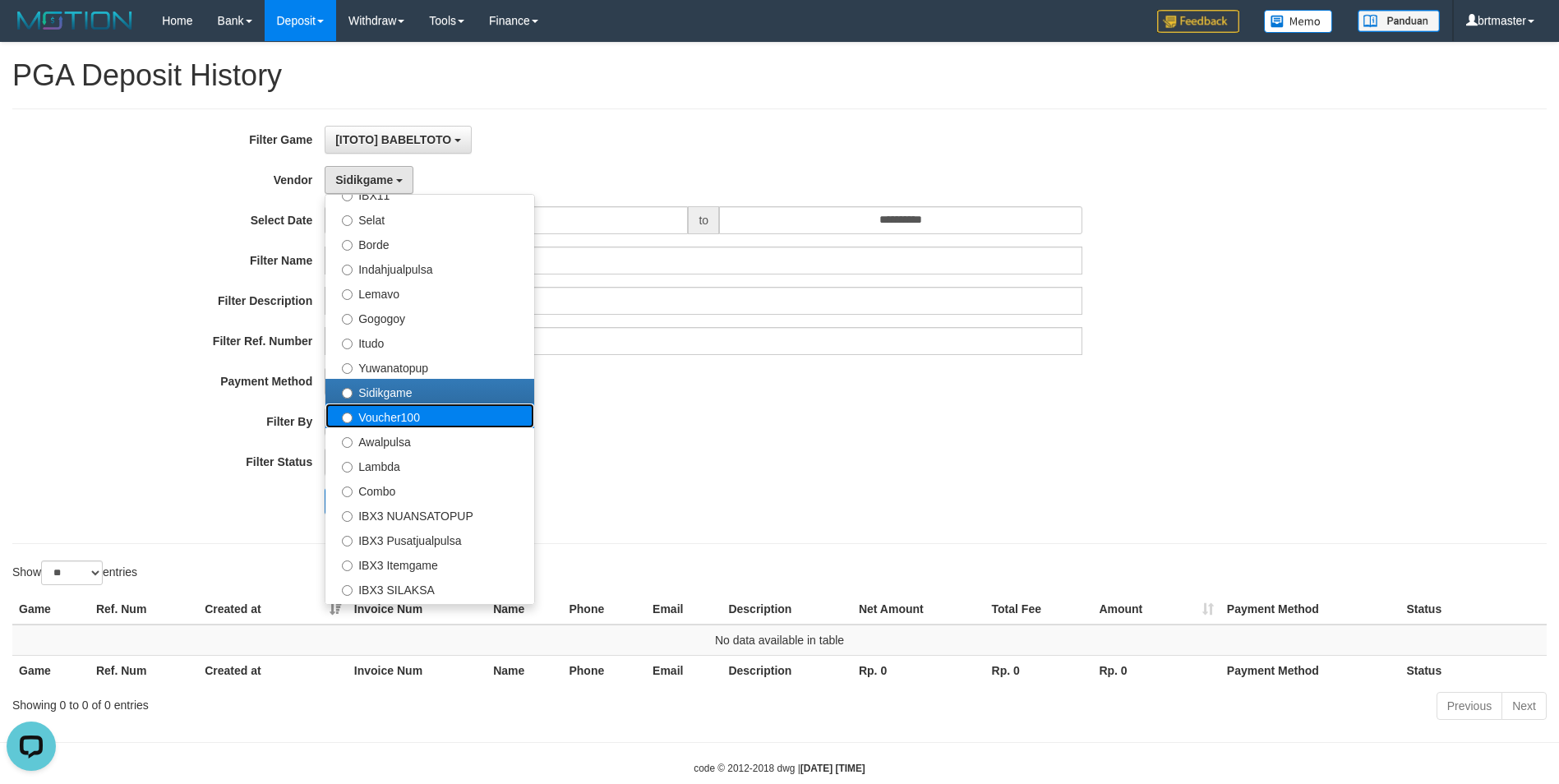click on "Voucher100" at bounding box center (430, 416) 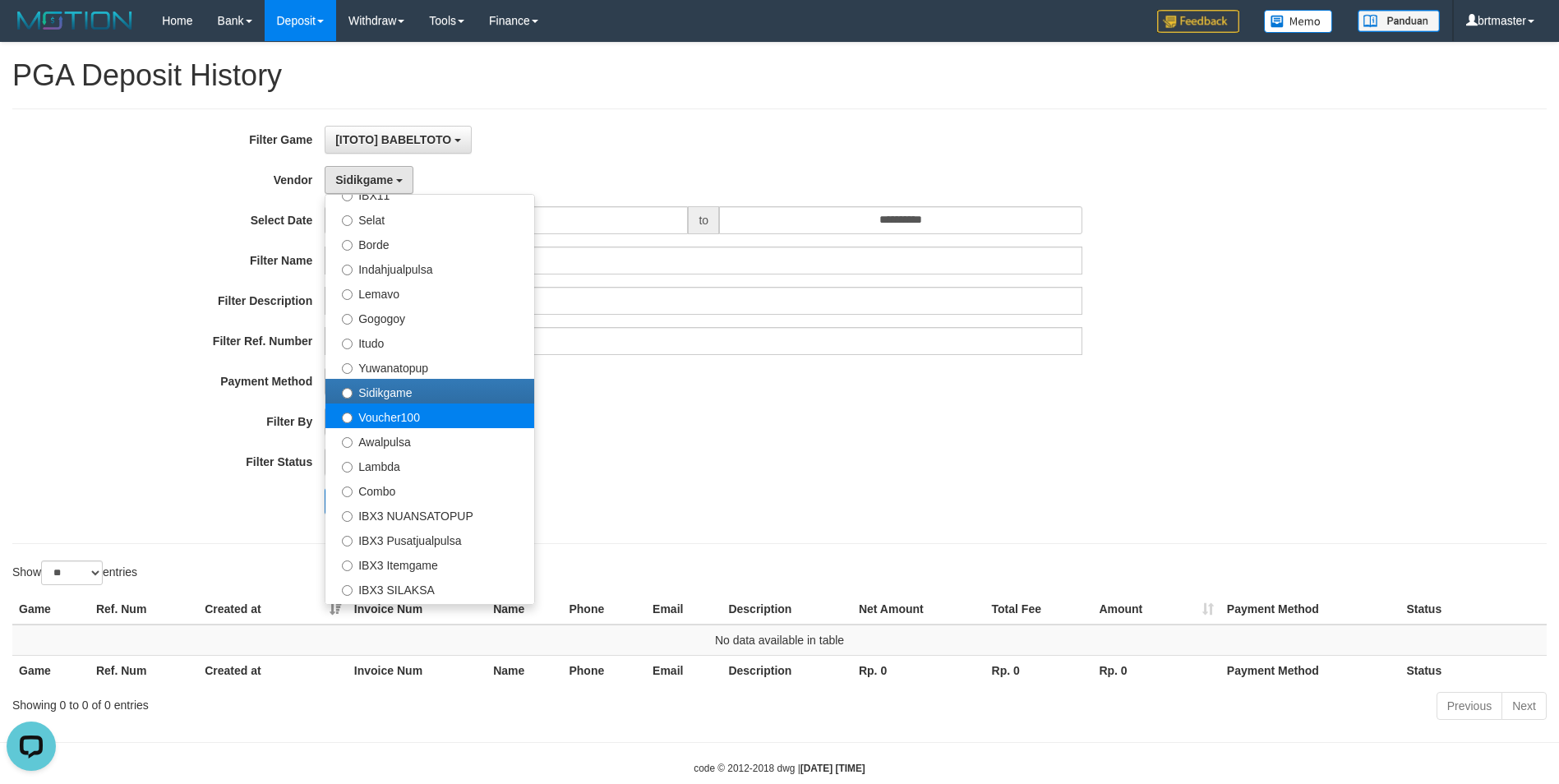 select on "**********" 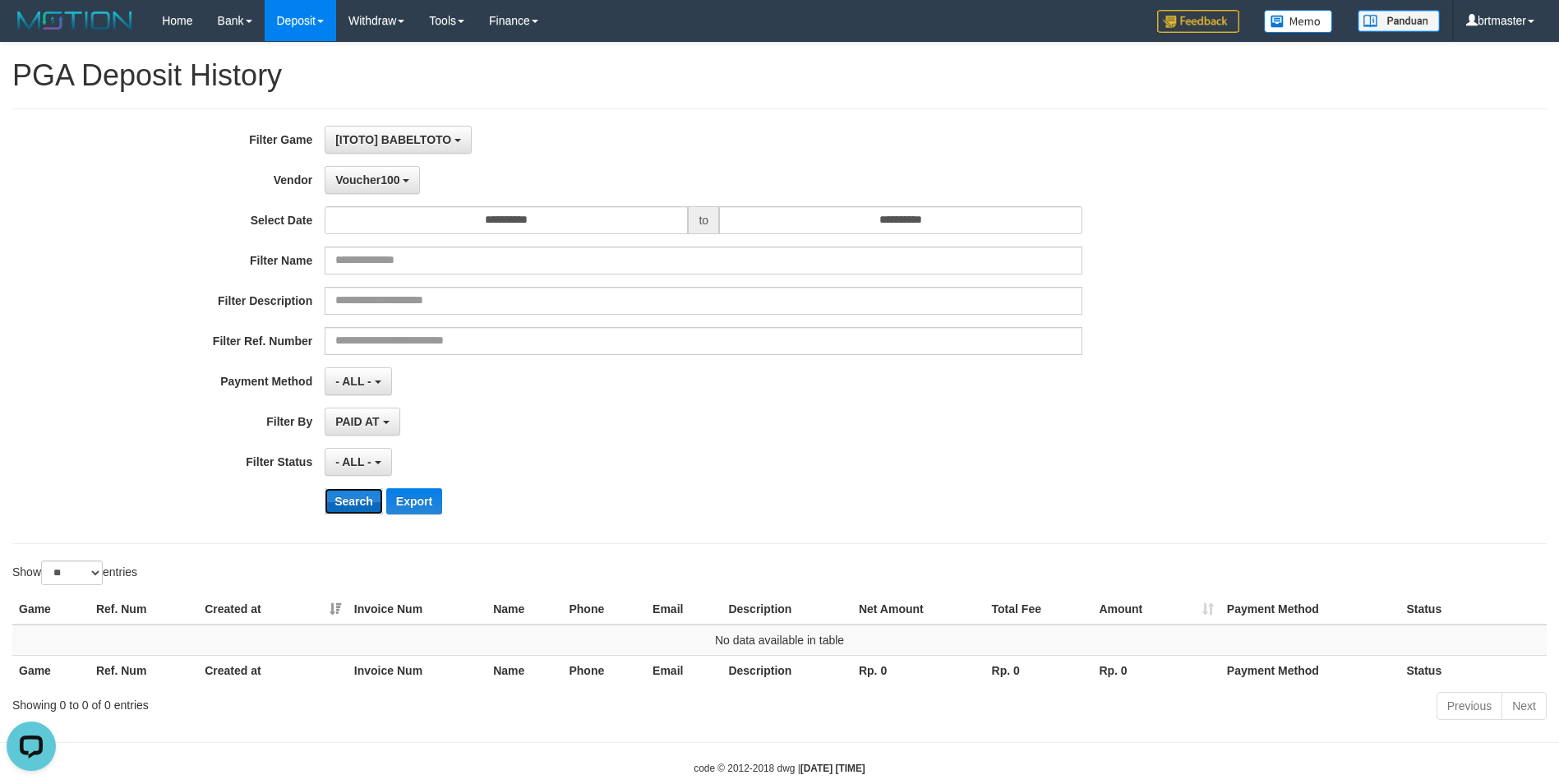 click on "Search" at bounding box center [353, 501] 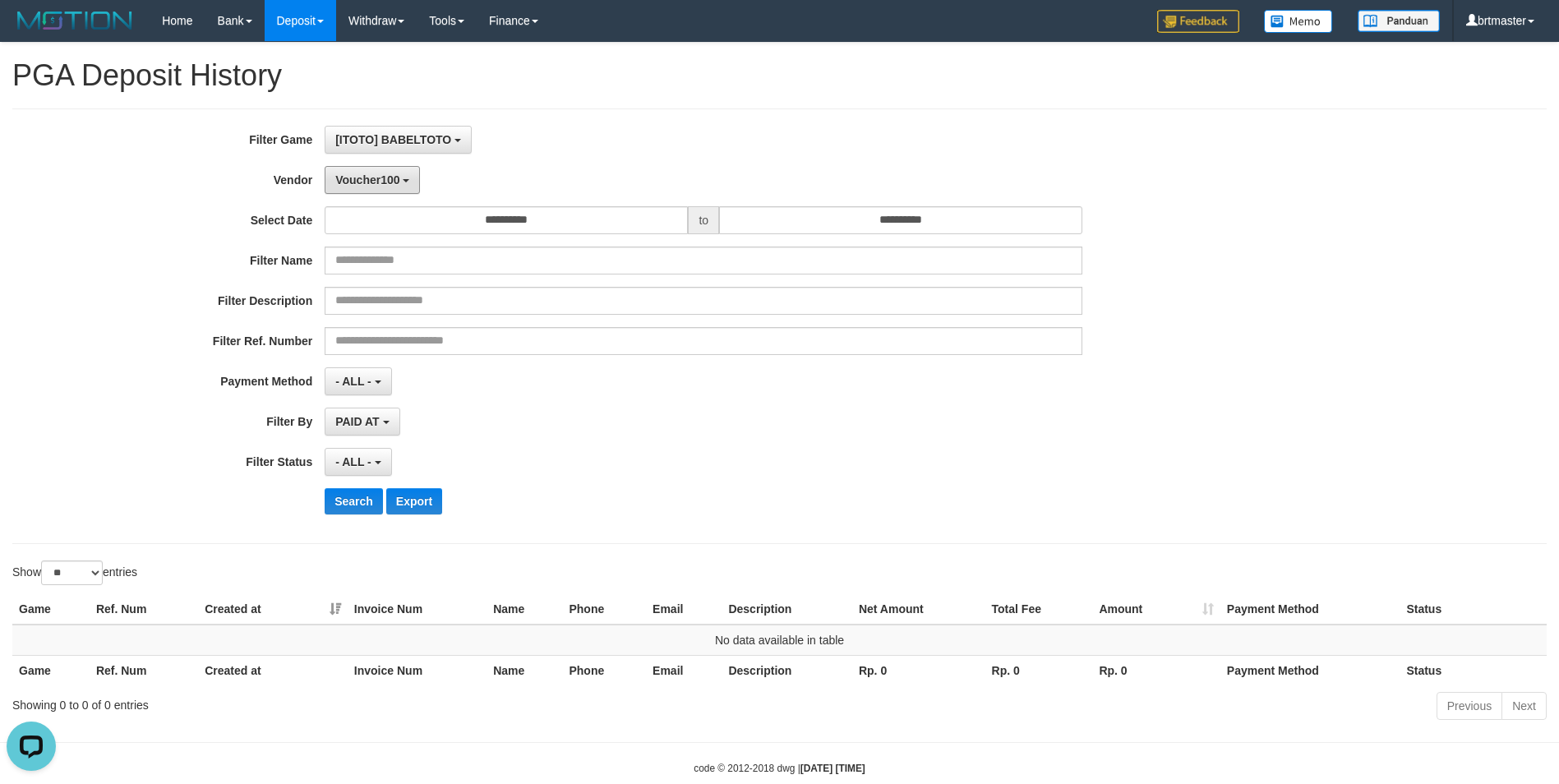 drag, startPoint x: 407, startPoint y: 172, endPoint x: 389, endPoint y: 284, distance: 113.43721 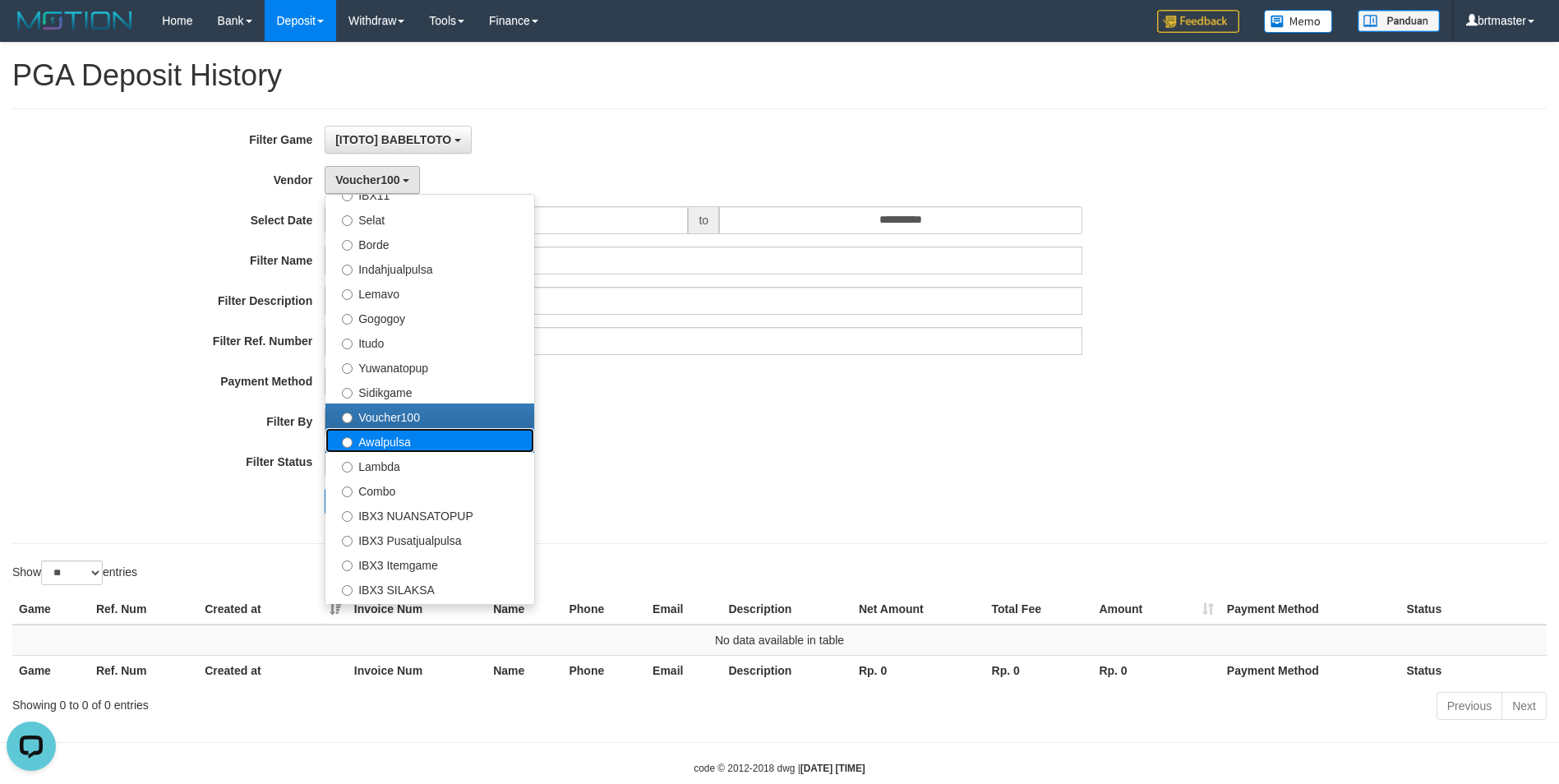 click on "Awalpulsa" at bounding box center (430, 440) 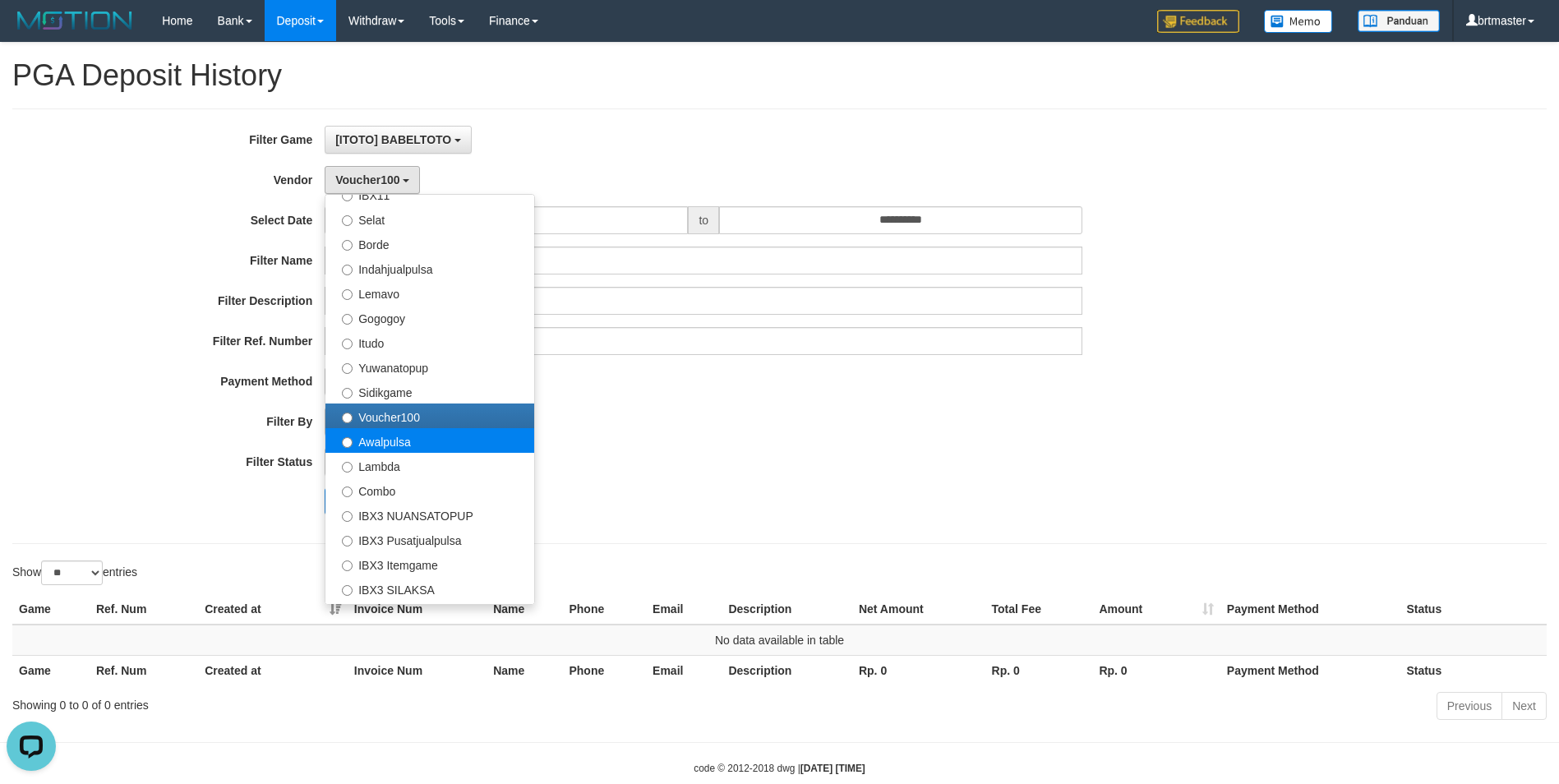 select on "**********" 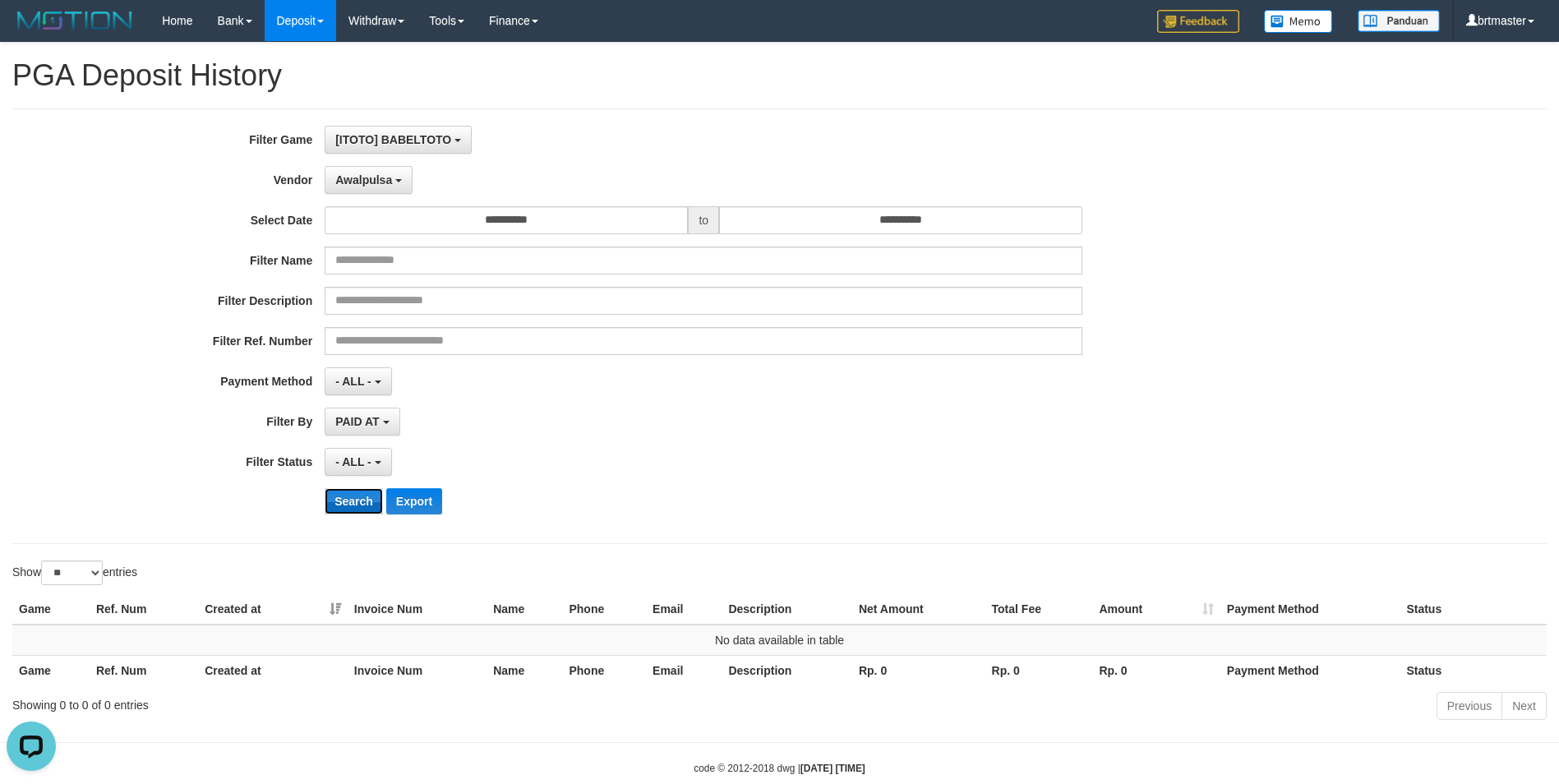 click on "Search" at bounding box center [353, 501] 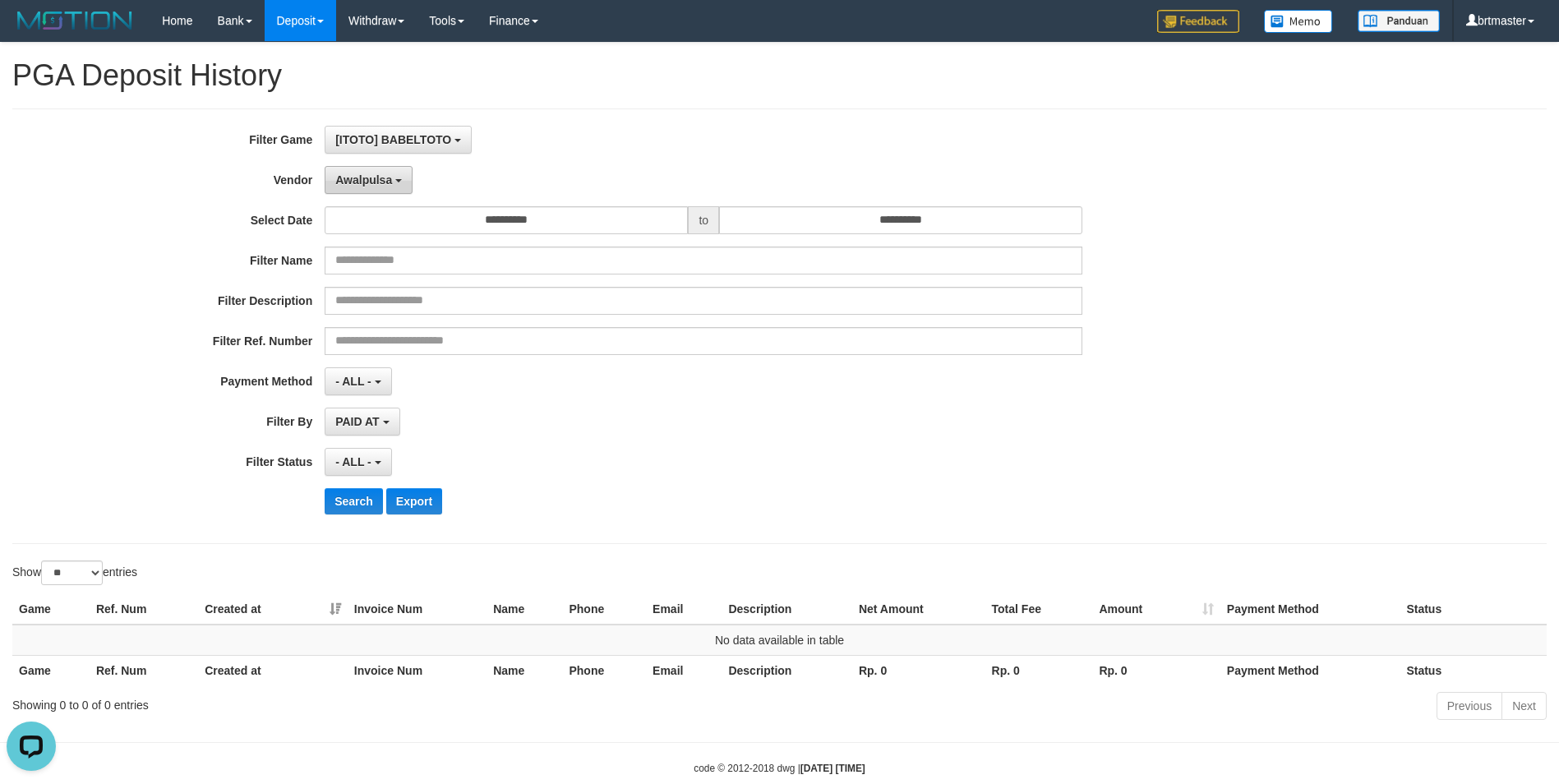 click on "Awalpulsa" at bounding box center (363, 180) 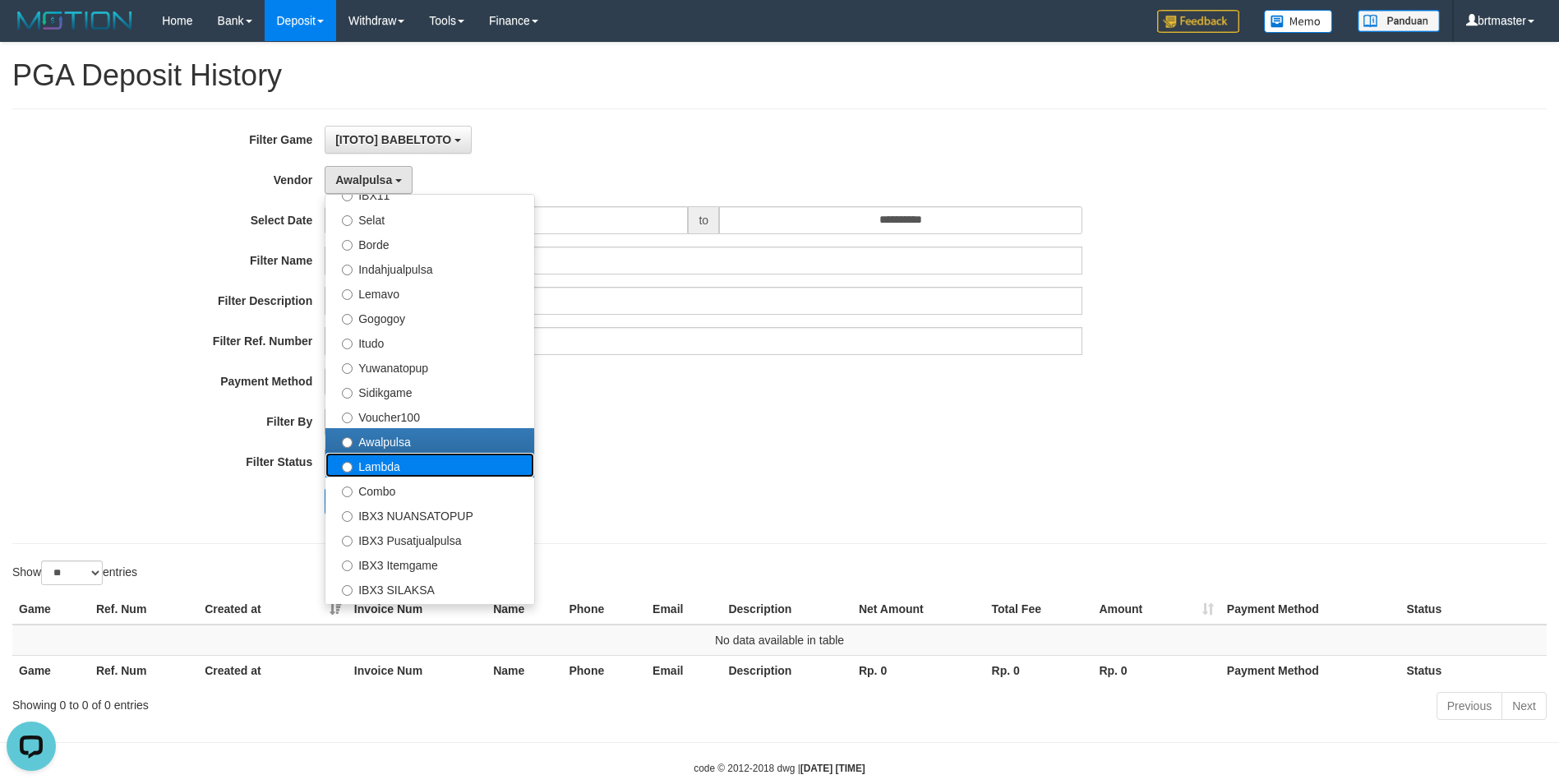 click on "Lambda" at bounding box center [430, 465] 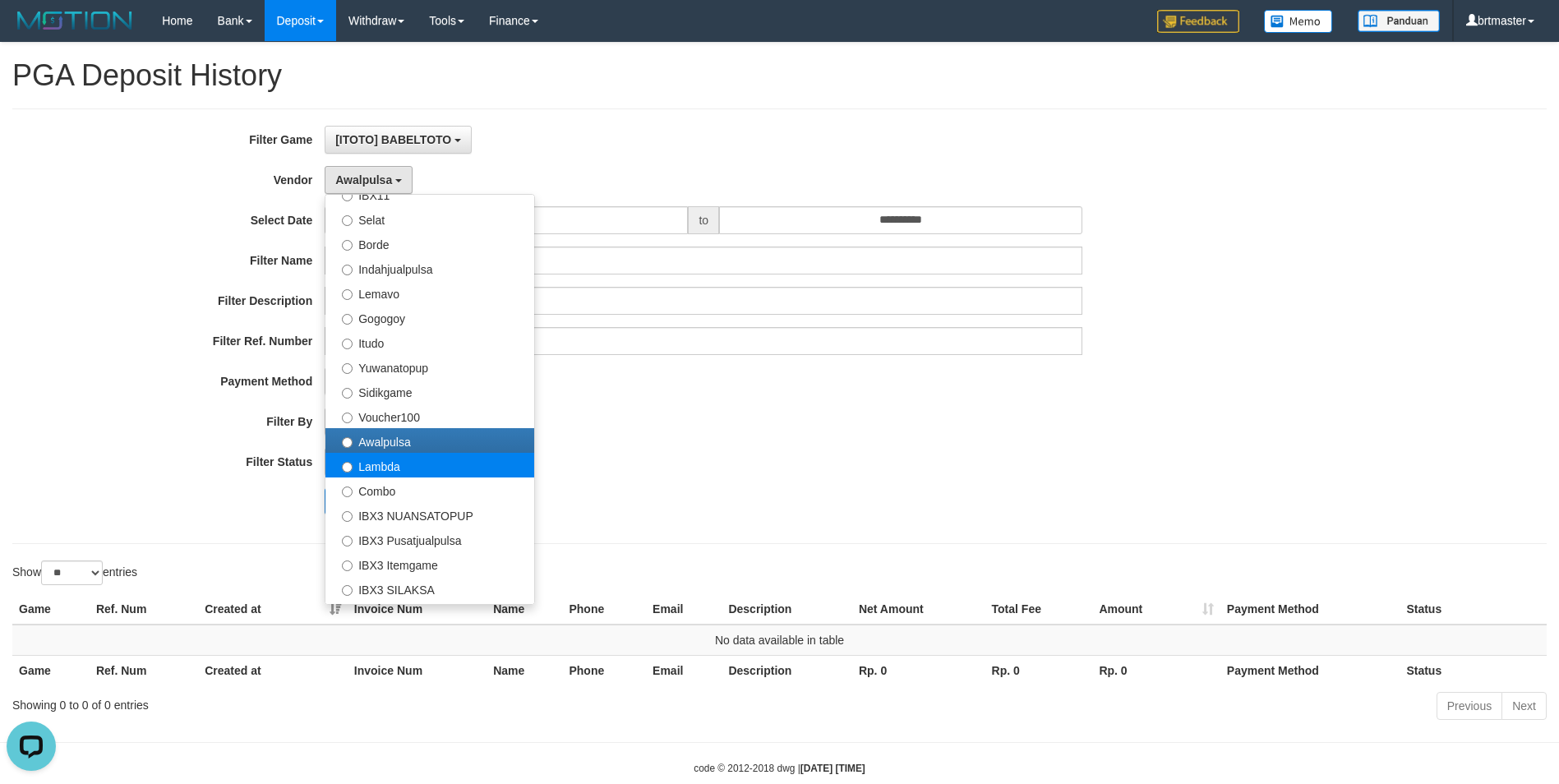 select on "**********" 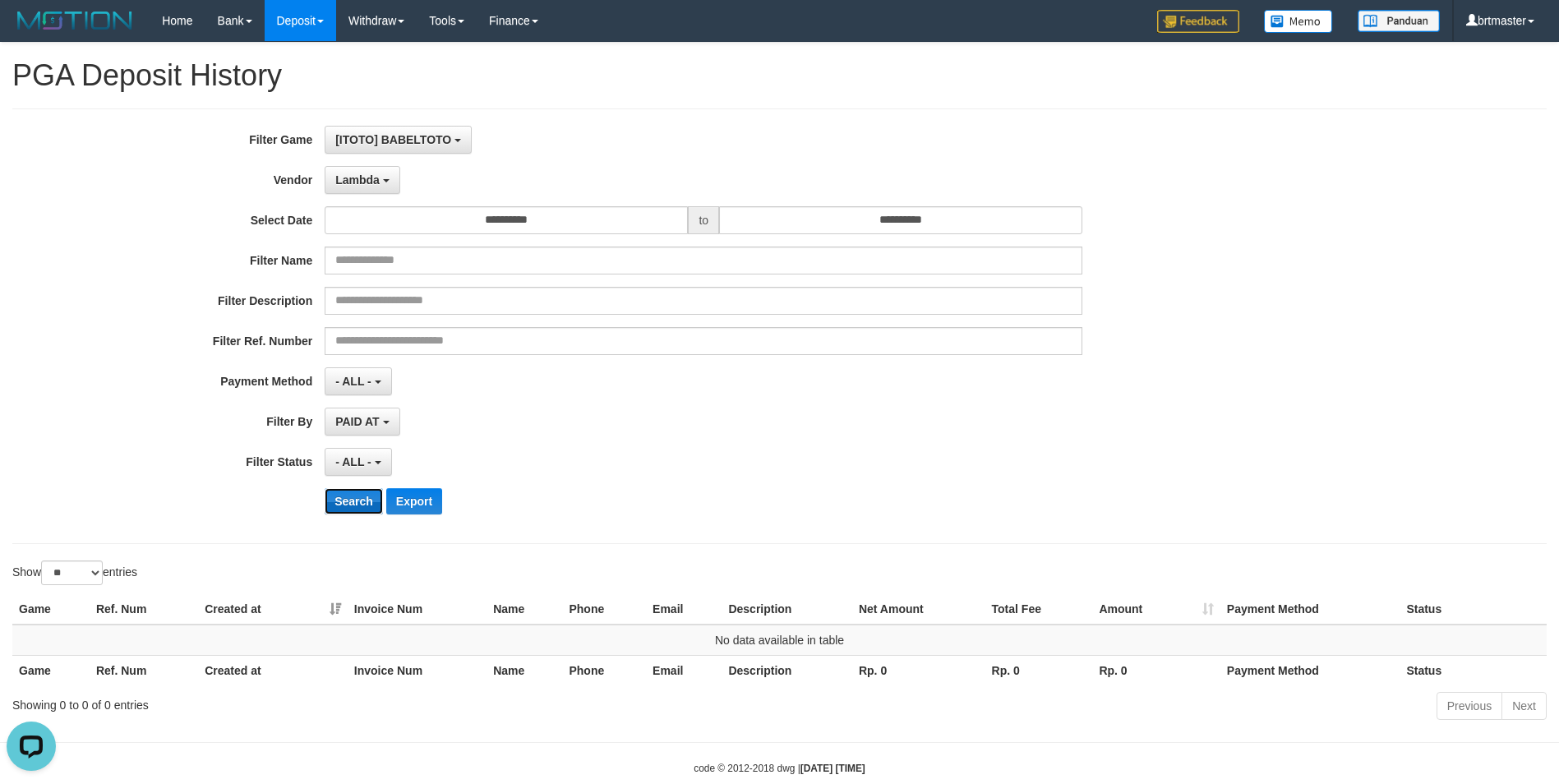 click on "Search" at bounding box center (353, 501) 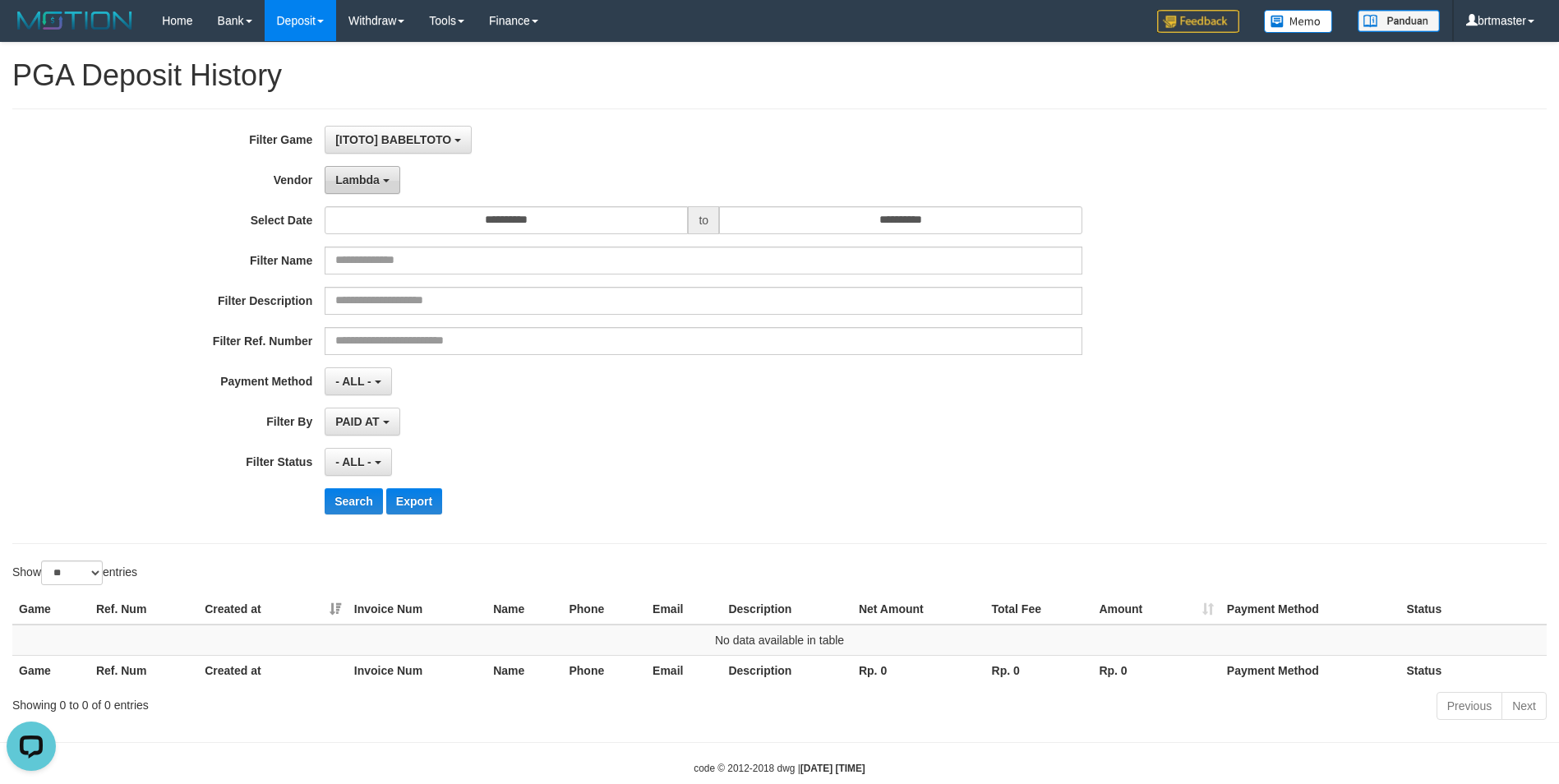 click on "Lambda" at bounding box center (362, 180) 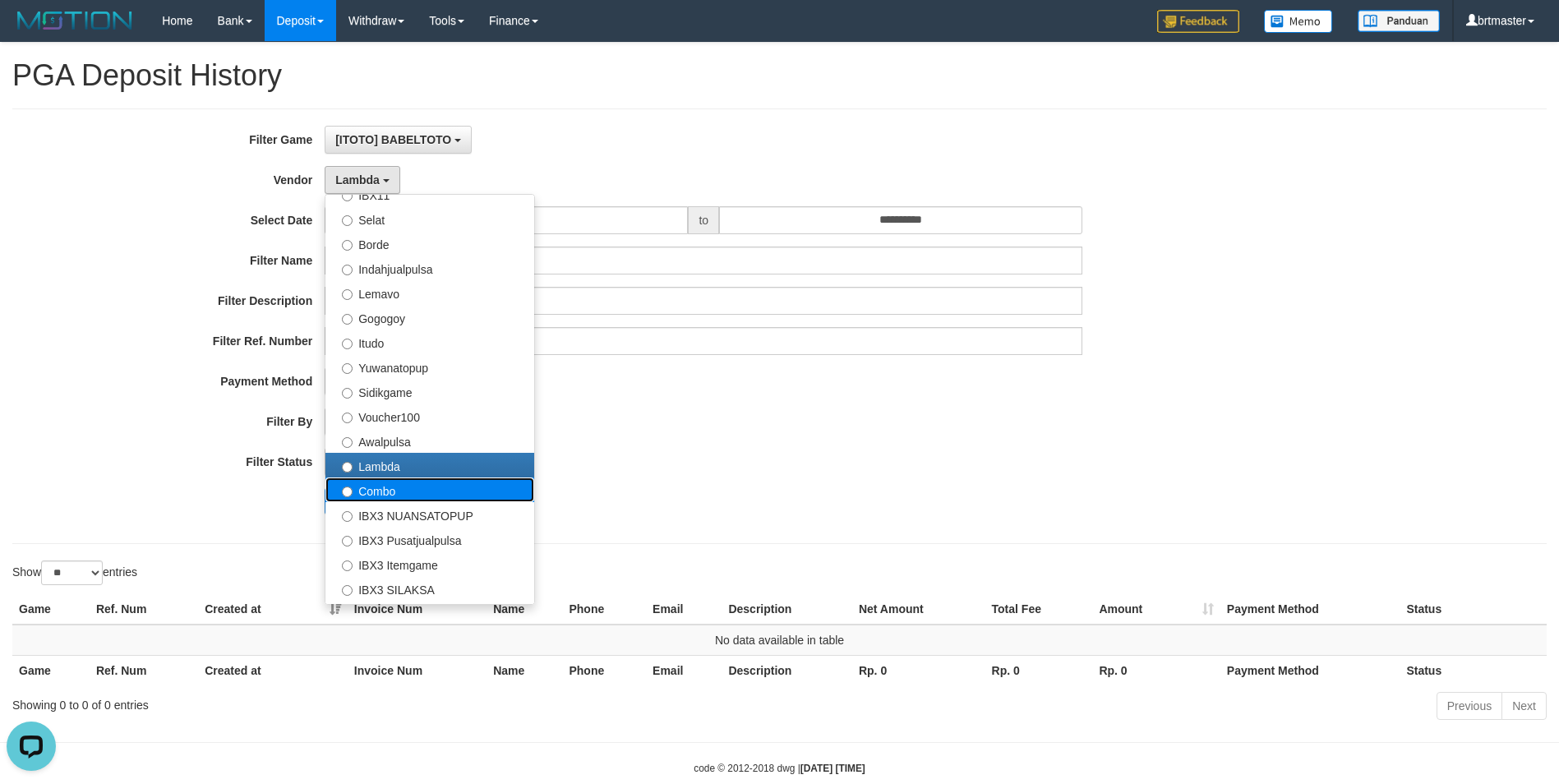 click on "Combo" at bounding box center (430, 490) 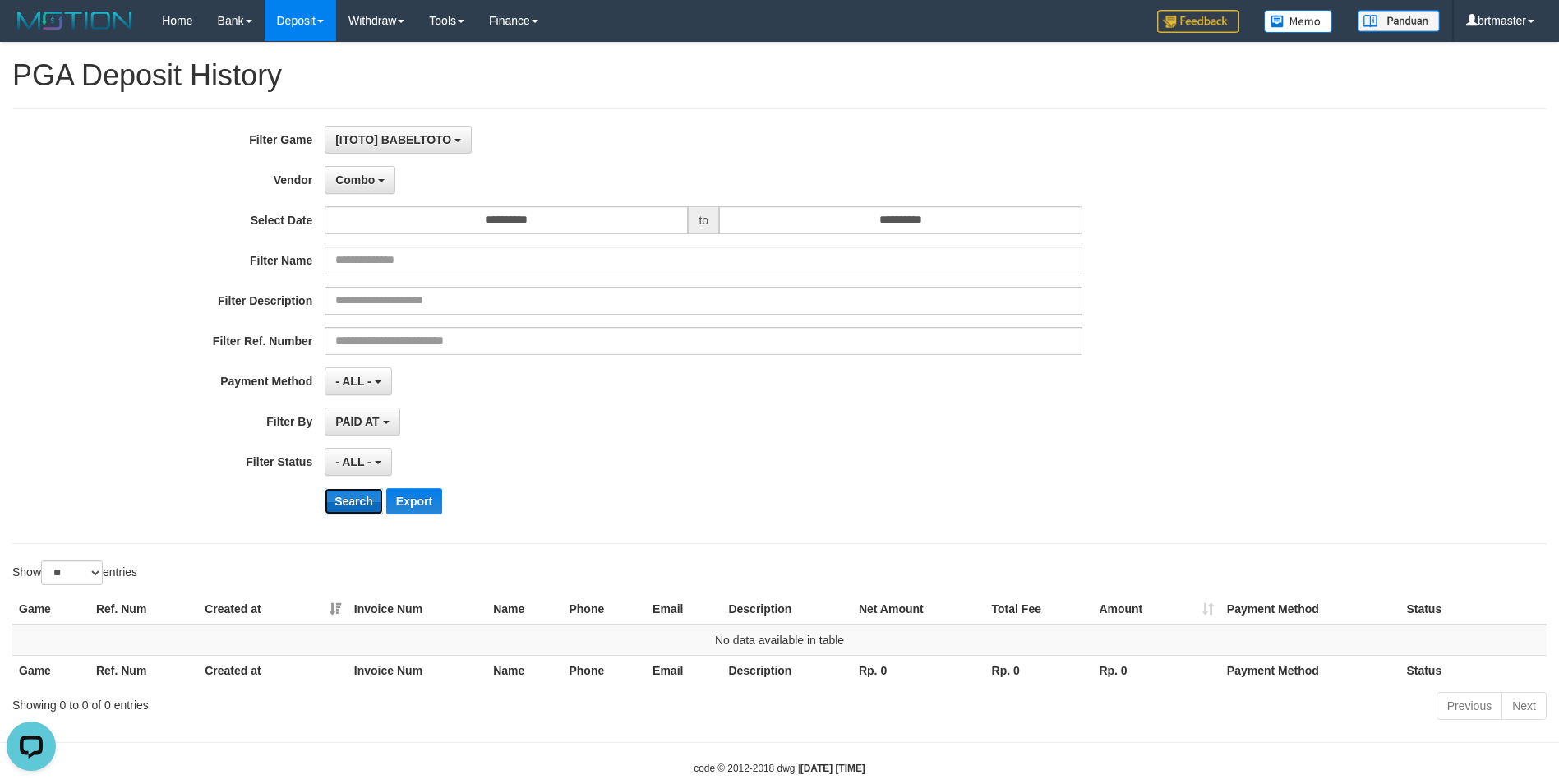 click on "Search" at bounding box center [353, 501] 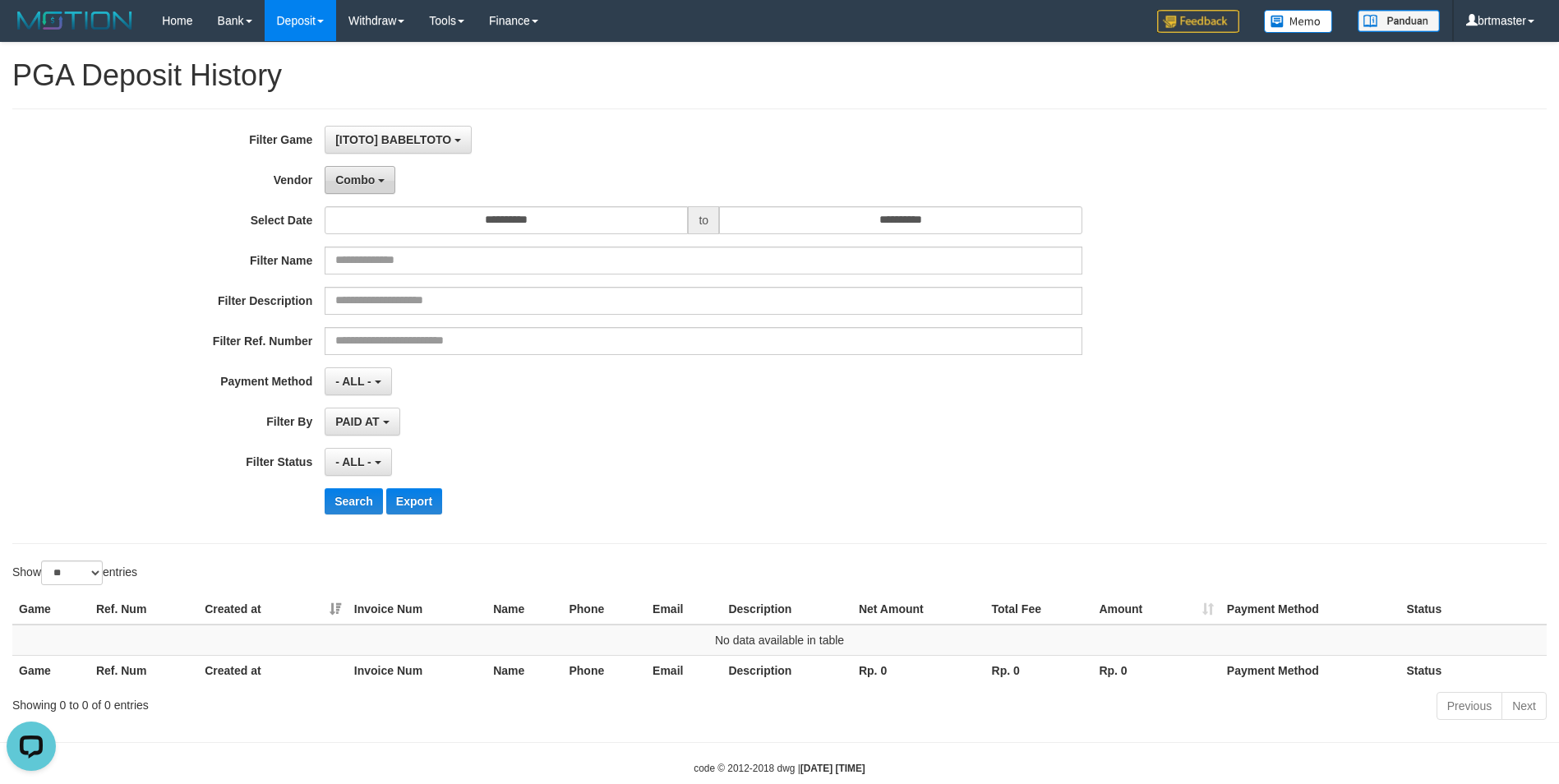 click on "Combo" at bounding box center [355, 180] 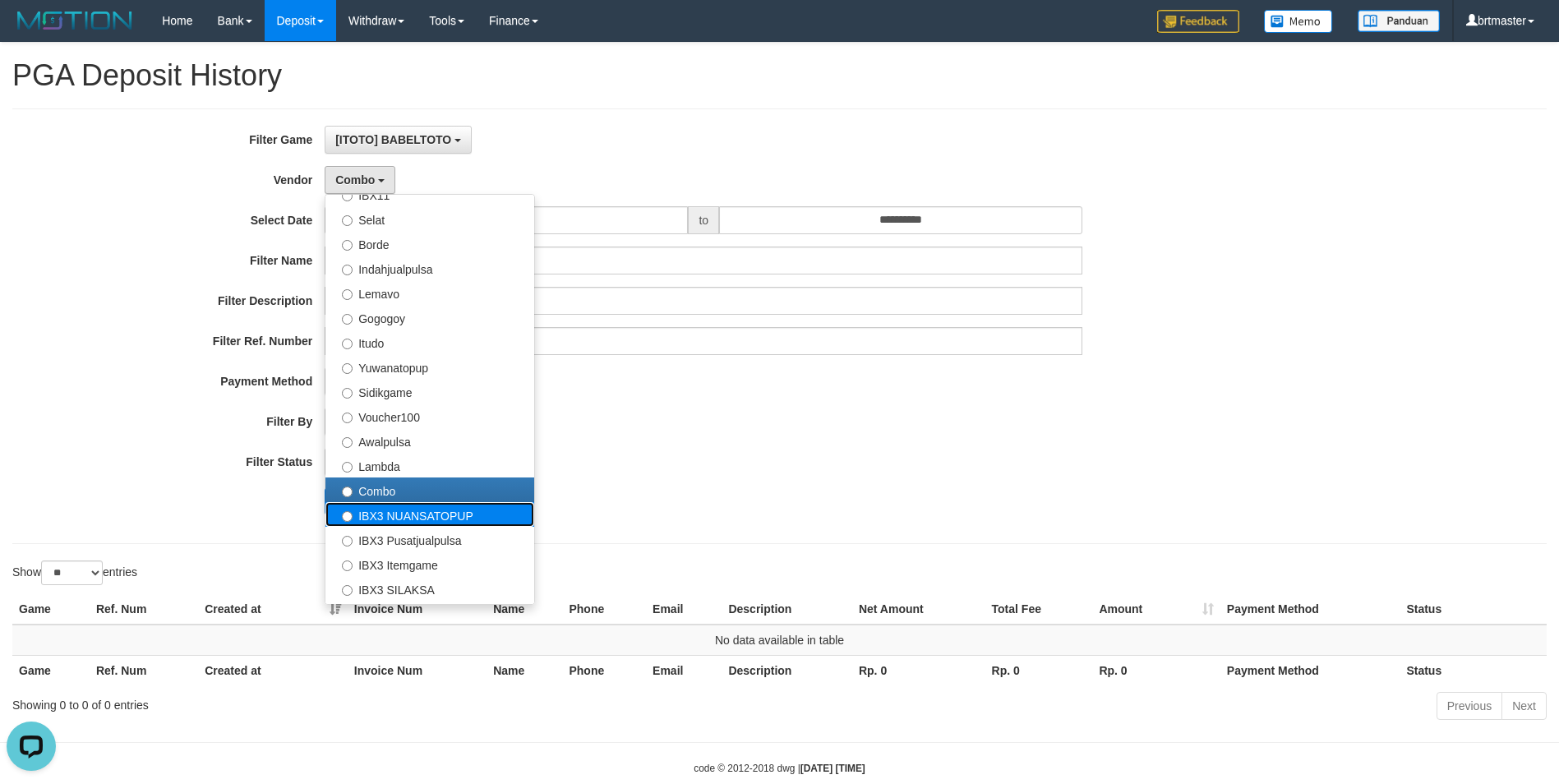 click on "IBX3 NUANSATOPUP" at bounding box center (430, 514) 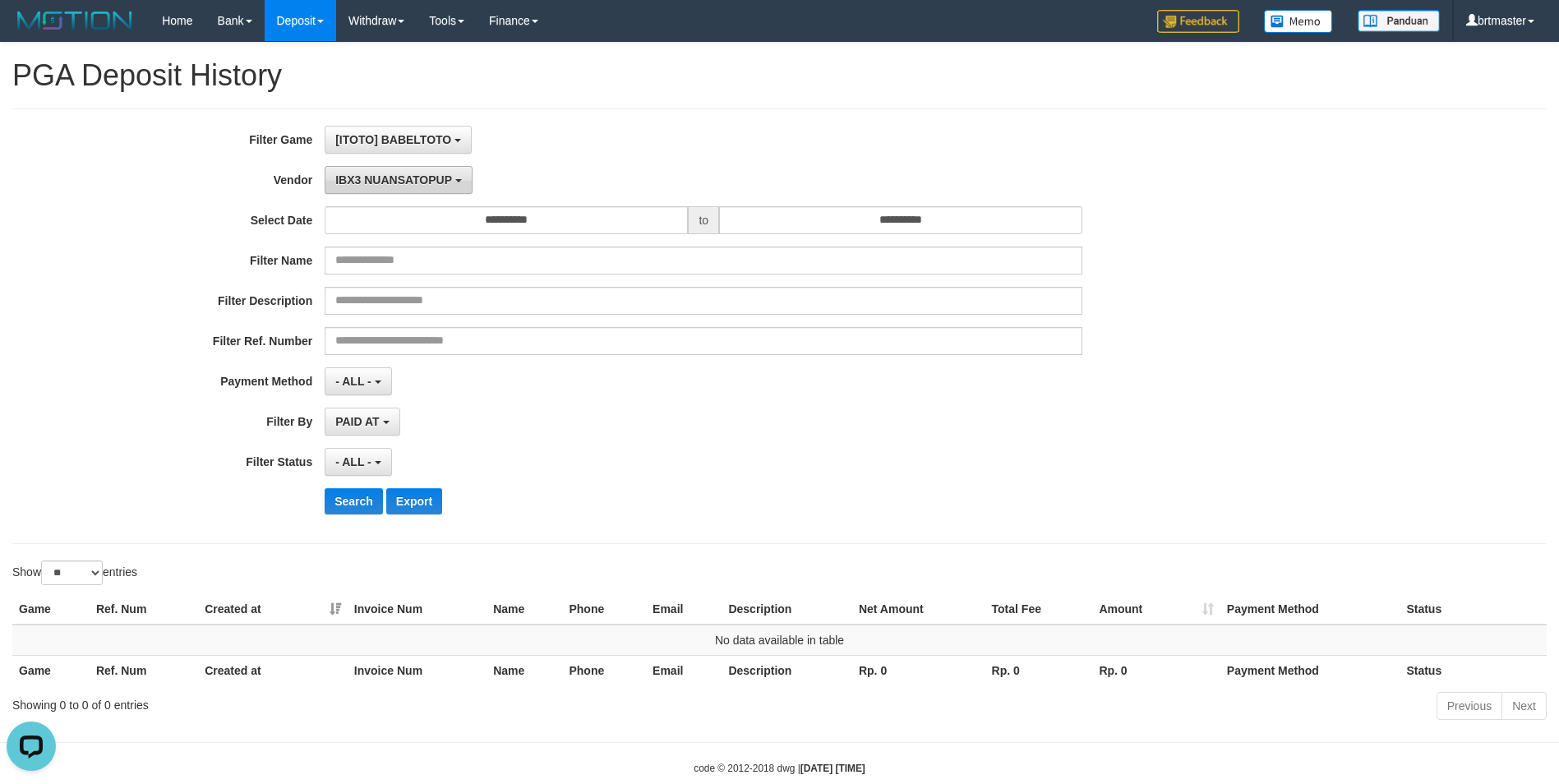 click on "IBX3 NUANSATOPUP" at bounding box center [398, 180] 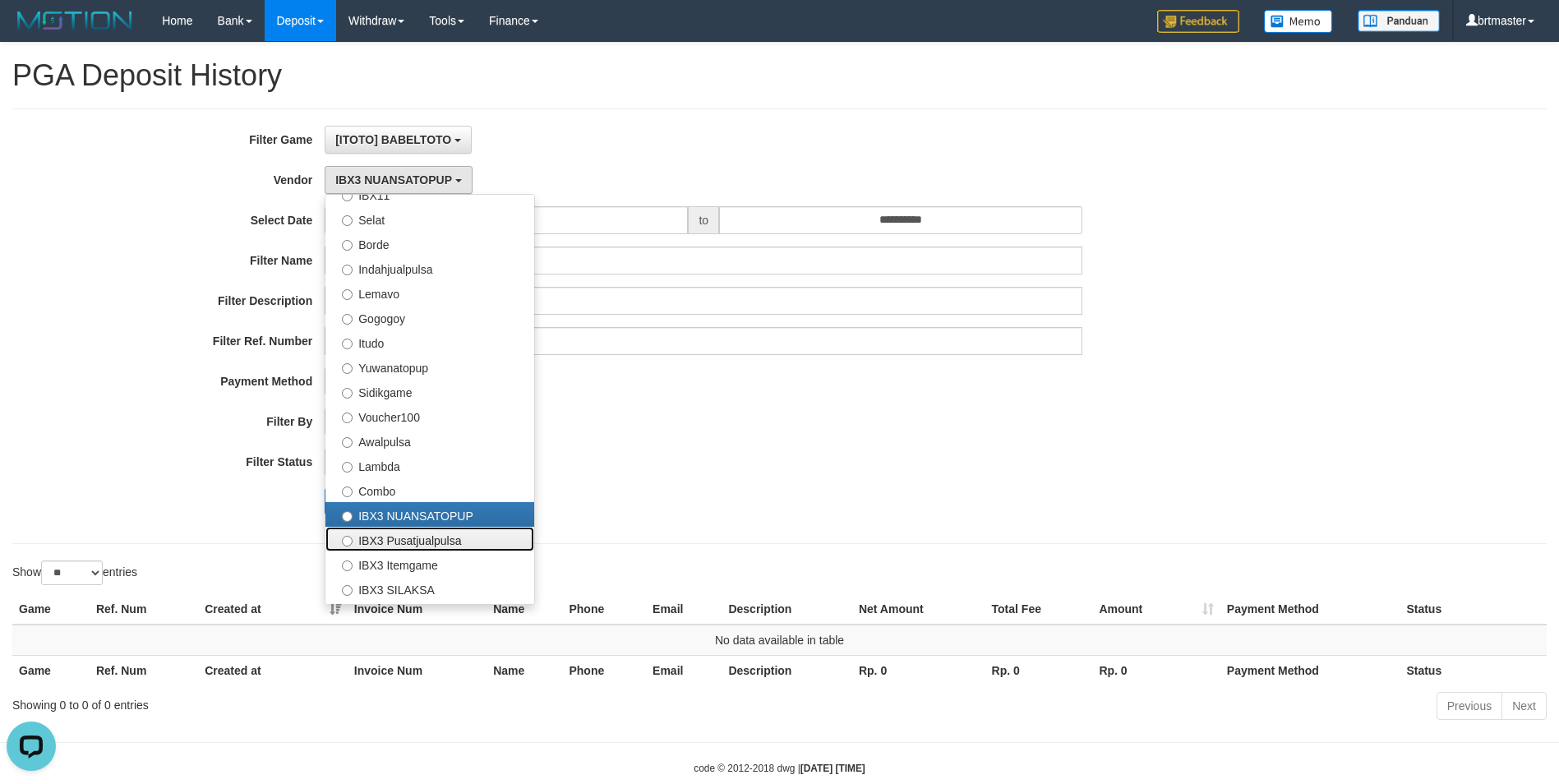 click on "IBX3 Pusatjualpulsa" at bounding box center [430, 539] 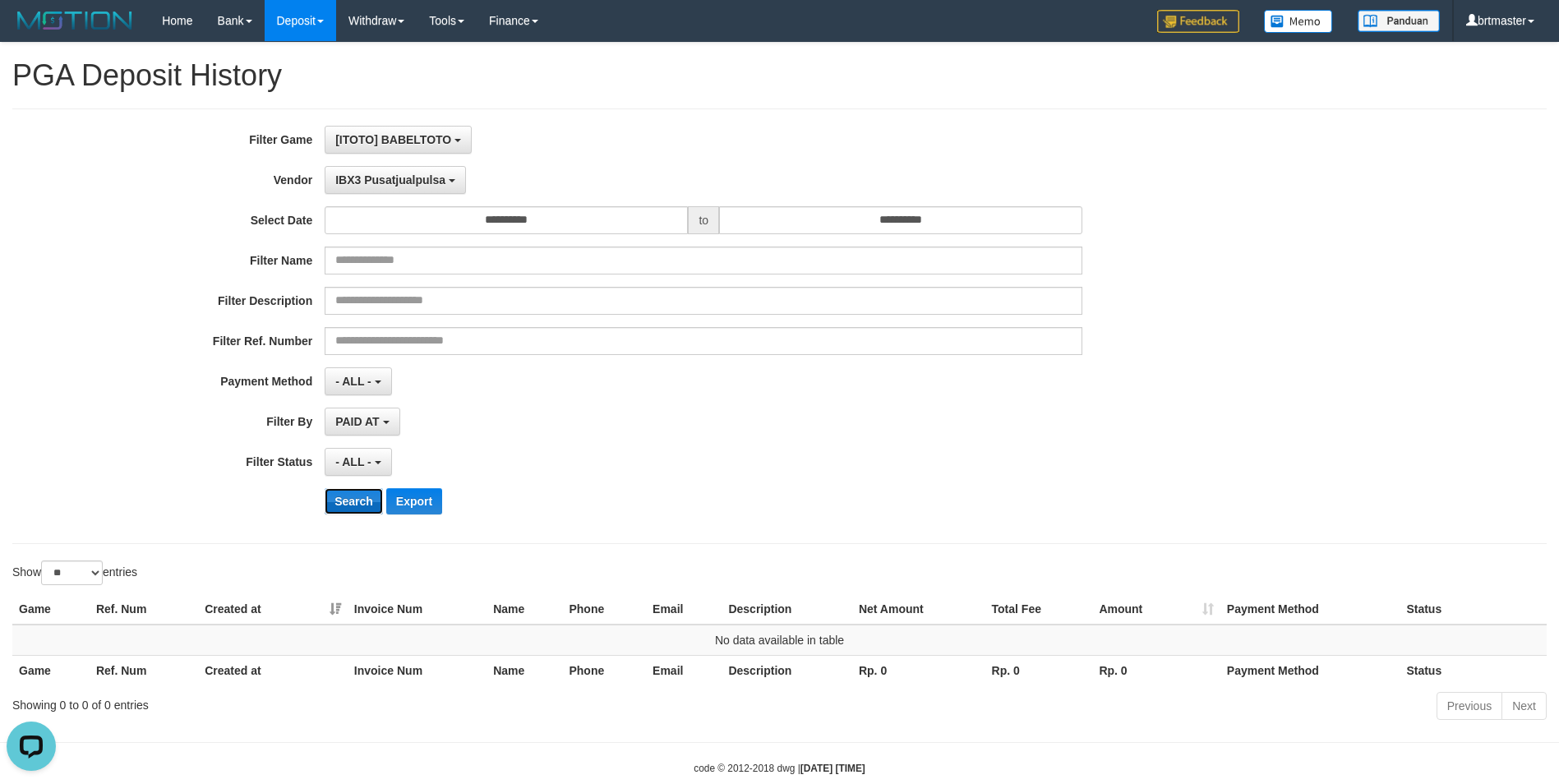 click on "Search" at bounding box center [353, 501] 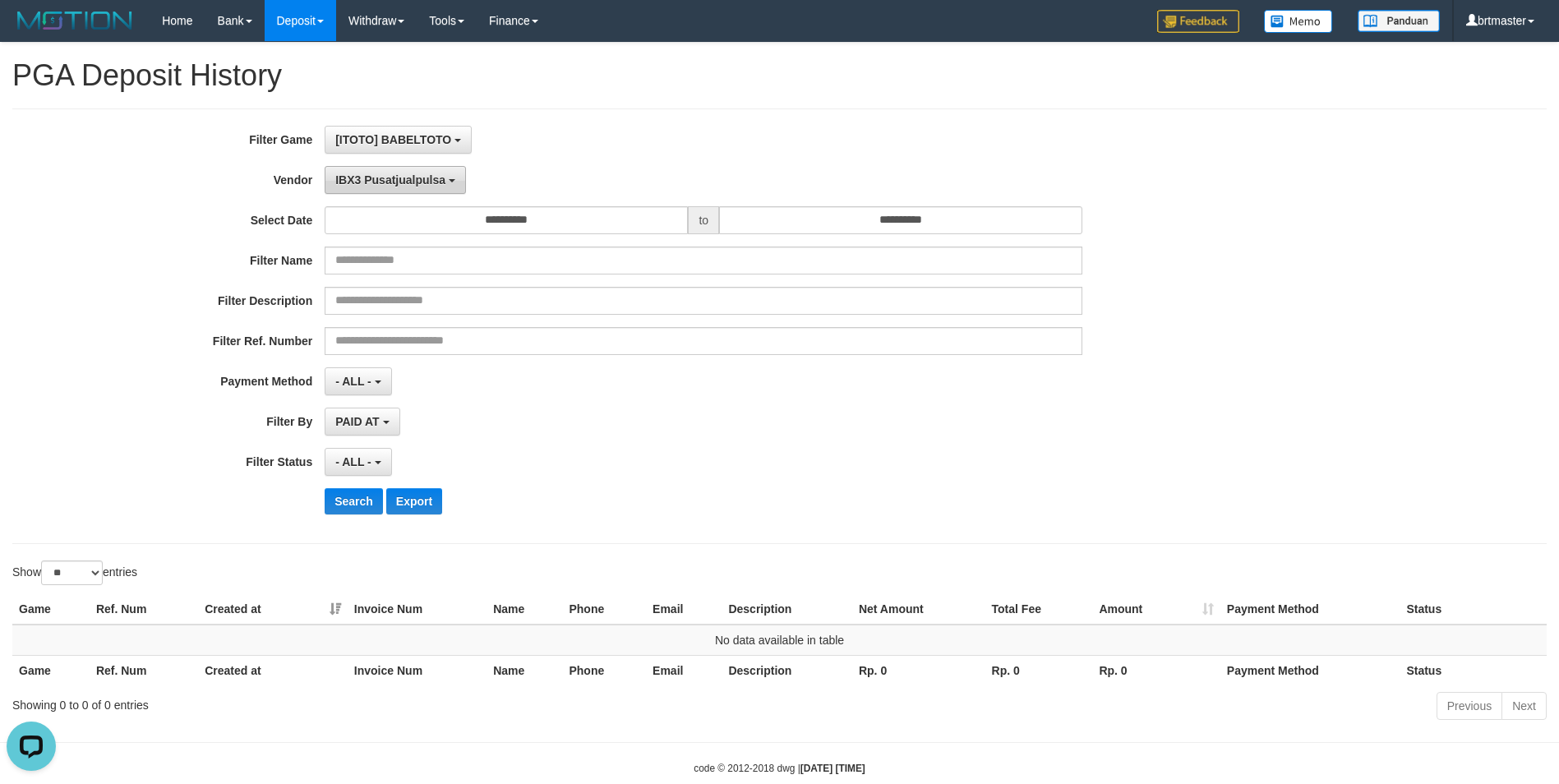 click on "IBX3 Pusatjualpulsa" at bounding box center (395, 180) 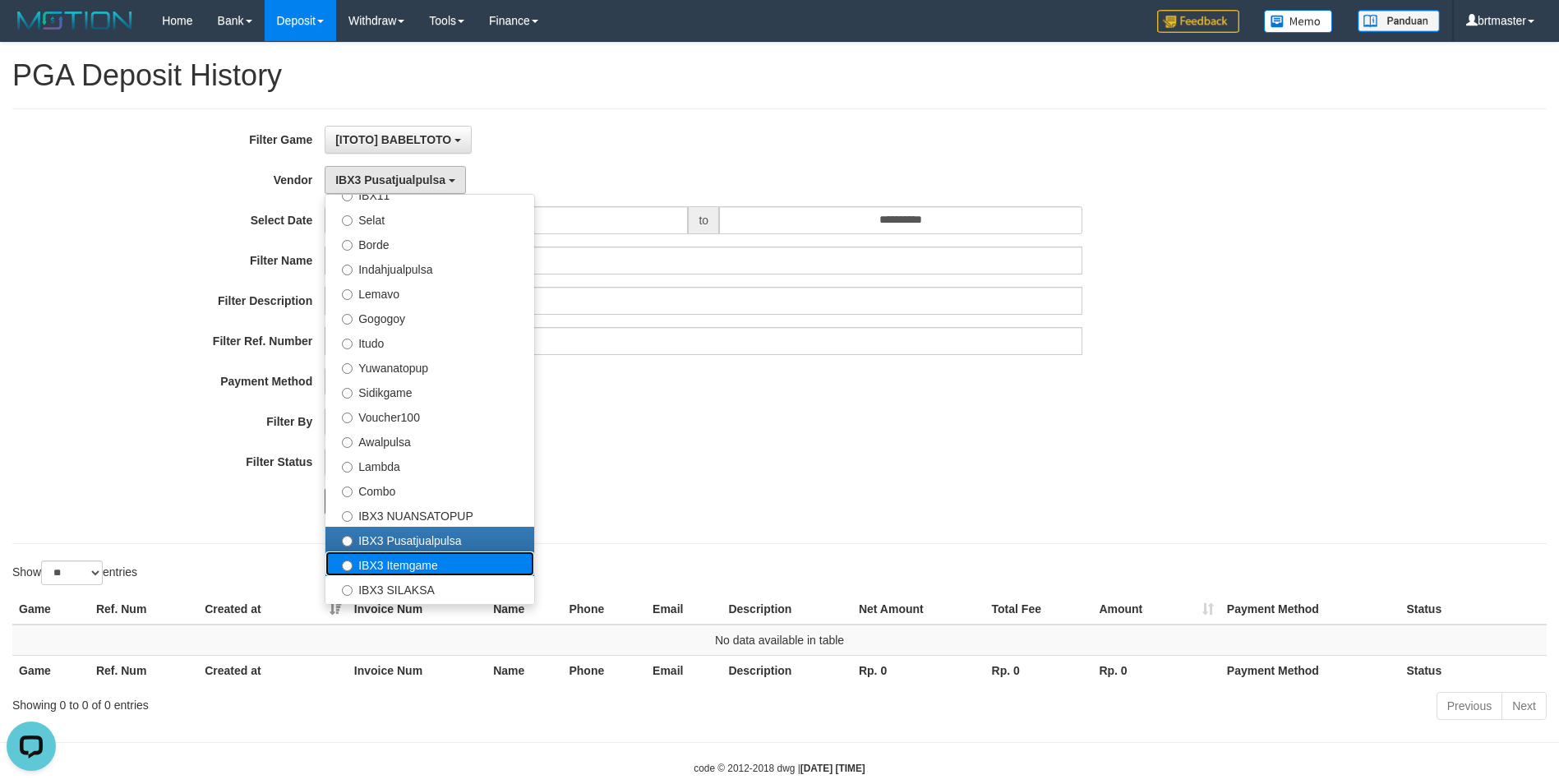 click on "IBX3 Itemgame" at bounding box center [430, 564] 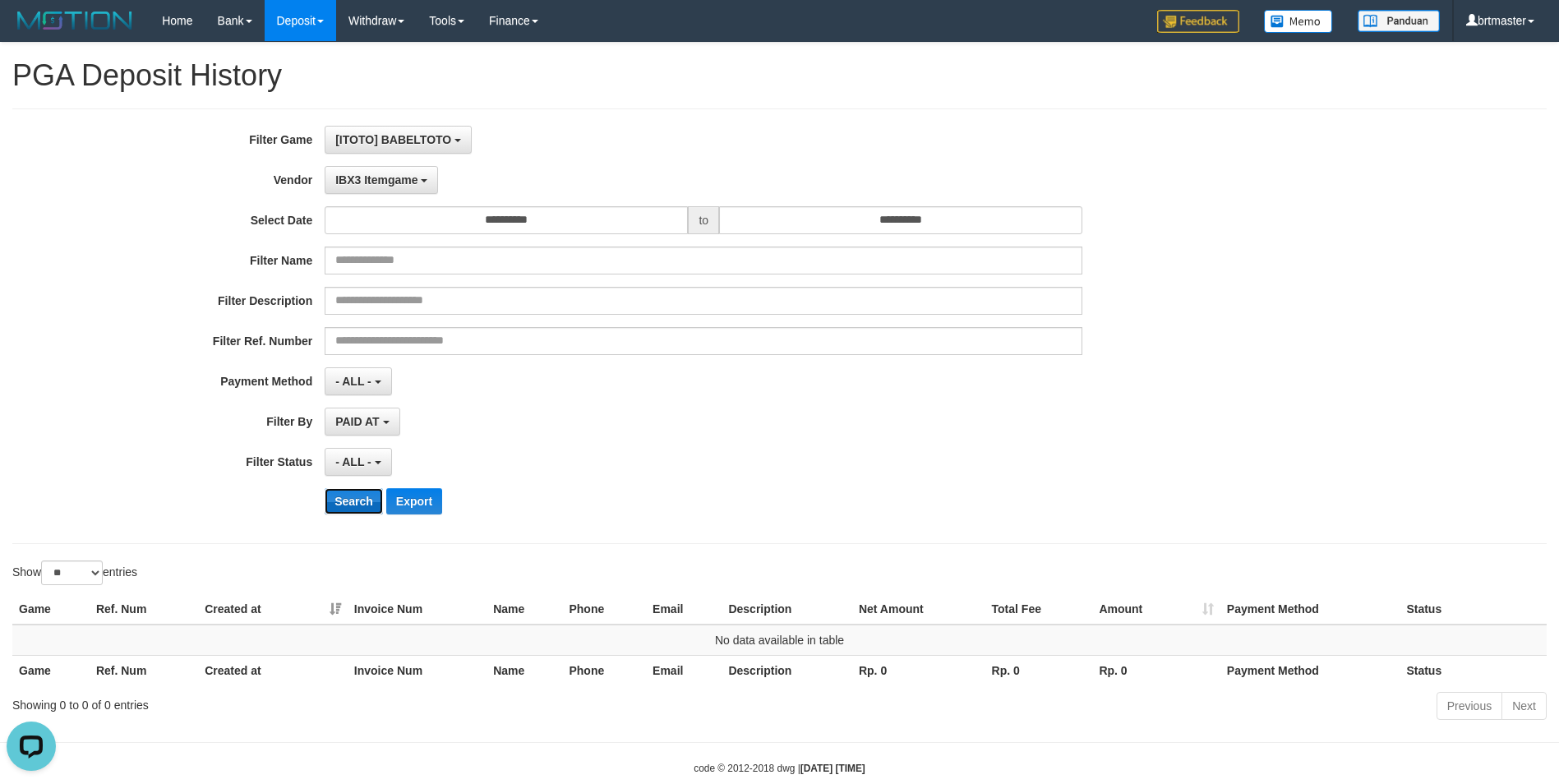 click on "Search" at bounding box center (353, 501) 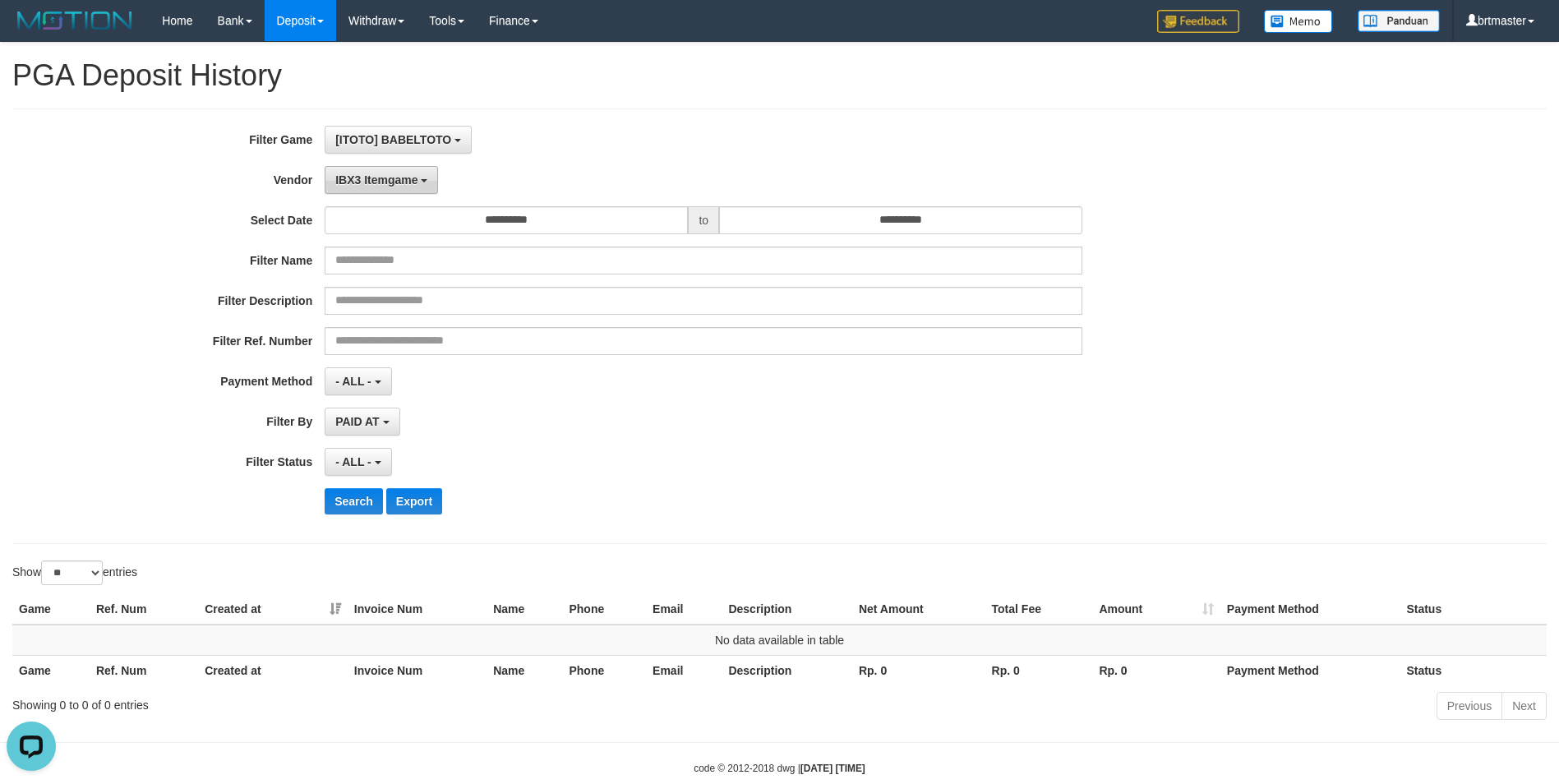 click on "IBX3 Itemgame" at bounding box center (376, 180) 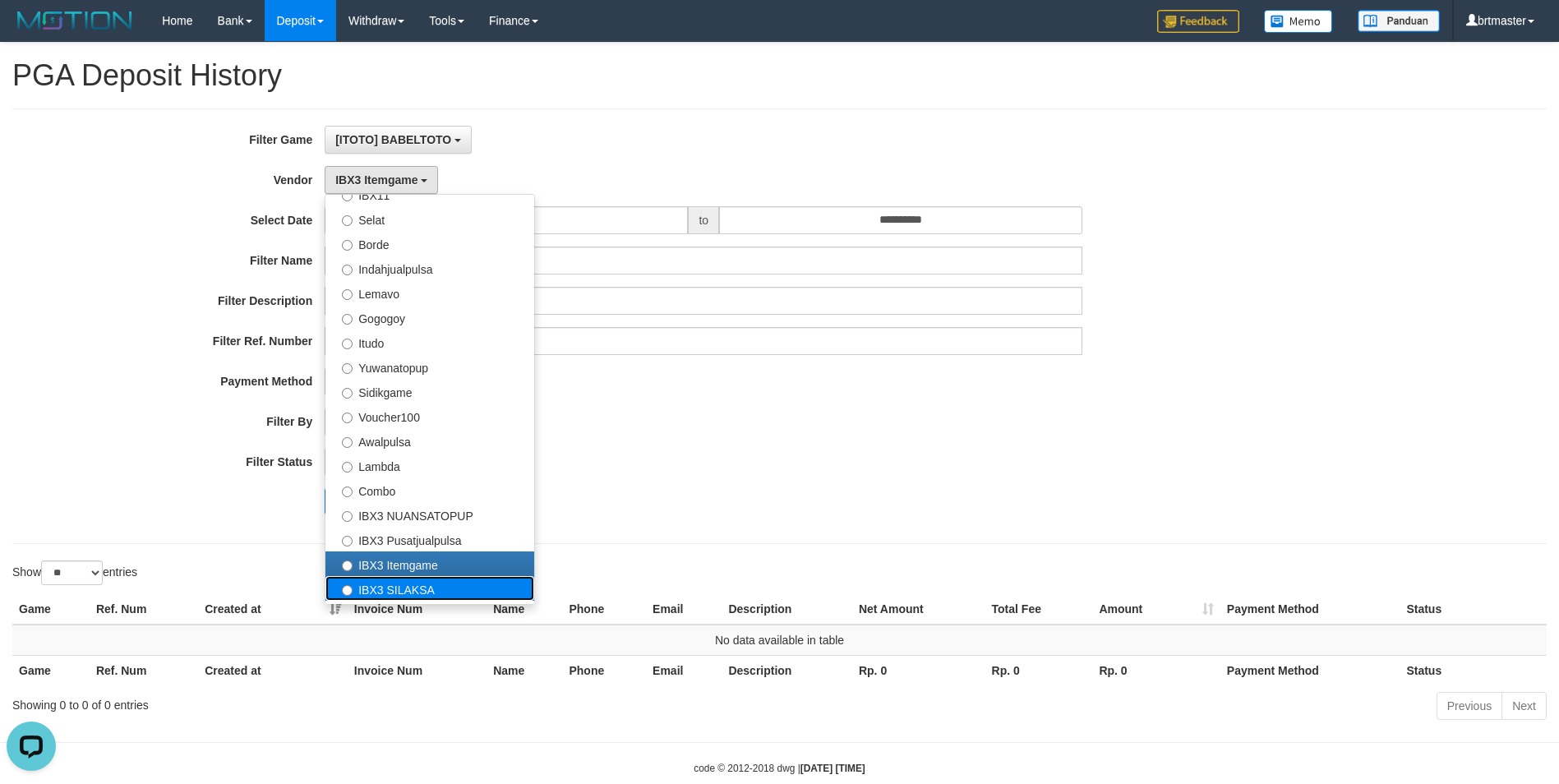 click on "IBX3 SILAKSA" at bounding box center (430, 588) 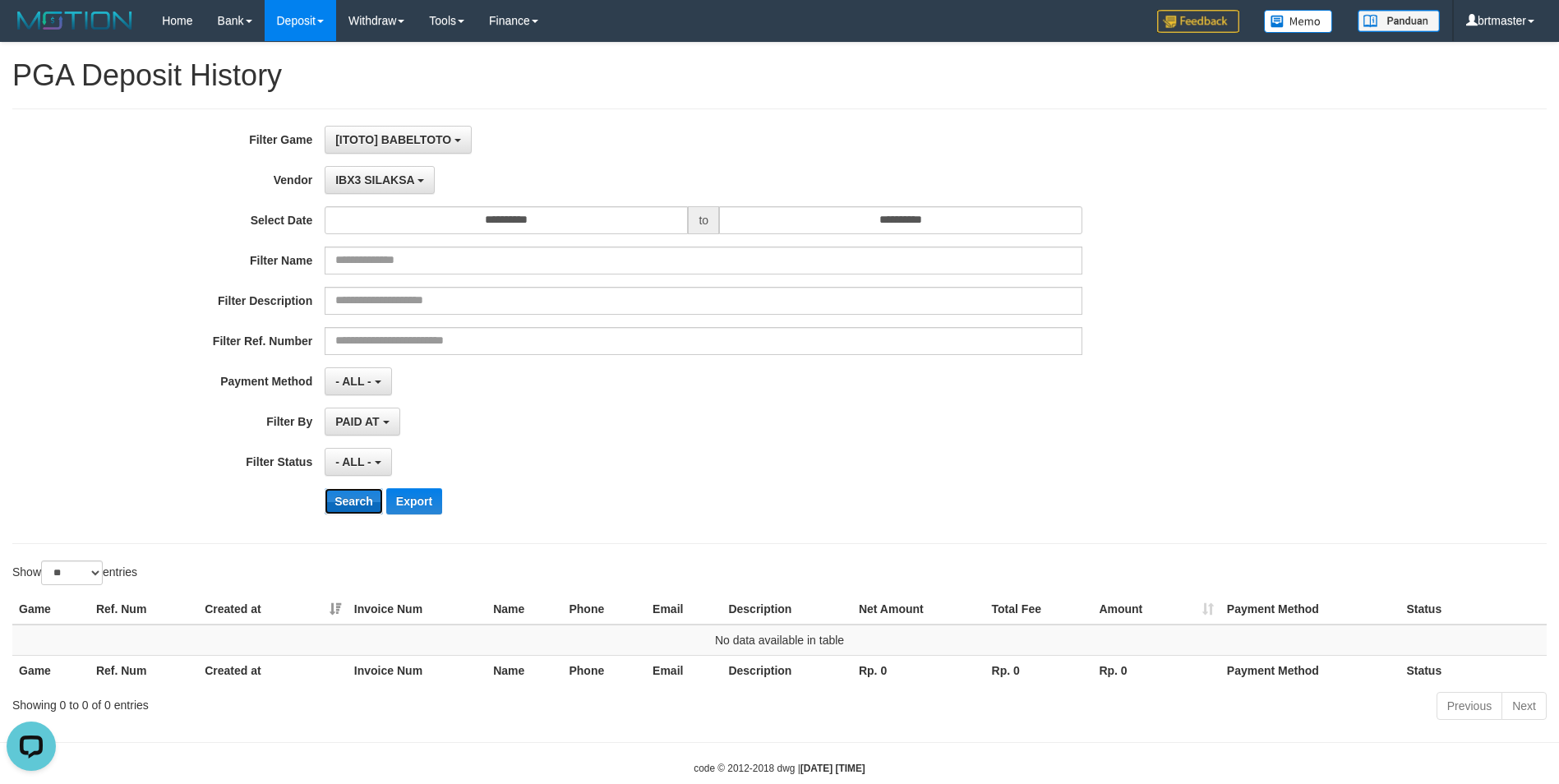 click on "Search" at bounding box center (353, 501) 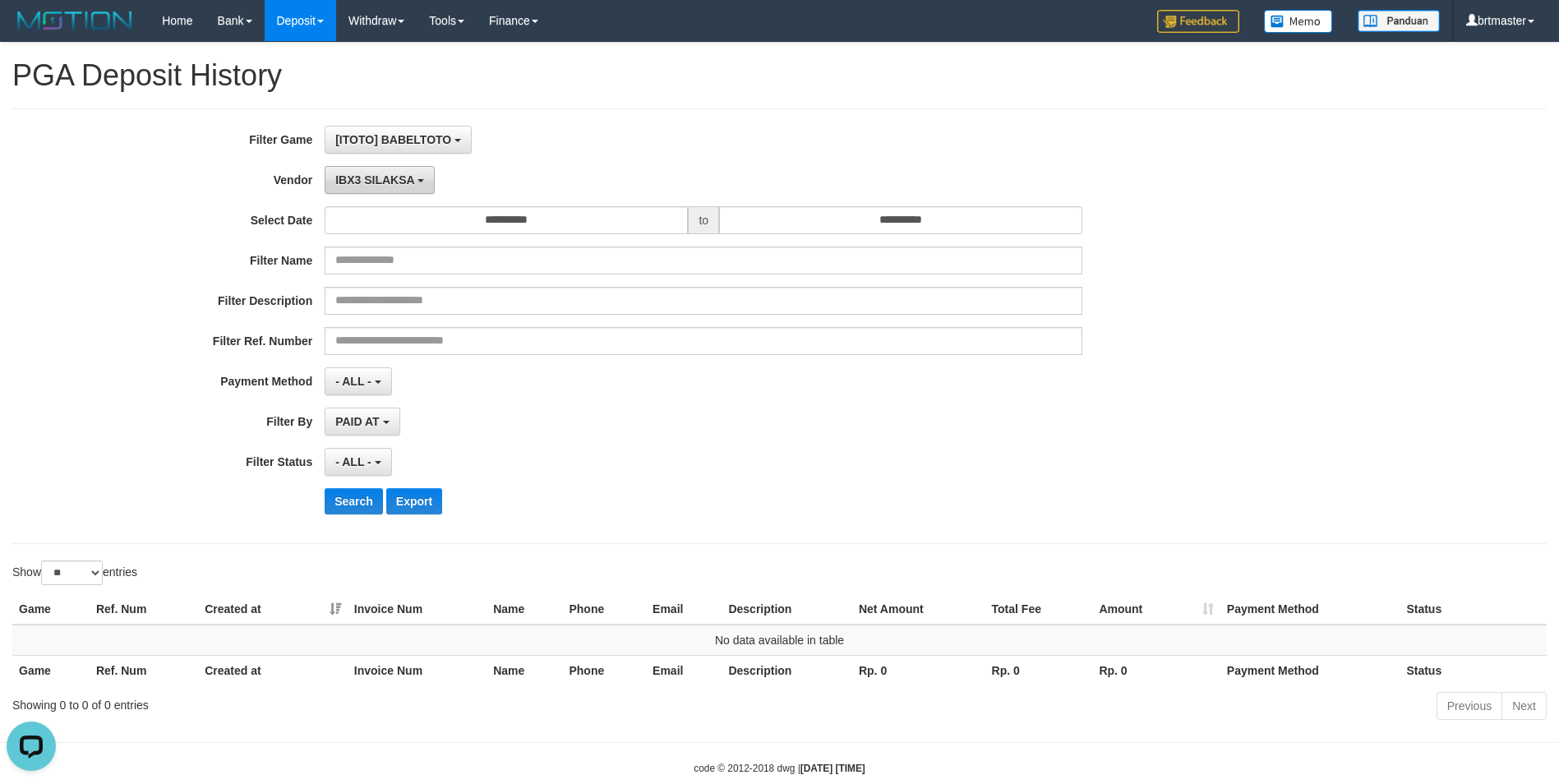 click on "IBX3 SILAKSA" at bounding box center [380, 180] 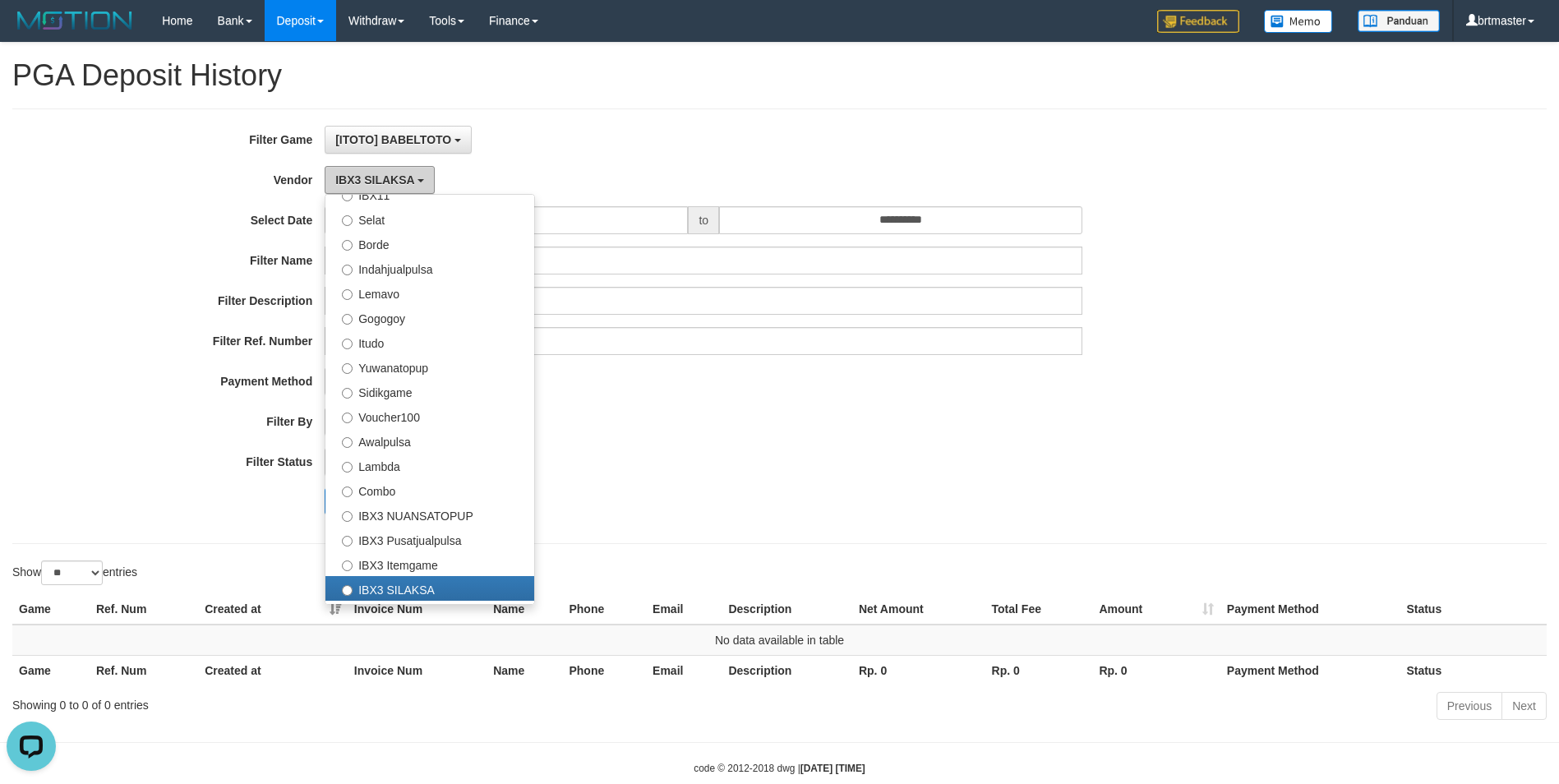 scroll, scrollTop: 564, scrollLeft: 0, axis: vertical 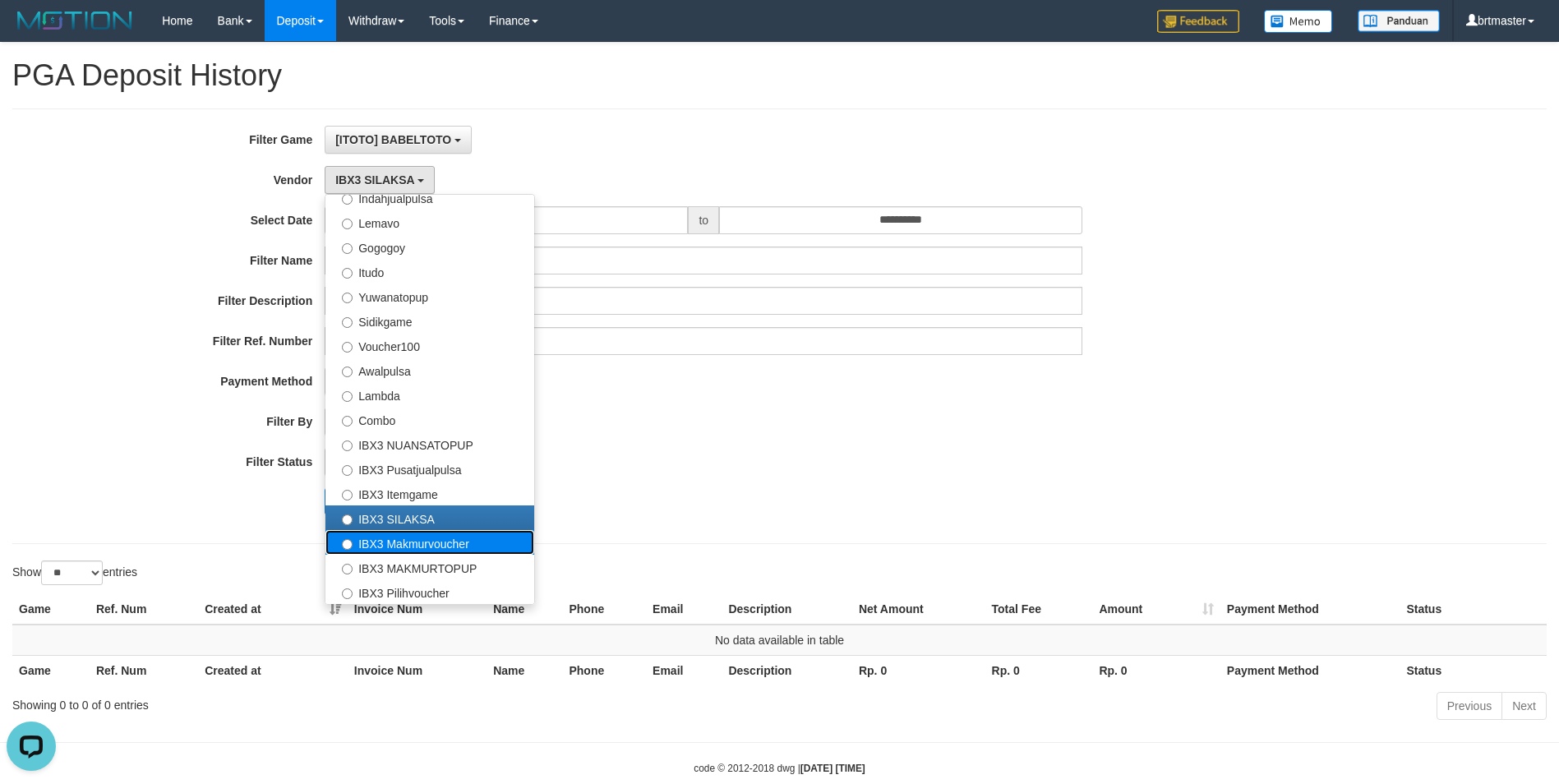 click on "IBX3 Makmurvoucher" at bounding box center (430, 542) 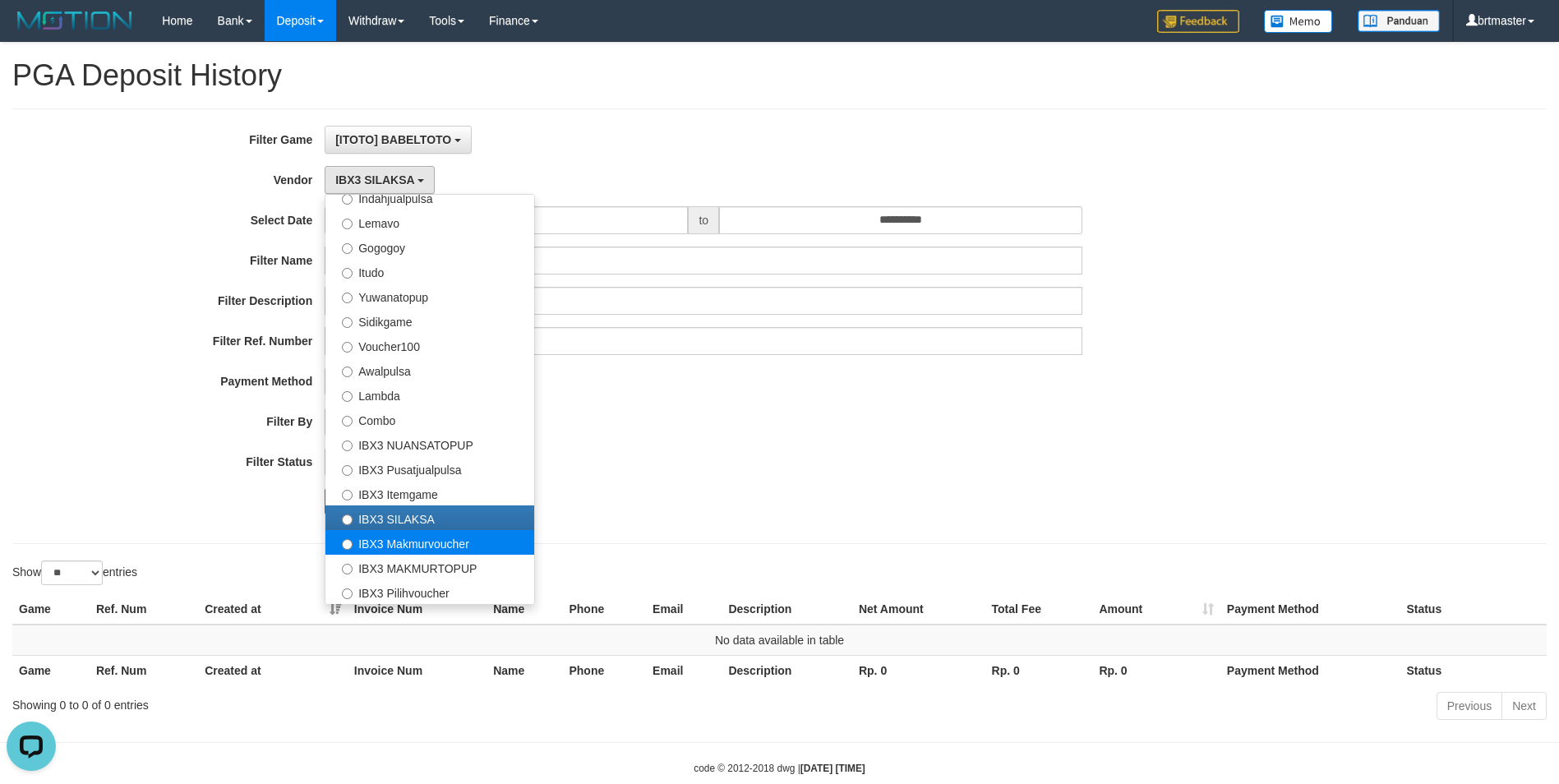 select on "**********" 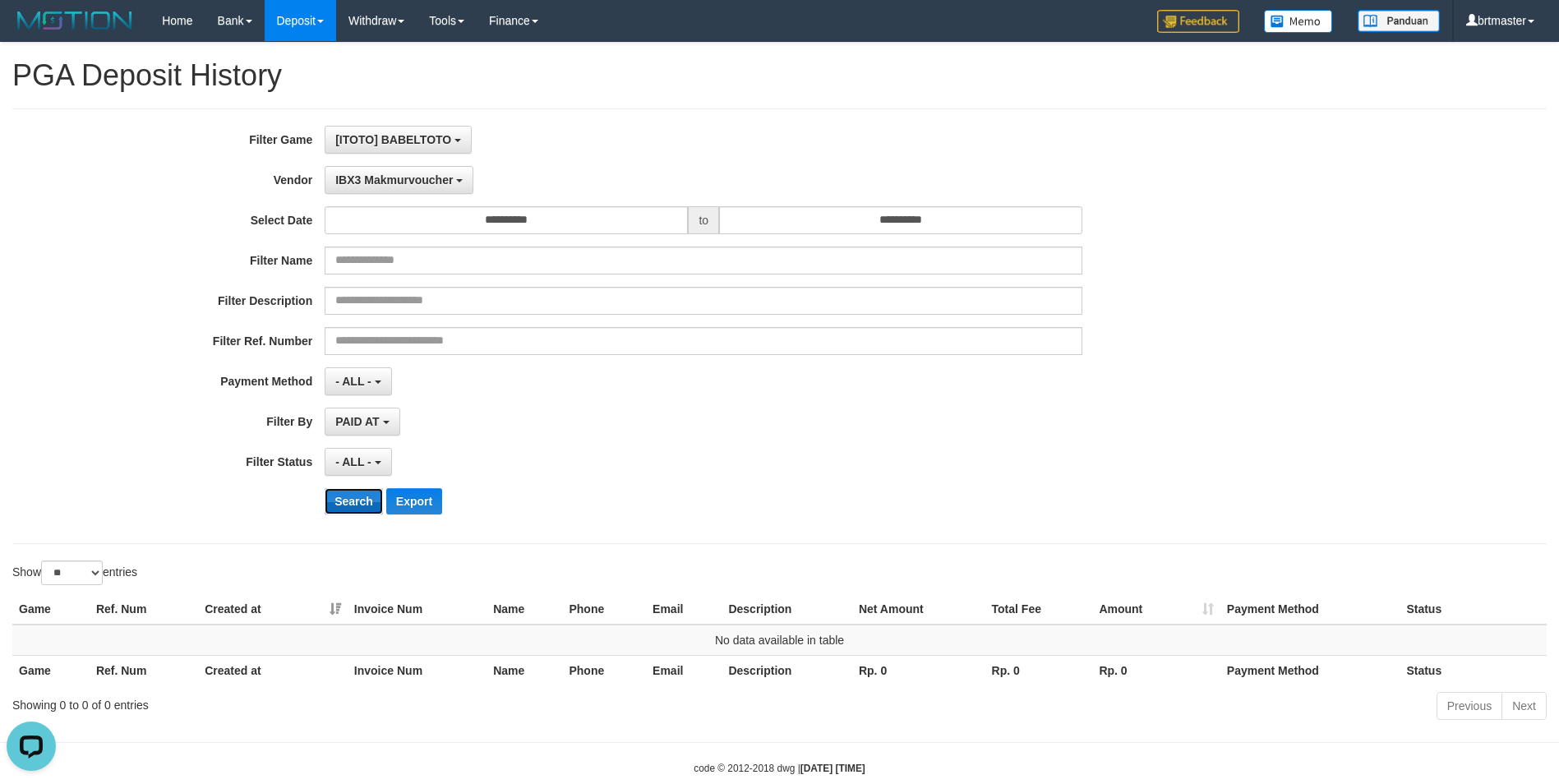 click on "Search" at bounding box center (353, 501) 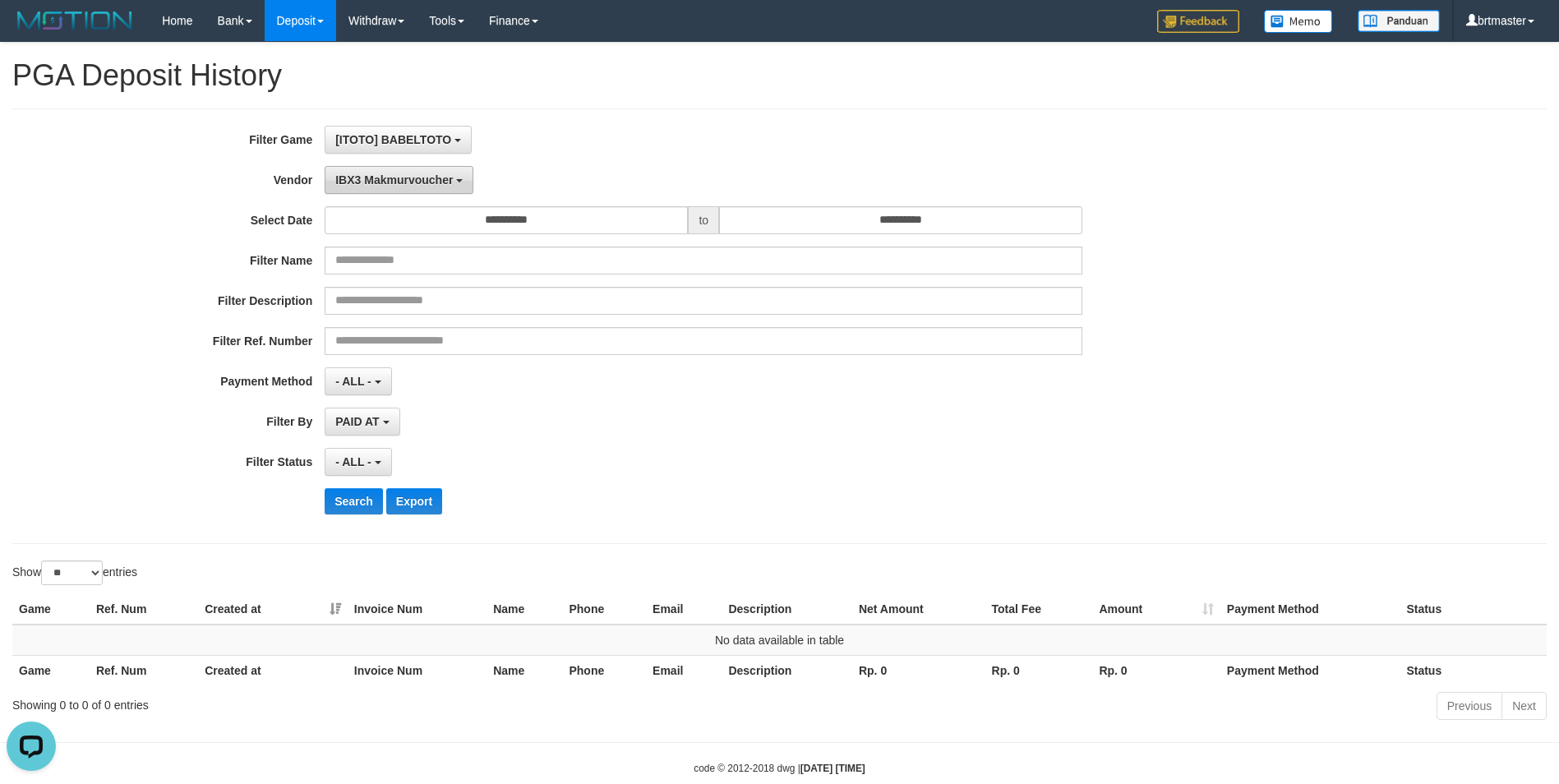 click on "IBX3 Makmurvoucher" at bounding box center [394, 180] 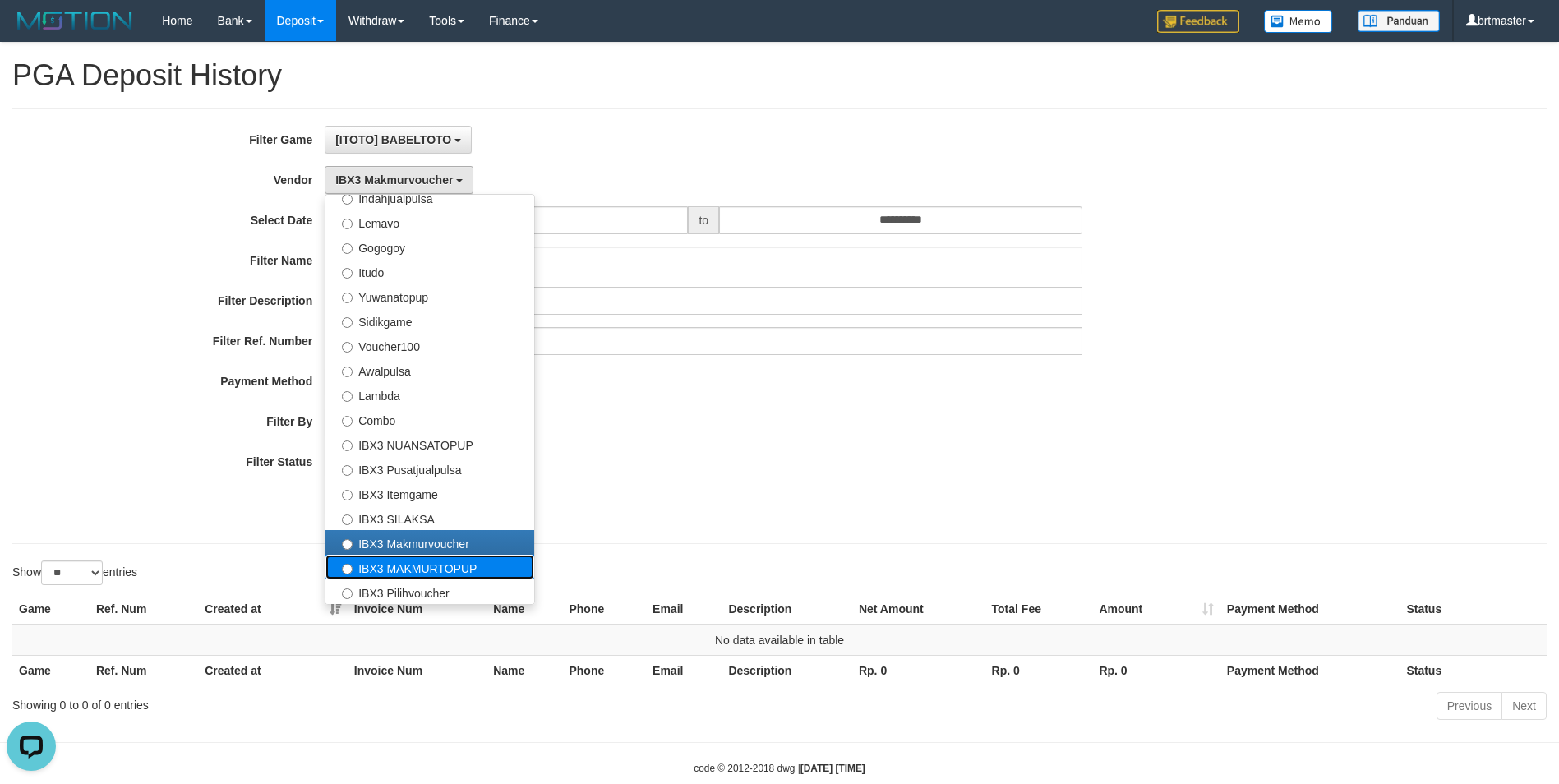 click on "IBX3 MAKMURTOPUP" at bounding box center (430, 567) 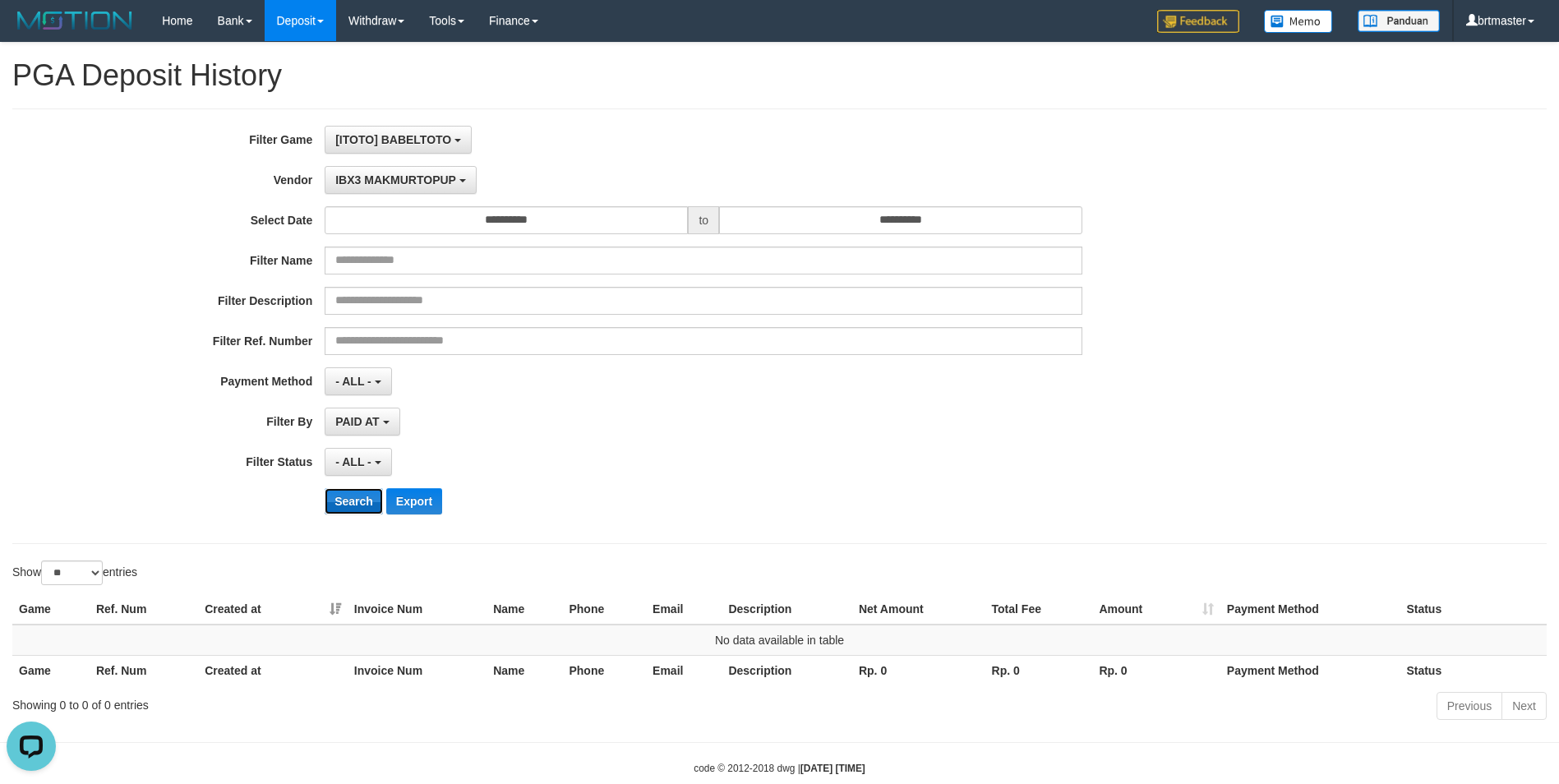 click on "Search" at bounding box center [353, 501] 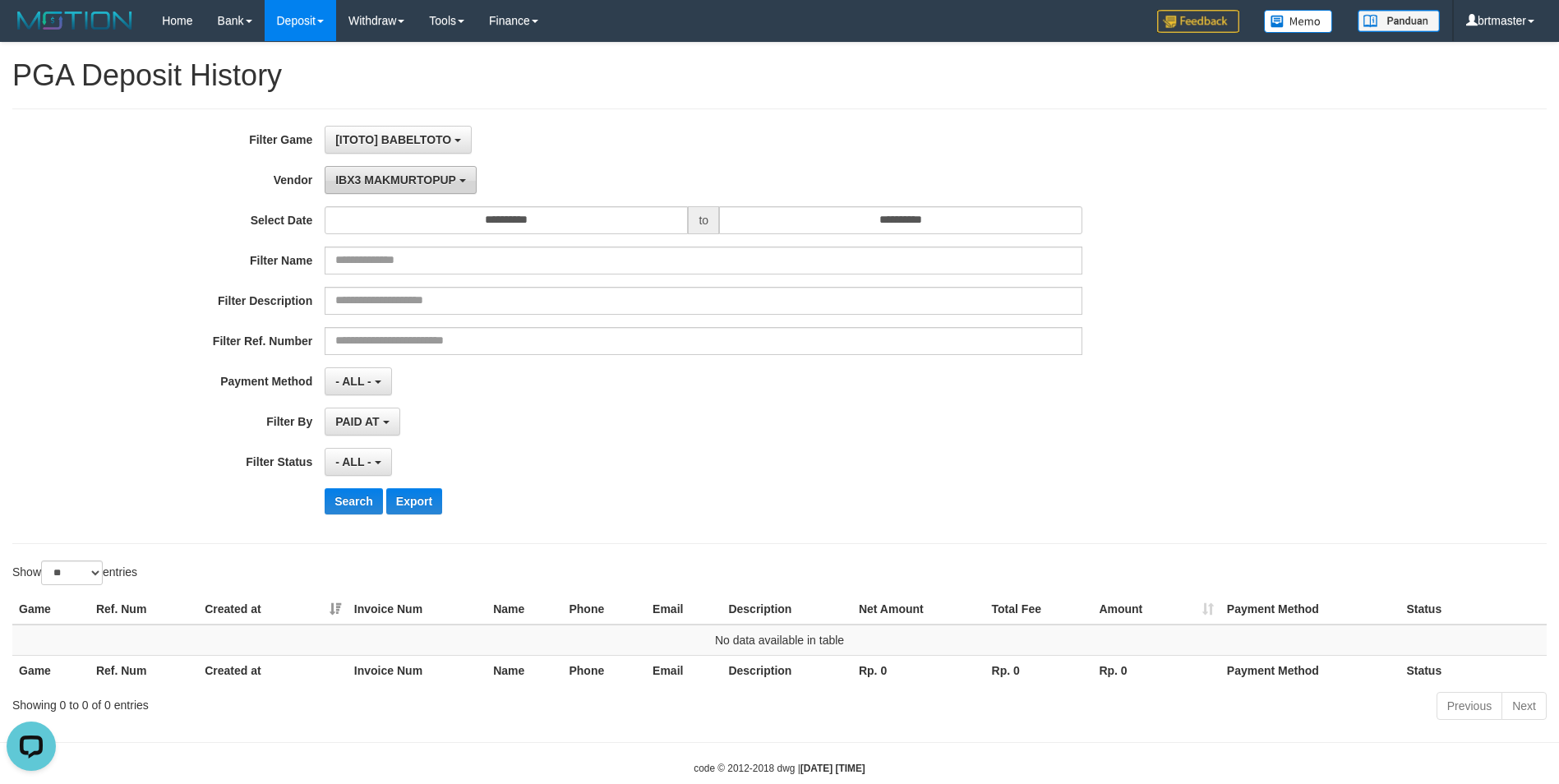 click on "IBX3 MAKMURTOPUP" at bounding box center (395, 180) 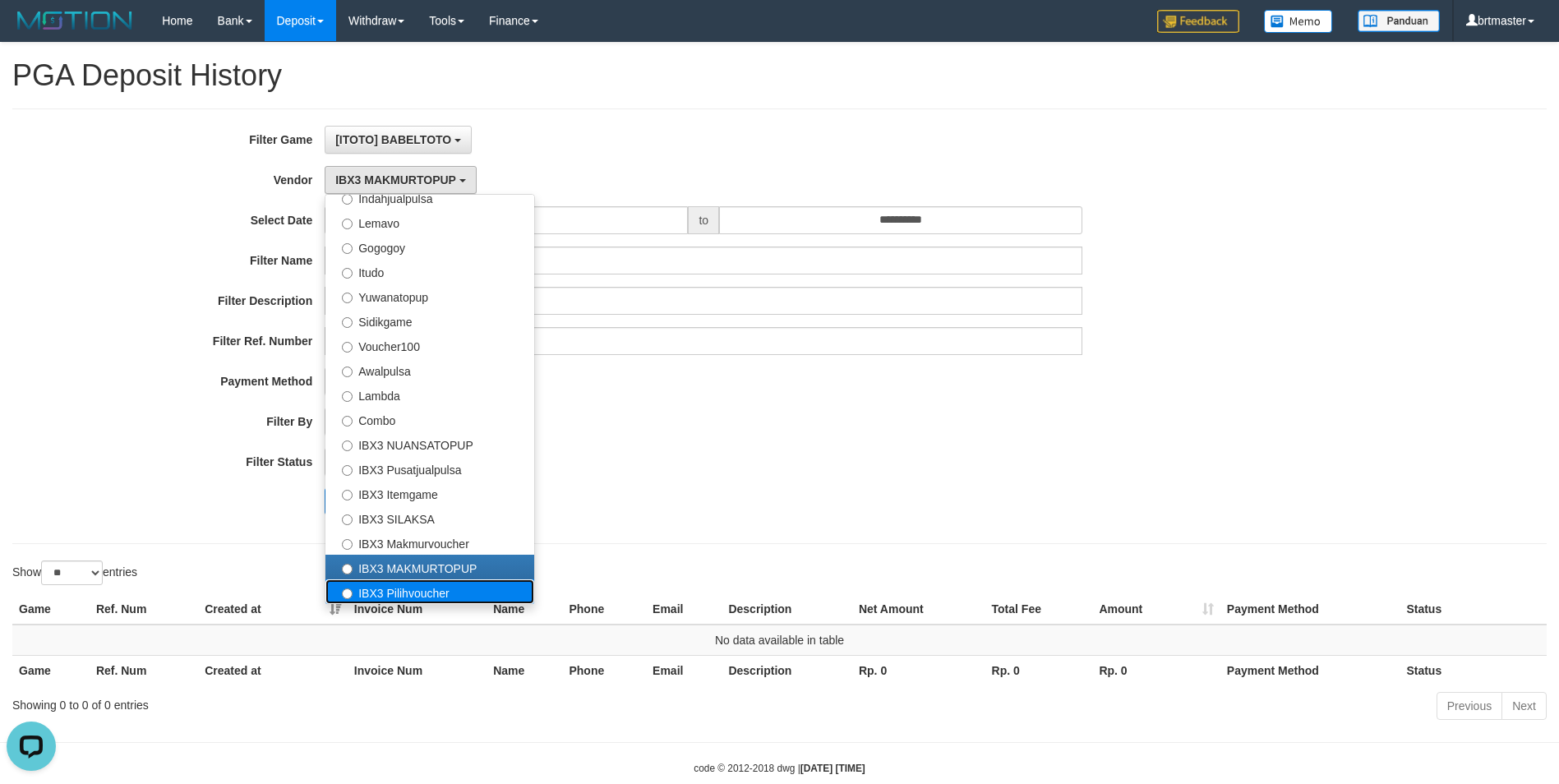 click on "IBX3 Pilihvoucher" at bounding box center [430, 592] 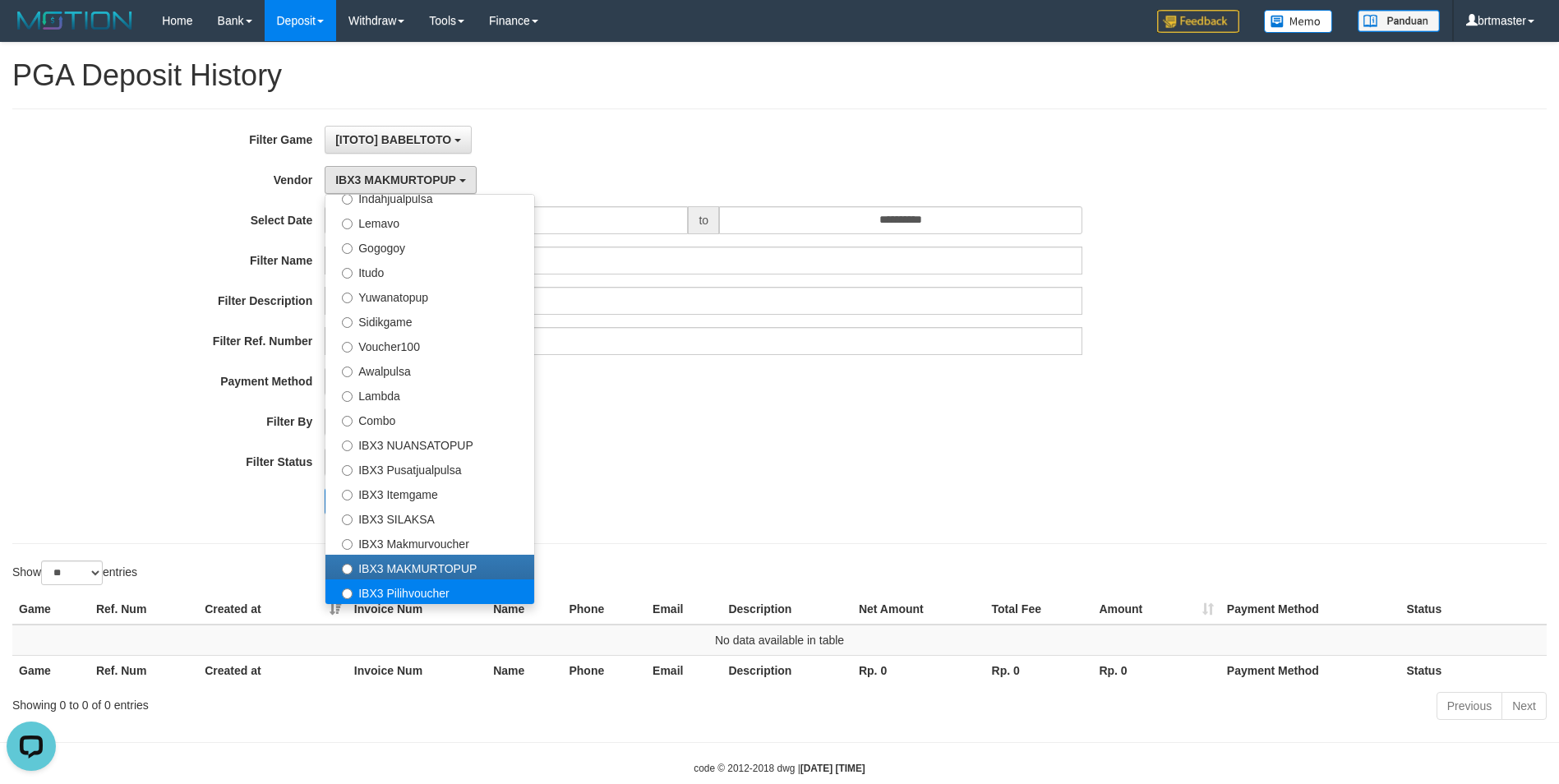 select on "**********" 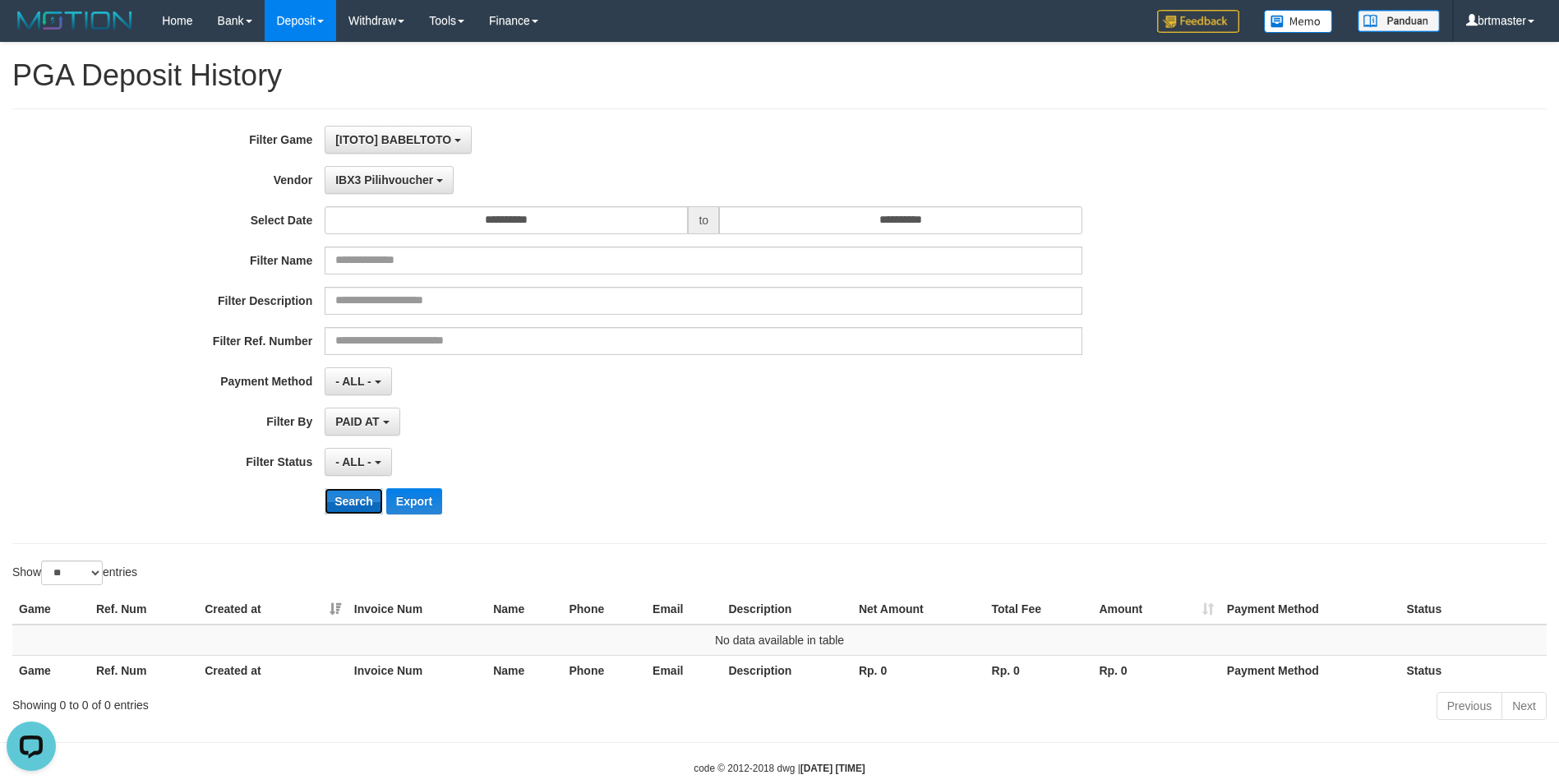 click on "Search" at bounding box center (353, 501) 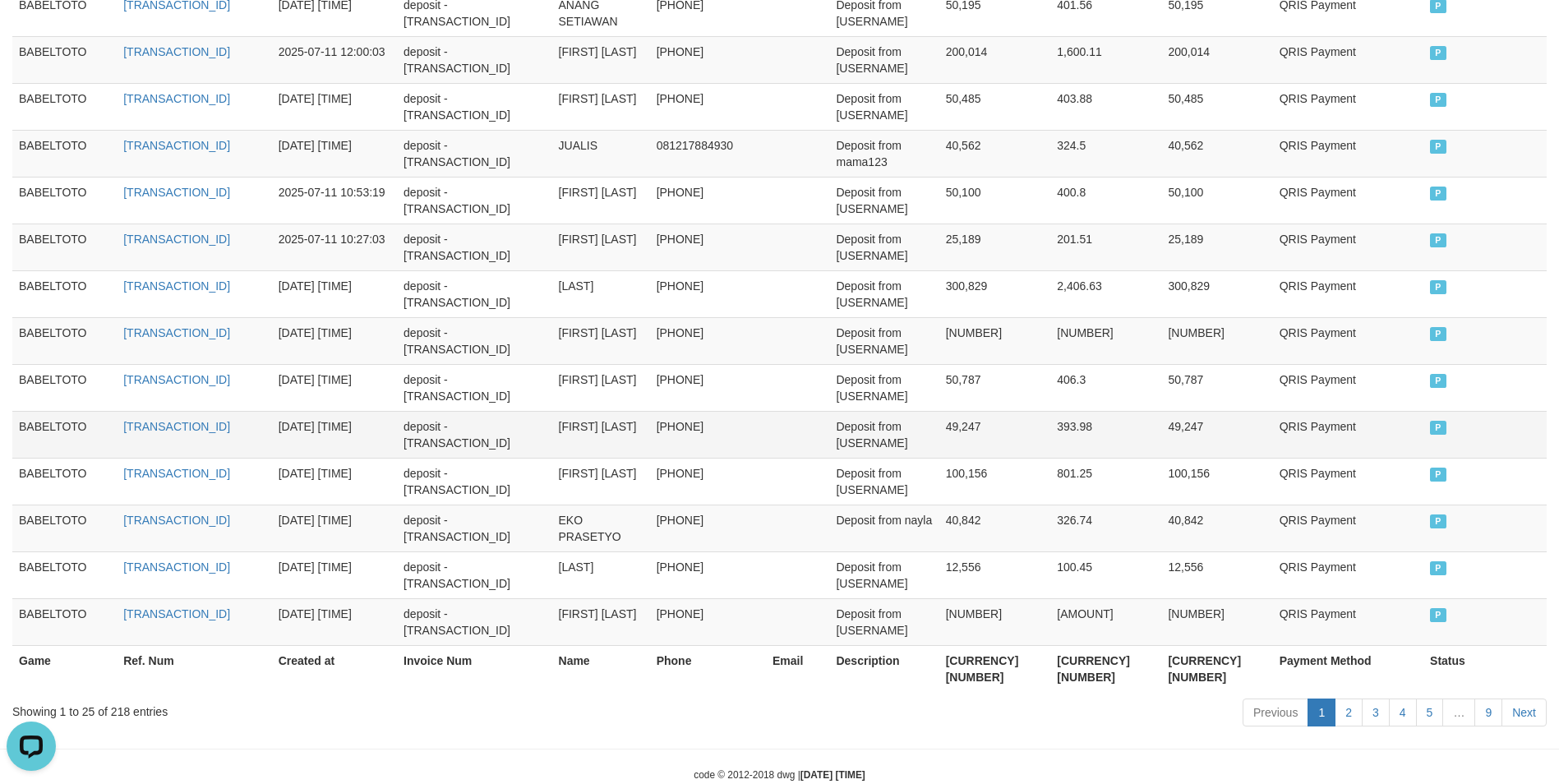 scroll, scrollTop: 1190, scrollLeft: 0, axis: vertical 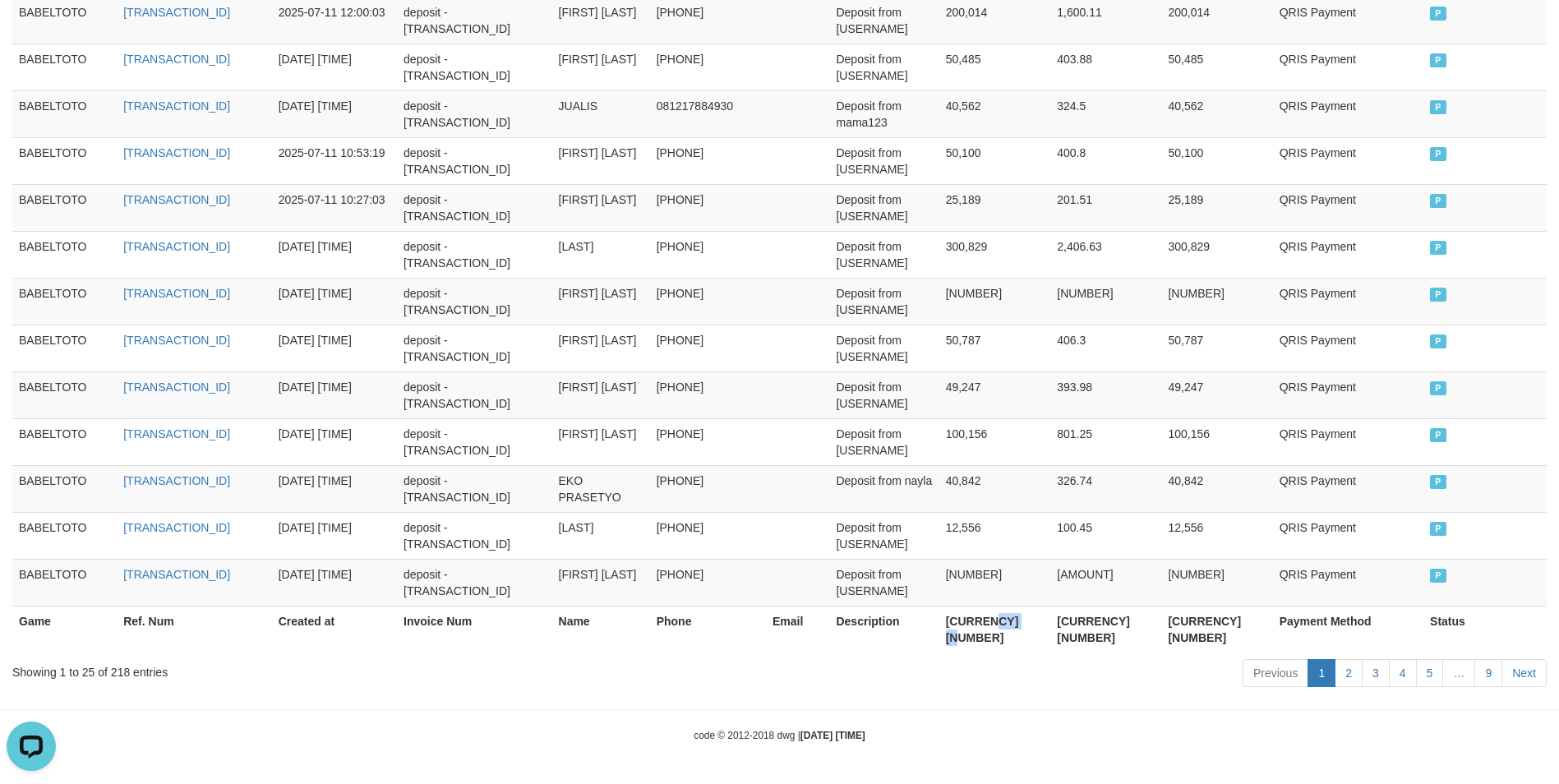 drag, startPoint x: 1086, startPoint y: 620, endPoint x: 1048, endPoint y: 624, distance: 38.209946 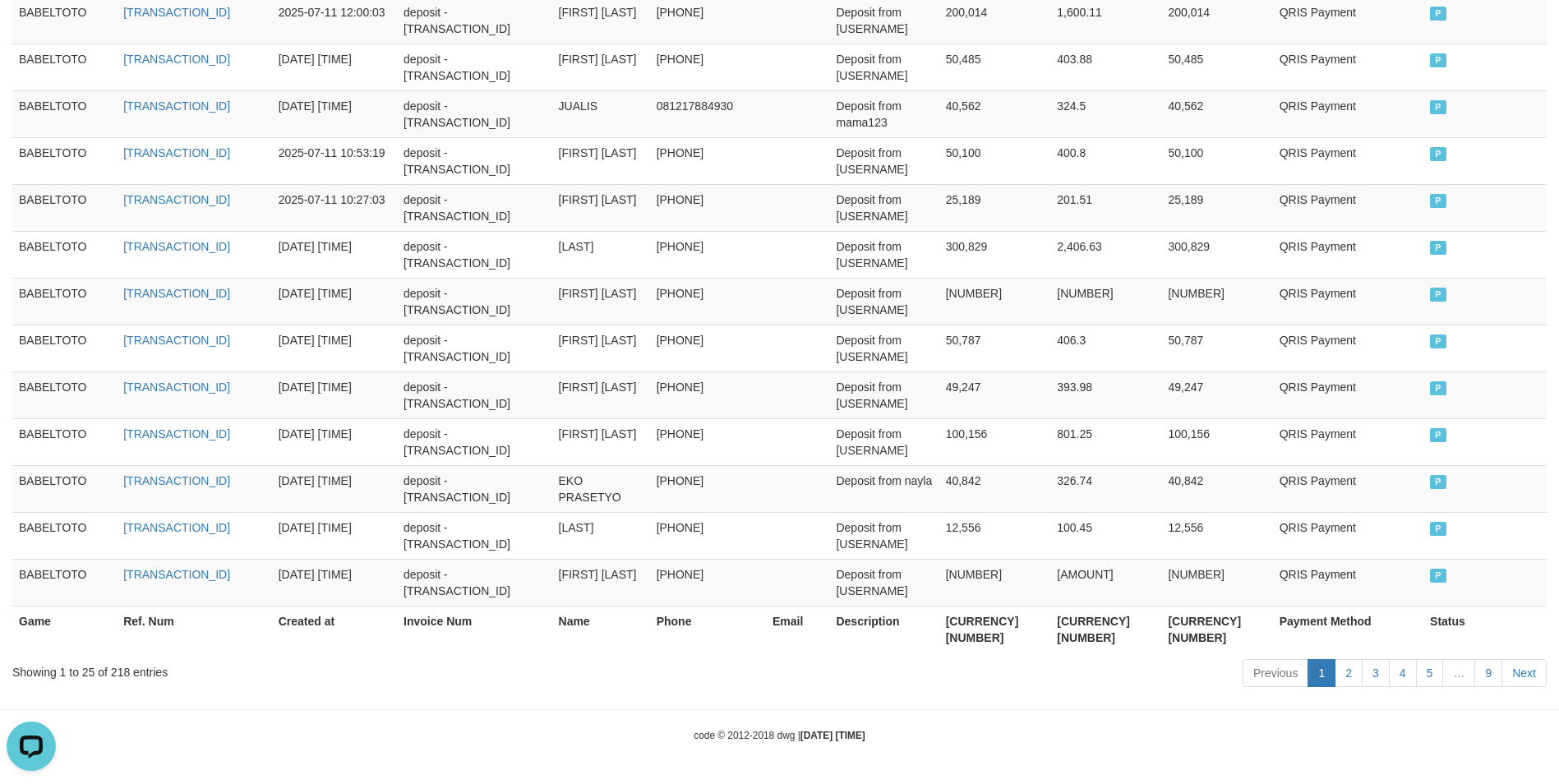 drag, startPoint x: 1048, startPoint y: 624, endPoint x: 1091, endPoint y: 637, distance: 44.922155 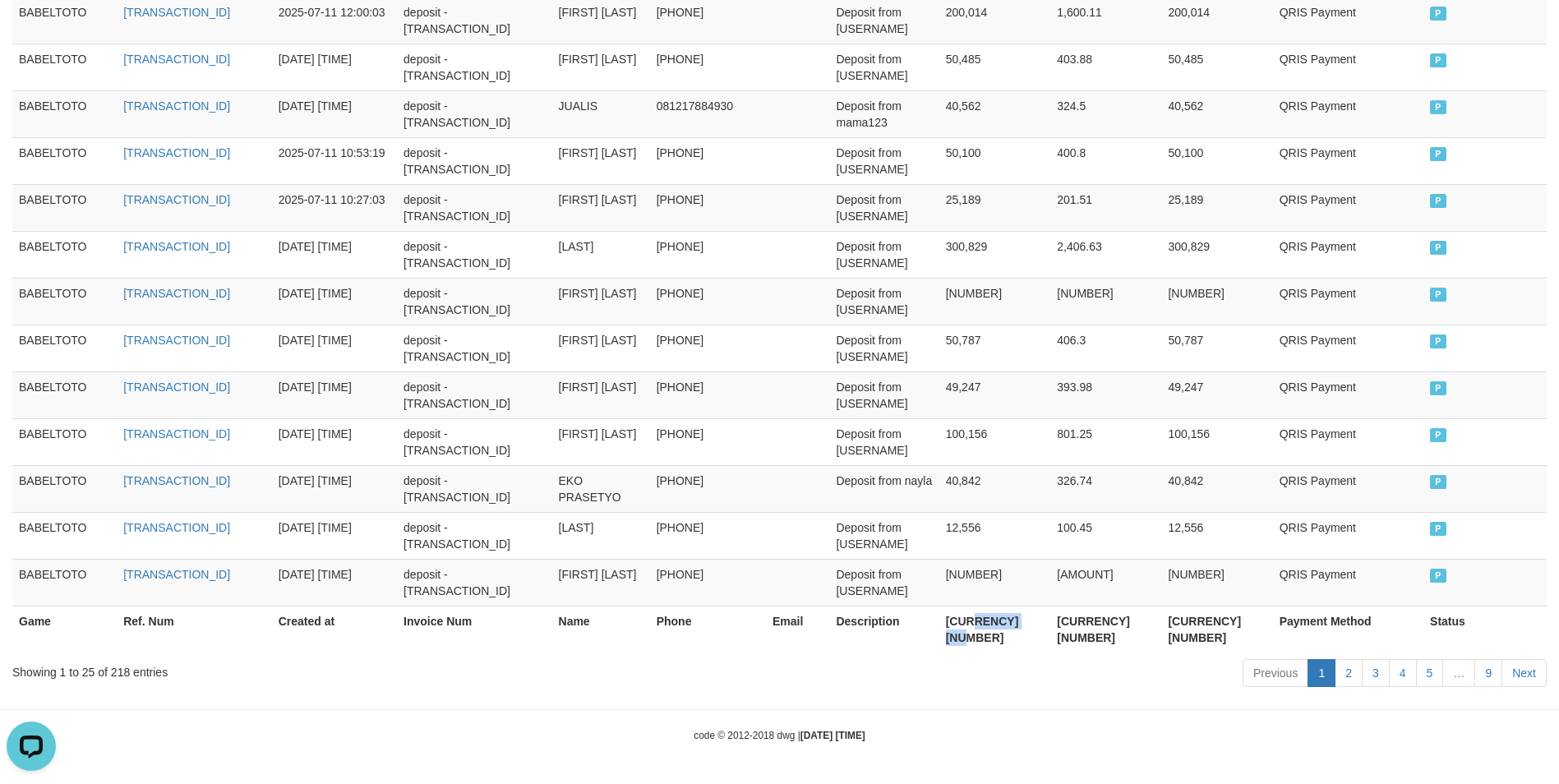 drag, startPoint x: 1091, startPoint y: 620, endPoint x: 1032, endPoint y: 626, distance: 59.3043 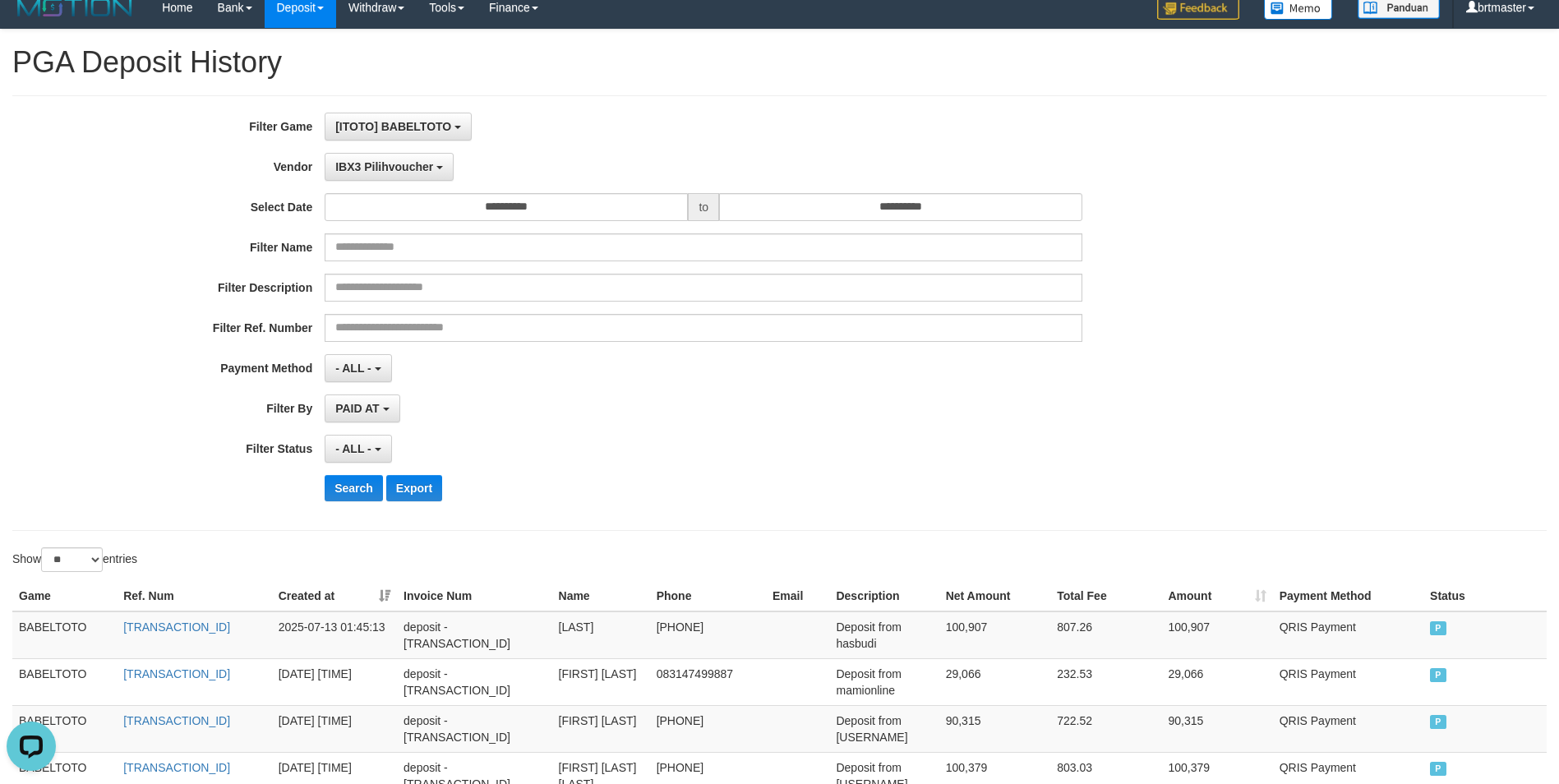 scroll, scrollTop: 0, scrollLeft: 0, axis: both 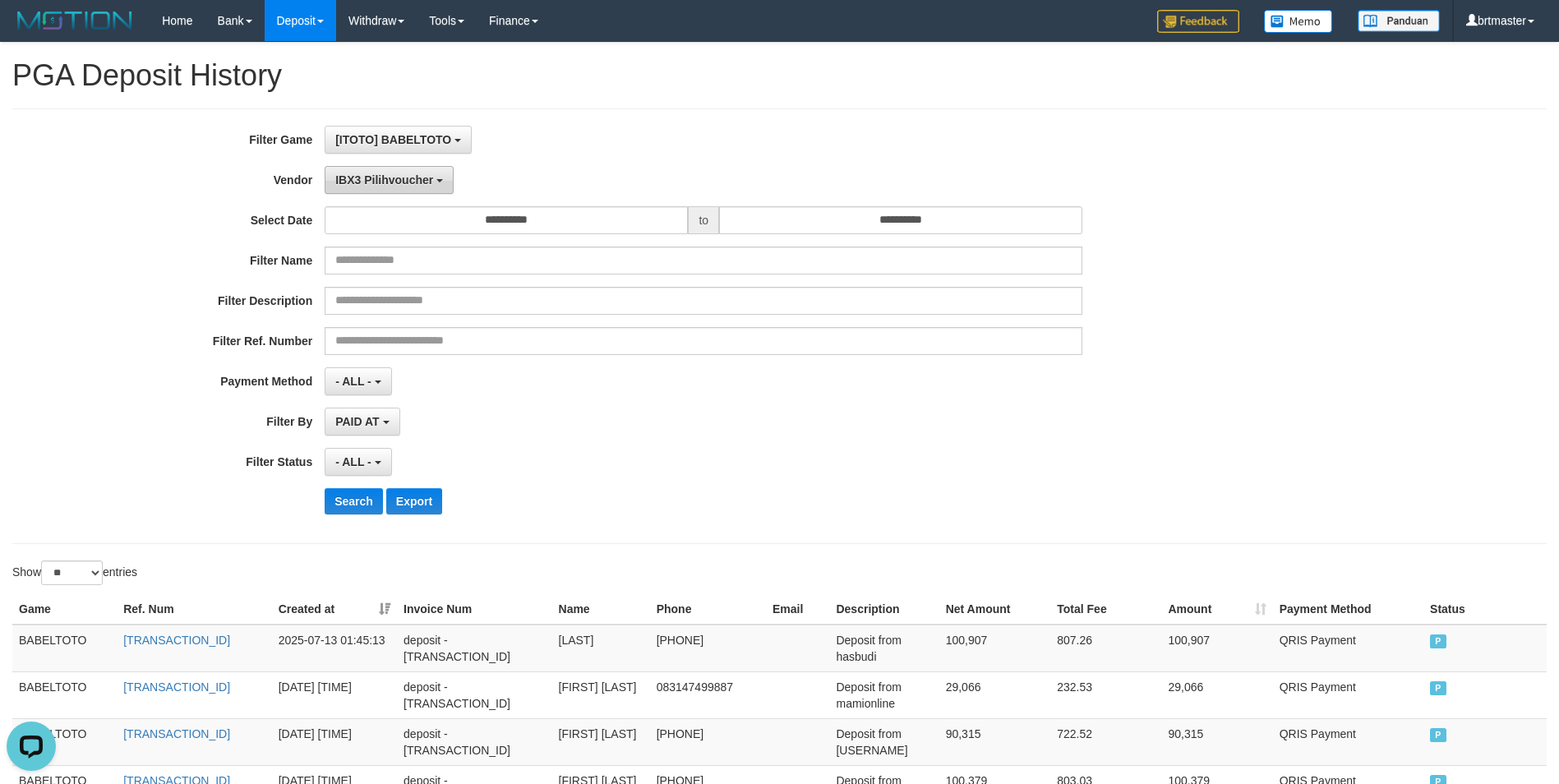 click on "IBX3 Pilihvoucher" at bounding box center (384, 180) 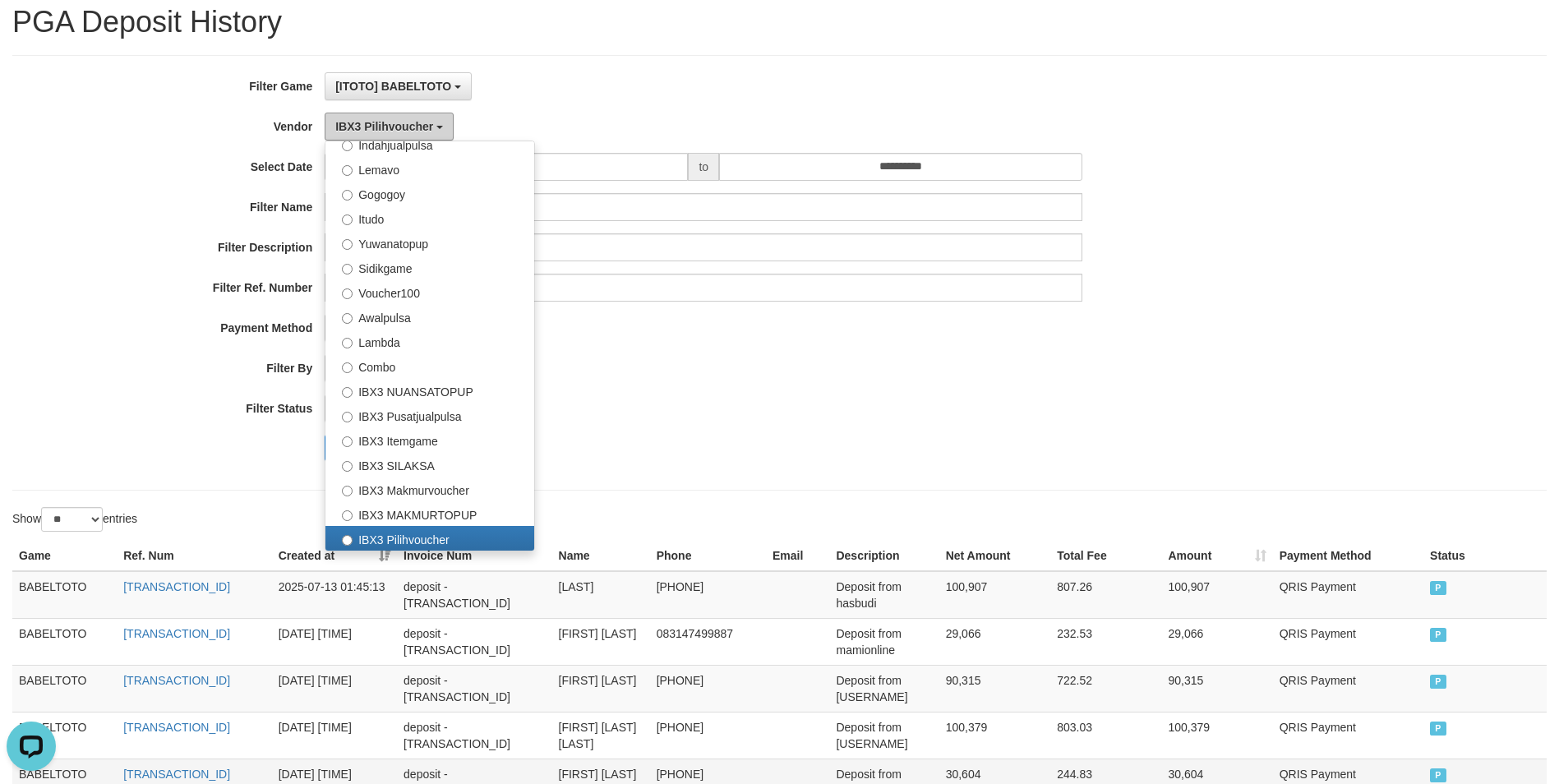 scroll, scrollTop: 0, scrollLeft: 0, axis: both 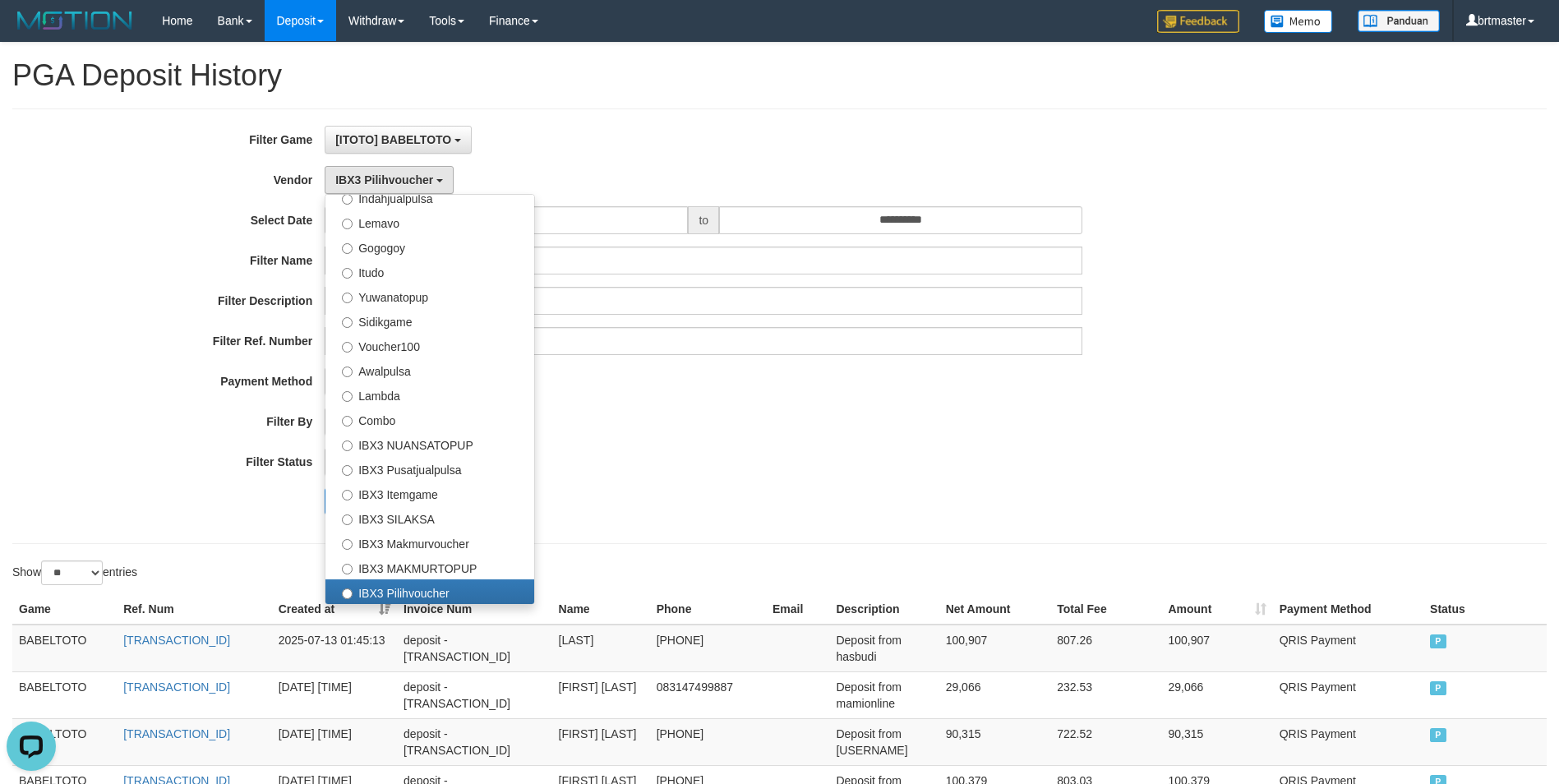 click on "**********" at bounding box center (649, 326) 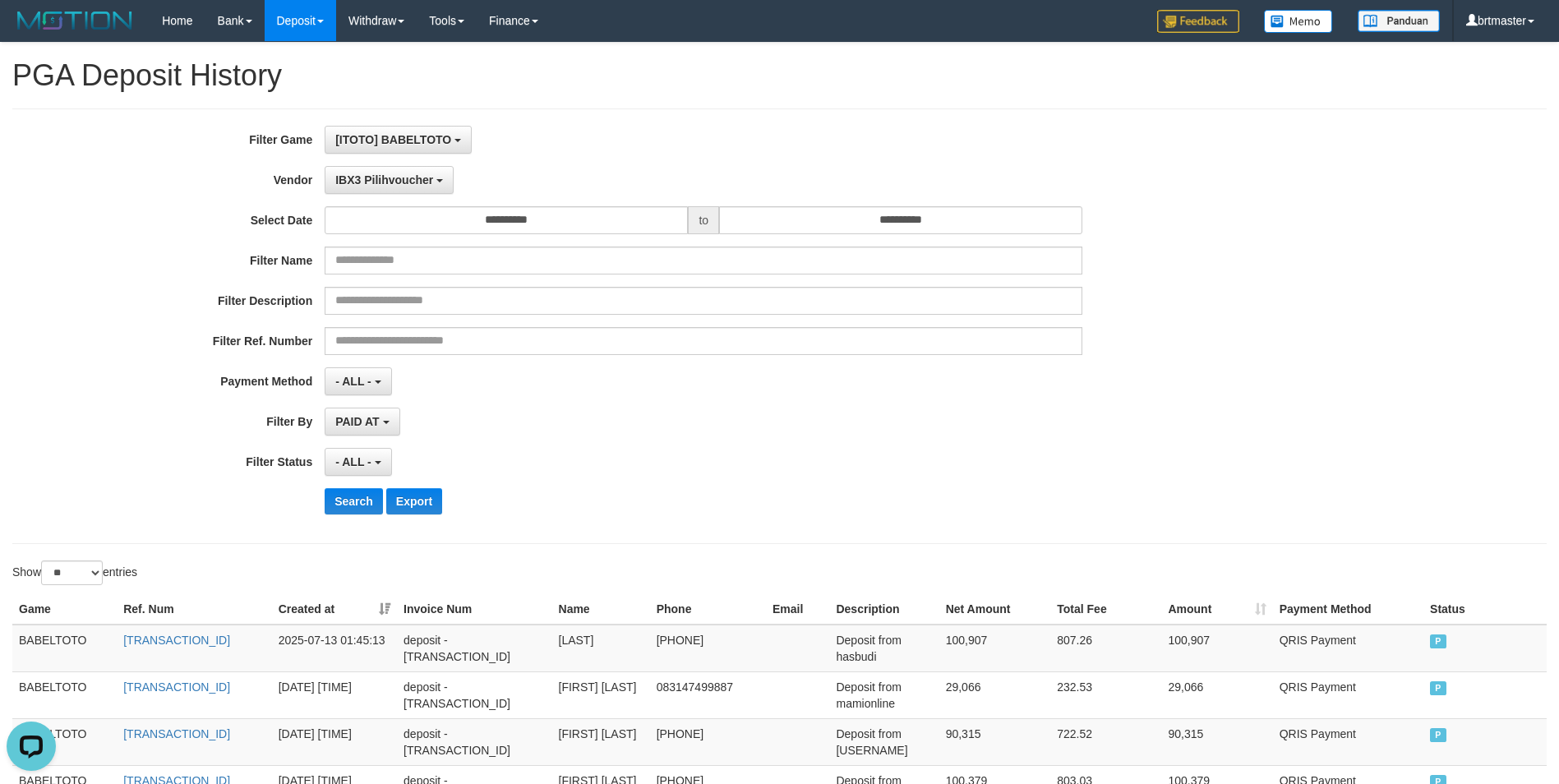 click on "PGA Deposit History" at bounding box center (779, 76) 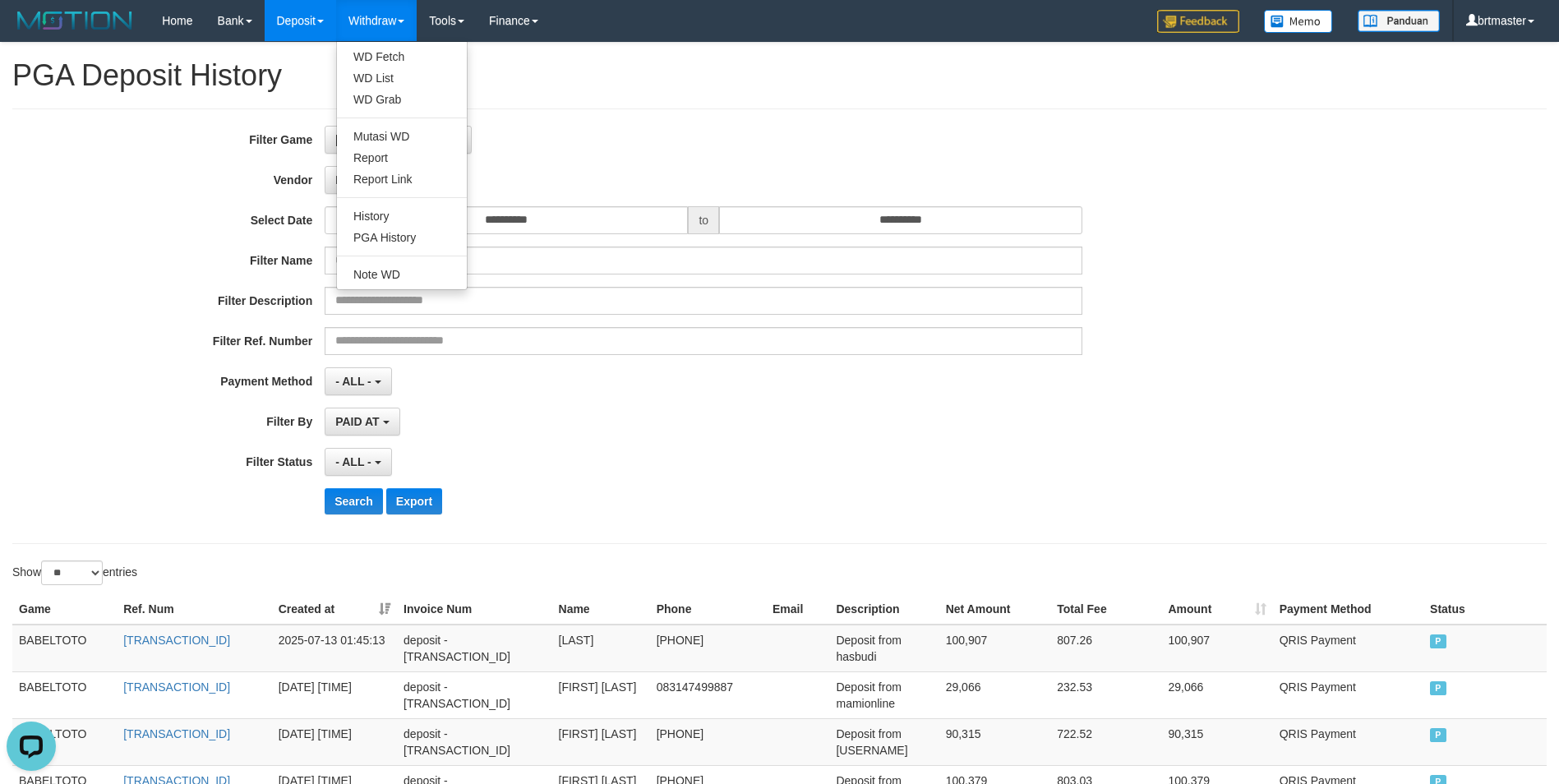 click on "Withdraw" at bounding box center [376, 21] 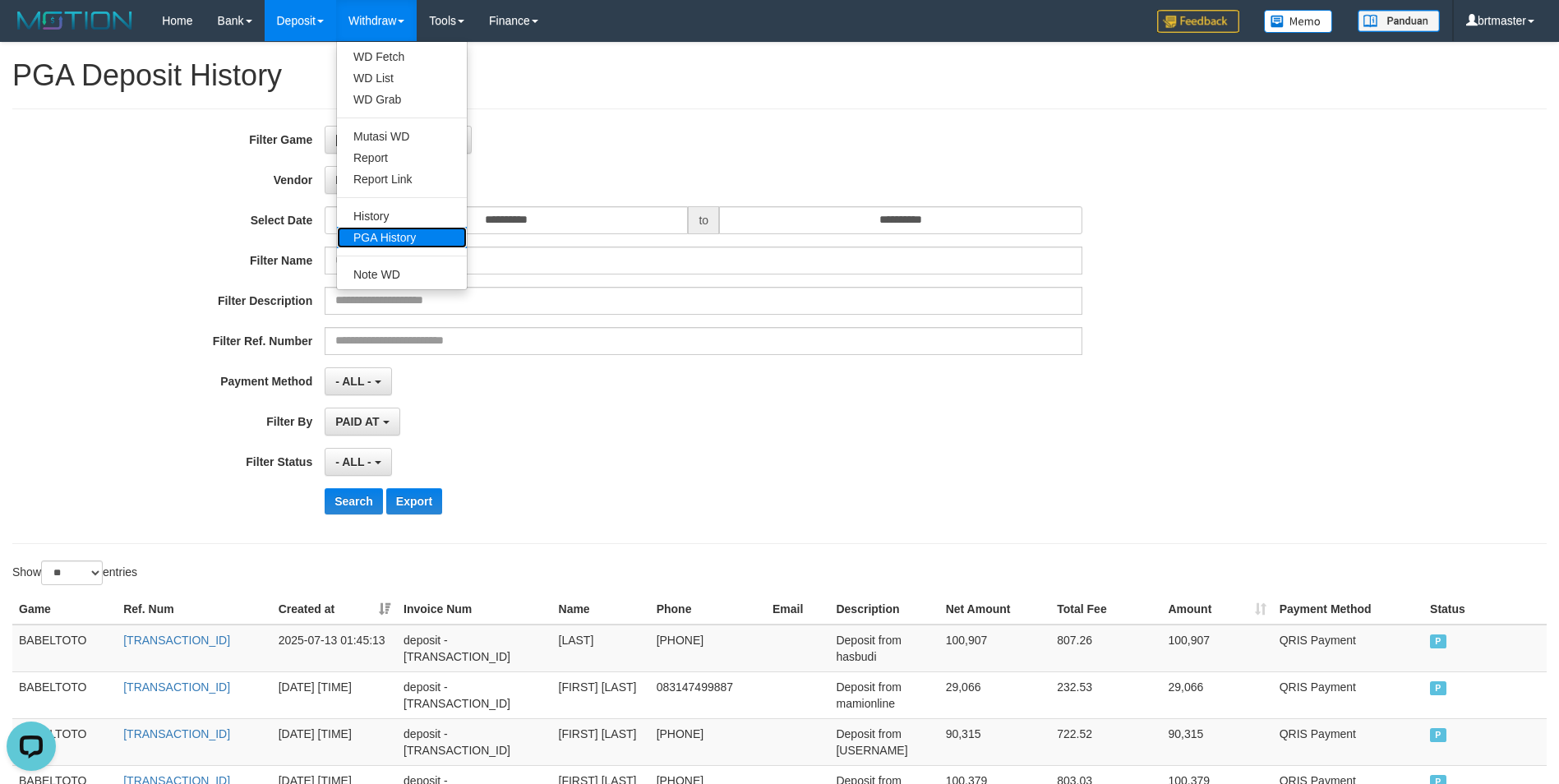 click on "PGA History" at bounding box center (402, 238) 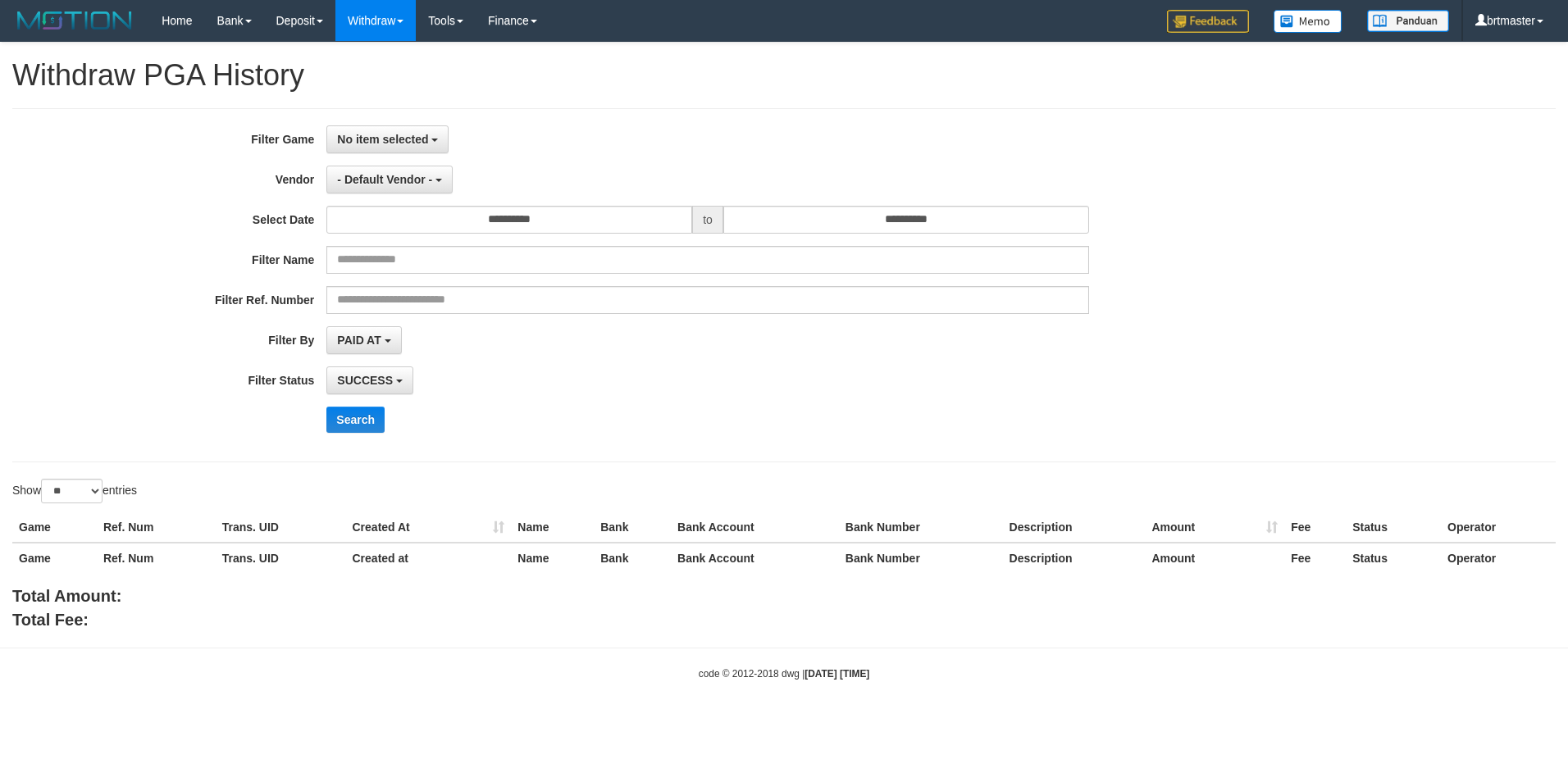 select 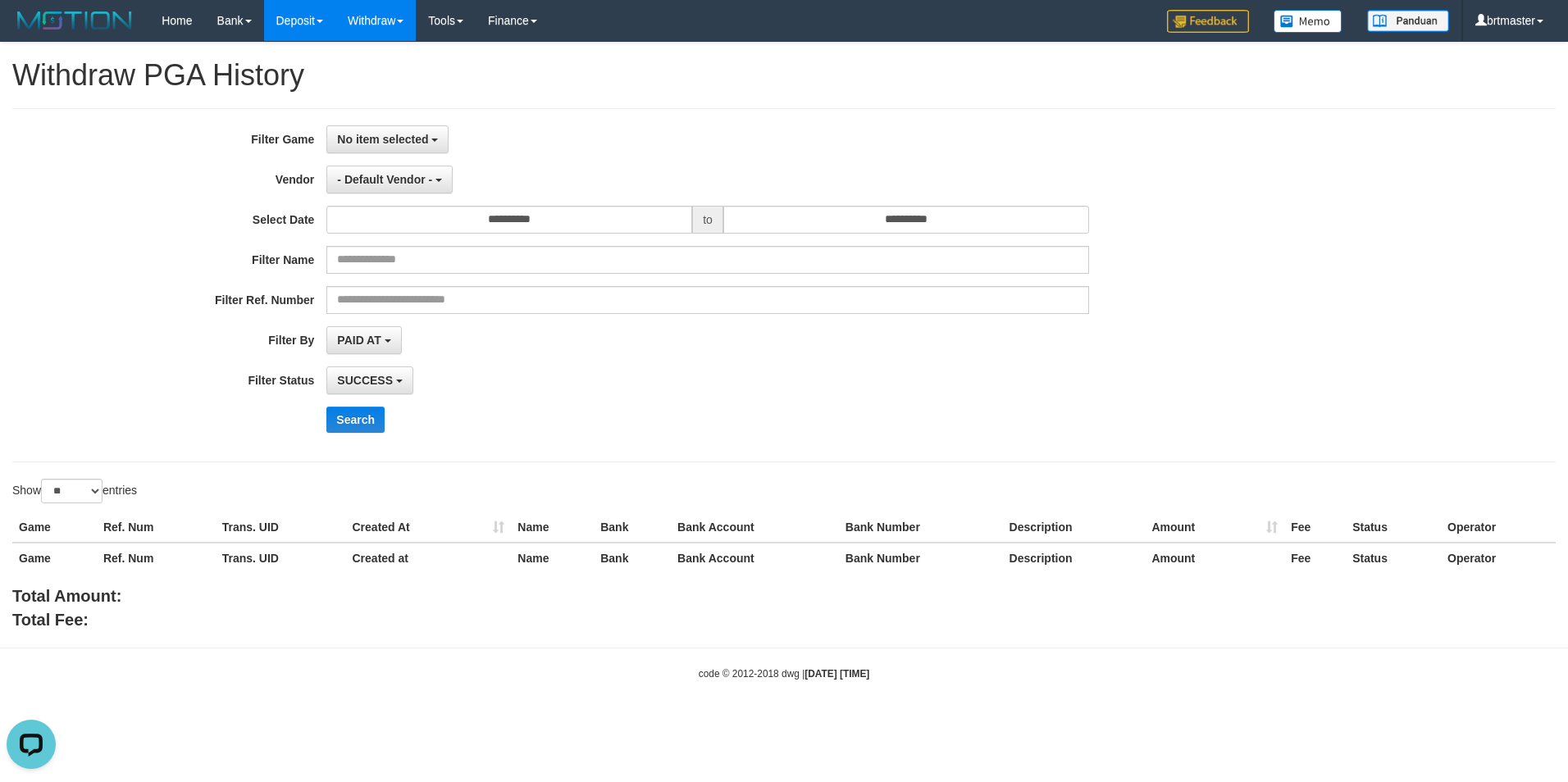 scroll, scrollTop: 0, scrollLeft: 0, axis: both 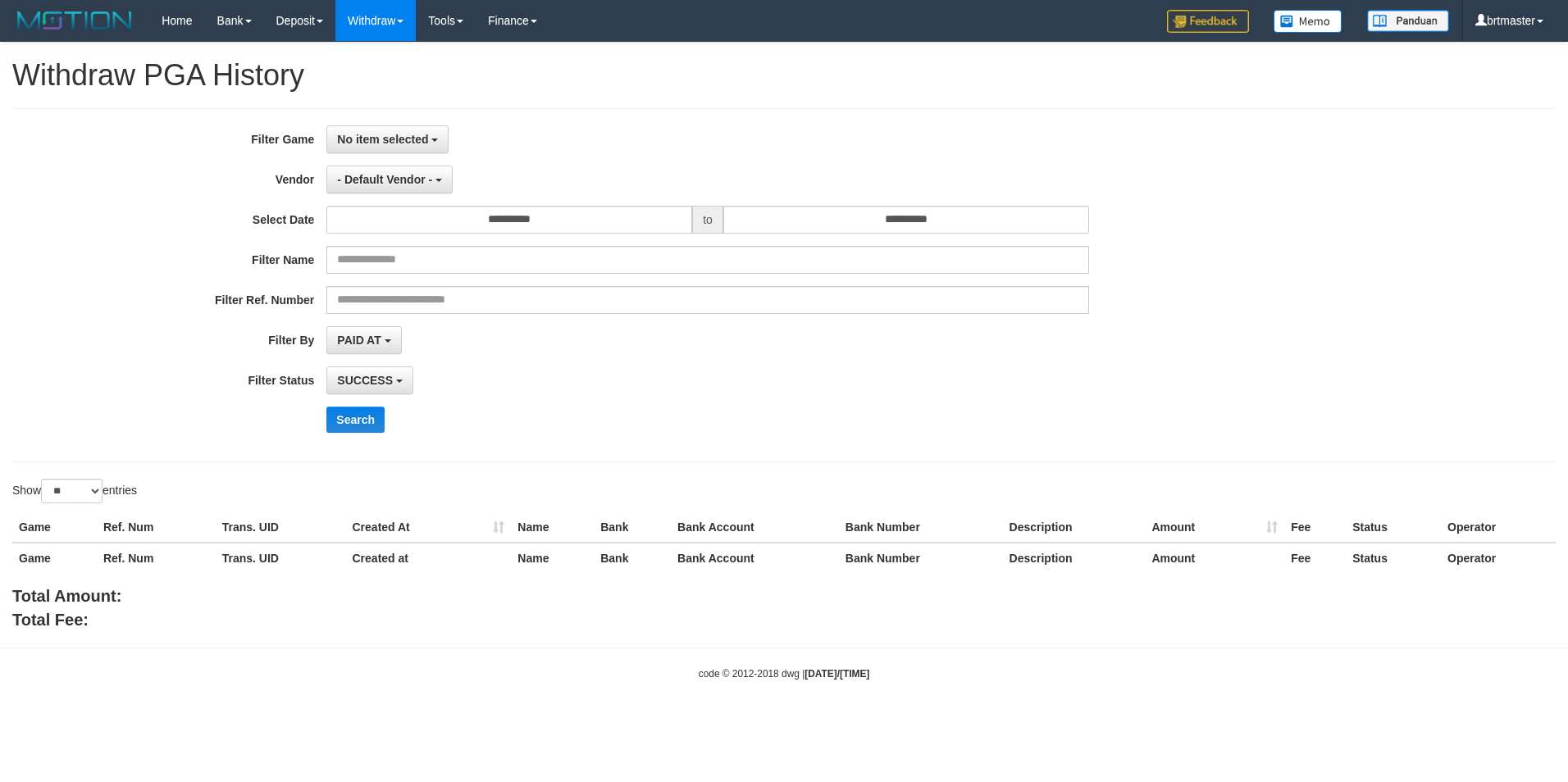 select 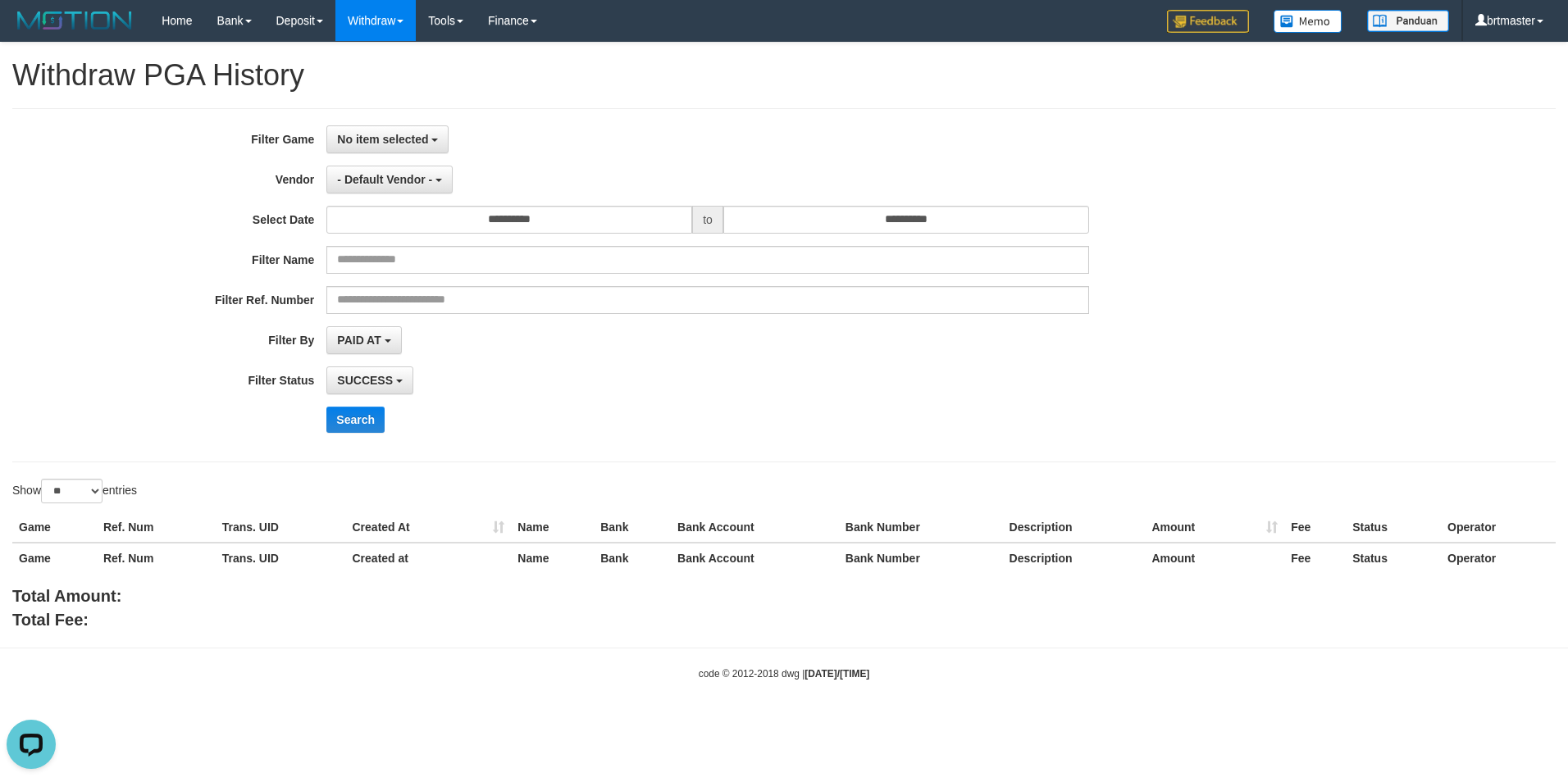 scroll, scrollTop: 0, scrollLeft: 0, axis: both 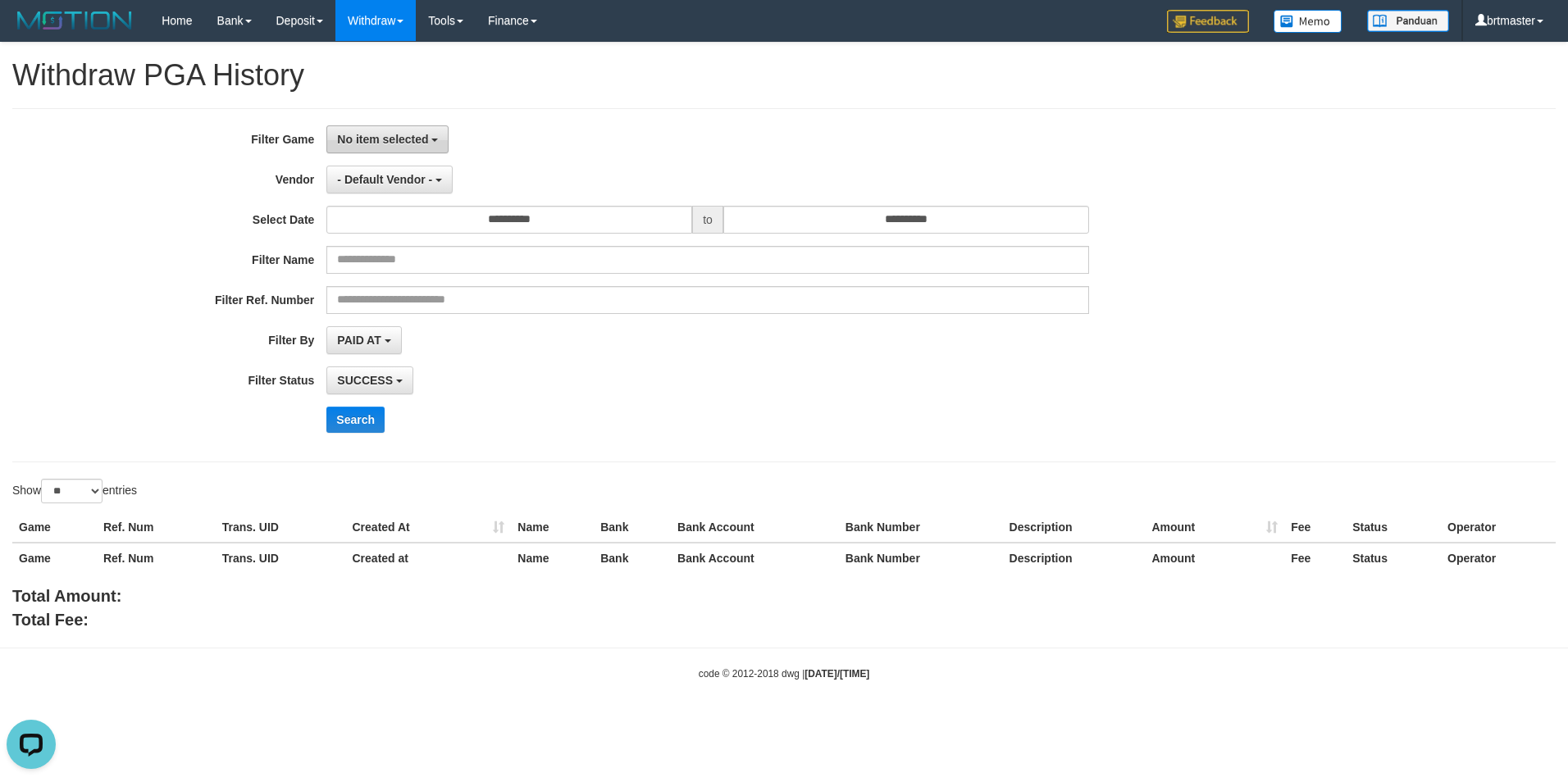 click on "No item selected" at bounding box center [382, 139] 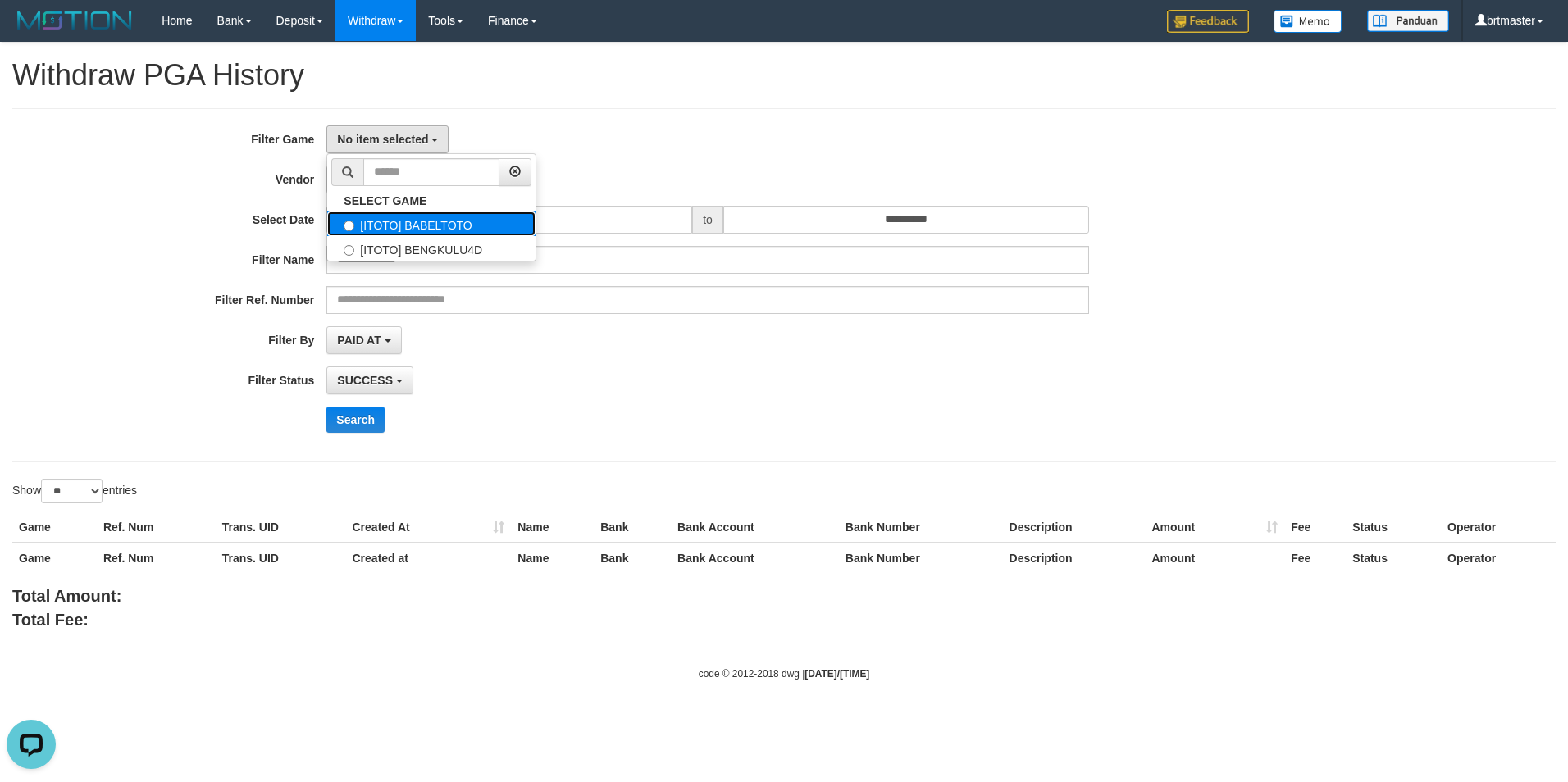 click on "[ITOTO] BABELTOTO" at bounding box center [431, 224] 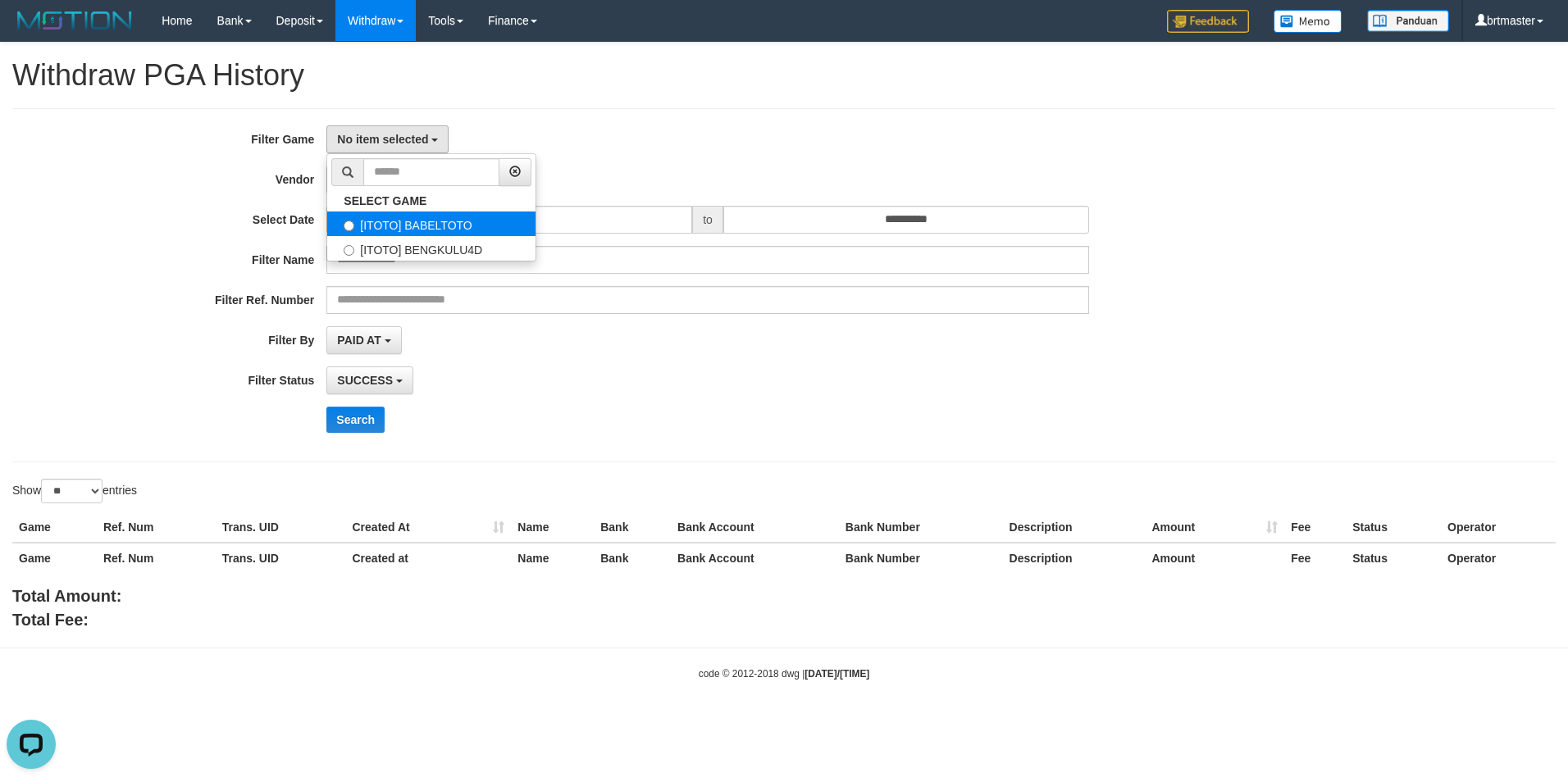 select on "****" 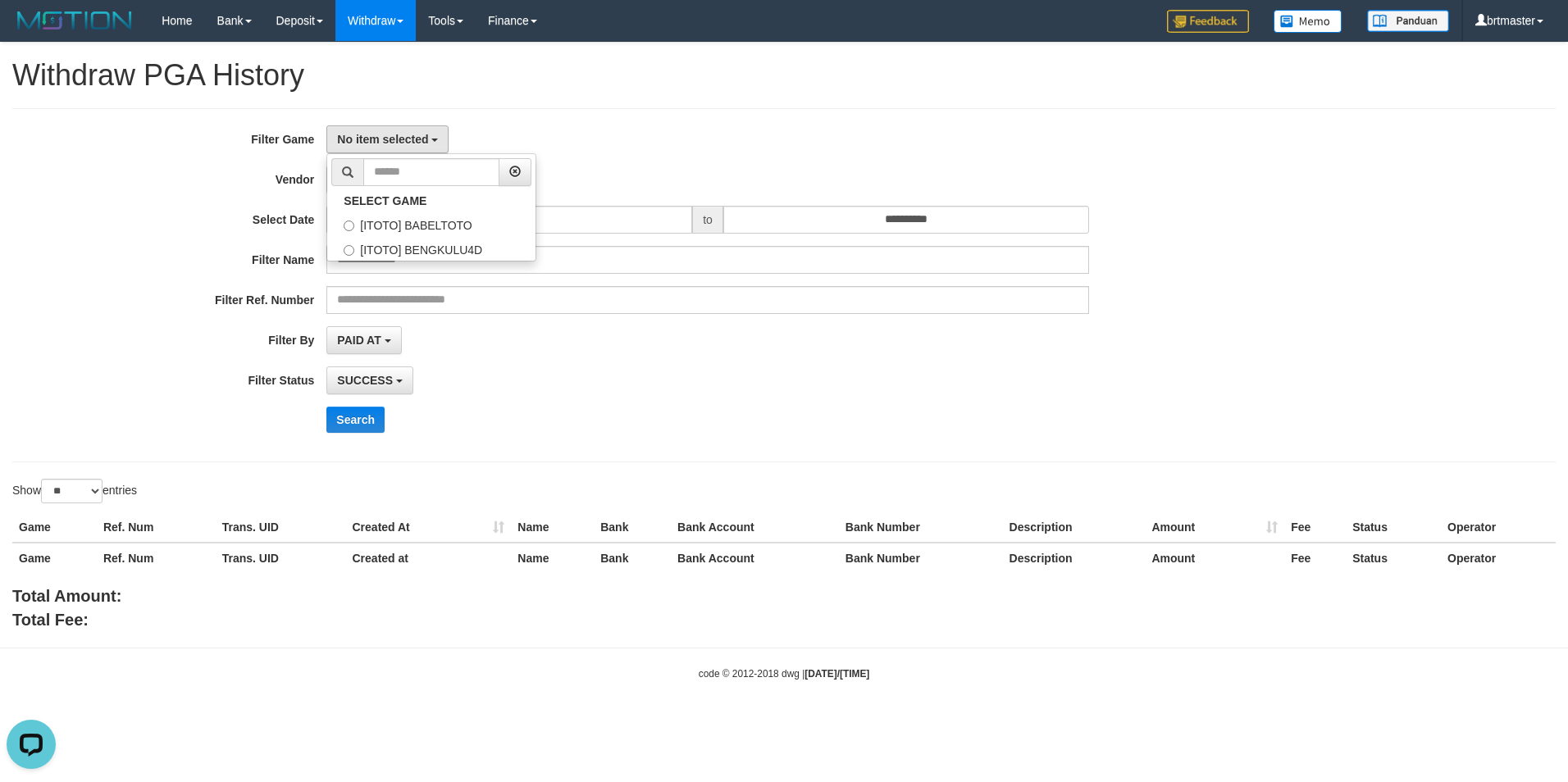 scroll, scrollTop: 15, scrollLeft: 0, axis: vertical 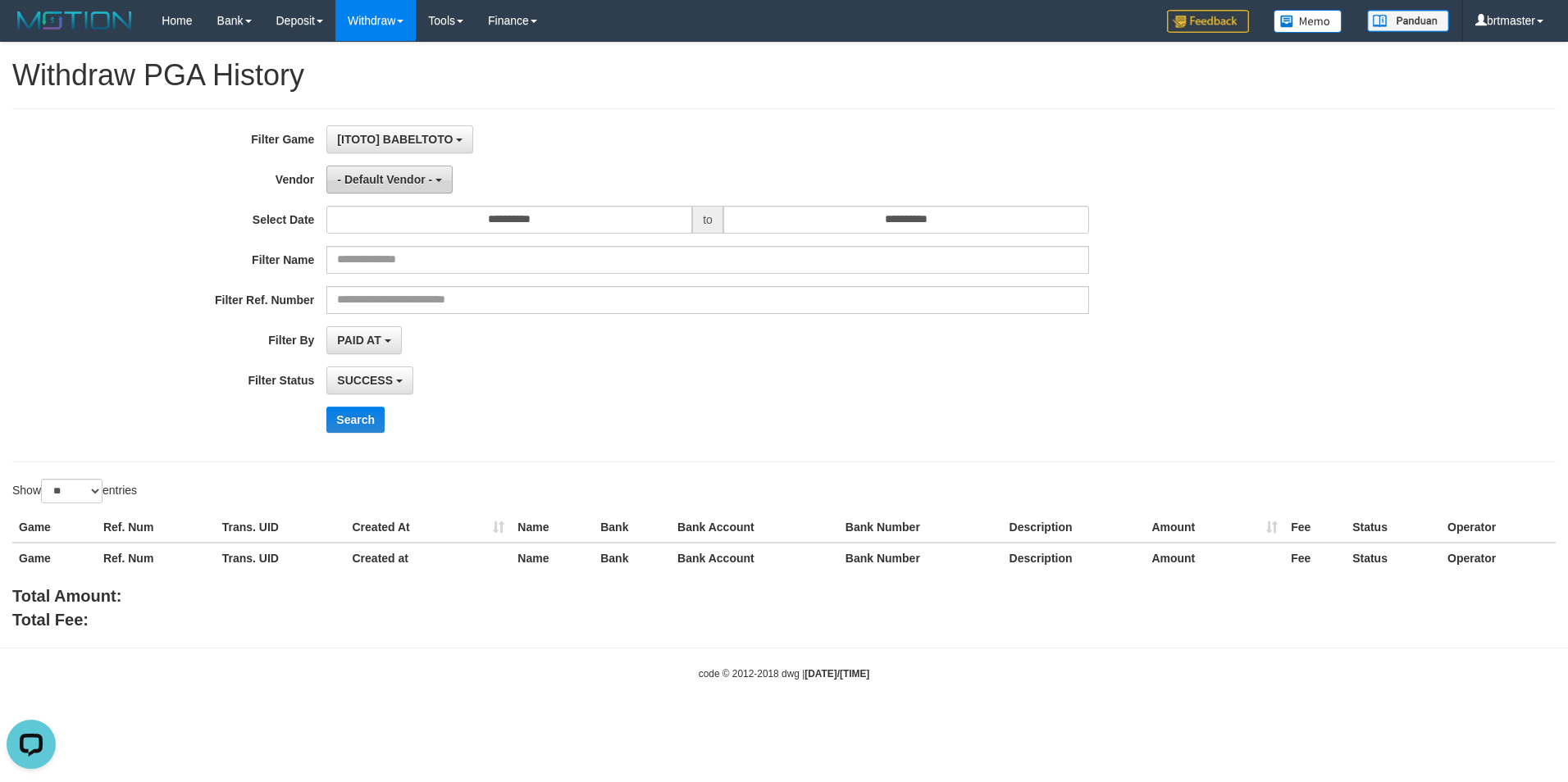 click on "- Default Vendor -" at bounding box center (385, 180) 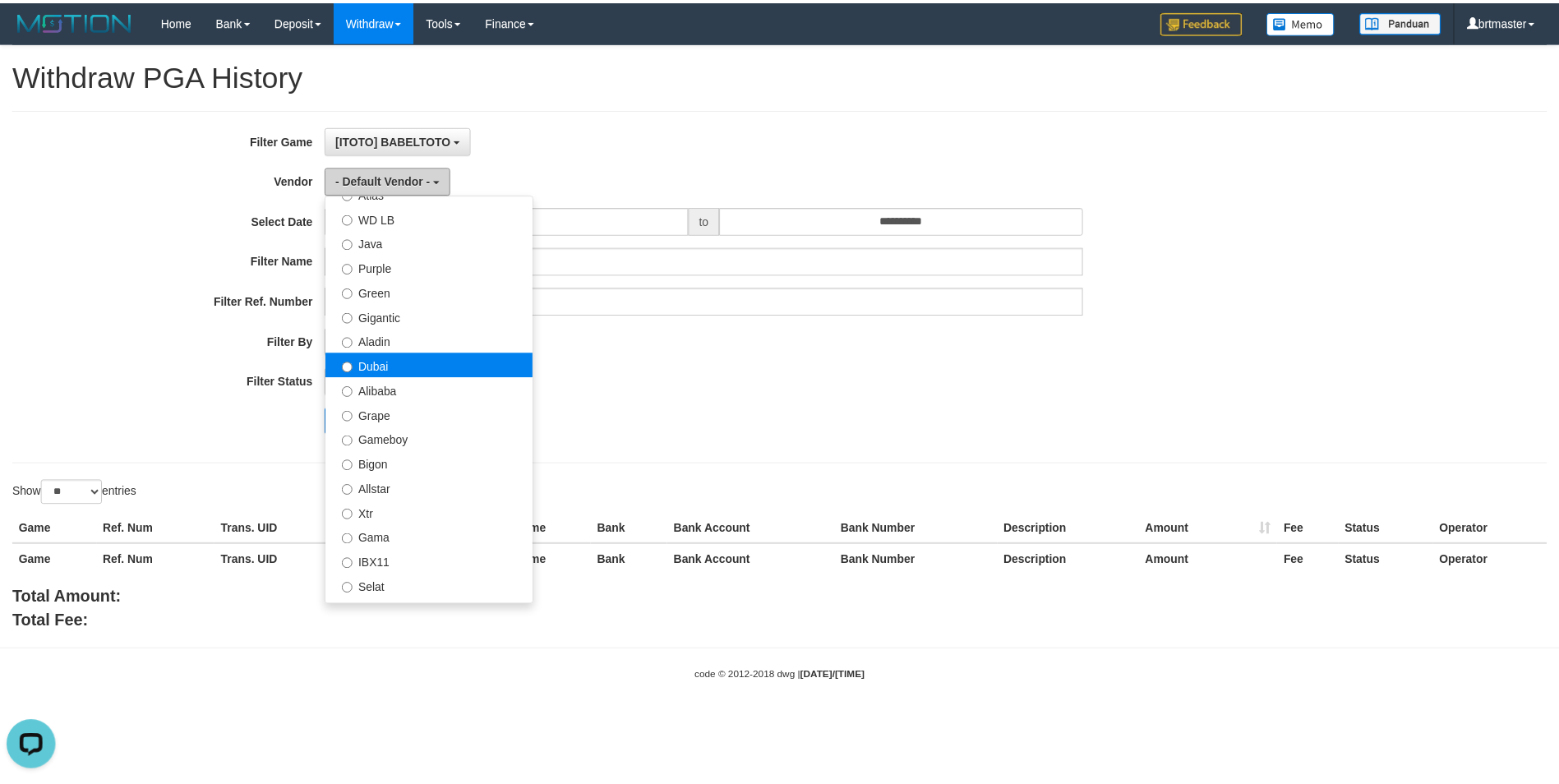 scroll, scrollTop: 164, scrollLeft: 0, axis: vertical 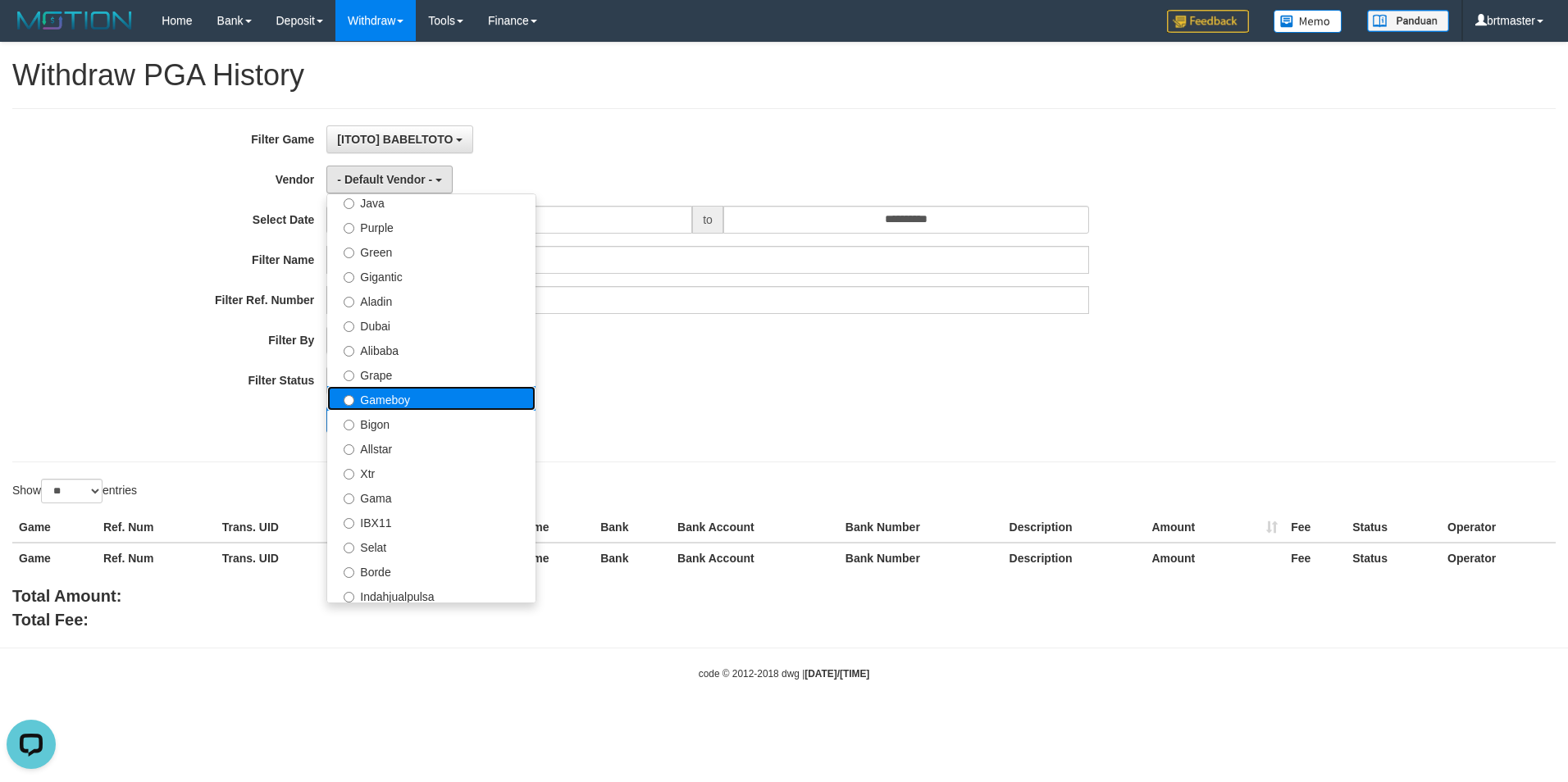 click on "Gameboy" at bounding box center (431, 398) 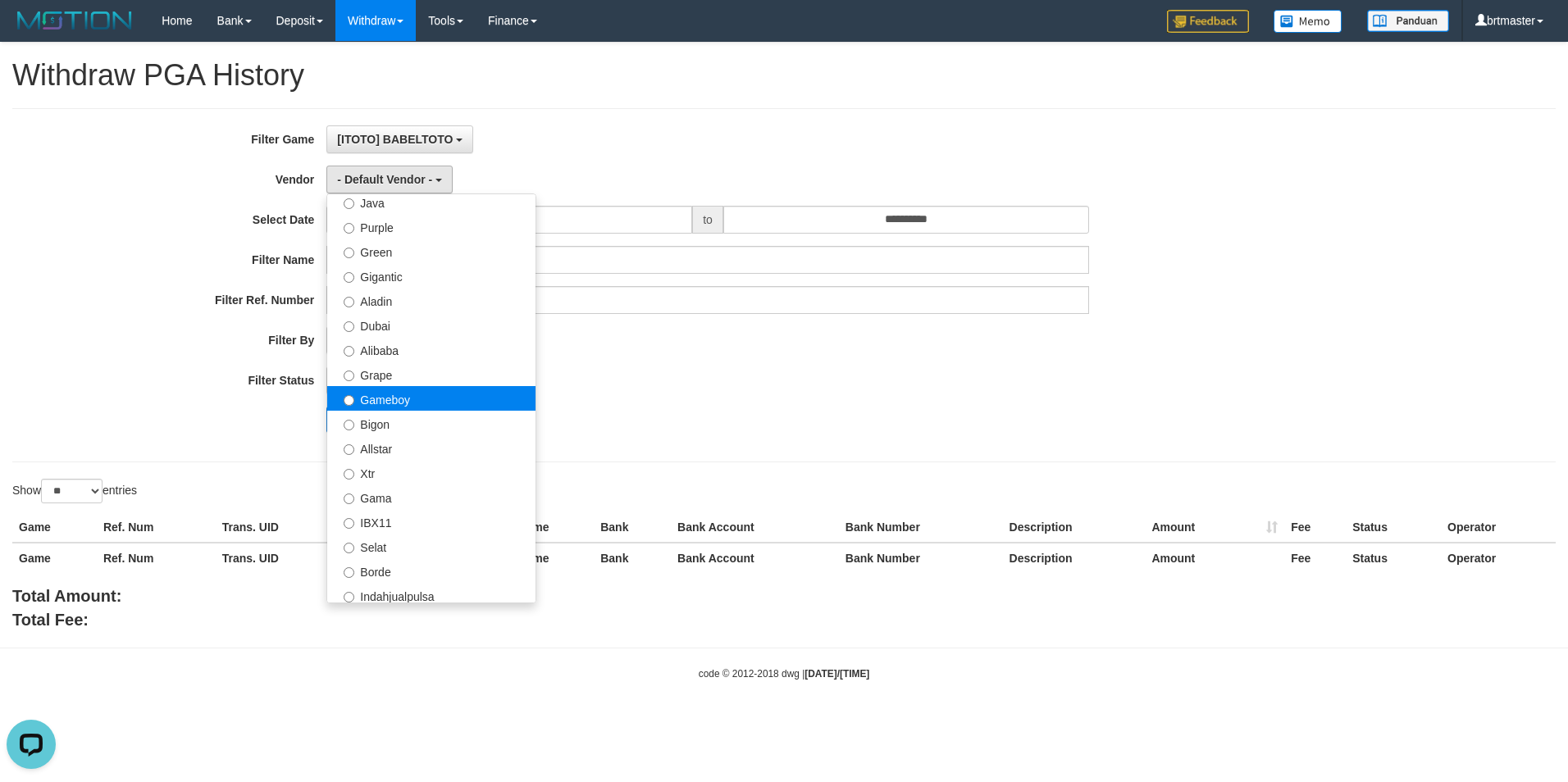 select on "**********" 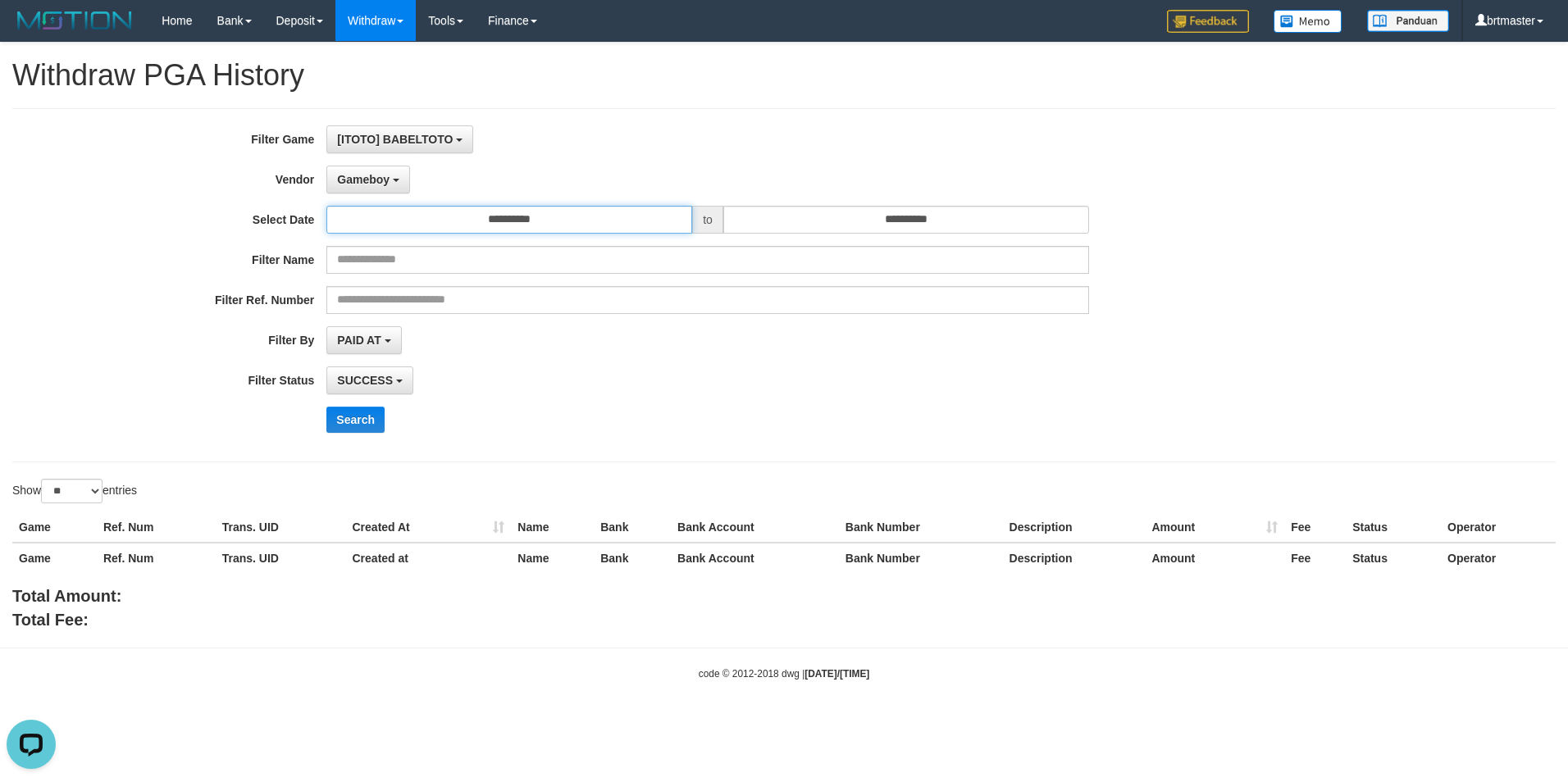 click on "**********" at bounding box center (509, 220) 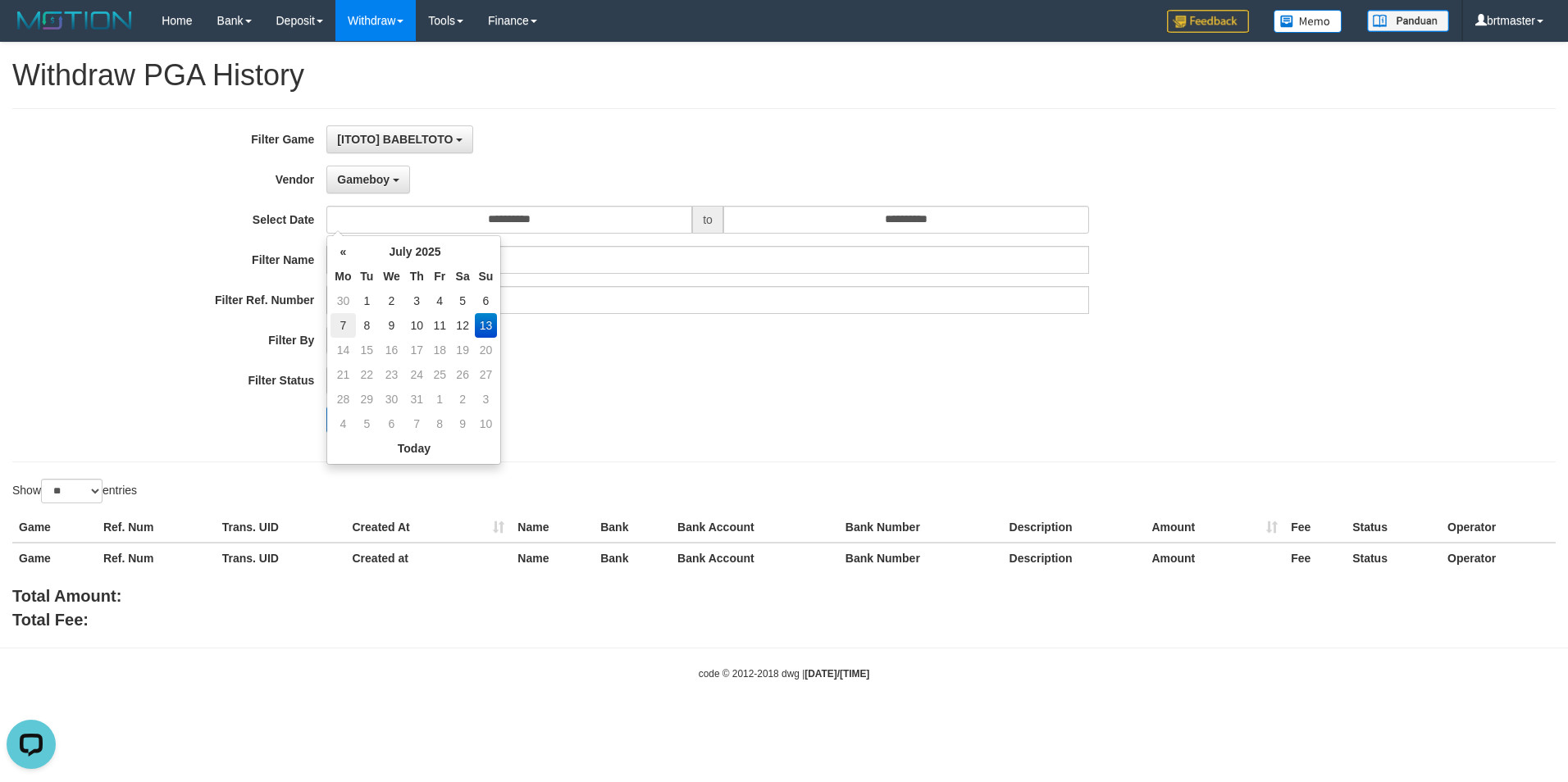 click on "7" at bounding box center [343, 325] 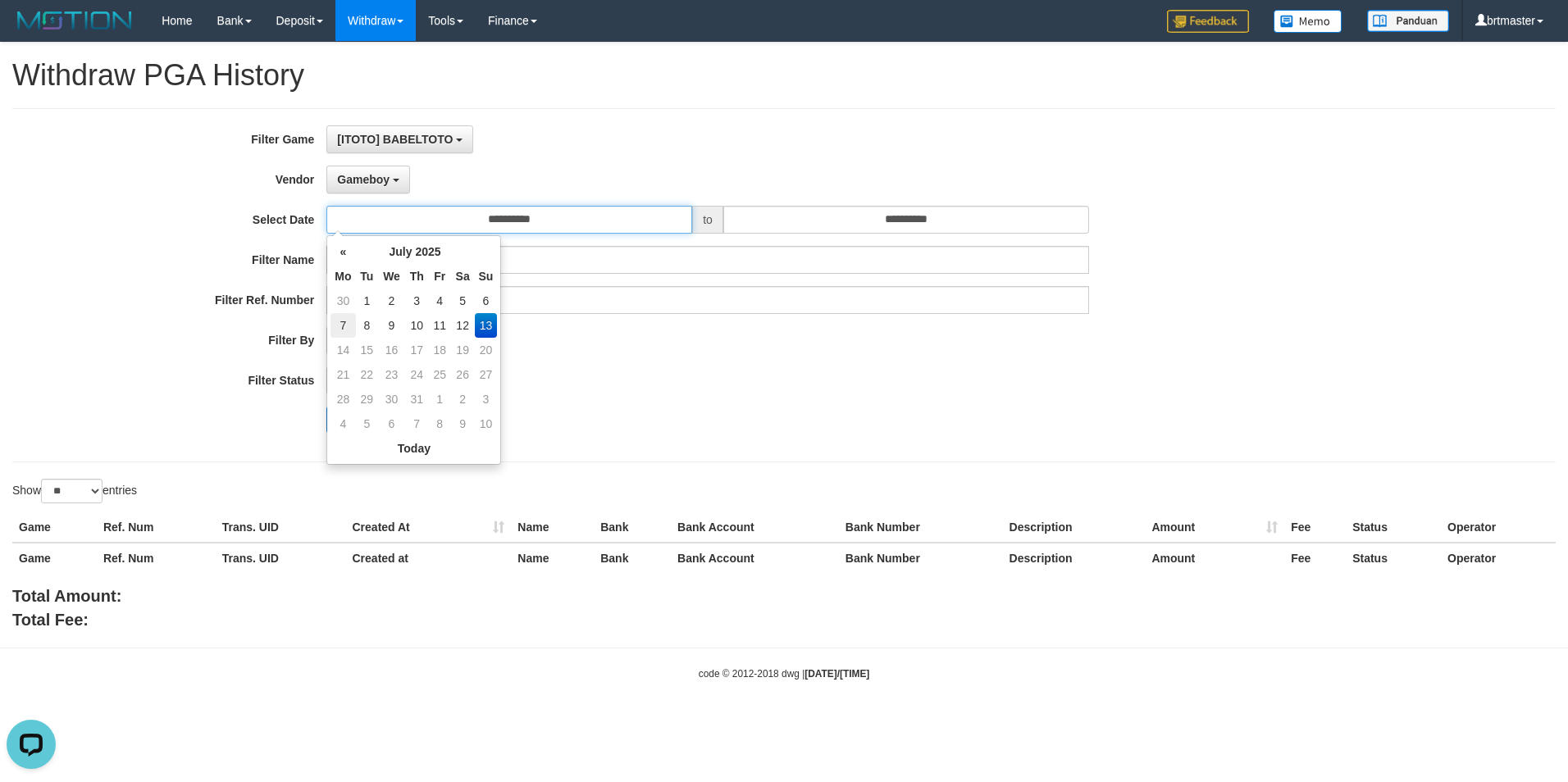 type on "**********" 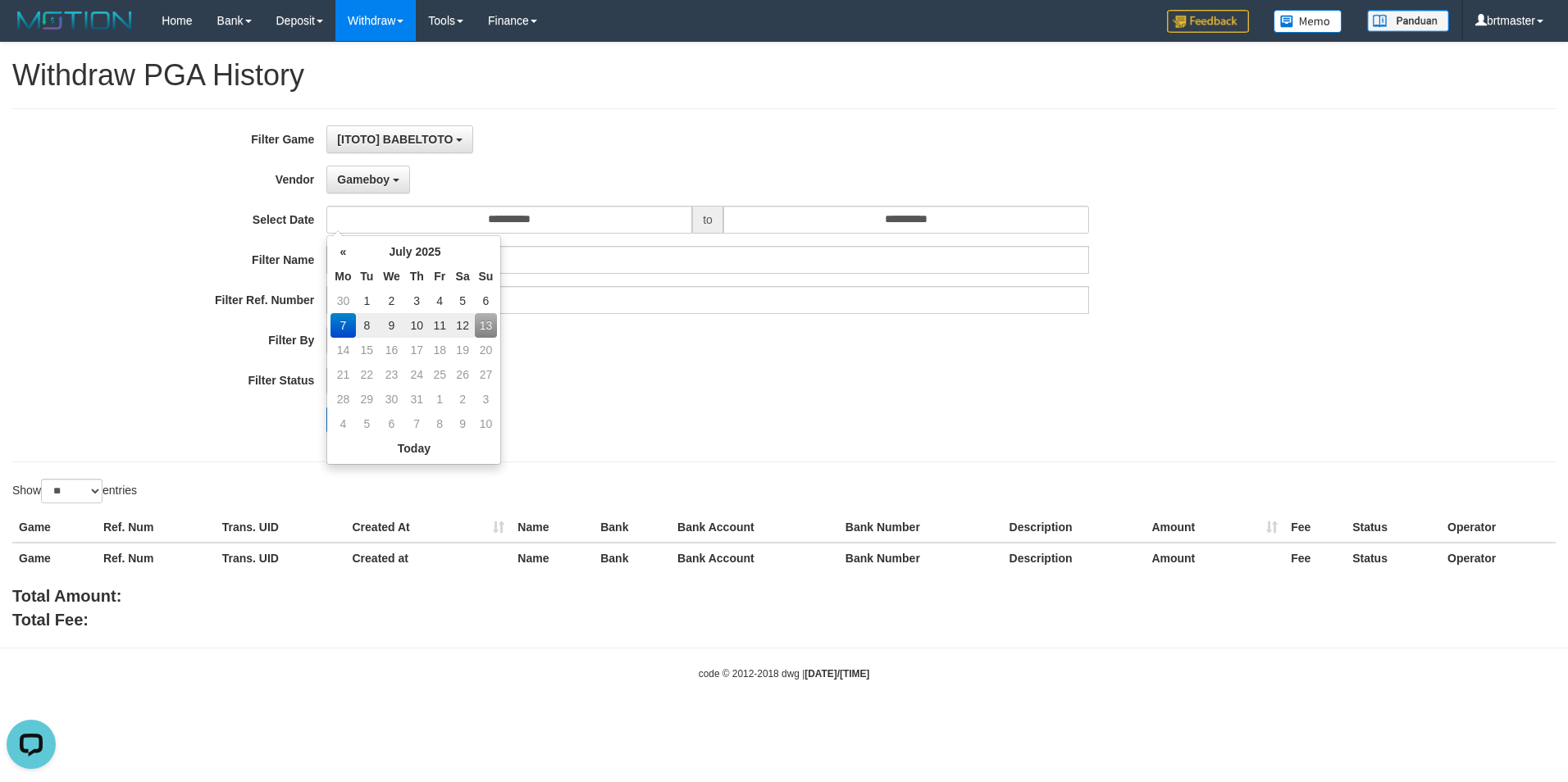 drag, startPoint x: 818, startPoint y: 444, endPoint x: 721, endPoint y: 414, distance: 101.53325 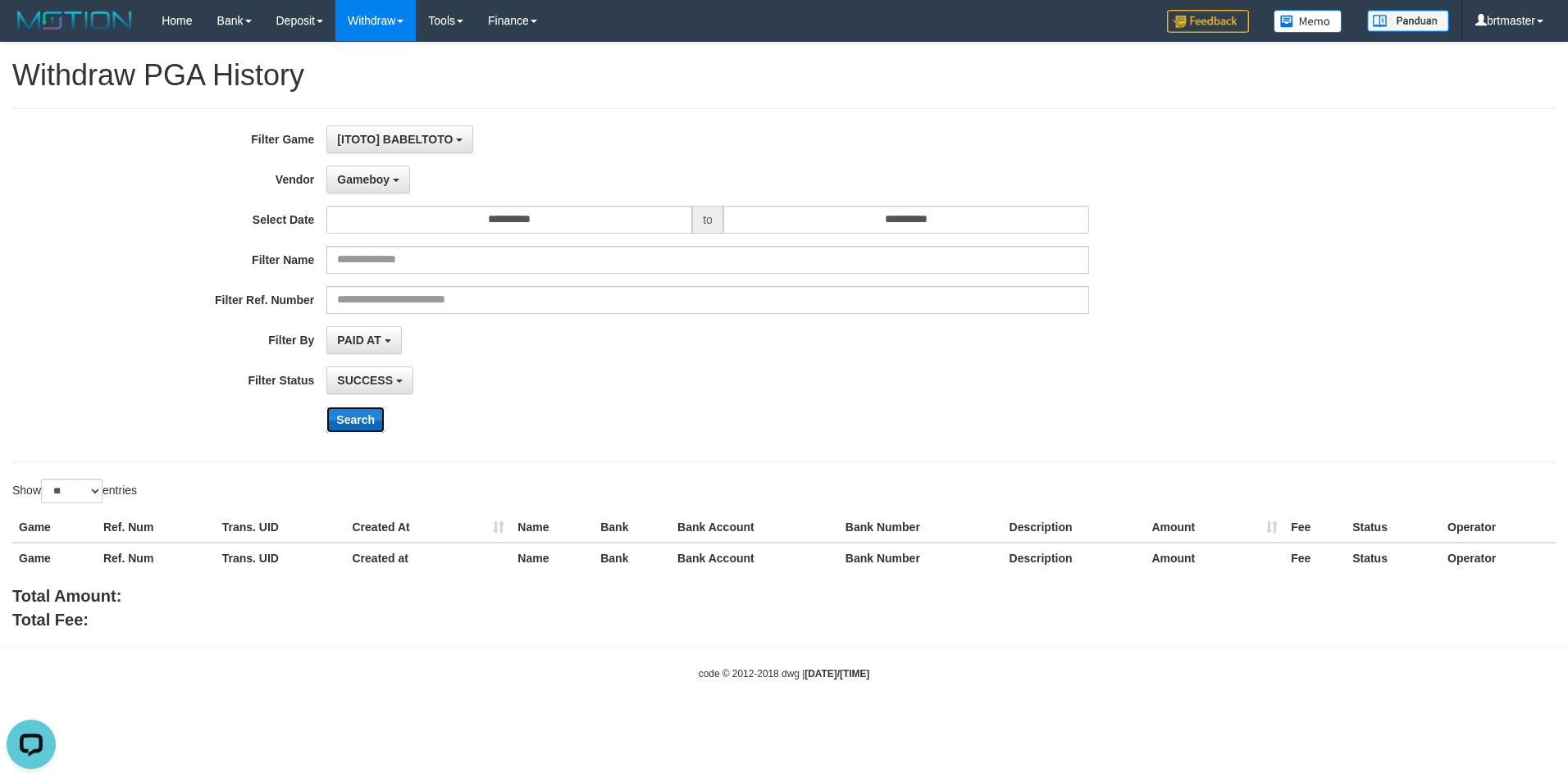 click on "Search" at bounding box center [355, 420] 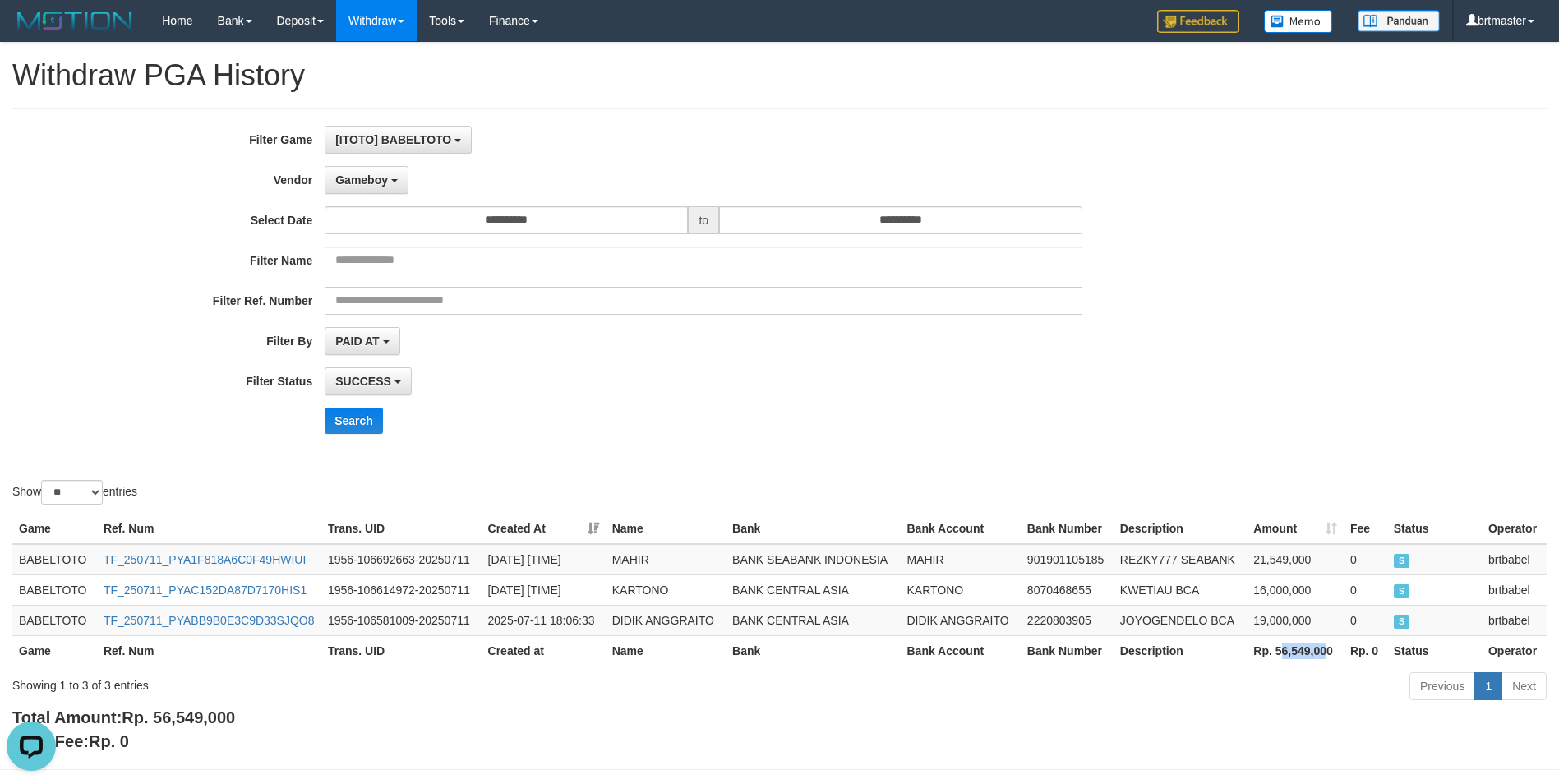 drag, startPoint x: 1329, startPoint y: 653, endPoint x: 1283, endPoint y: 654, distance: 46.0109 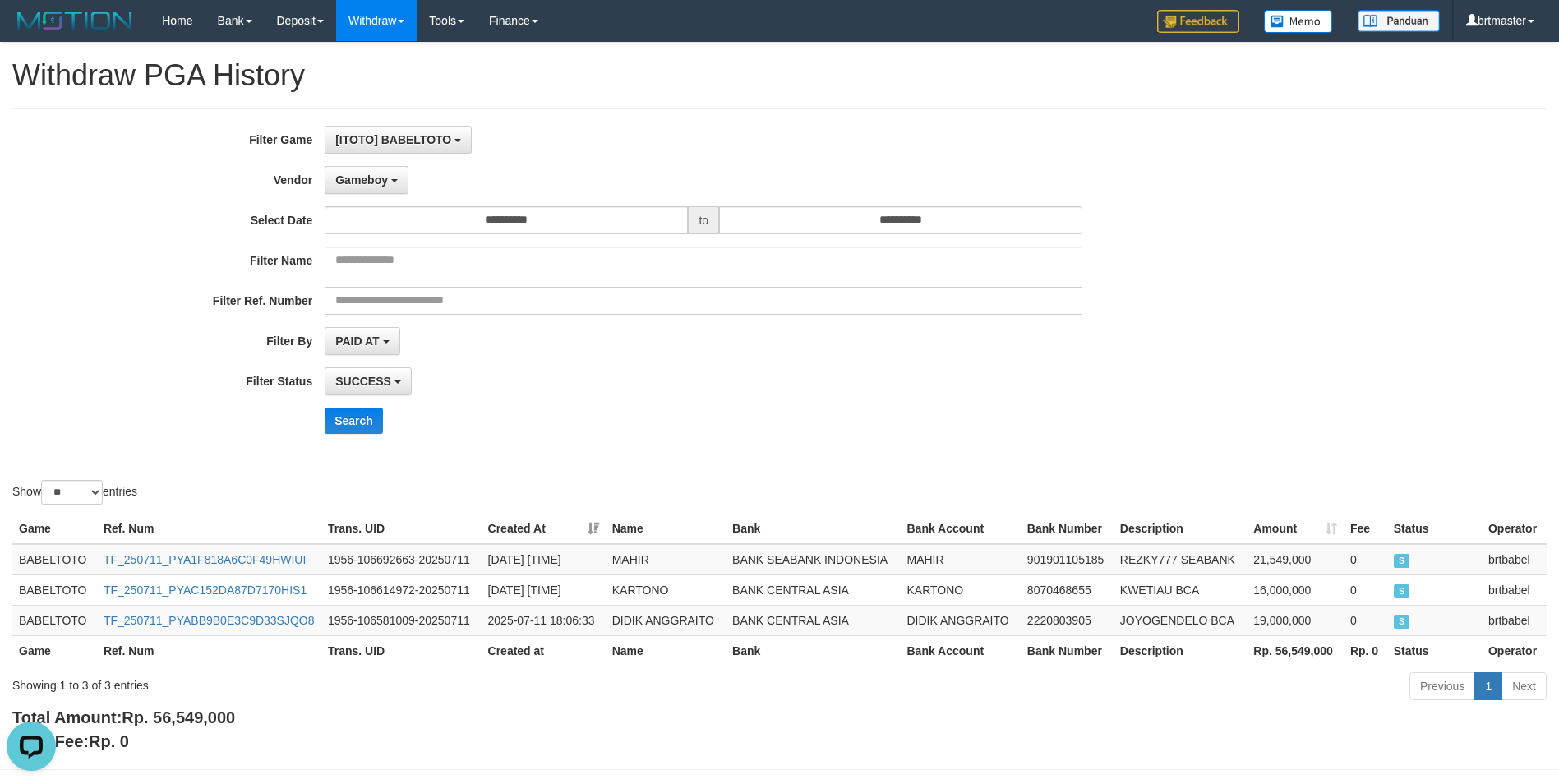 drag, startPoint x: 1283, startPoint y: 654, endPoint x: 1335, endPoint y: 683, distance: 59.5399 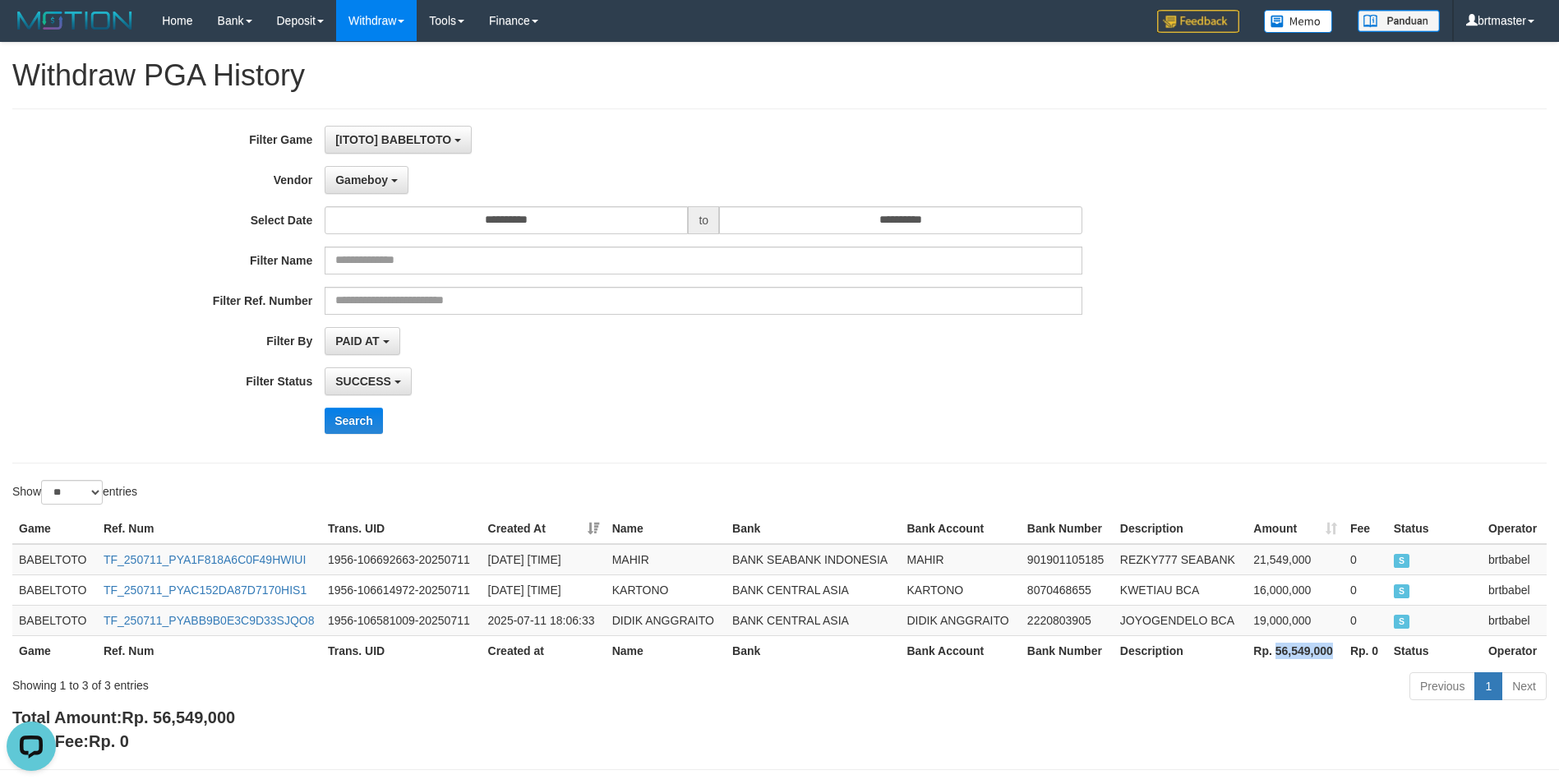 drag, startPoint x: 1333, startPoint y: 653, endPoint x: 1278, endPoint y: 655, distance: 55.03635 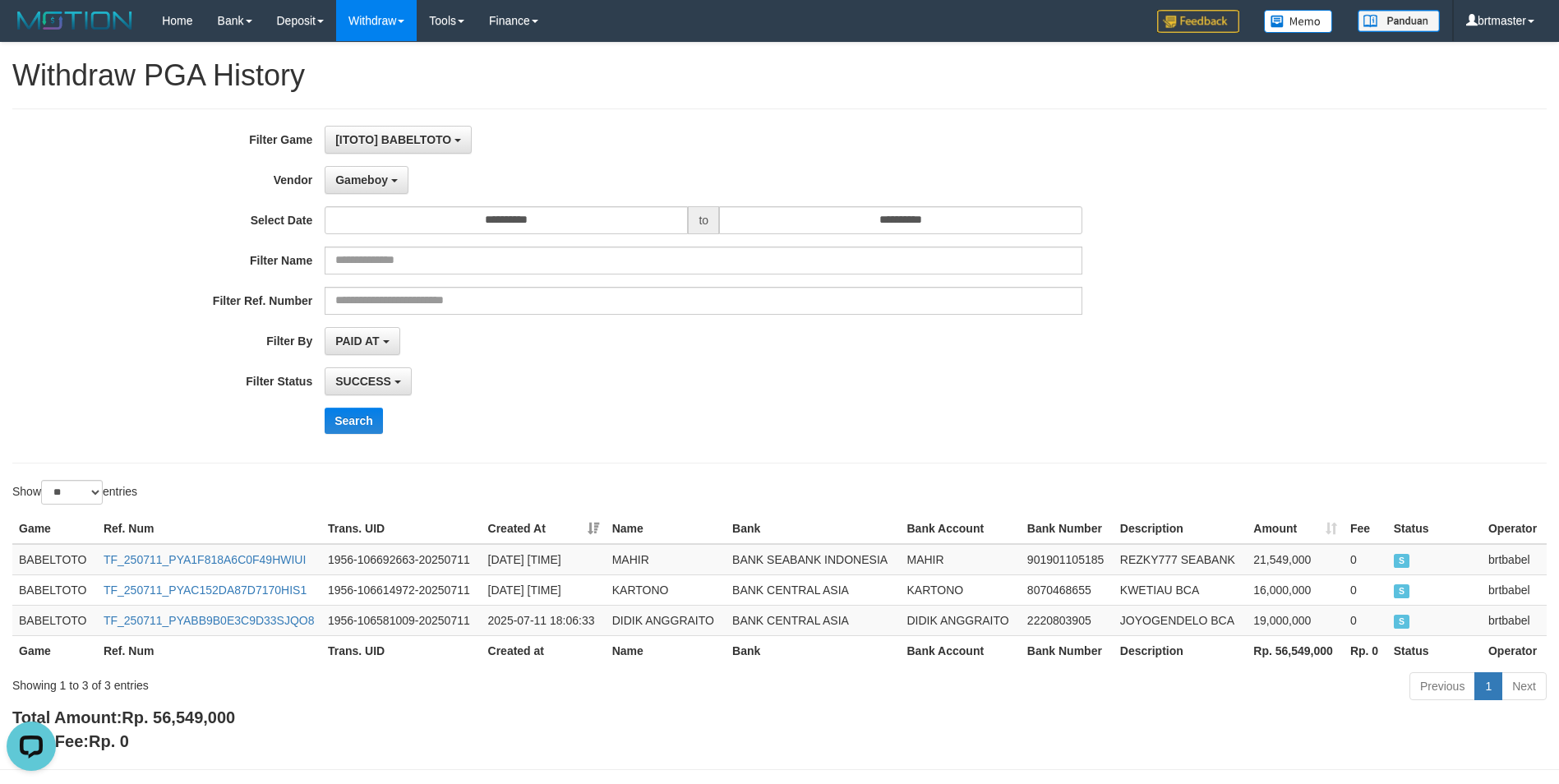 drag, startPoint x: 666, startPoint y: 328, endPoint x: 602, endPoint y: 316, distance: 65.115282 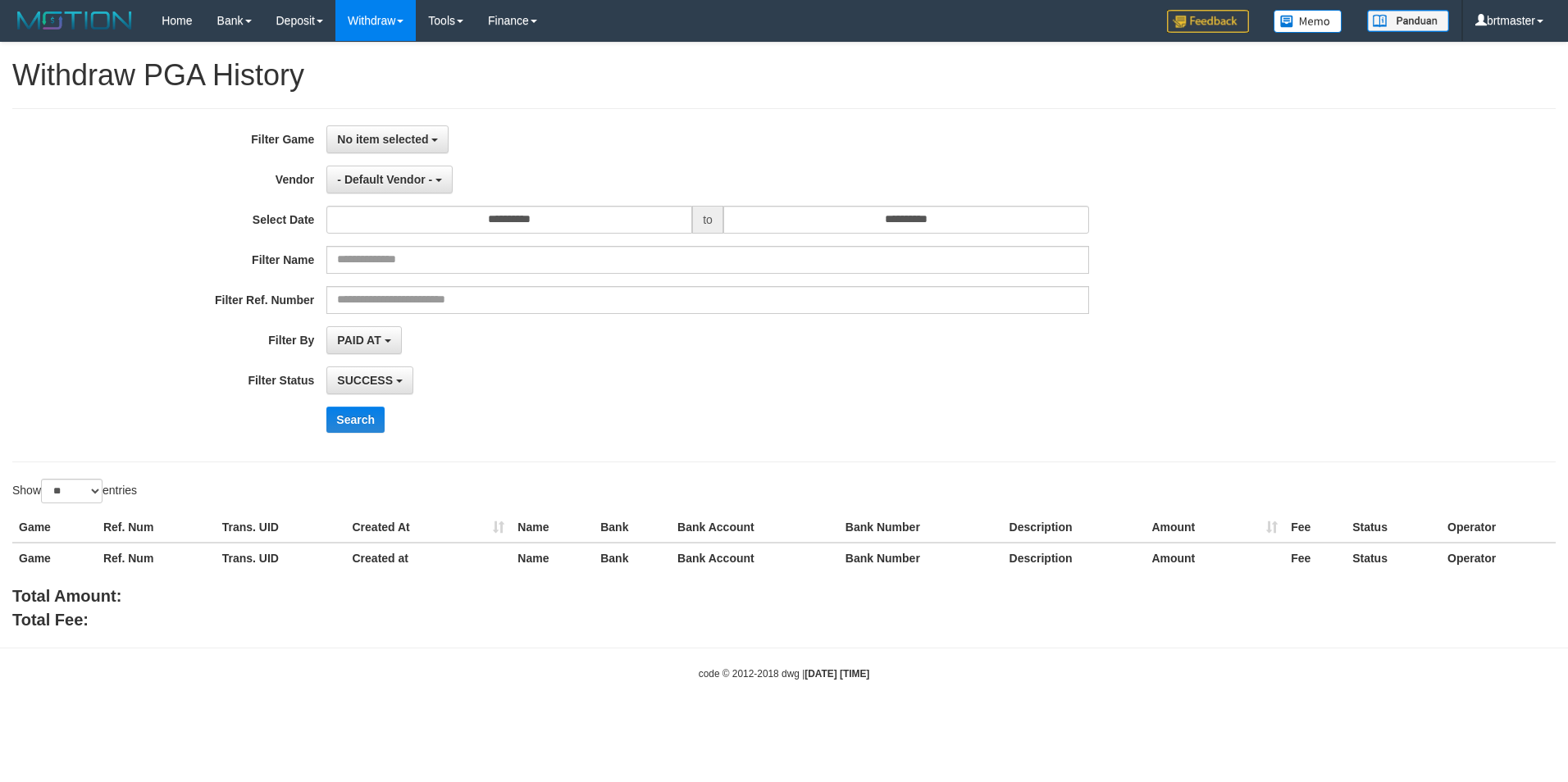 select 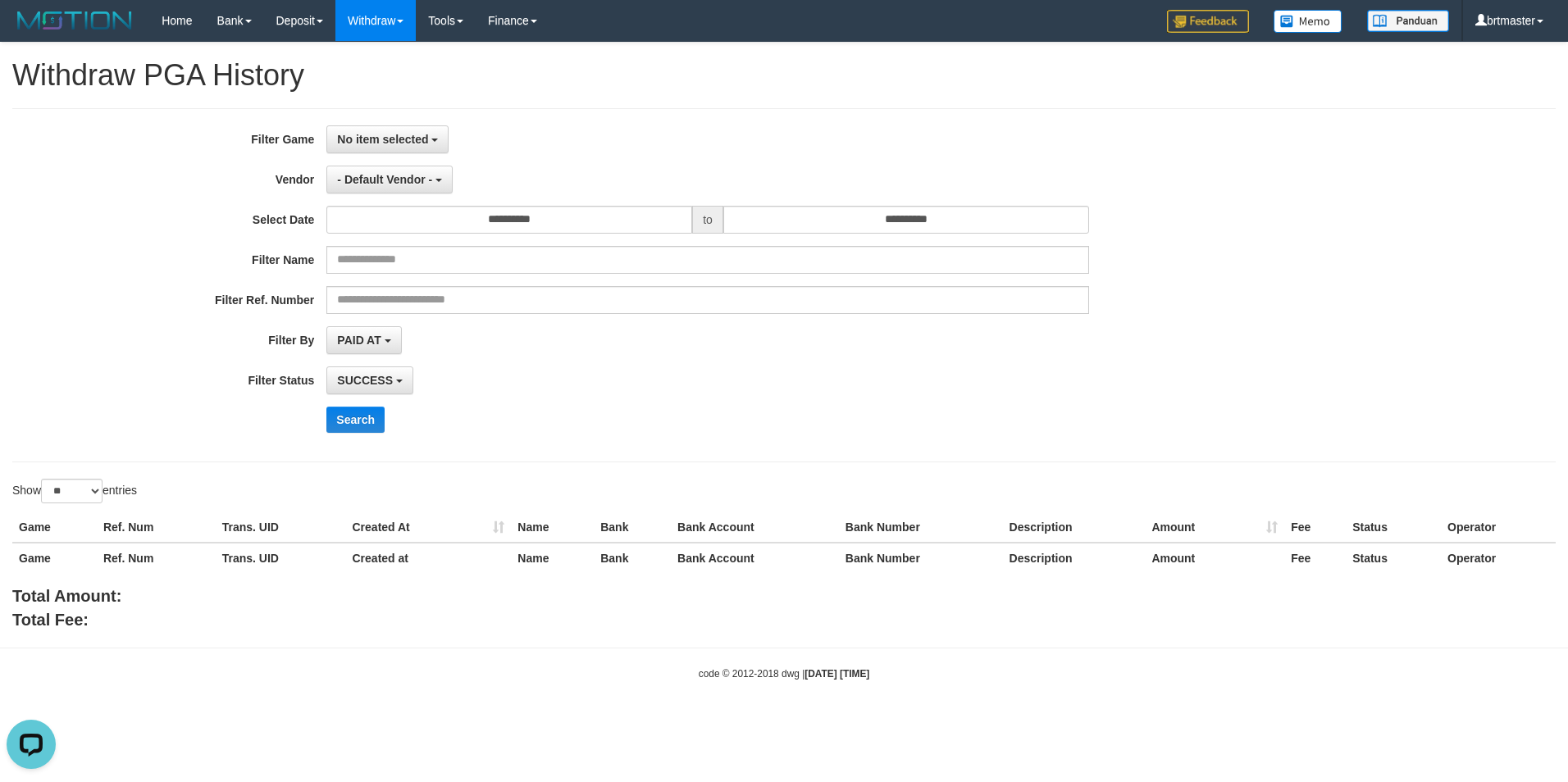 scroll, scrollTop: 0, scrollLeft: 0, axis: both 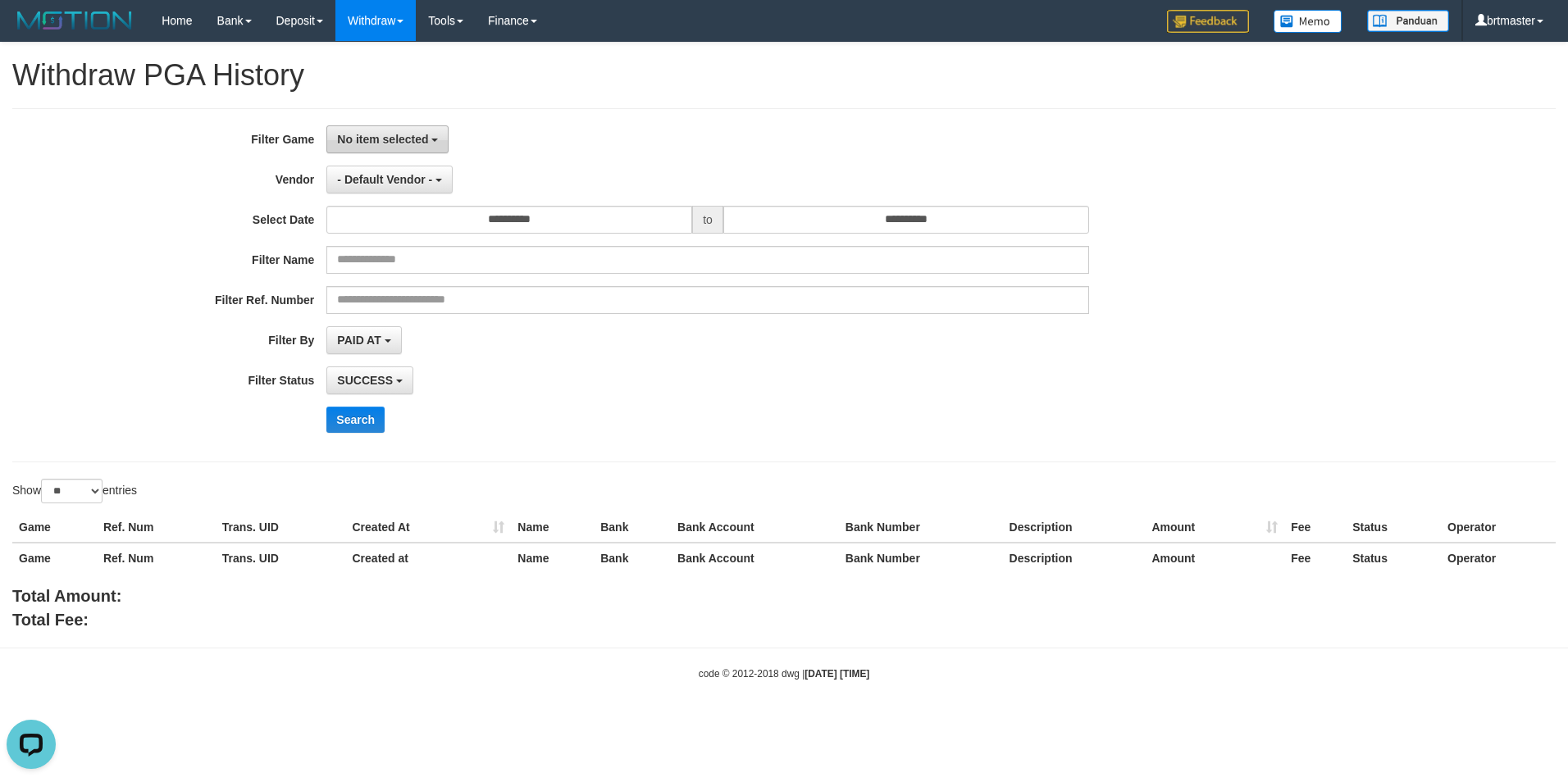 click on "No item selected" at bounding box center [382, 139] 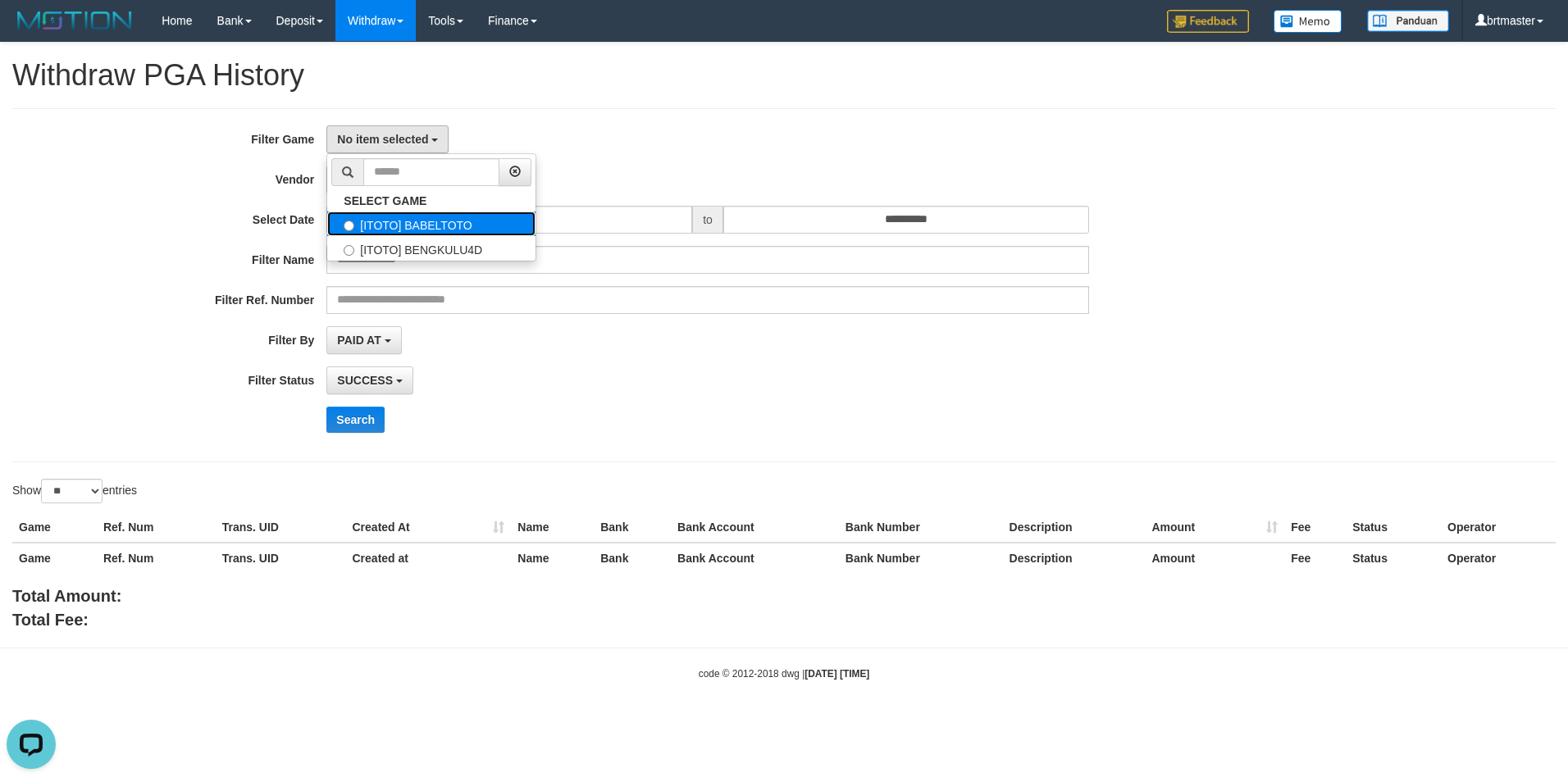 click on "[ITOTO] BABELTOTO" at bounding box center [431, 224] 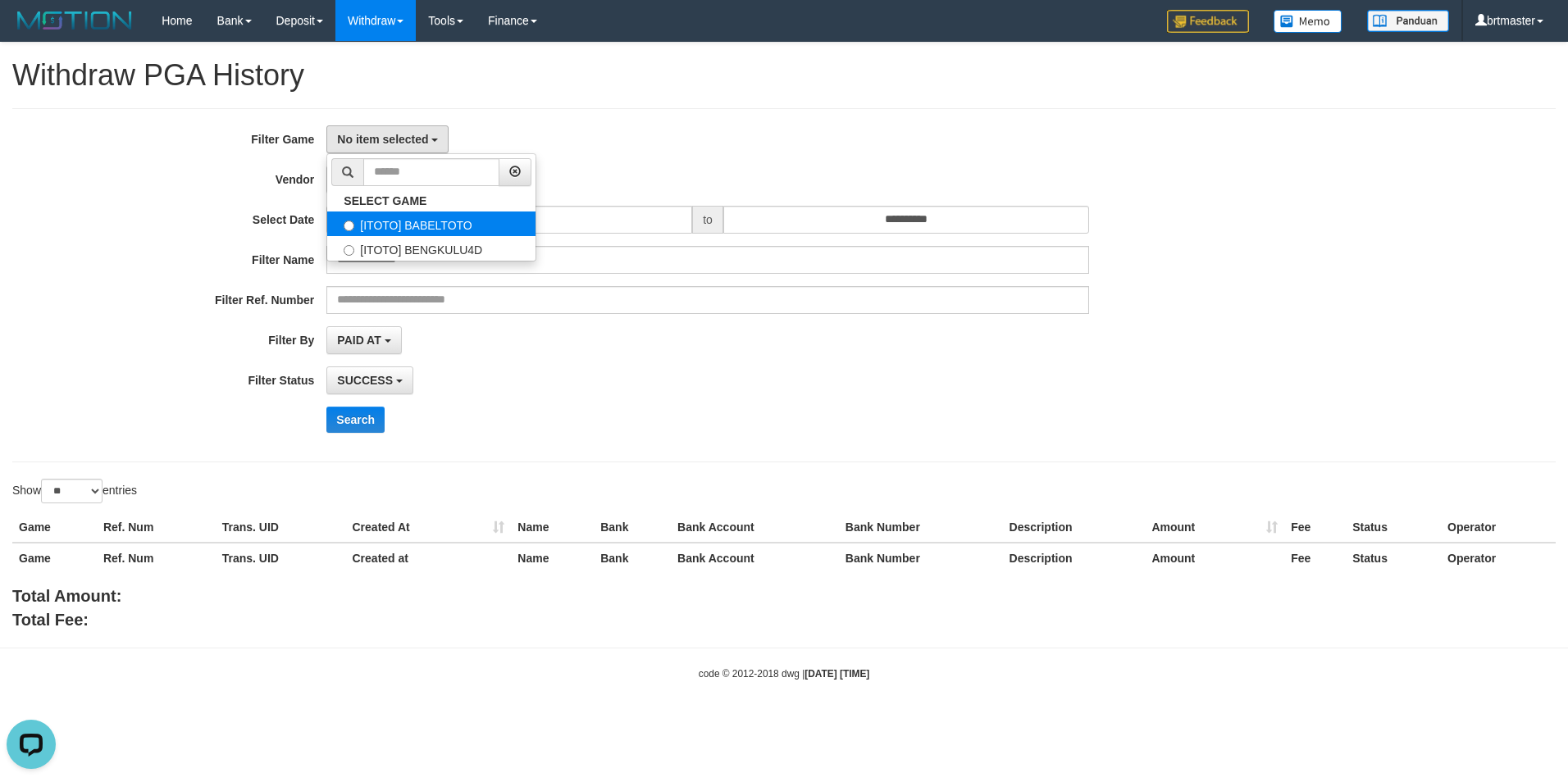 select on "****" 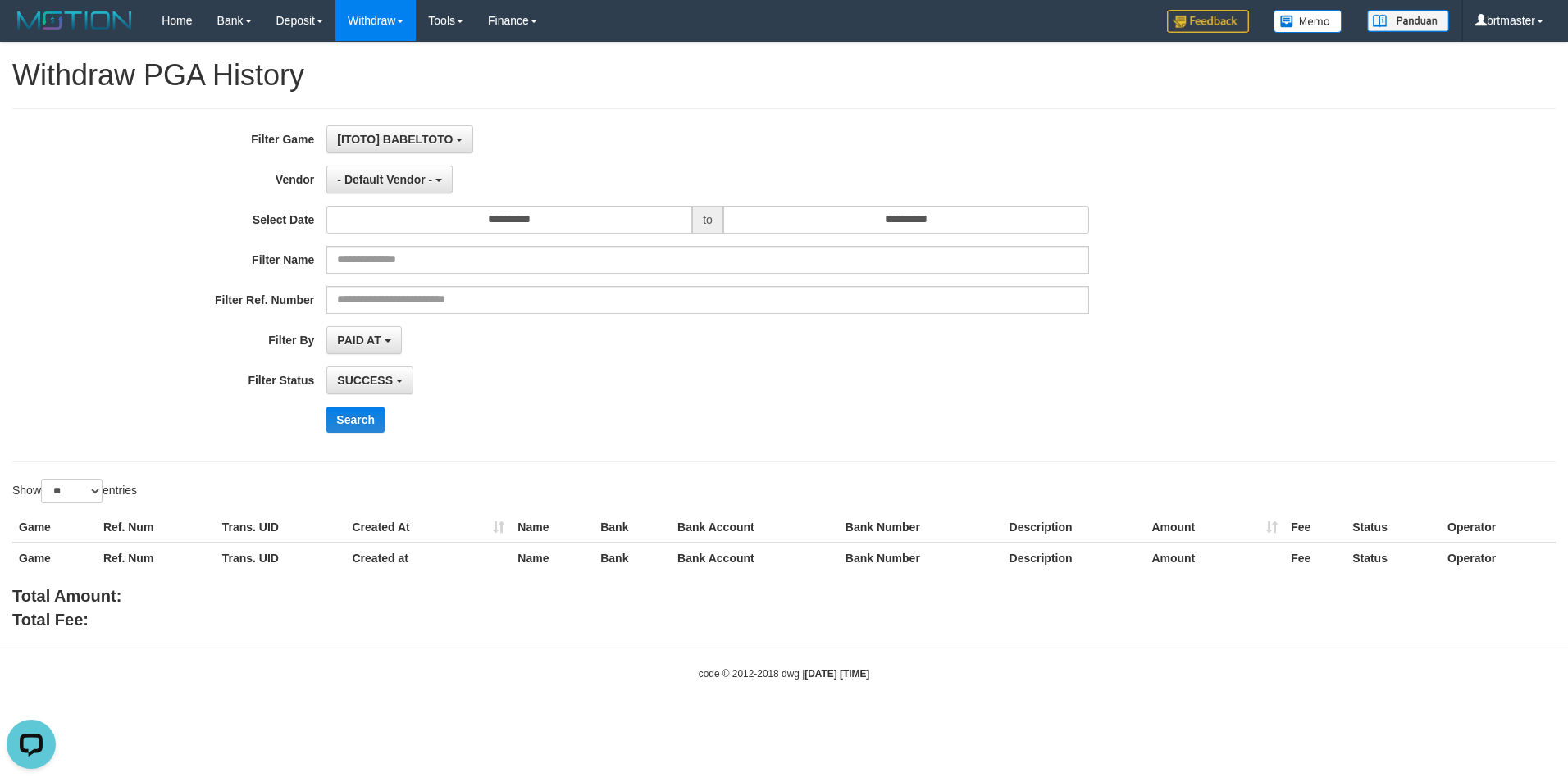 scroll, scrollTop: 15, scrollLeft: 0, axis: vertical 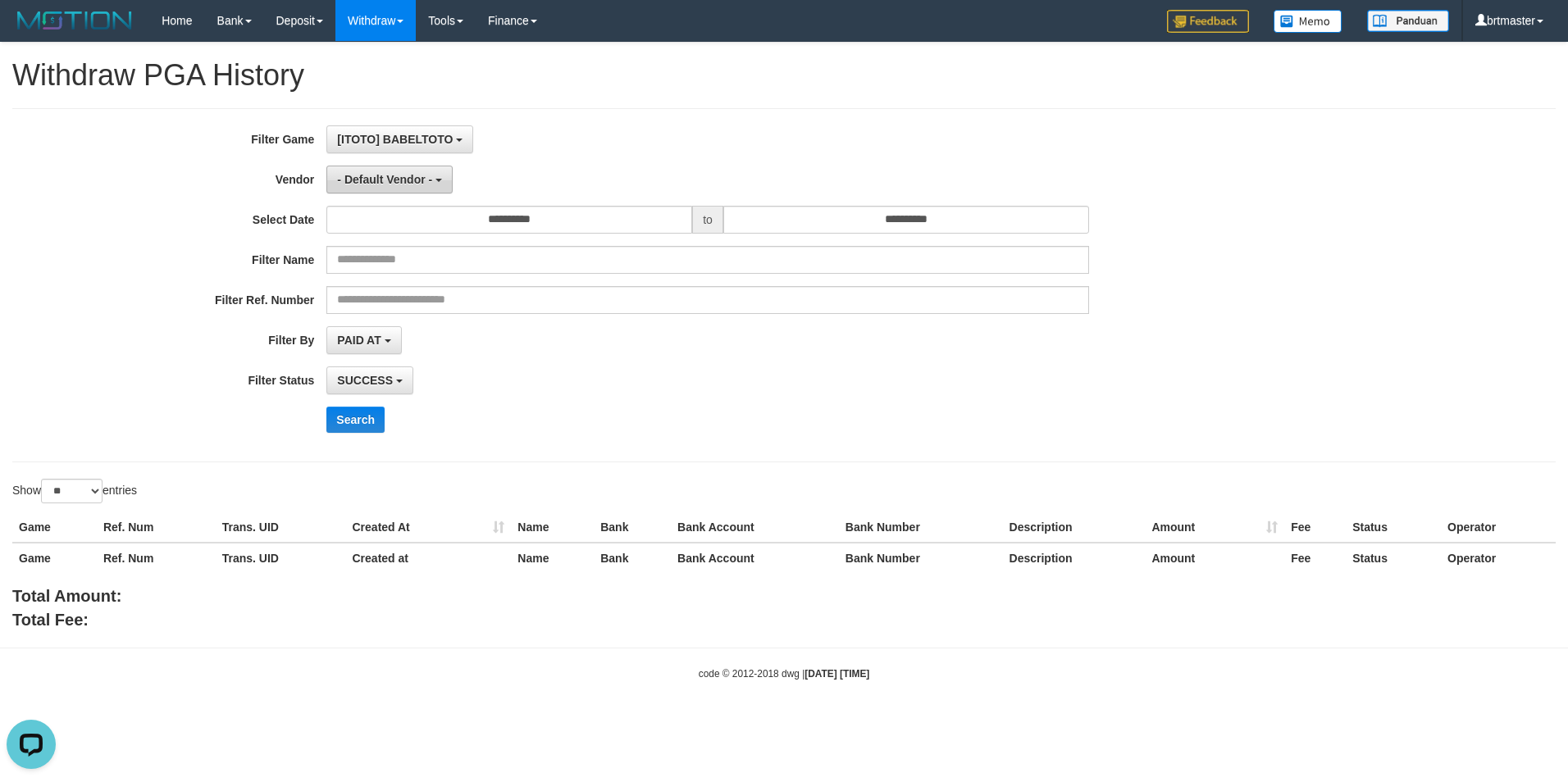 click on "- Default Vendor -" at bounding box center (385, 180) 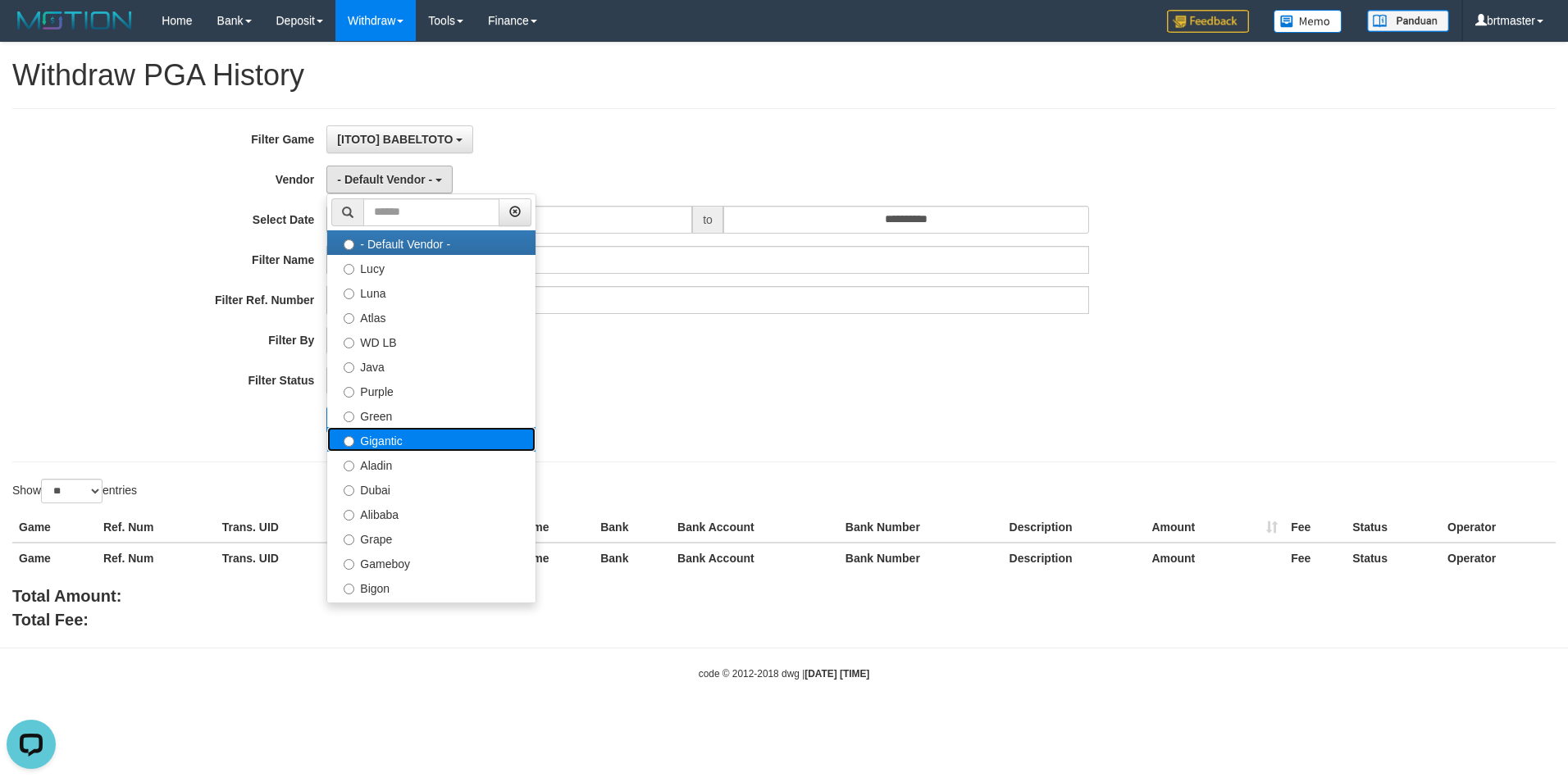 click on "Gigantic" at bounding box center [431, 439] 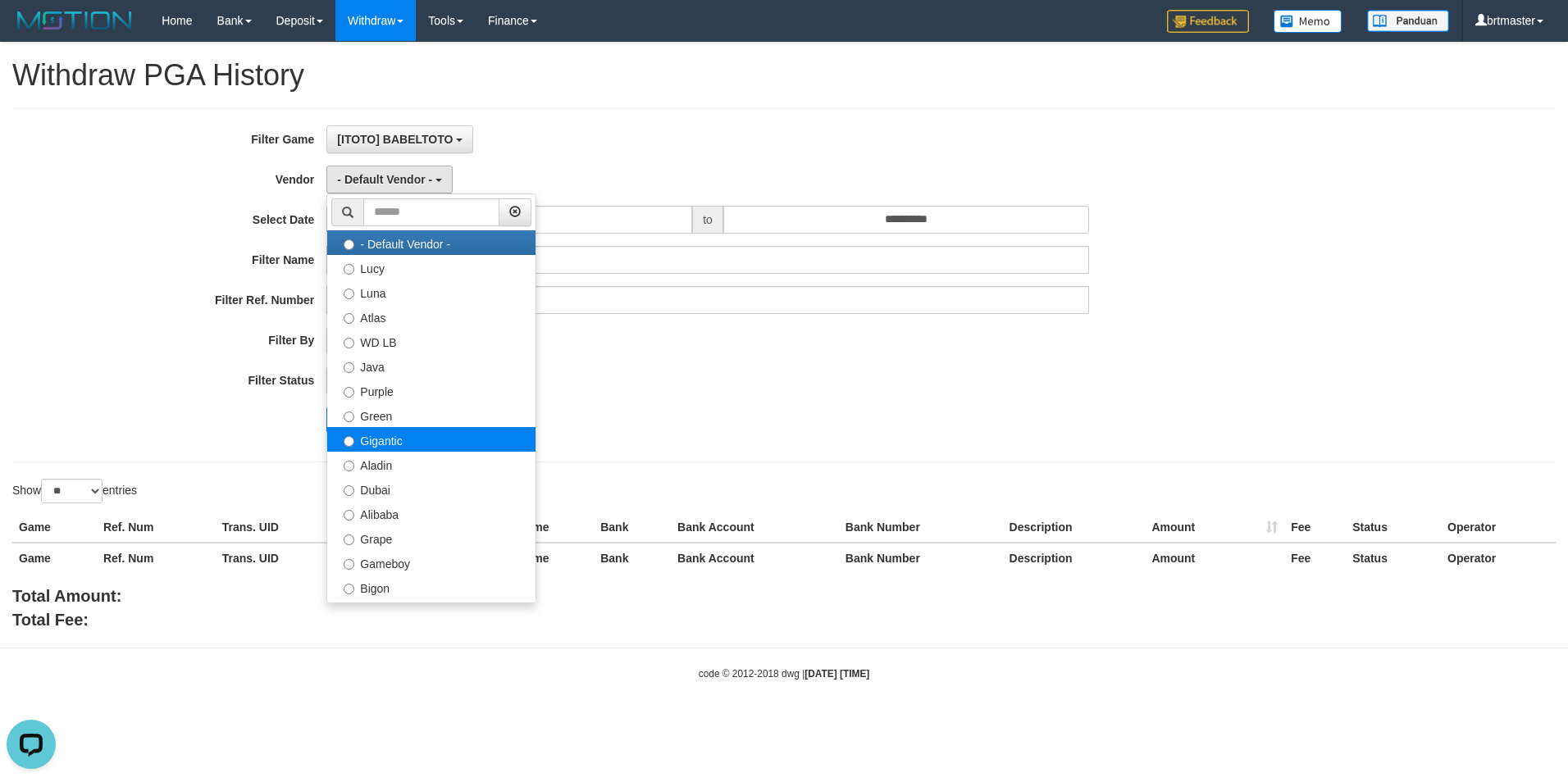 select on "**********" 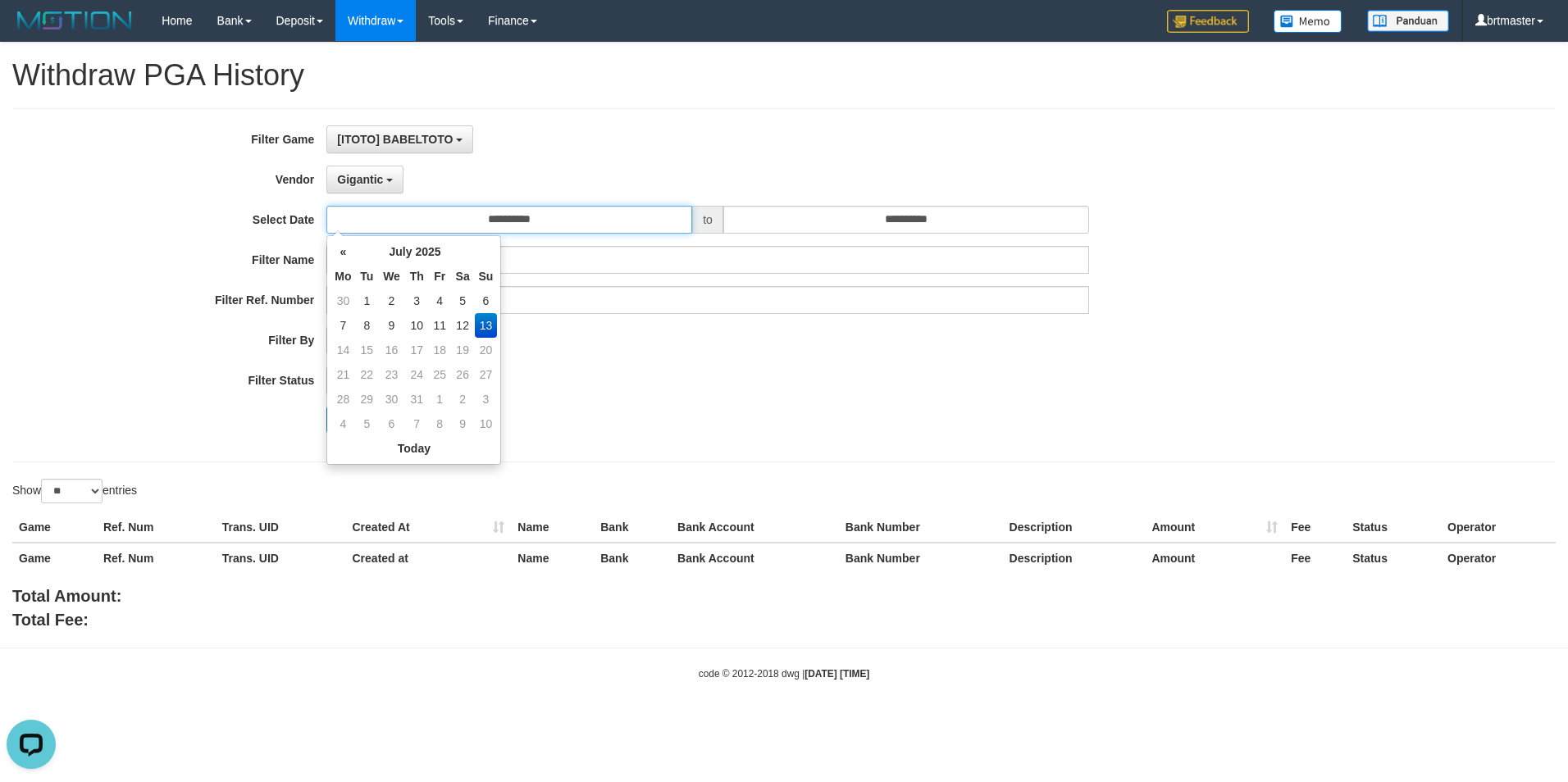 click on "**********" at bounding box center [509, 220] 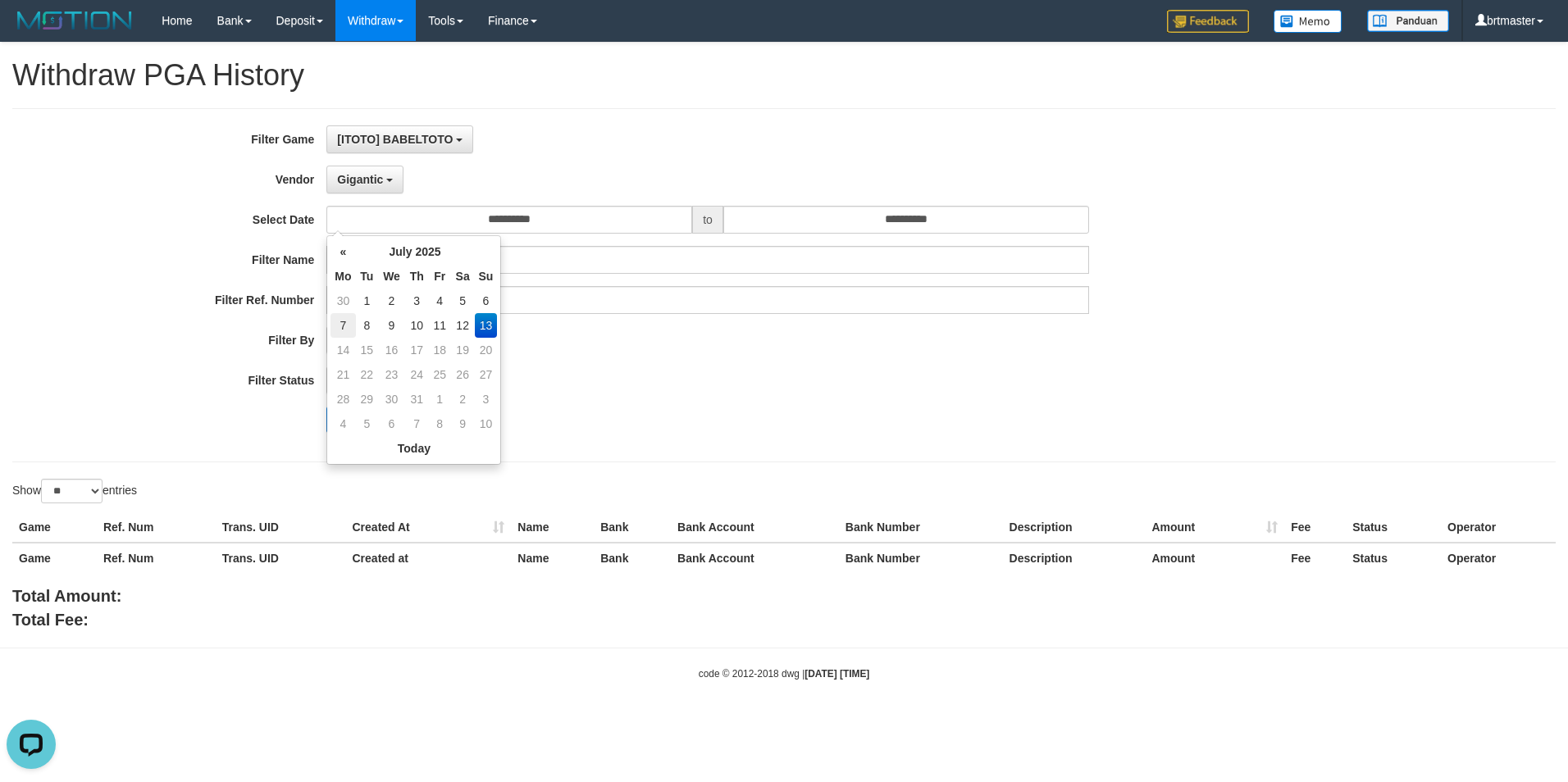click on "7" at bounding box center [343, 325] 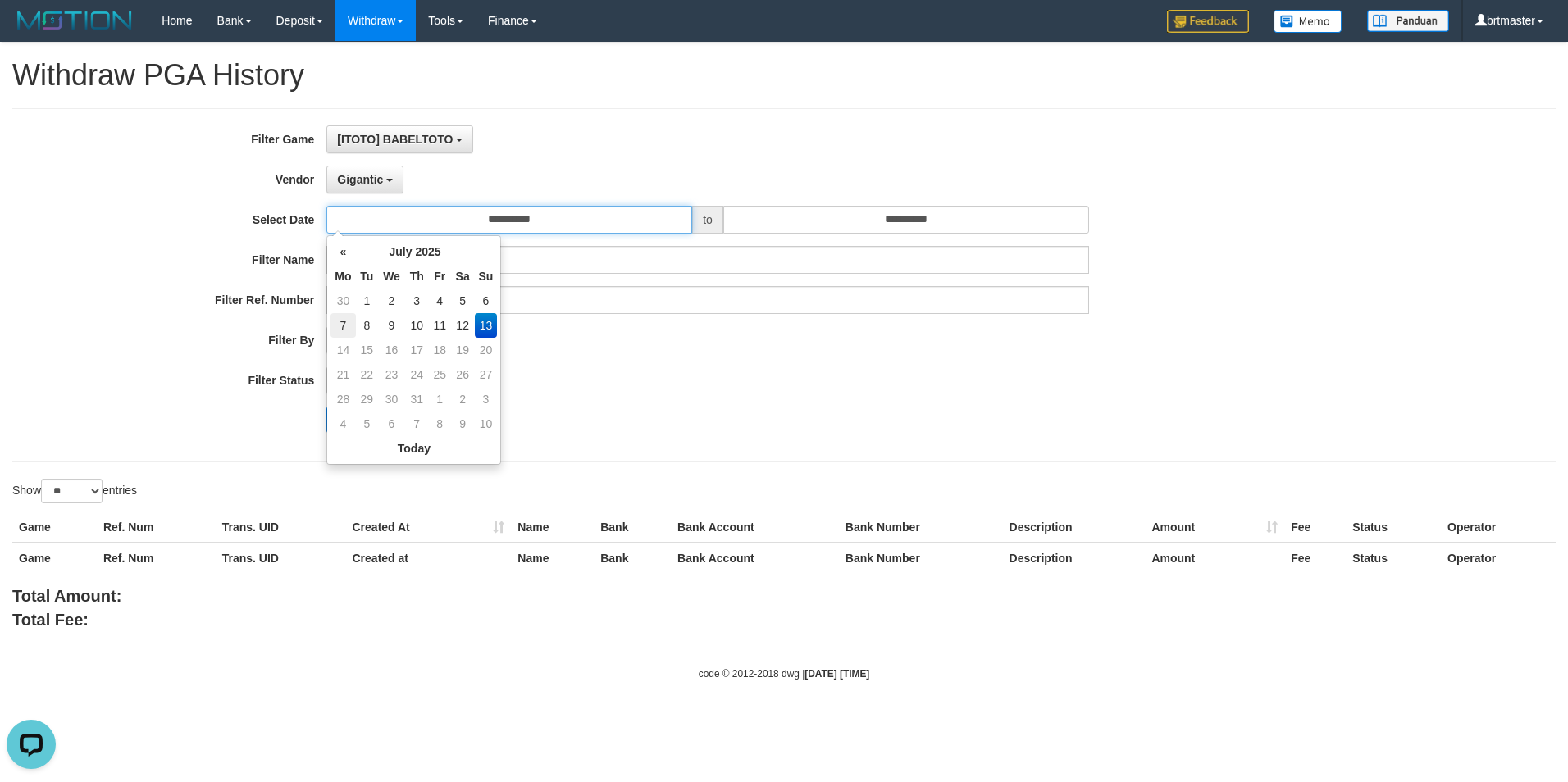 type on "**********" 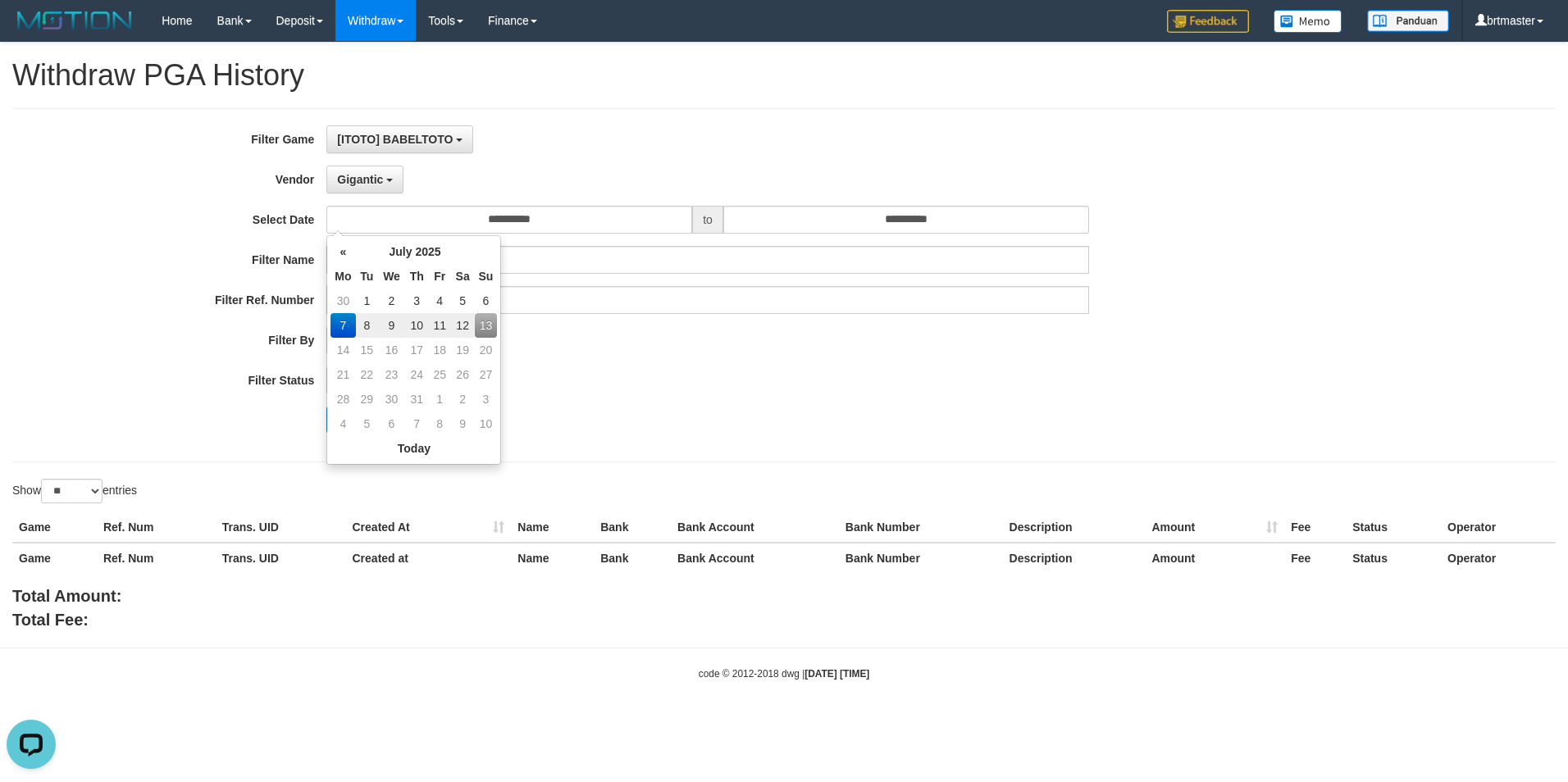 drag, startPoint x: 889, startPoint y: 486, endPoint x: 886, endPoint y: 462, distance: 24.186773 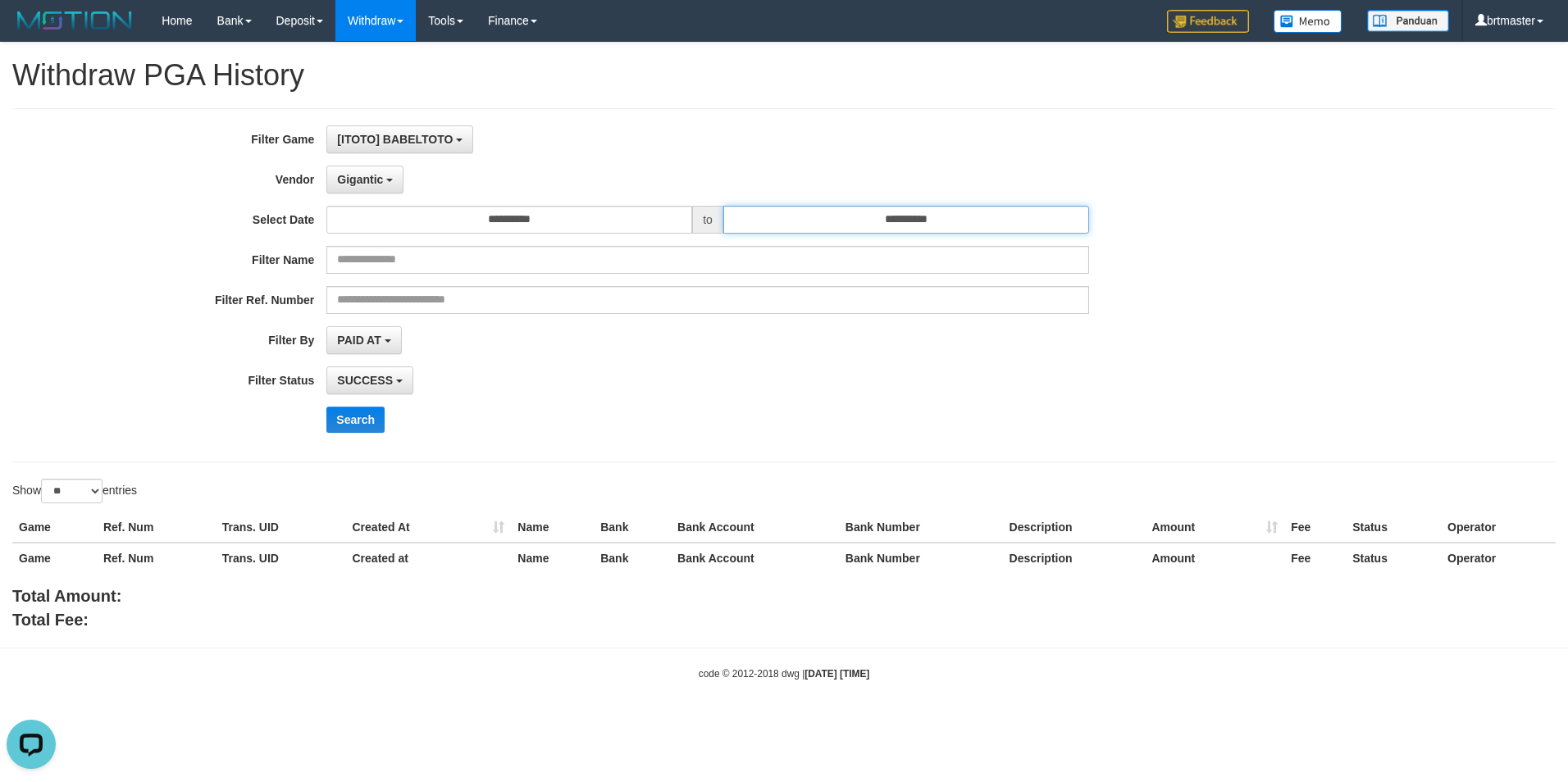 click on "**********" at bounding box center (906, 220) 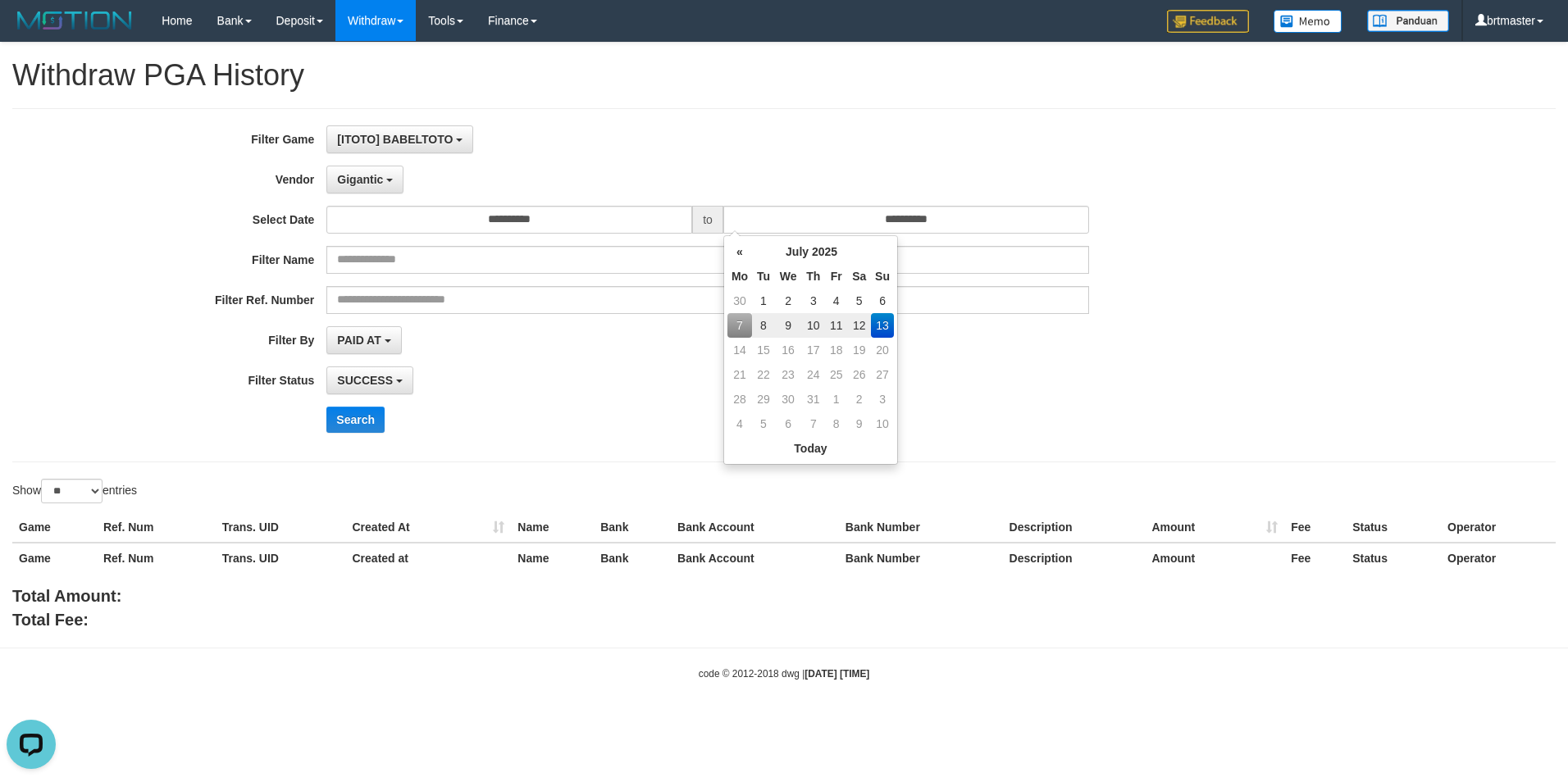 click on "13" at bounding box center (882, 325) 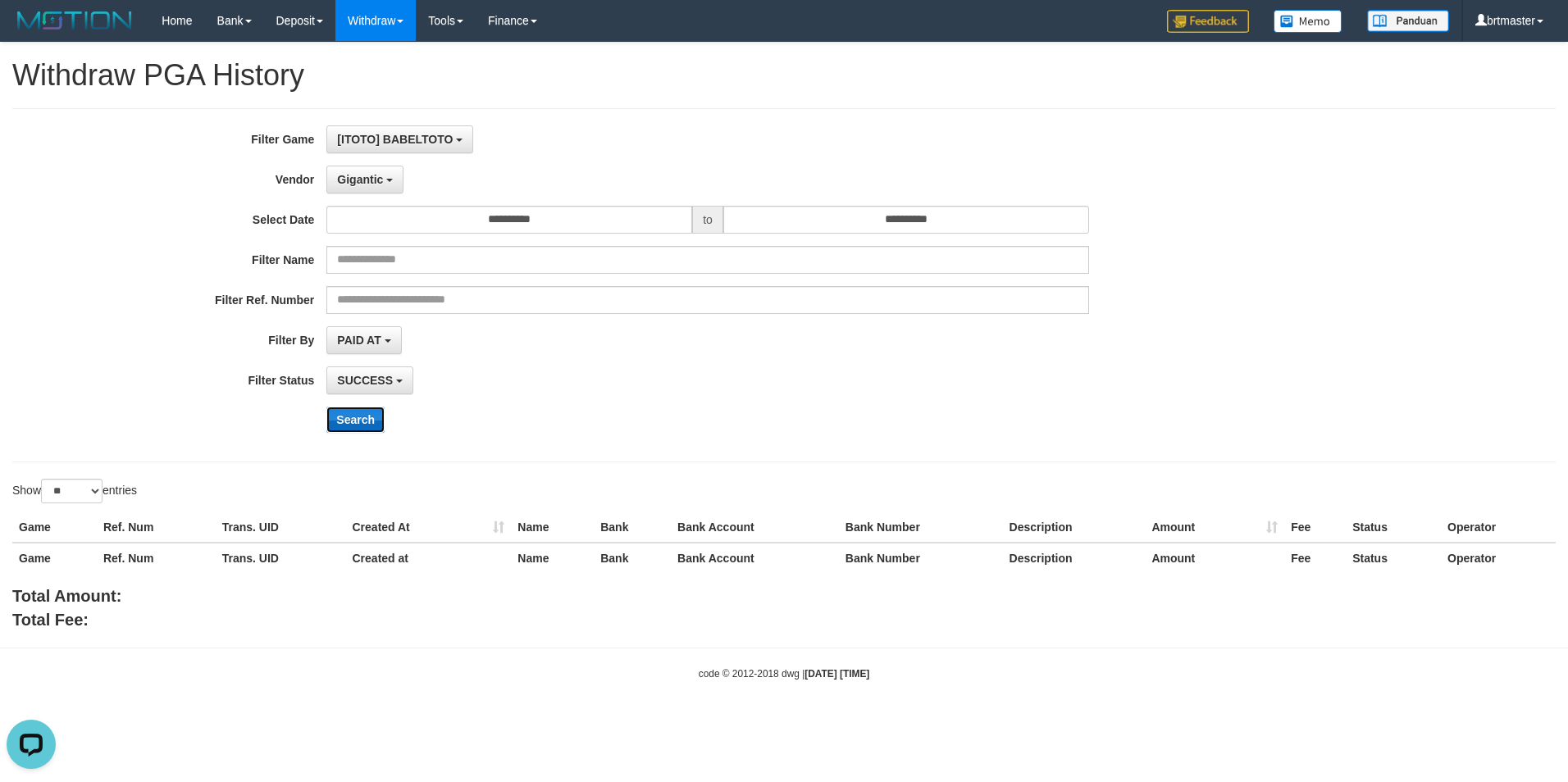 click on "Search" at bounding box center (355, 420) 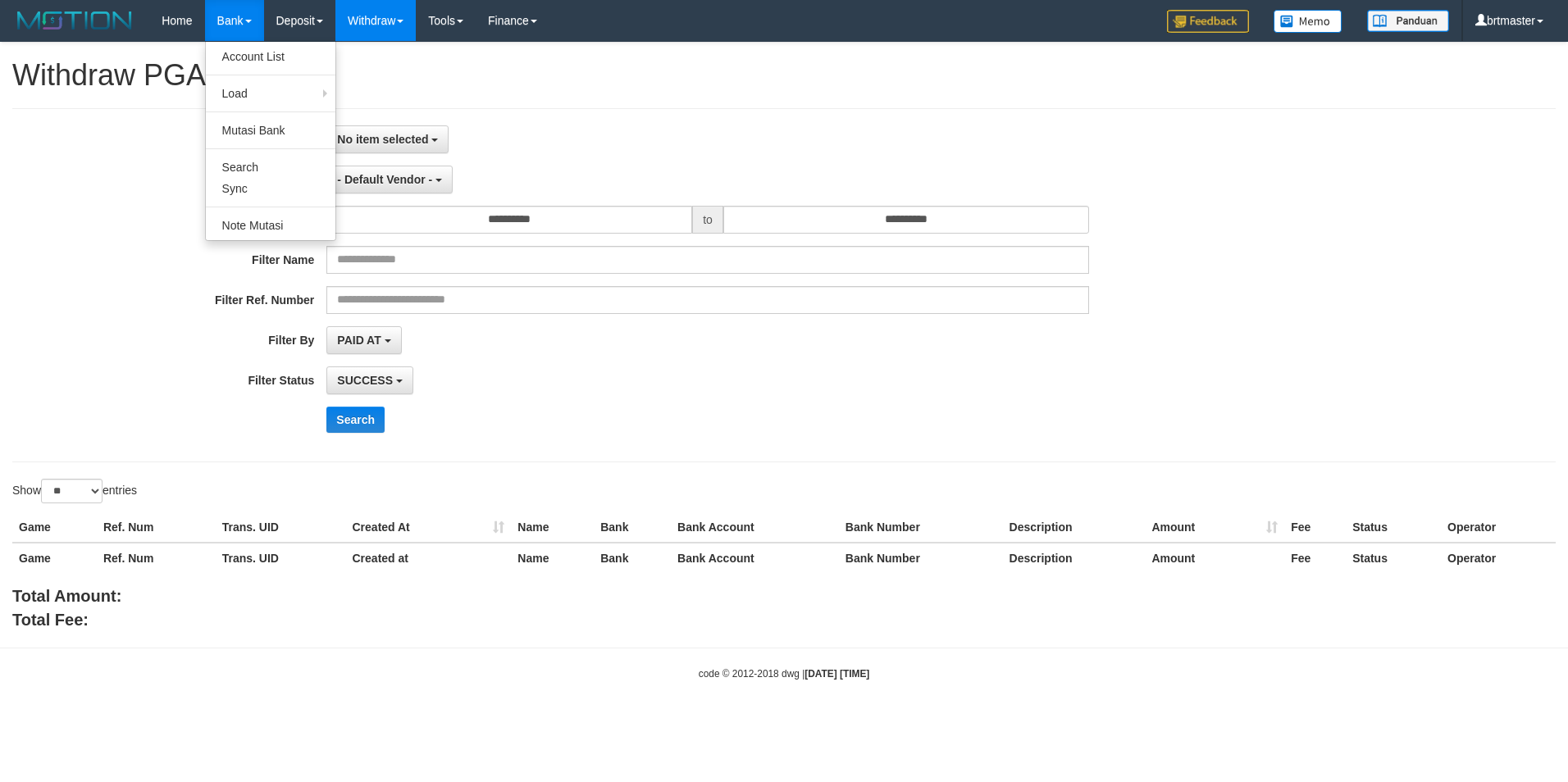 select 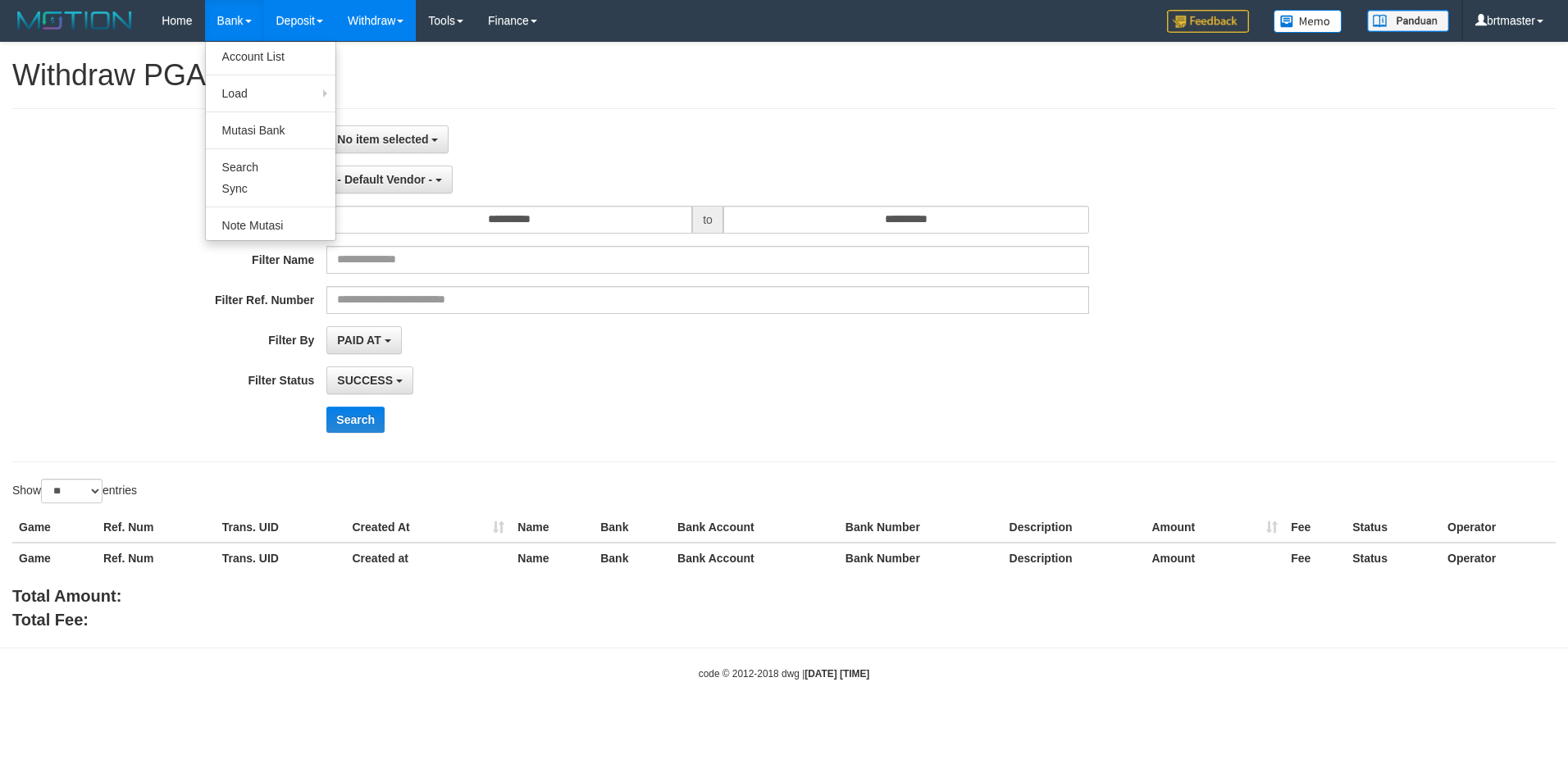 scroll, scrollTop: 0, scrollLeft: 0, axis: both 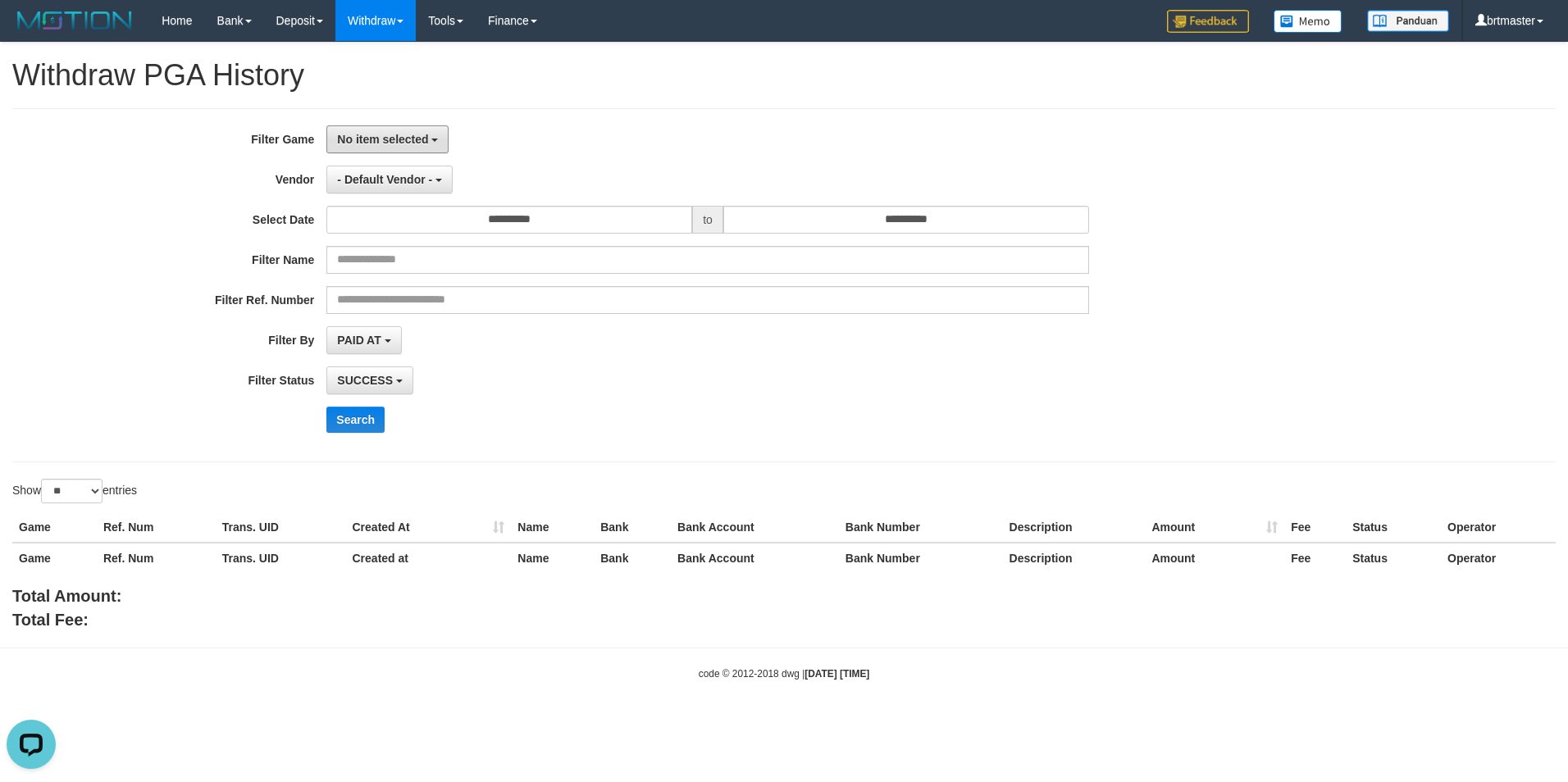 drag, startPoint x: 385, startPoint y: 145, endPoint x: 390, endPoint y: 157, distance: 13 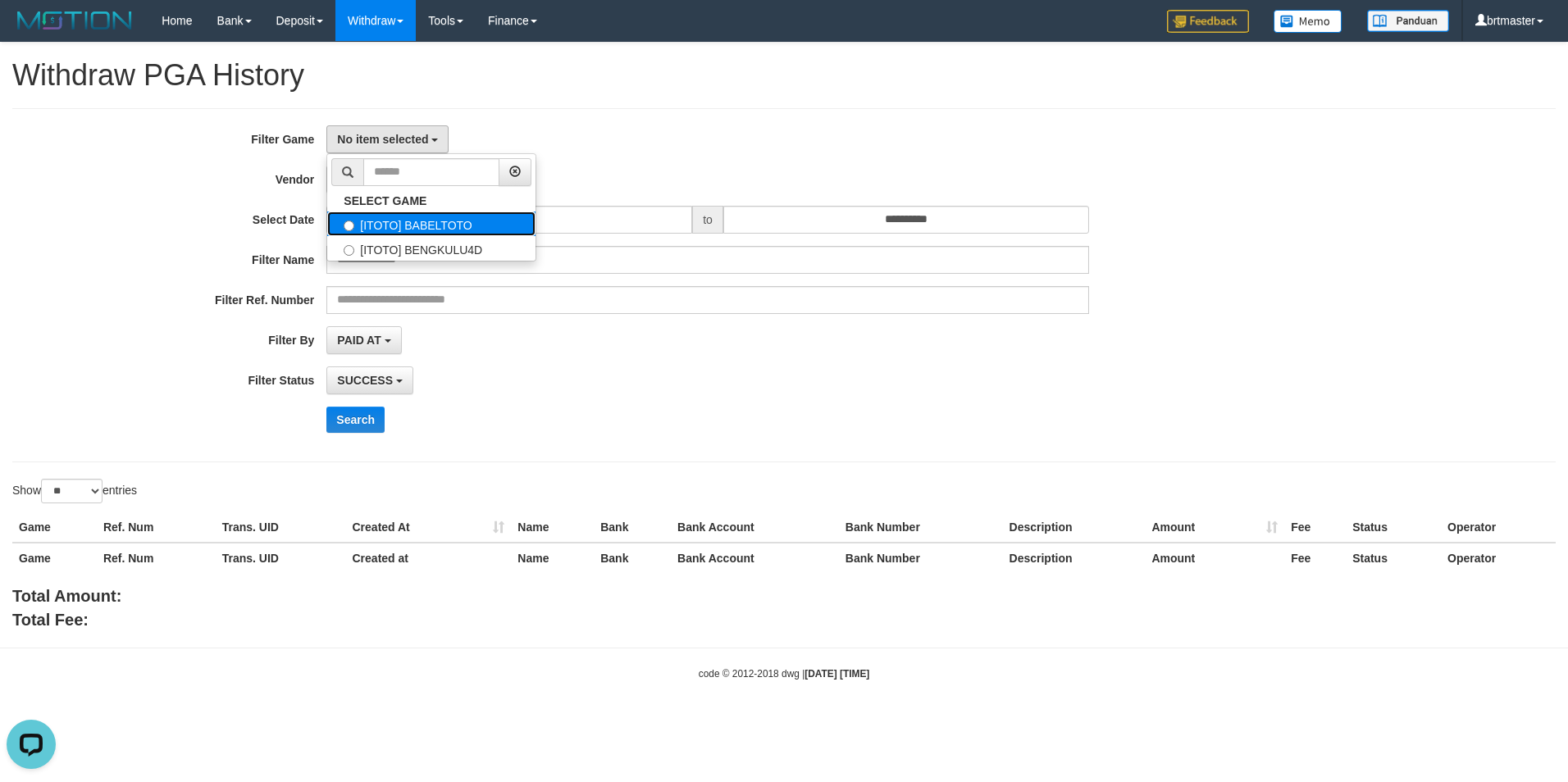 click on "[ITOTO] BABELTOTO" at bounding box center (431, 224) 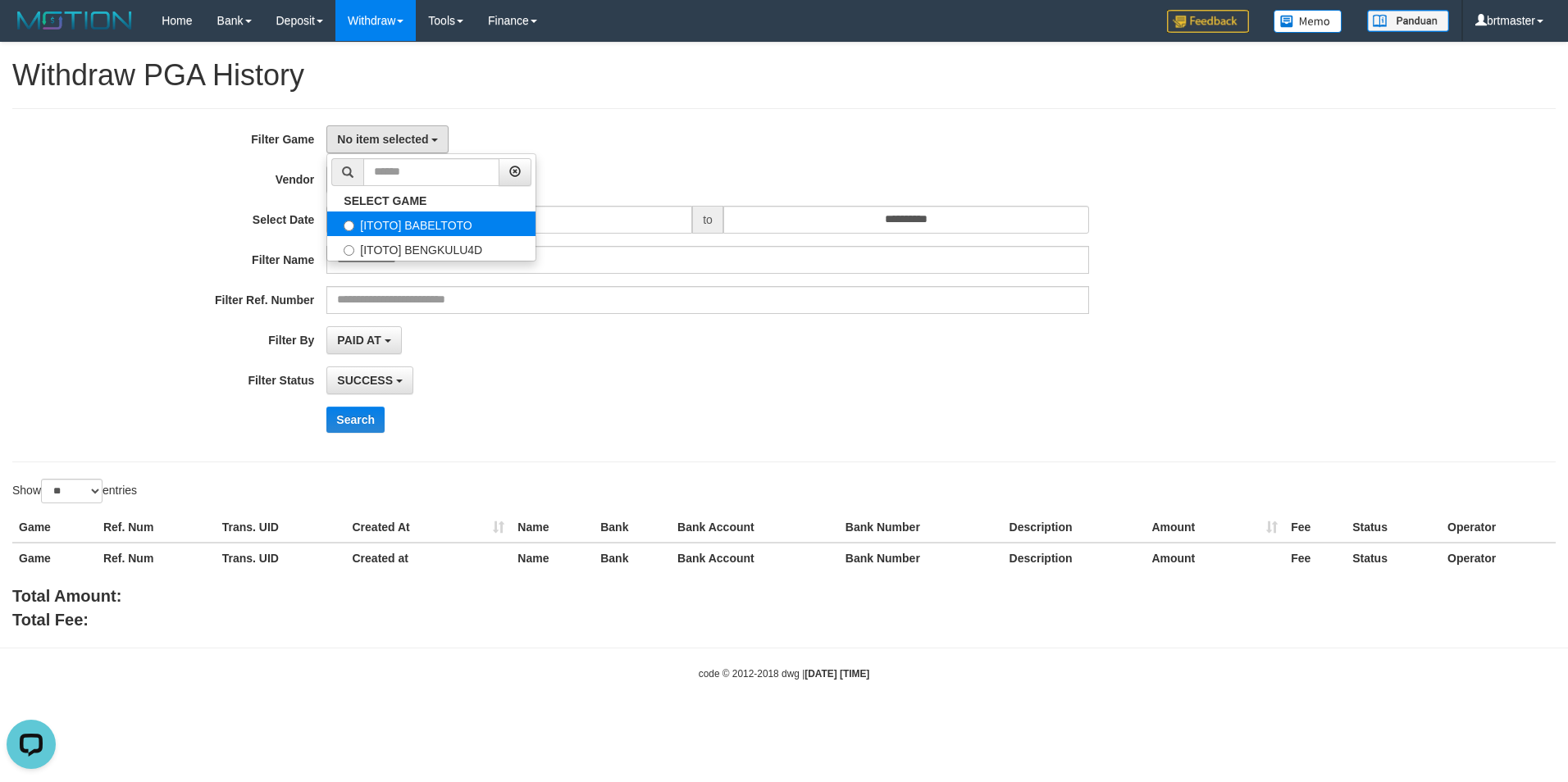 select on "****" 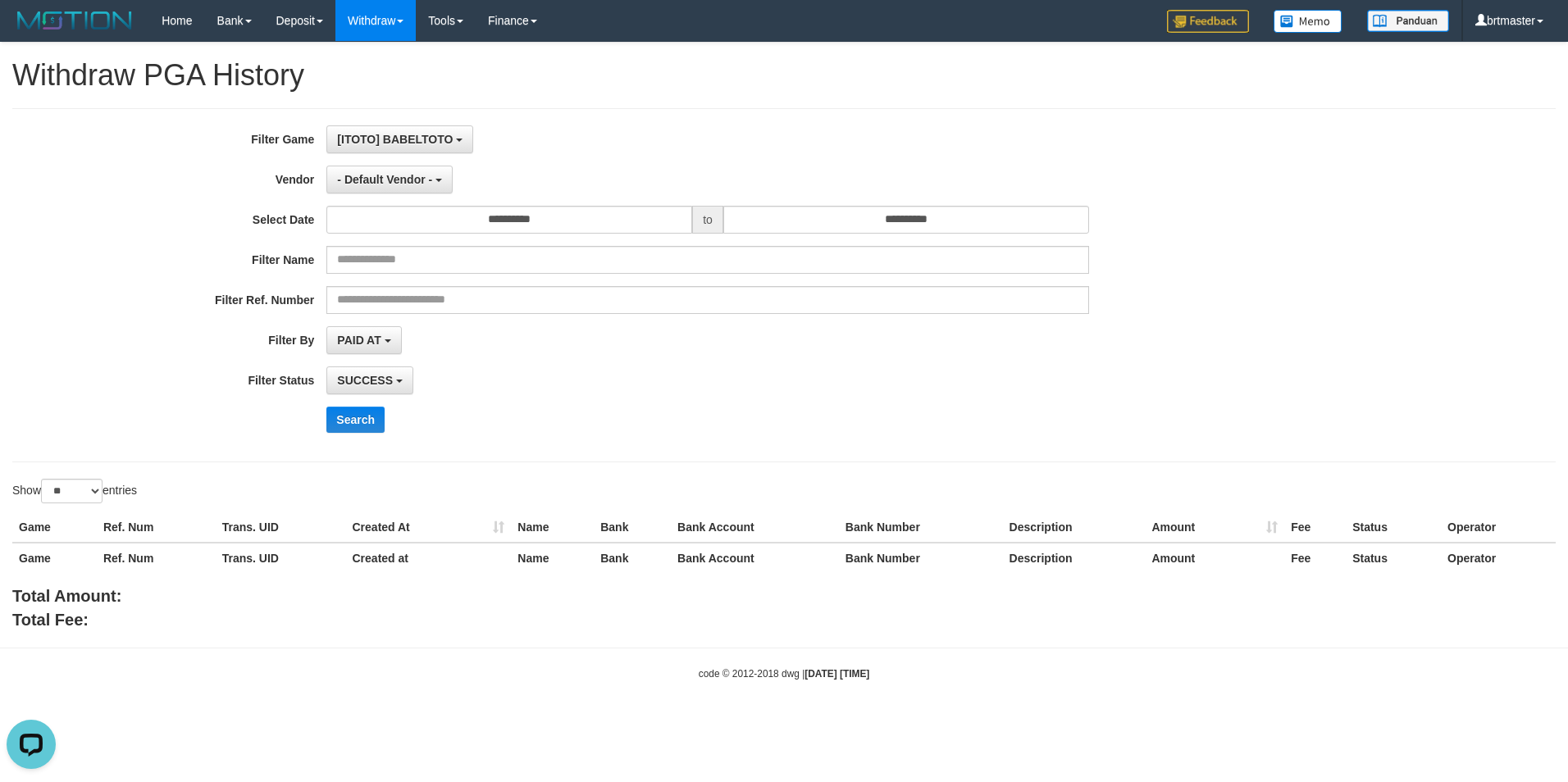 scroll, scrollTop: 15, scrollLeft: 0, axis: vertical 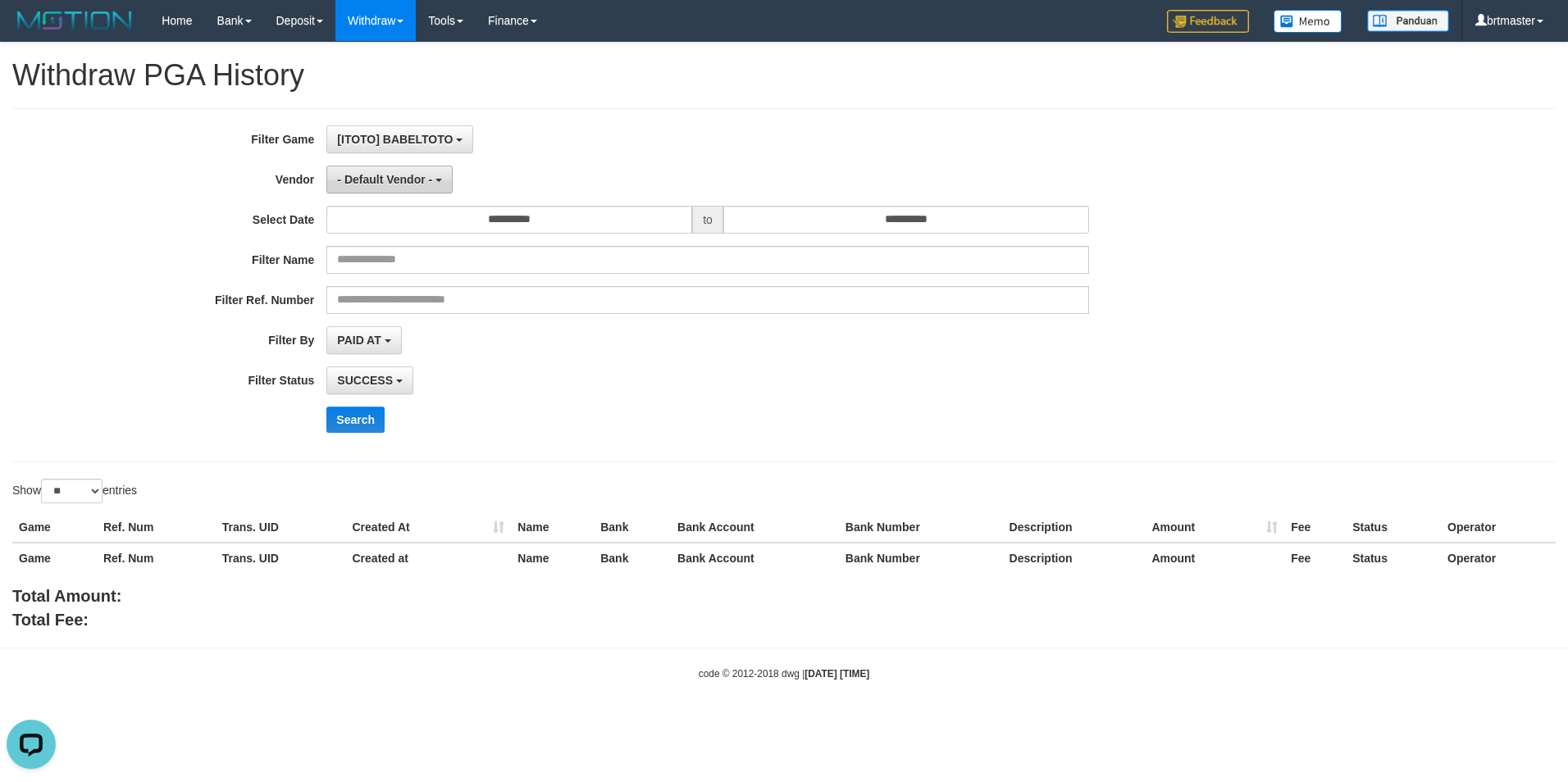 click on "- Default Vendor -" at bounding box center (385, 180) 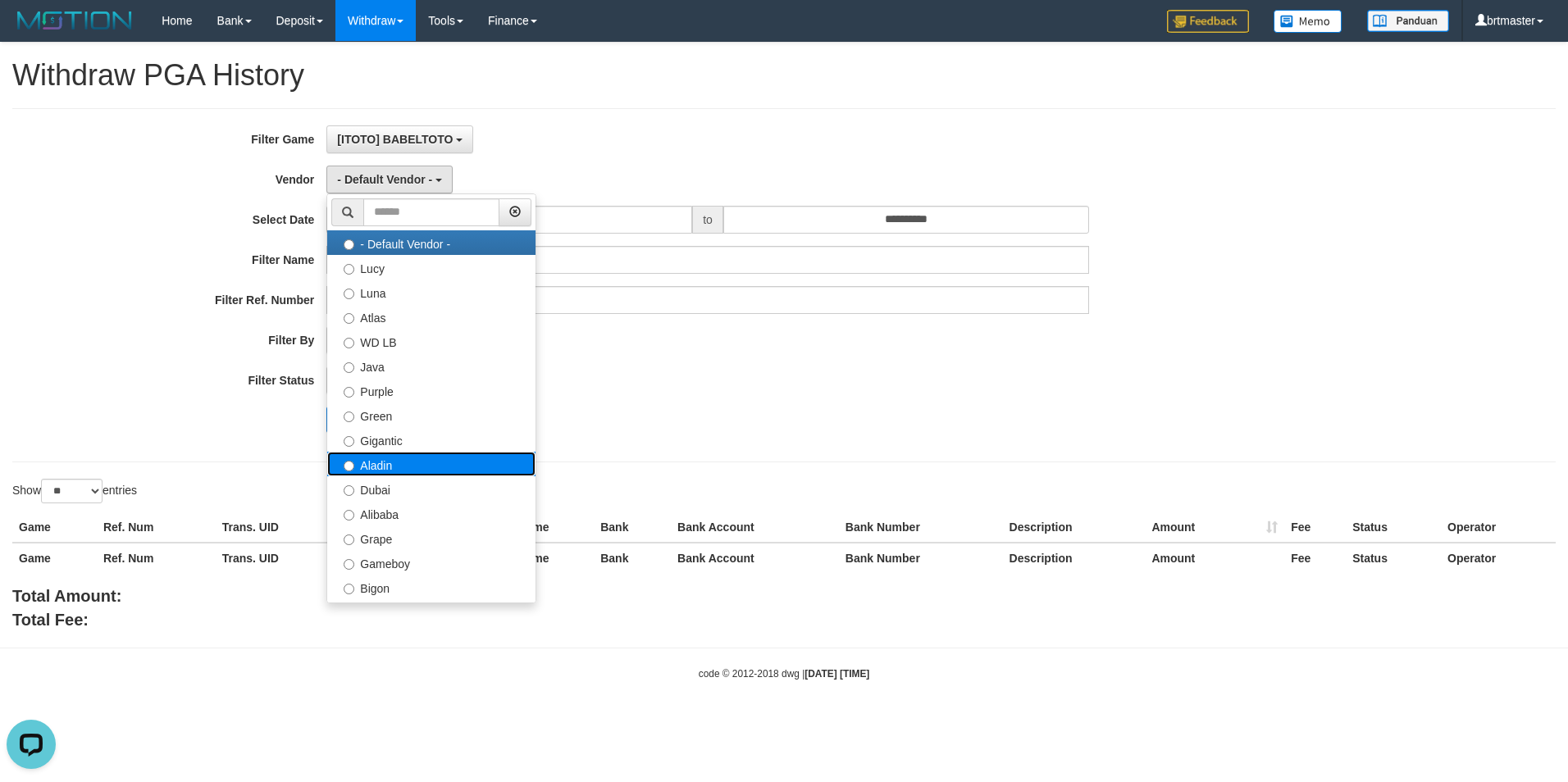click on "Aladin" at bounding box center [431, 464] 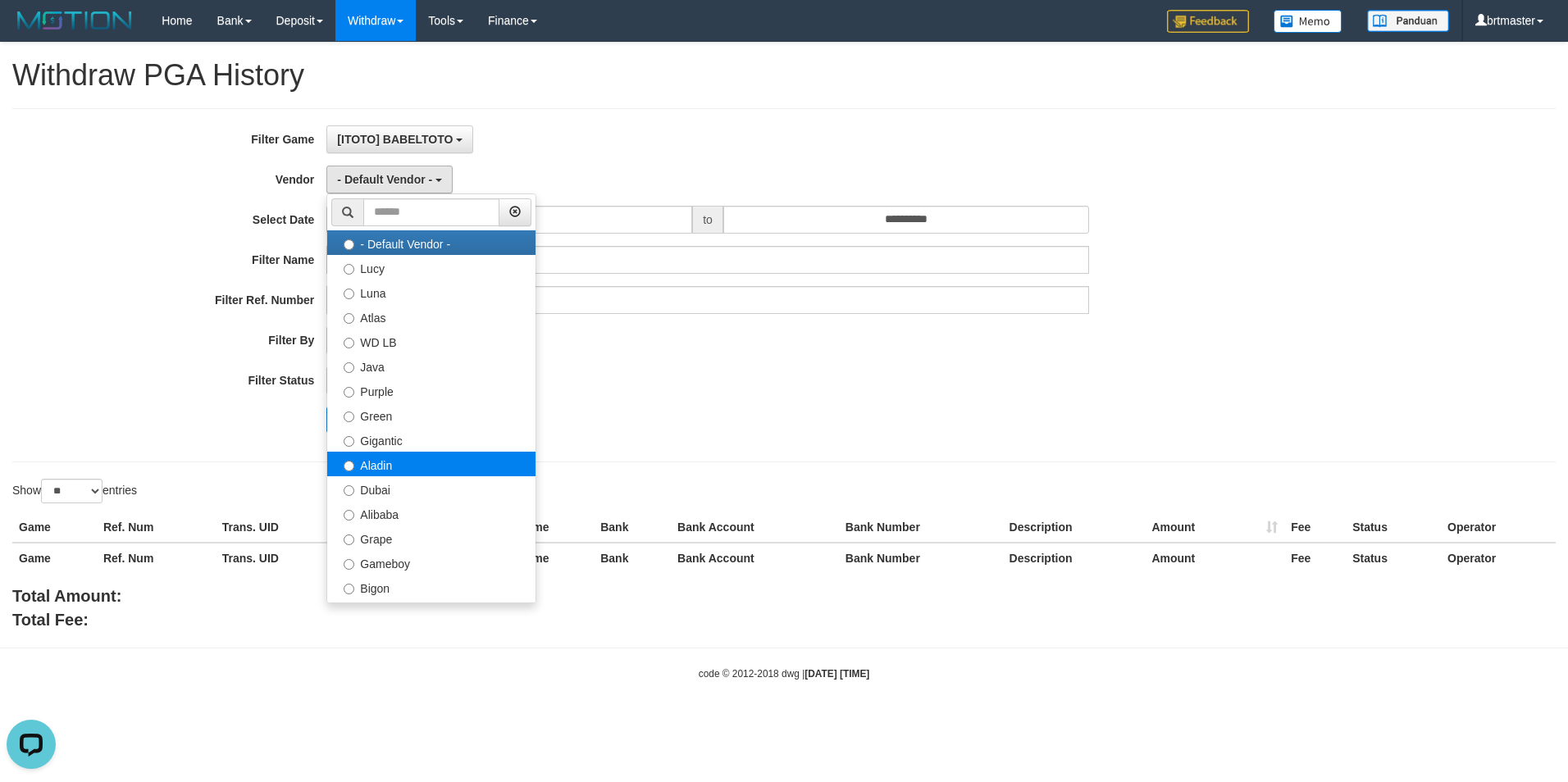 select on "**********" 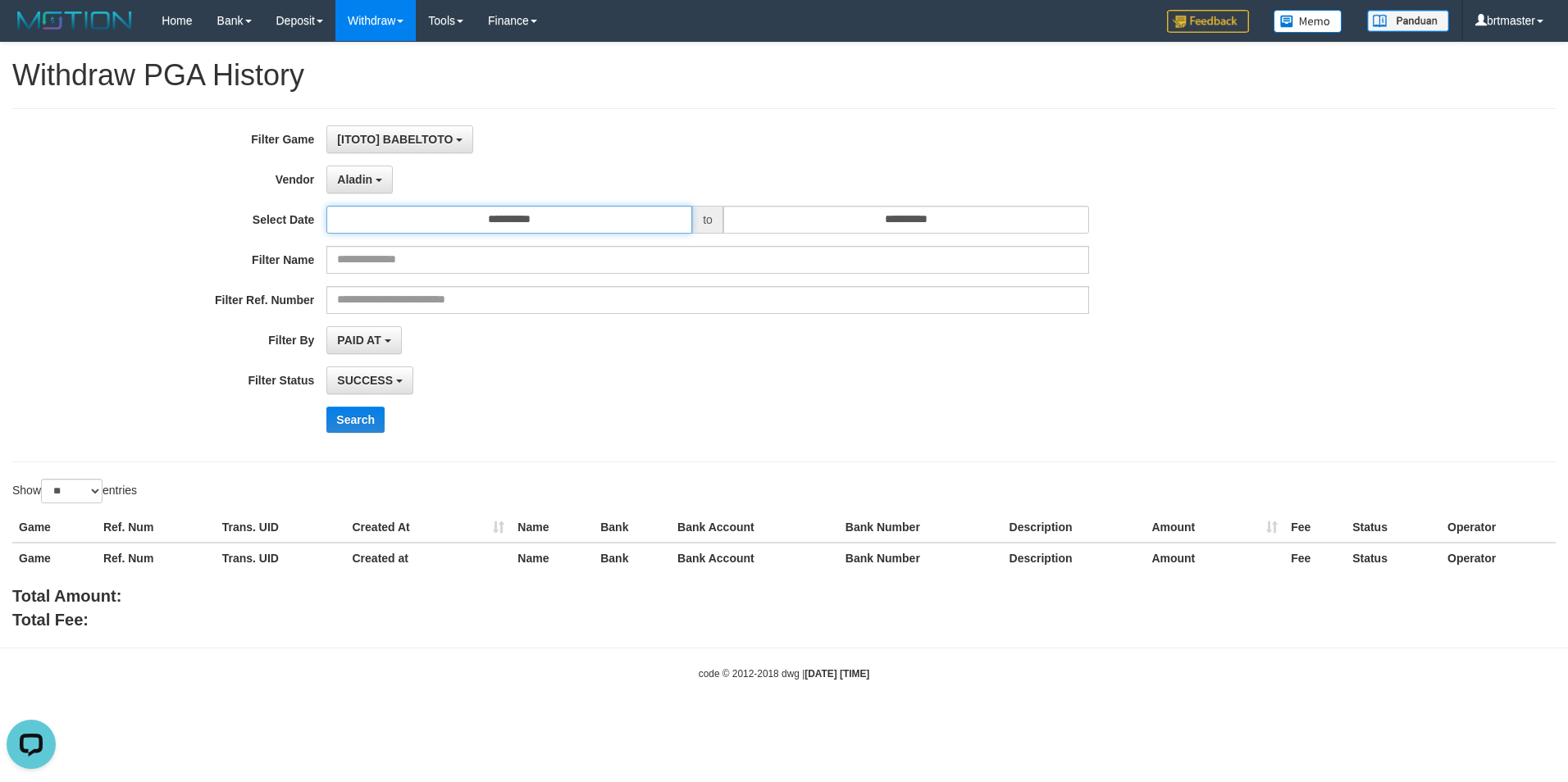 click on "**********" at bounding box center (509, 220) 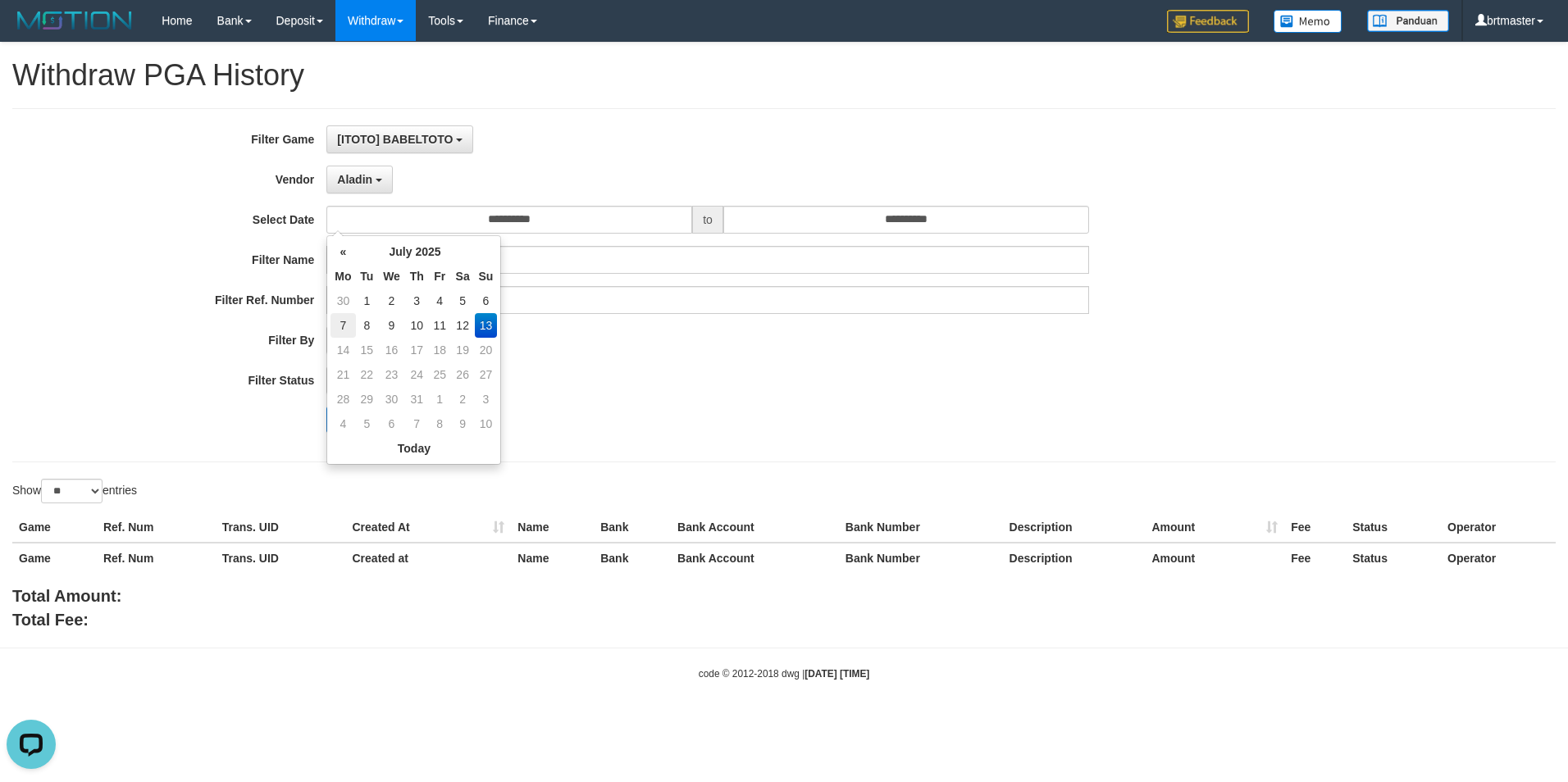 click on "7" at bounding box center (343, 325) 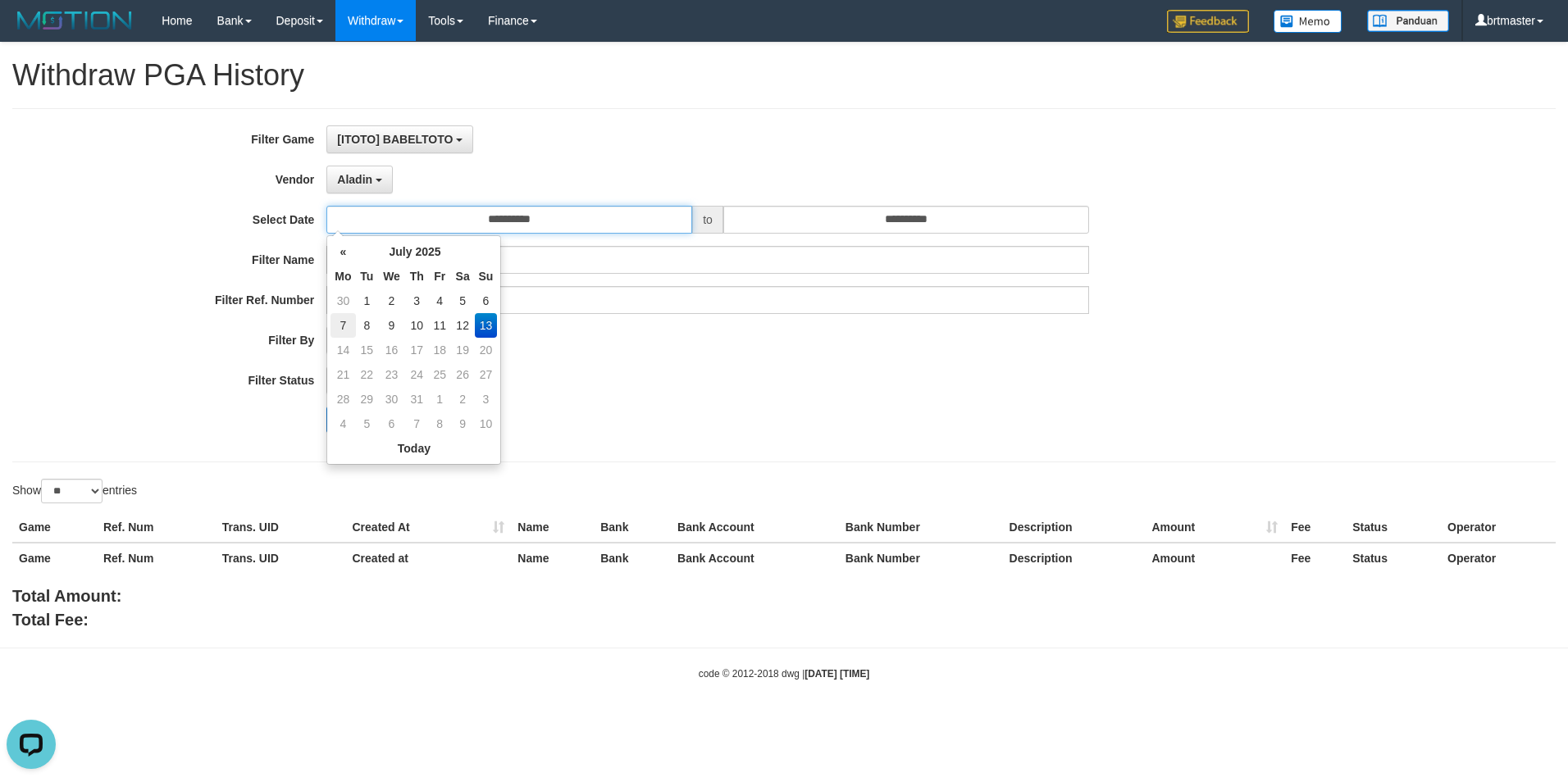 type on "**********" 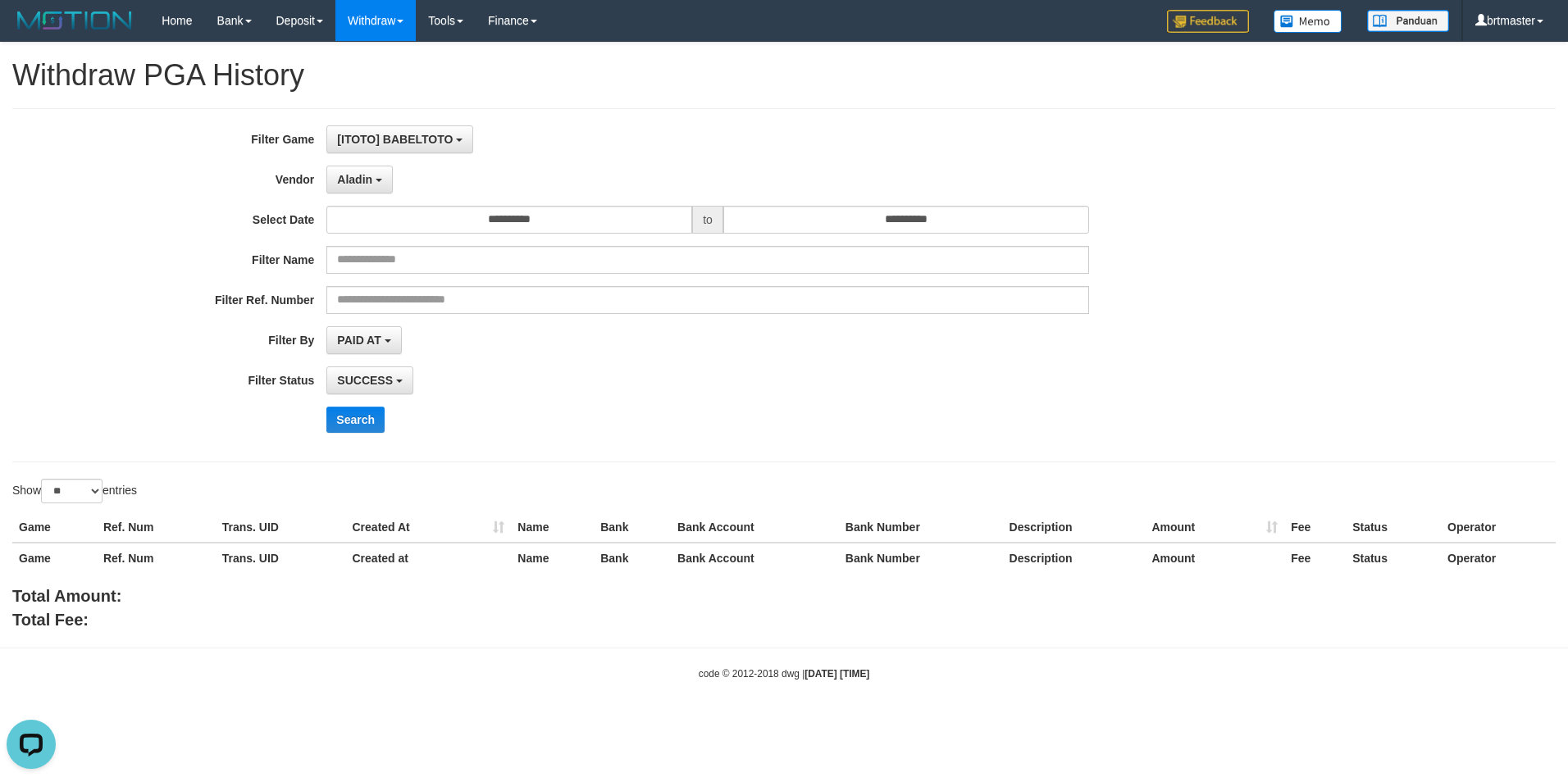 click on "**********" at bounding box center [653, 285] 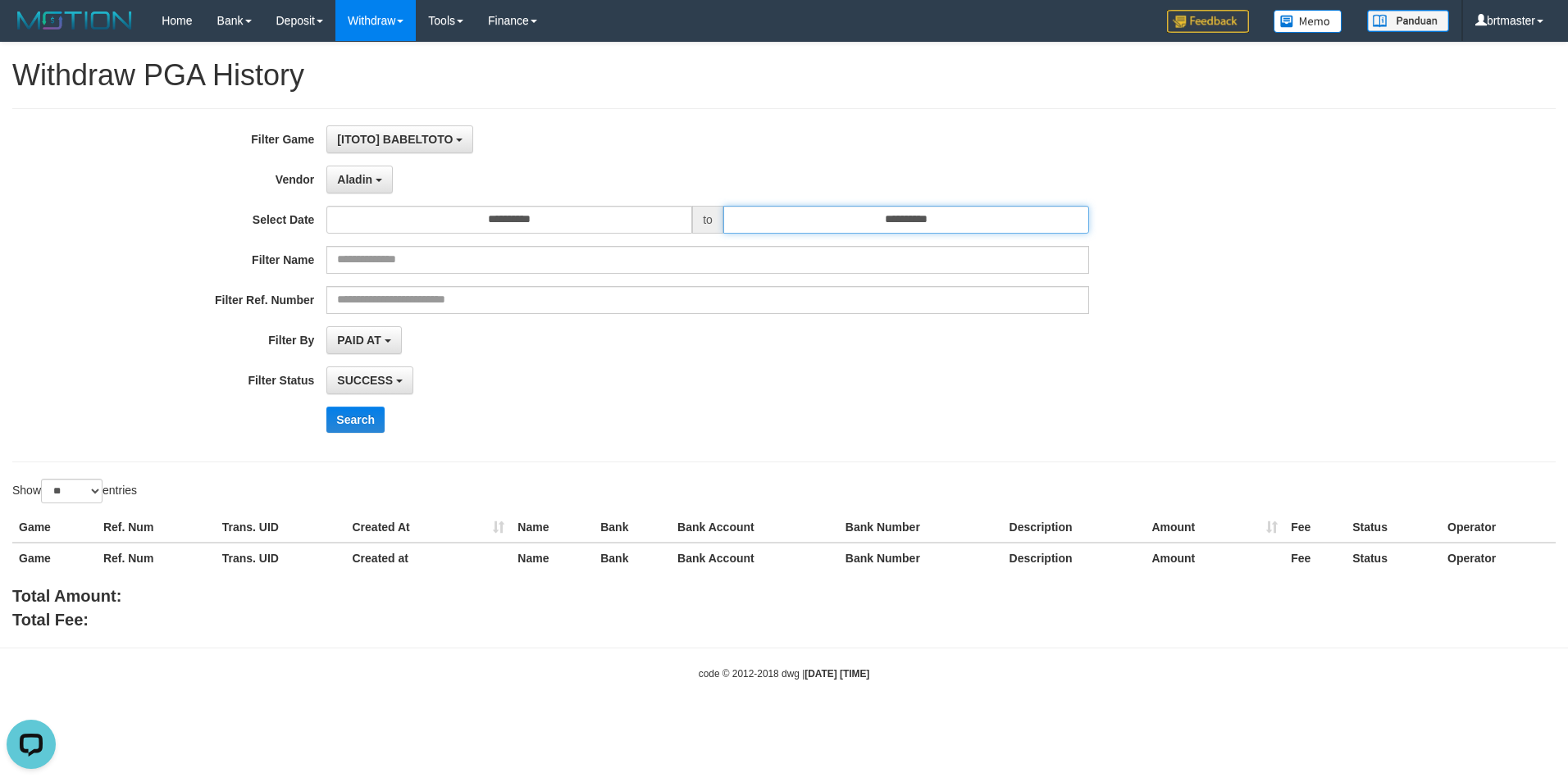 click on "**********" at bounding box center [906, 220] 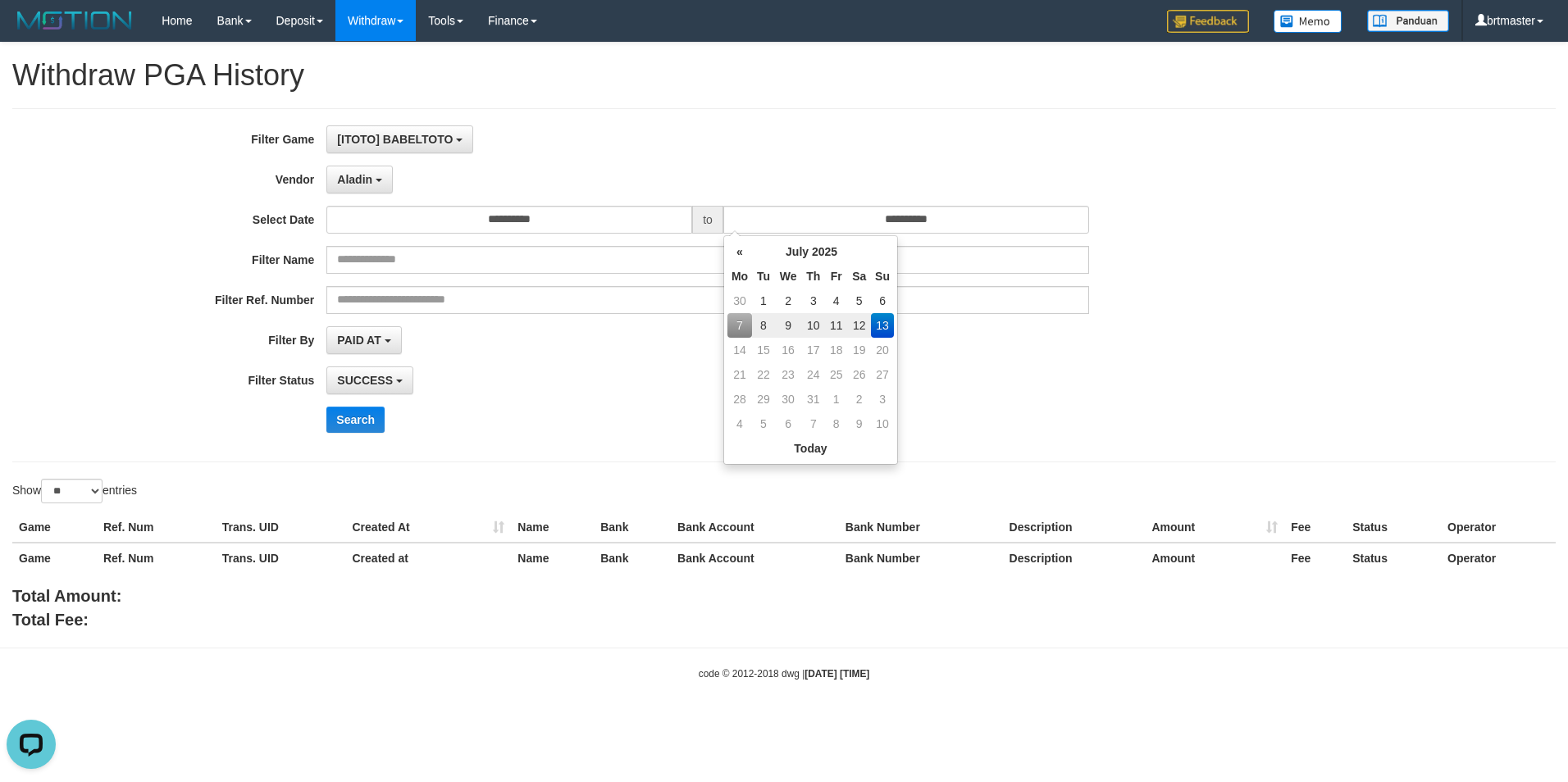 click on "13" at bounding box center (882, 325) 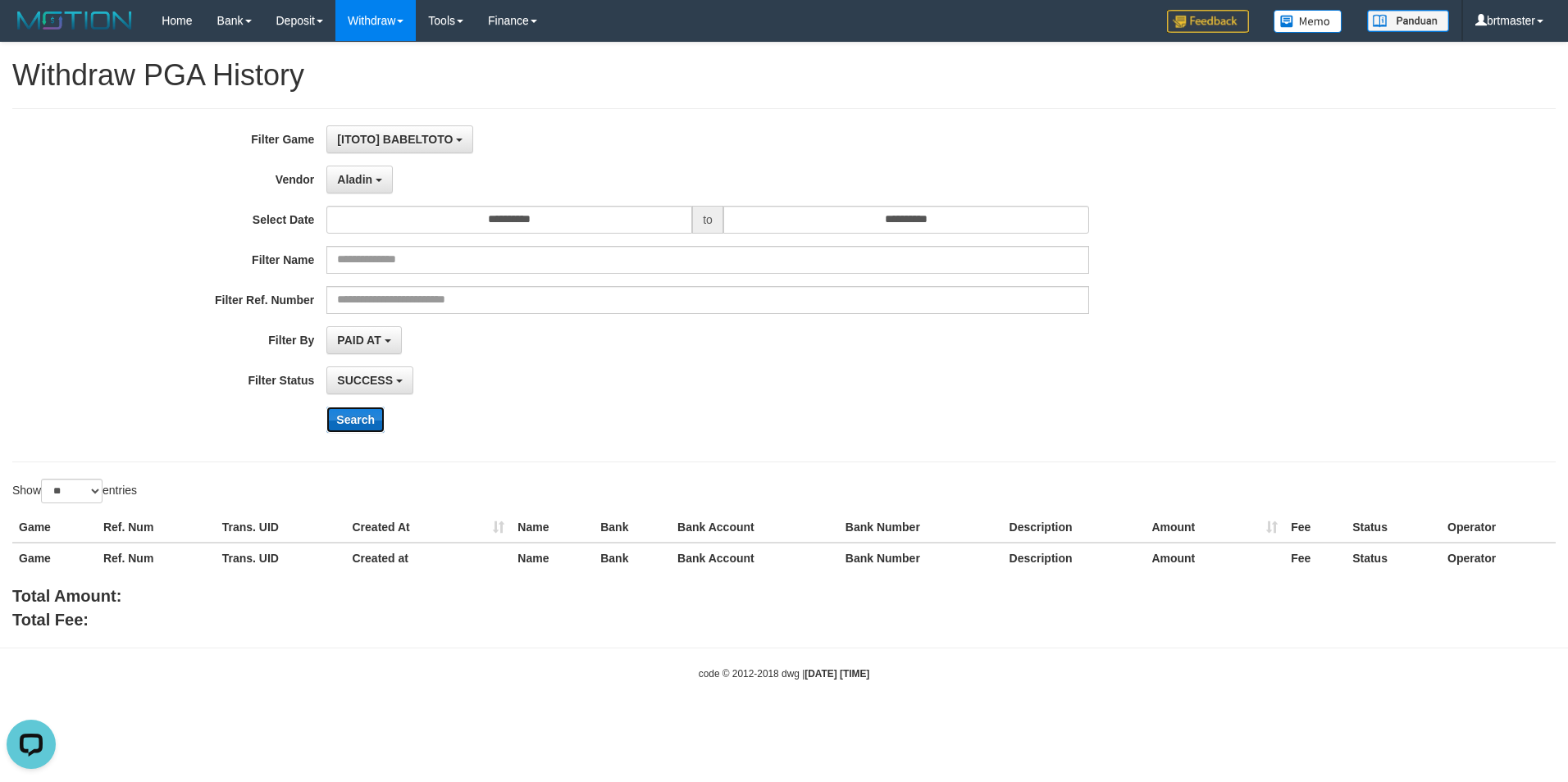 click on "Search" at bounding box center [355, 420] 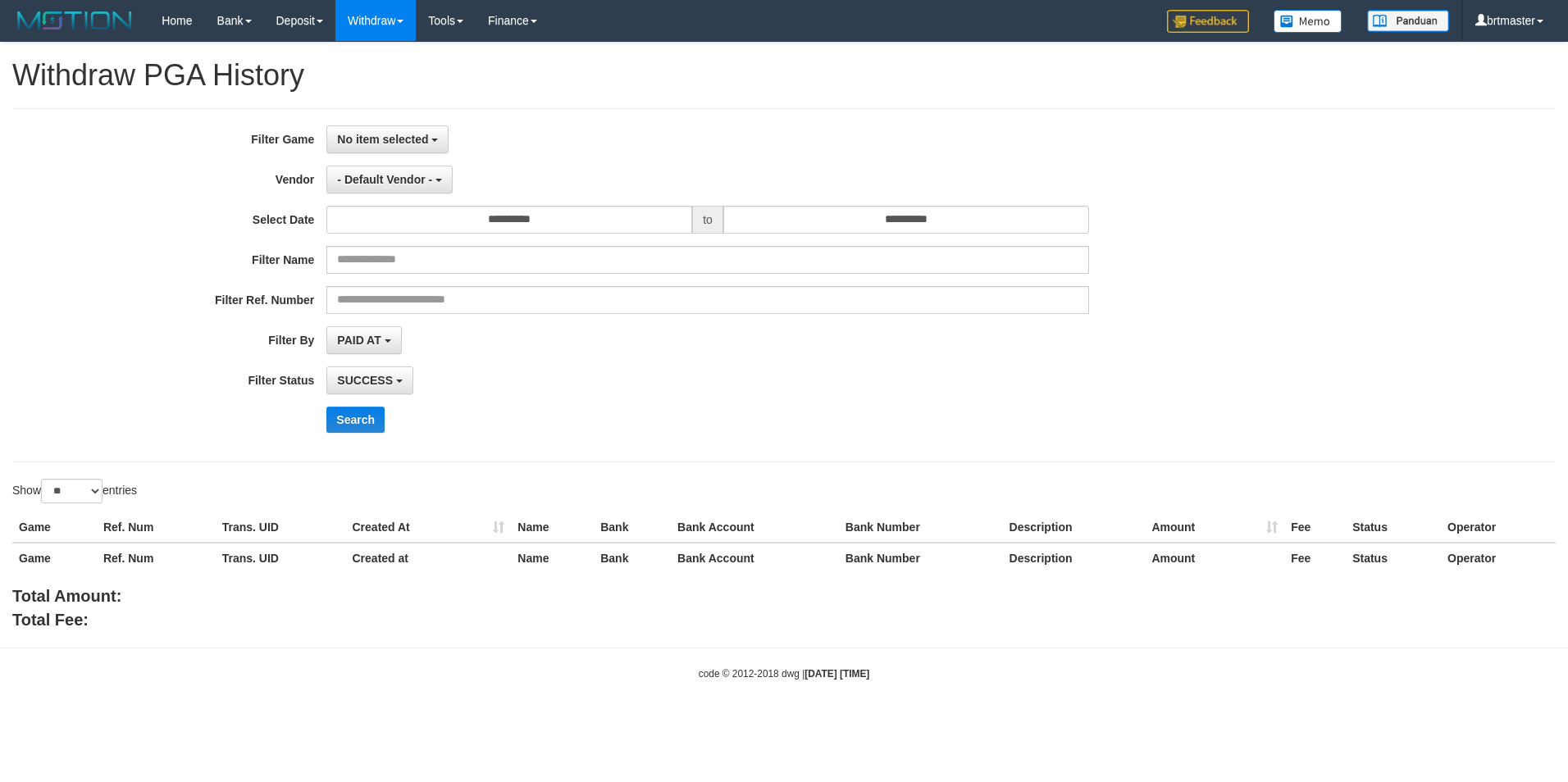 select on "**********" 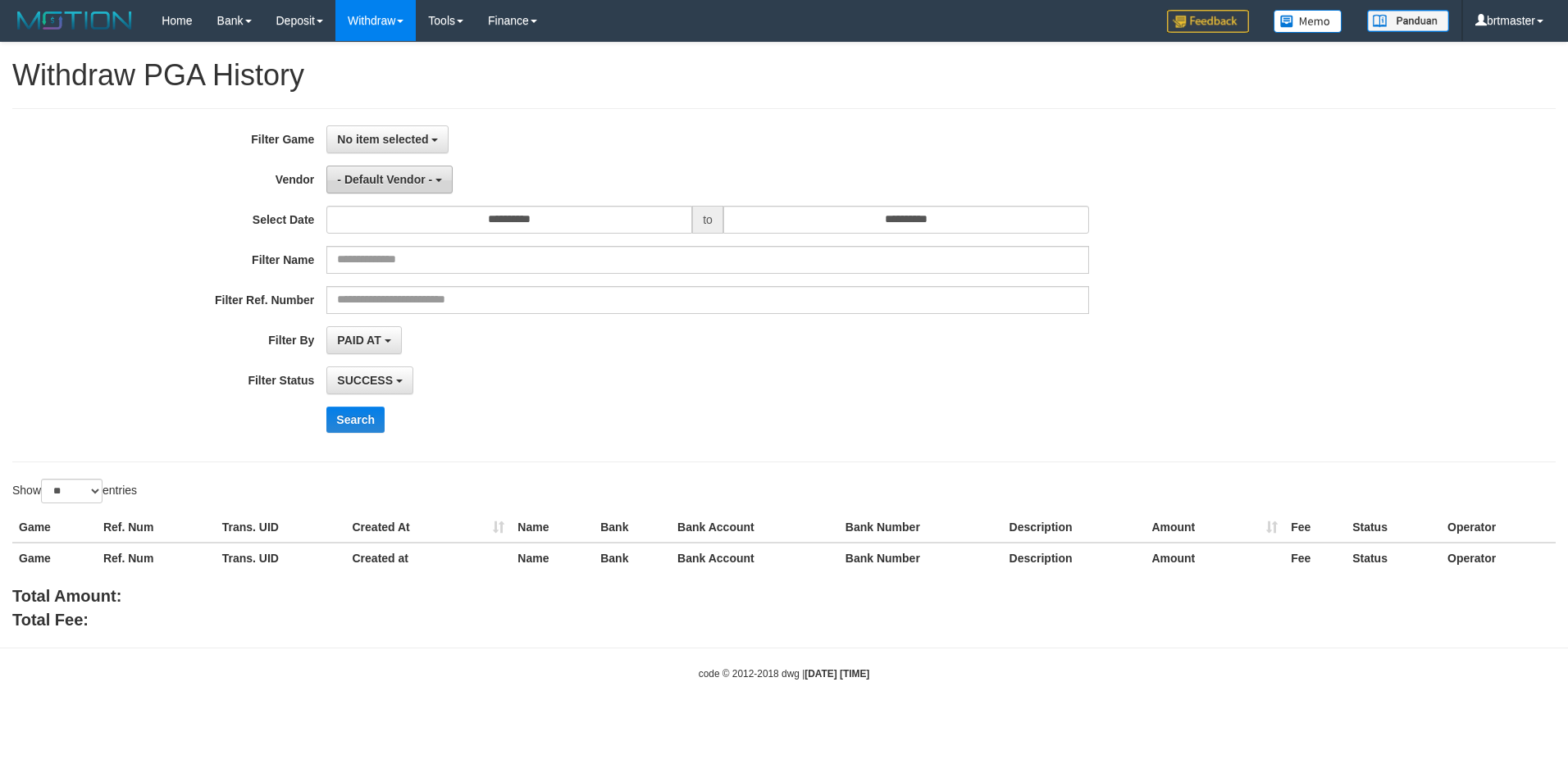 click on "- Default Vendor -" at bounding box center [390, 180] 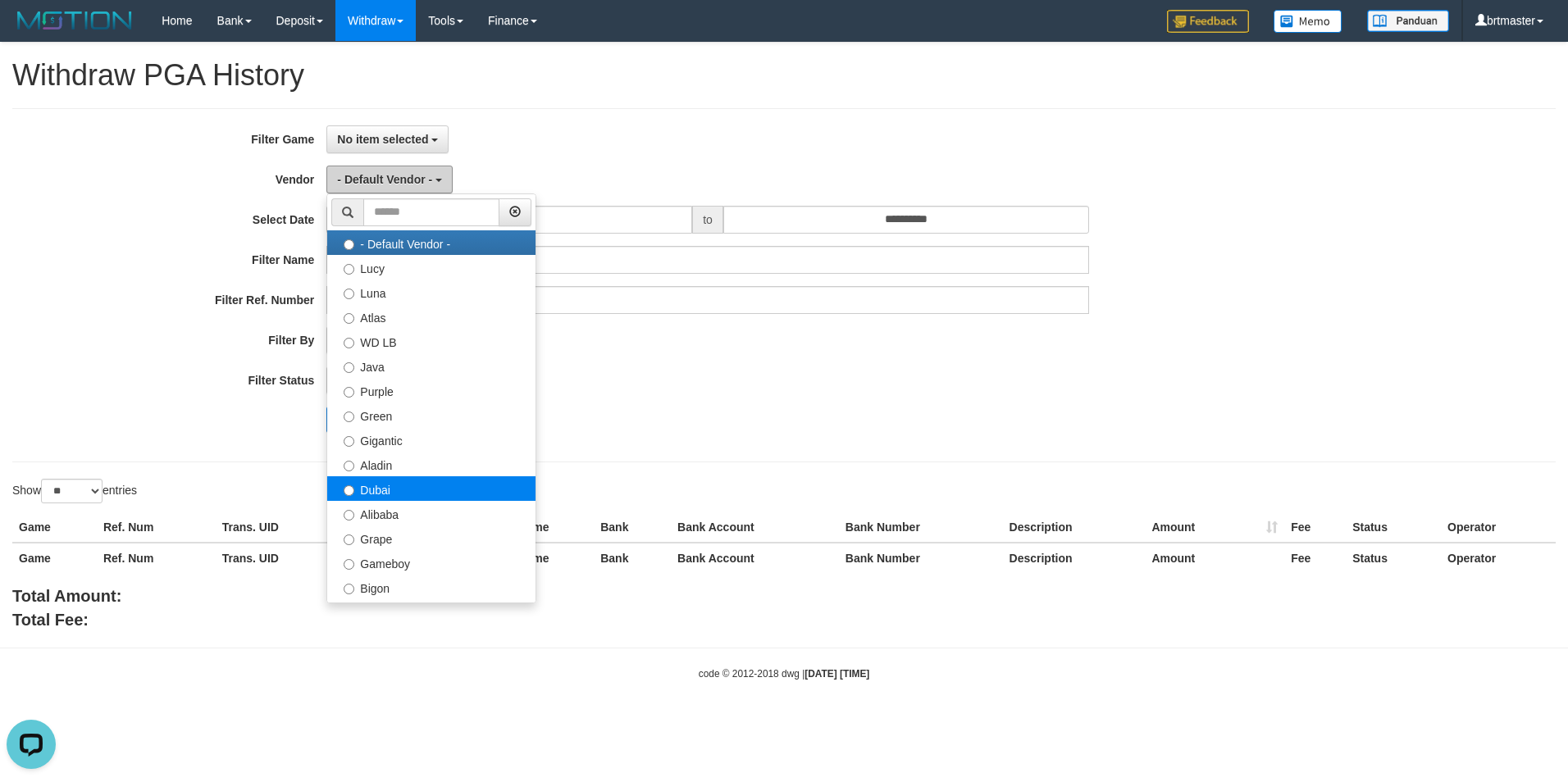 scroll, scrollTop: 0, scrollLeft: 0, axis: both 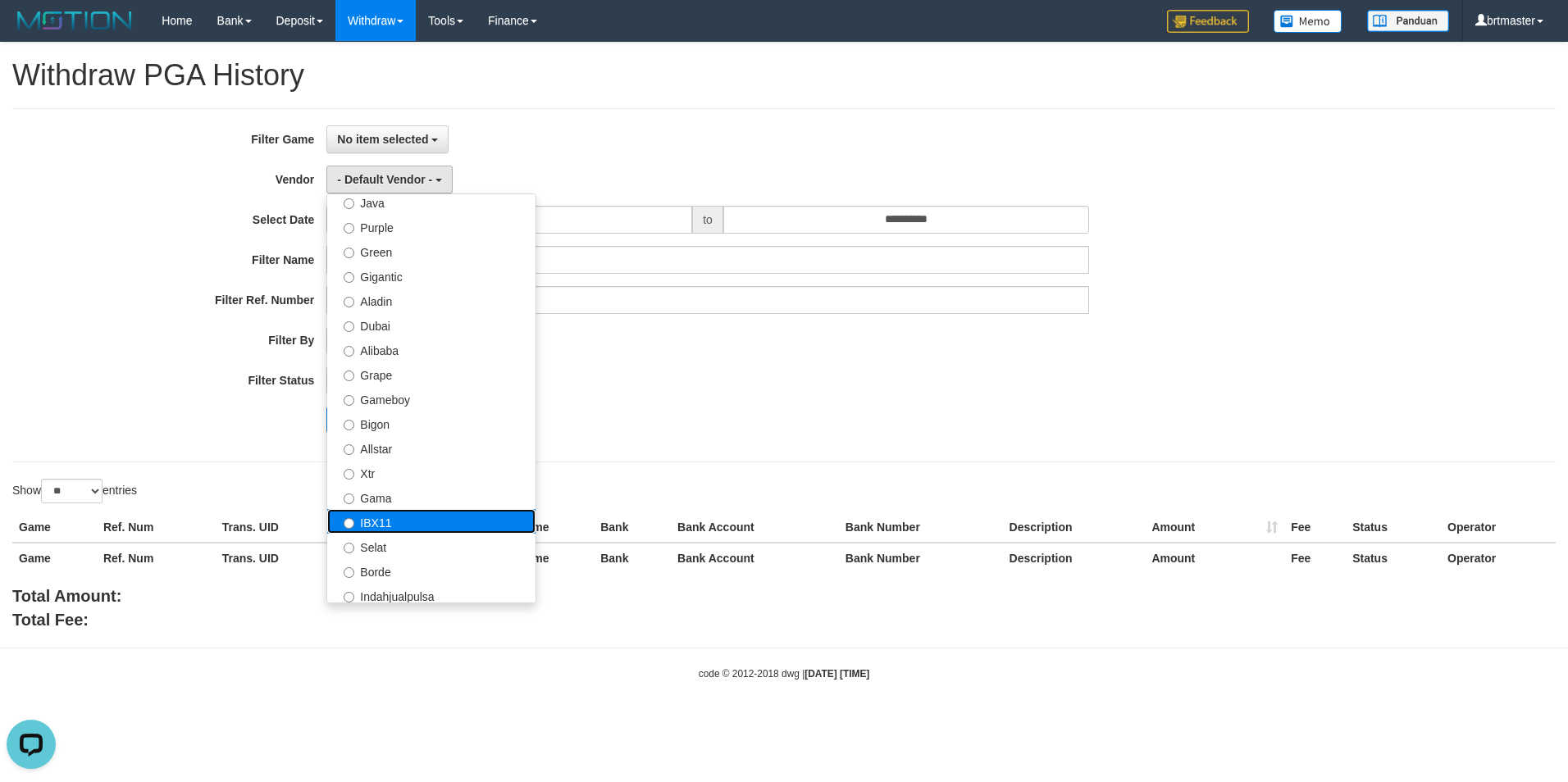 click on "IBX11" at bounding box center (431, 521) 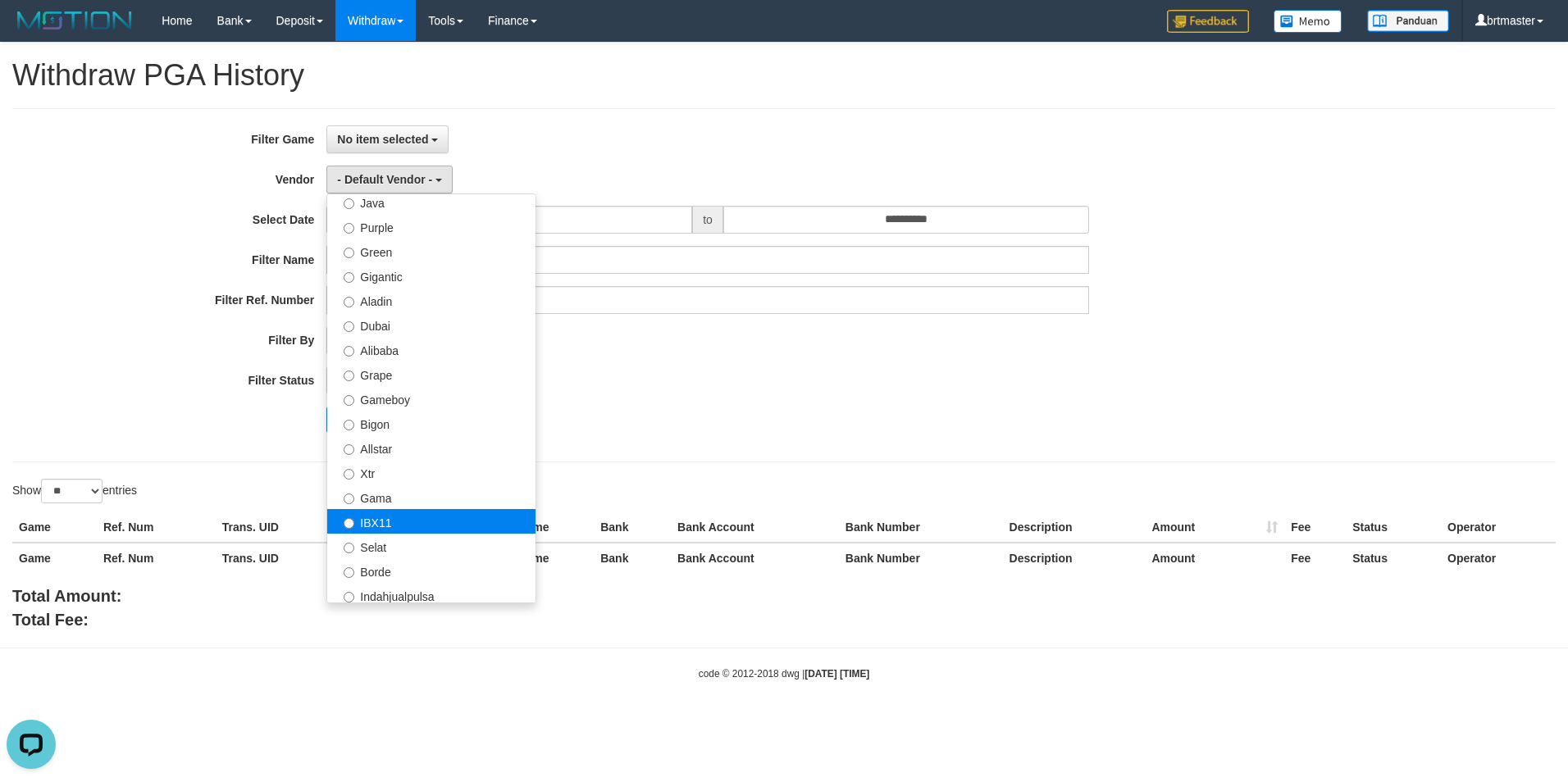 select on "**********" 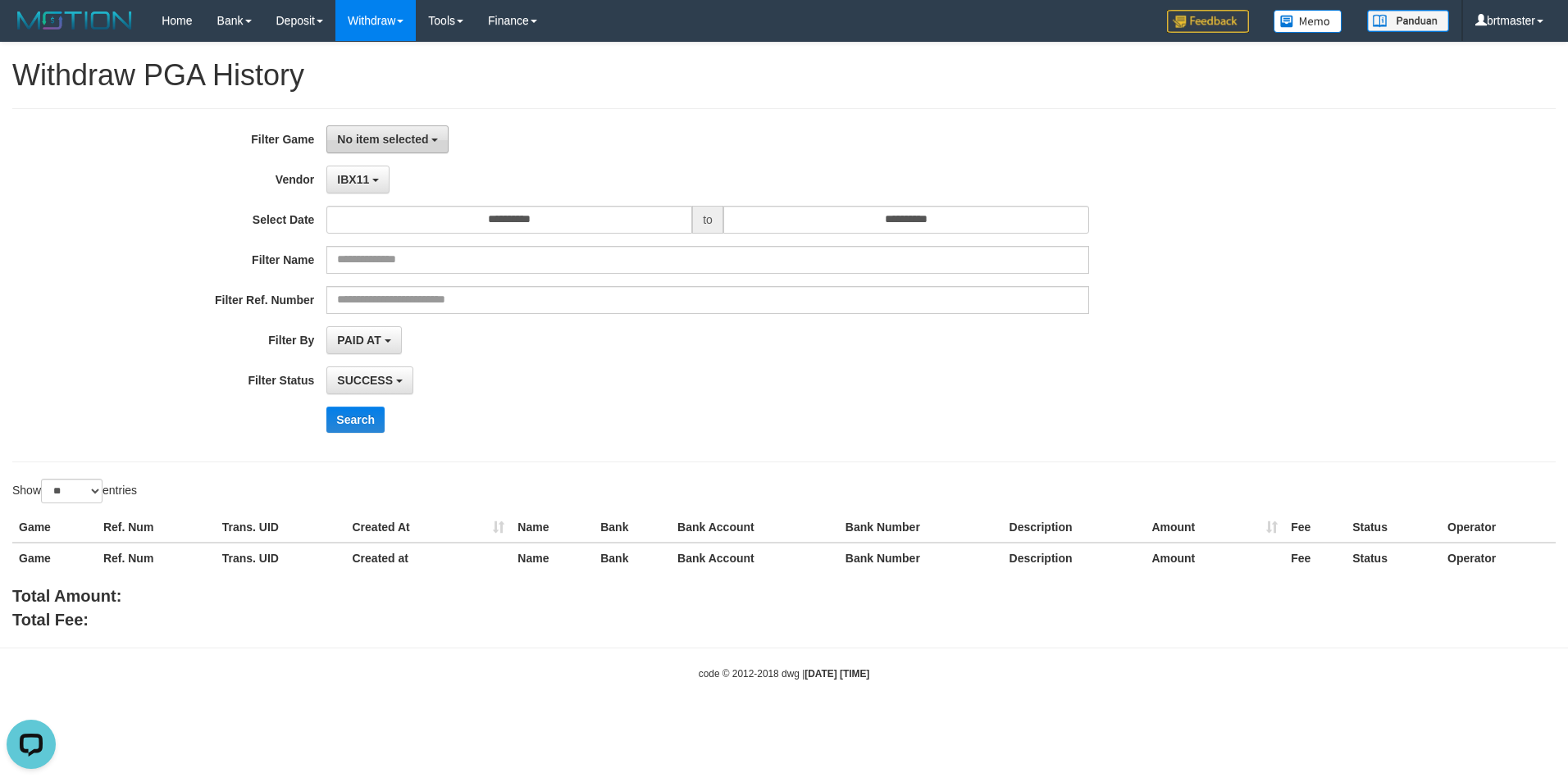 click on "No item selected" at bounding box center [382, 139] 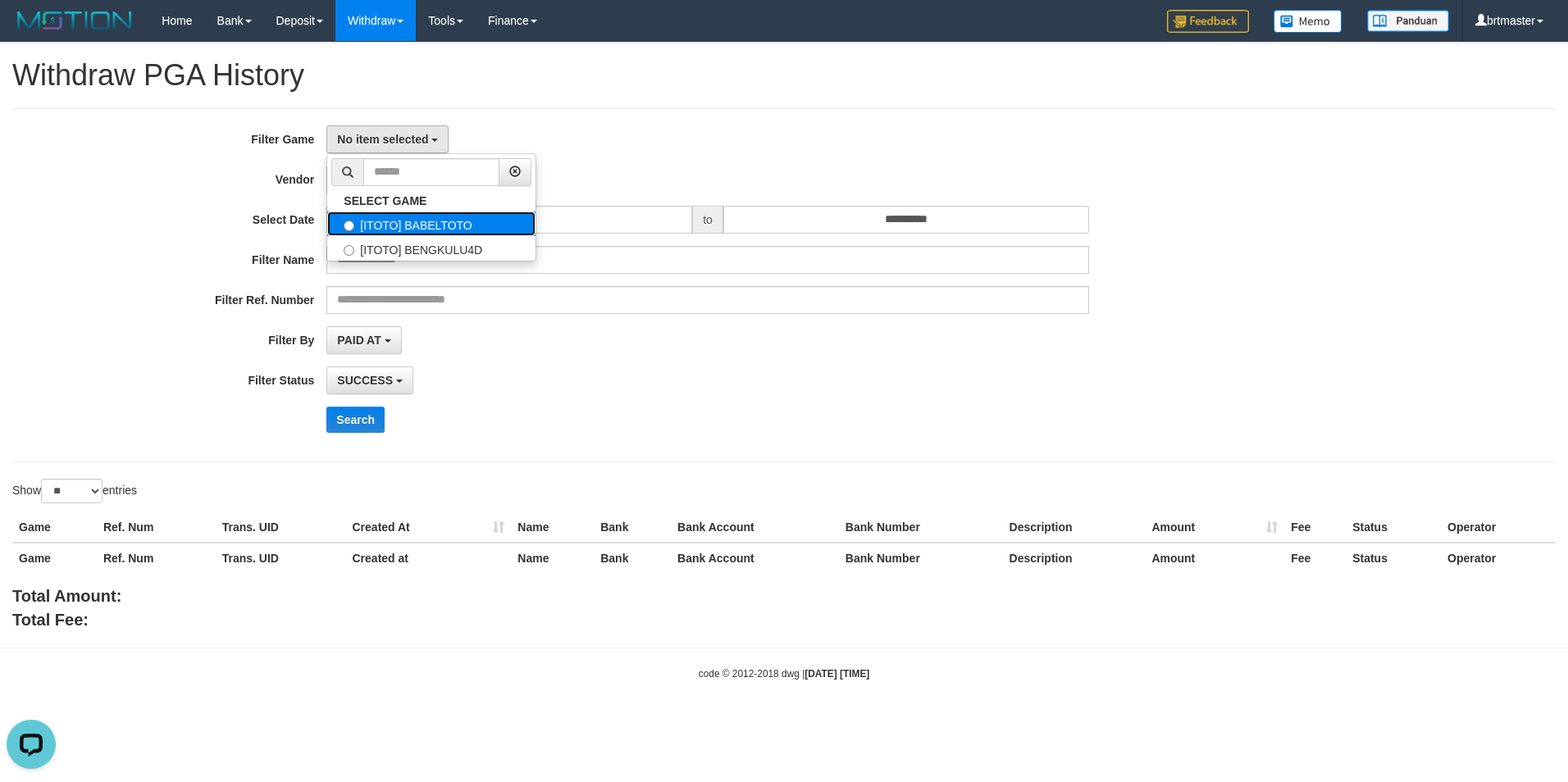 click on "[ITOTO] BABELTOTO" at bounding box center (431, 224) 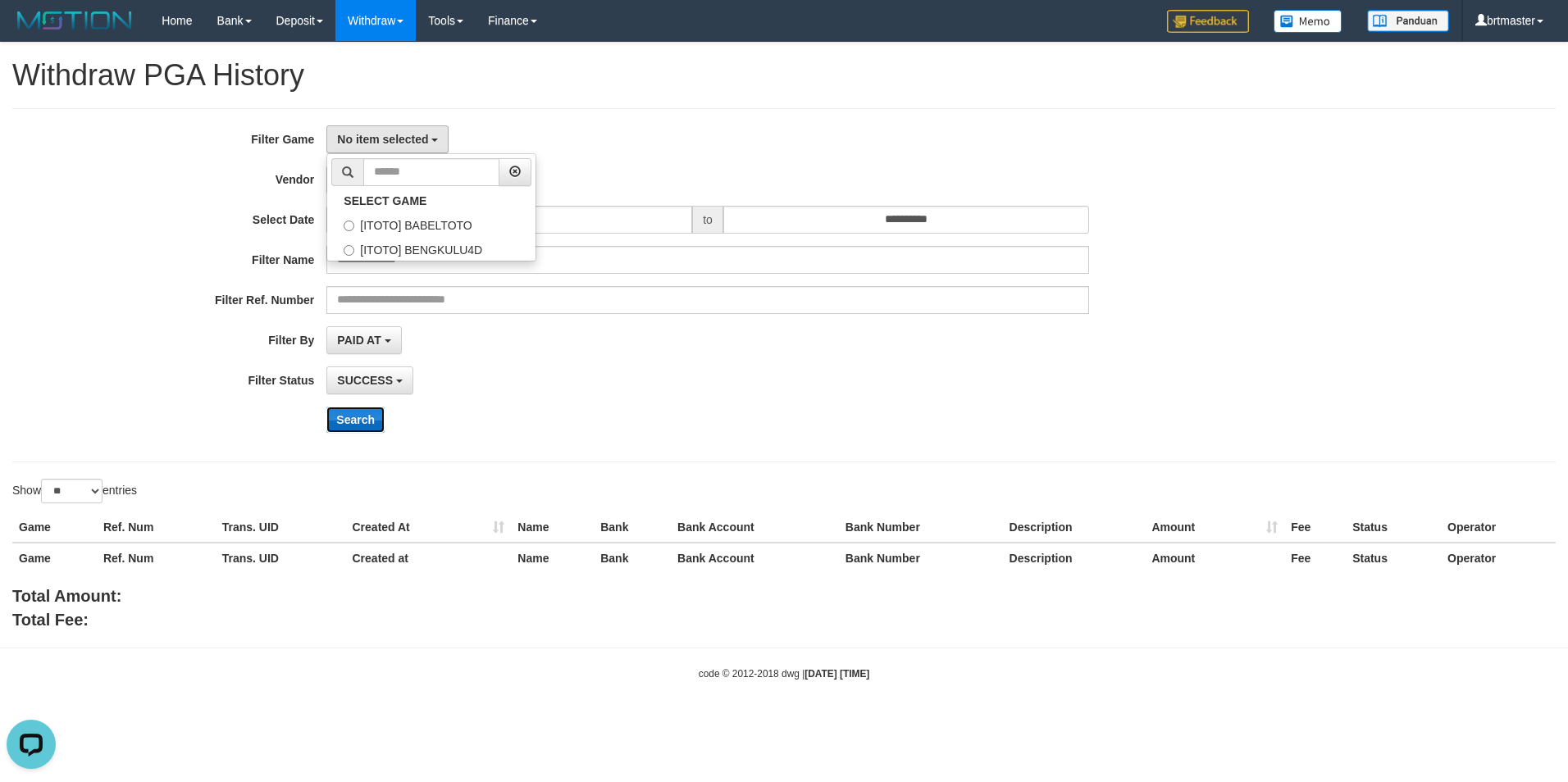 click on "Search" at bounding box center (355, 420) 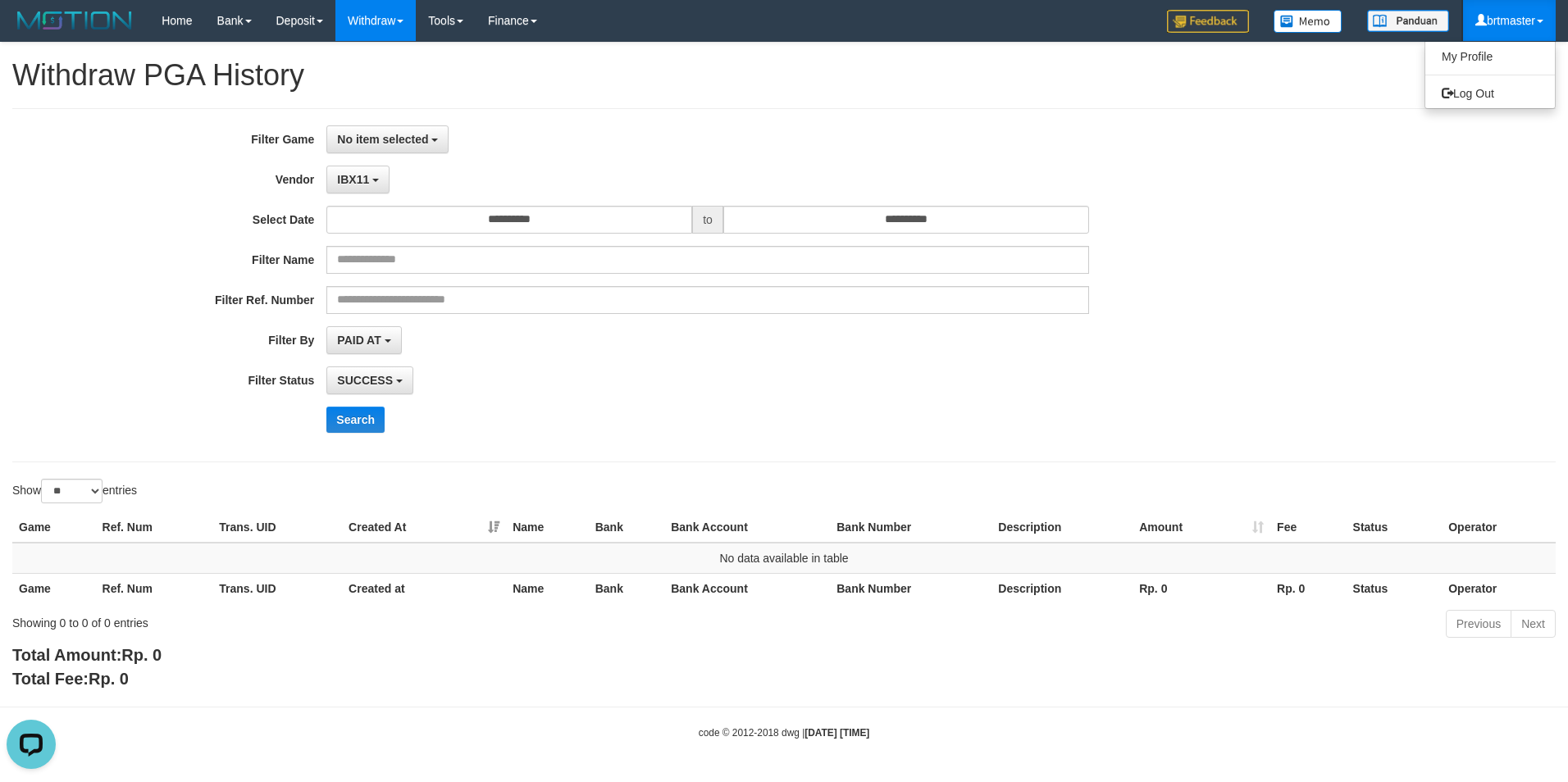 click on "brtmaster" at bounding box center [1509, 20] 